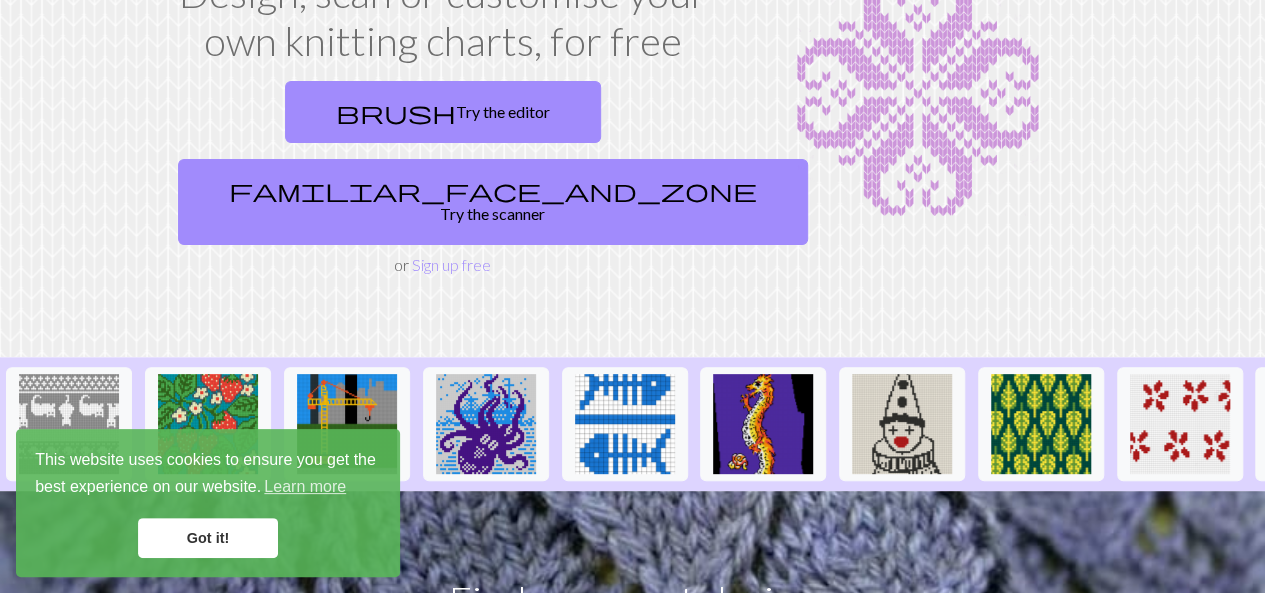 scroll, scrollTop: 172, scrollLeft: 0, axis: vertical 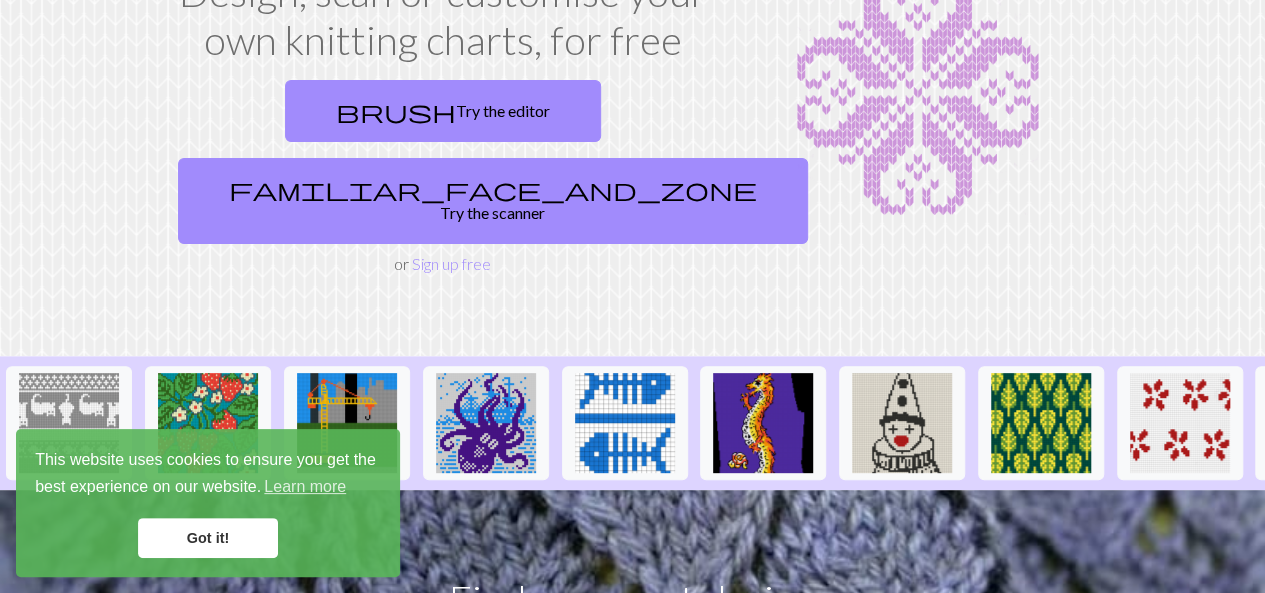 click on "Got it!" at bounding box center [208, 538] 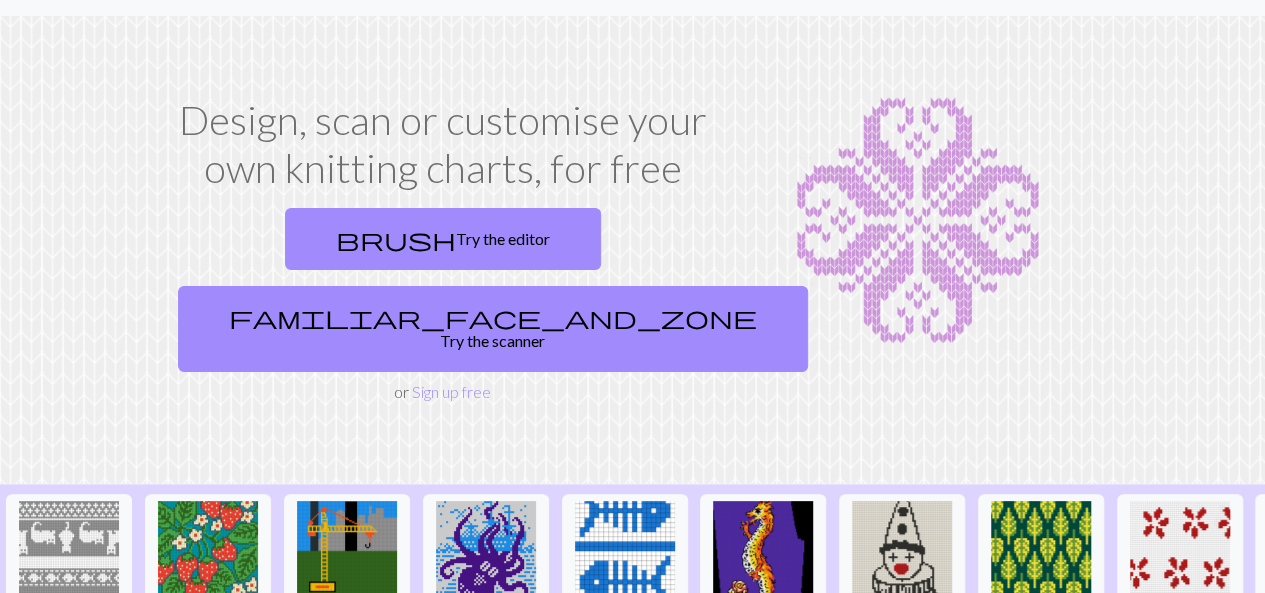 scroll, scrollTop: 10, scrollLeft: 0, axis: vertical 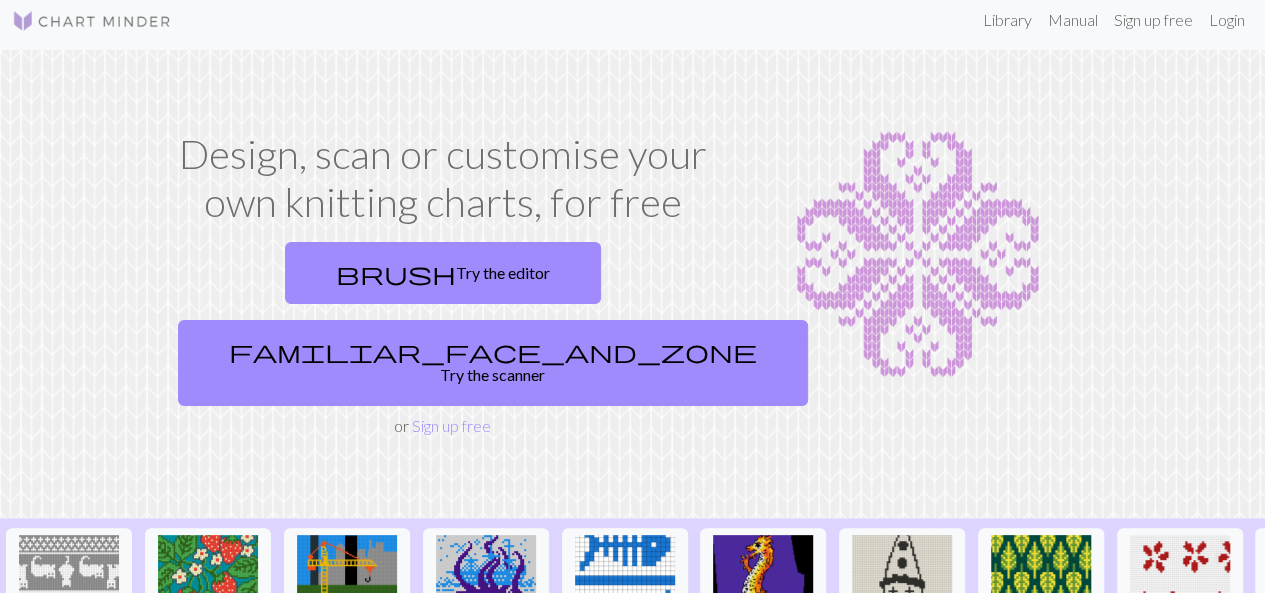 click on "Sign up free" at bounding box center [451, 425] 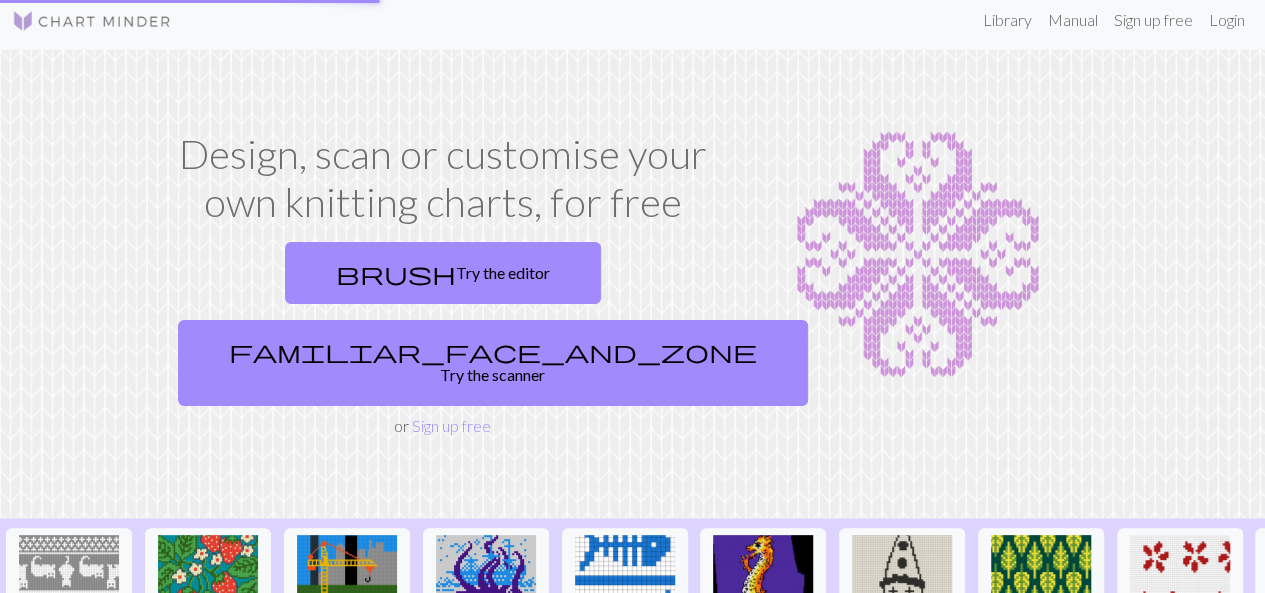 scroll, scrollTop: 0, scrollLeft: 0, axis: both 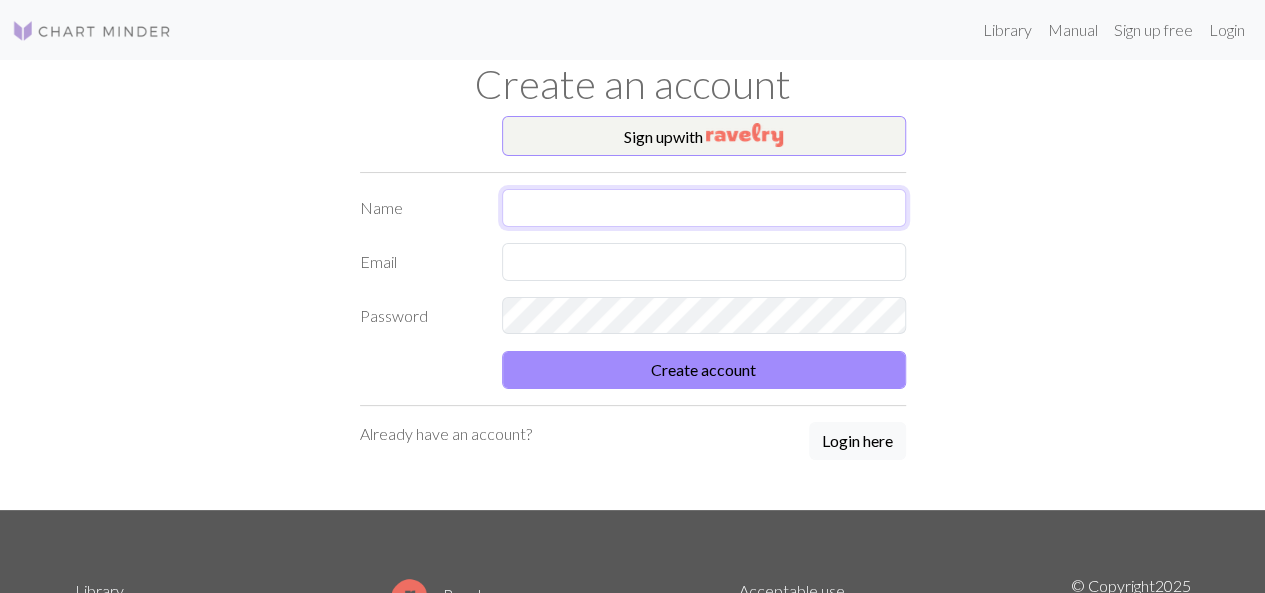 click at bounding box center [704, 208] 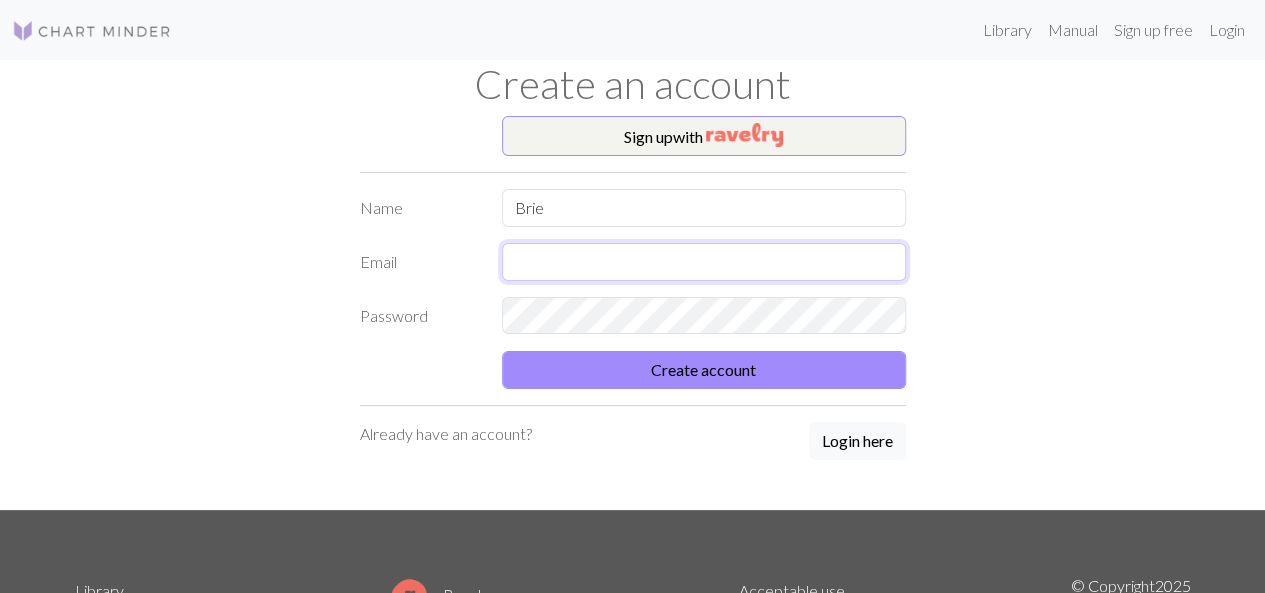 click at bounding box center [704, 262] 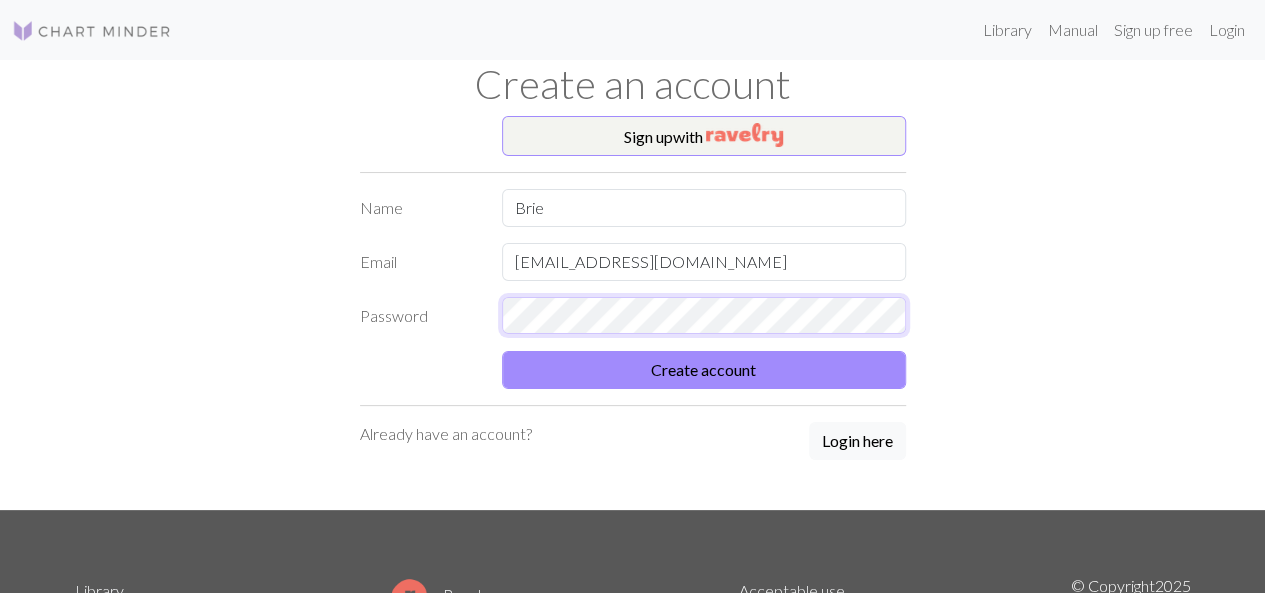 click on "Create account" at bounding box center [704, 370] 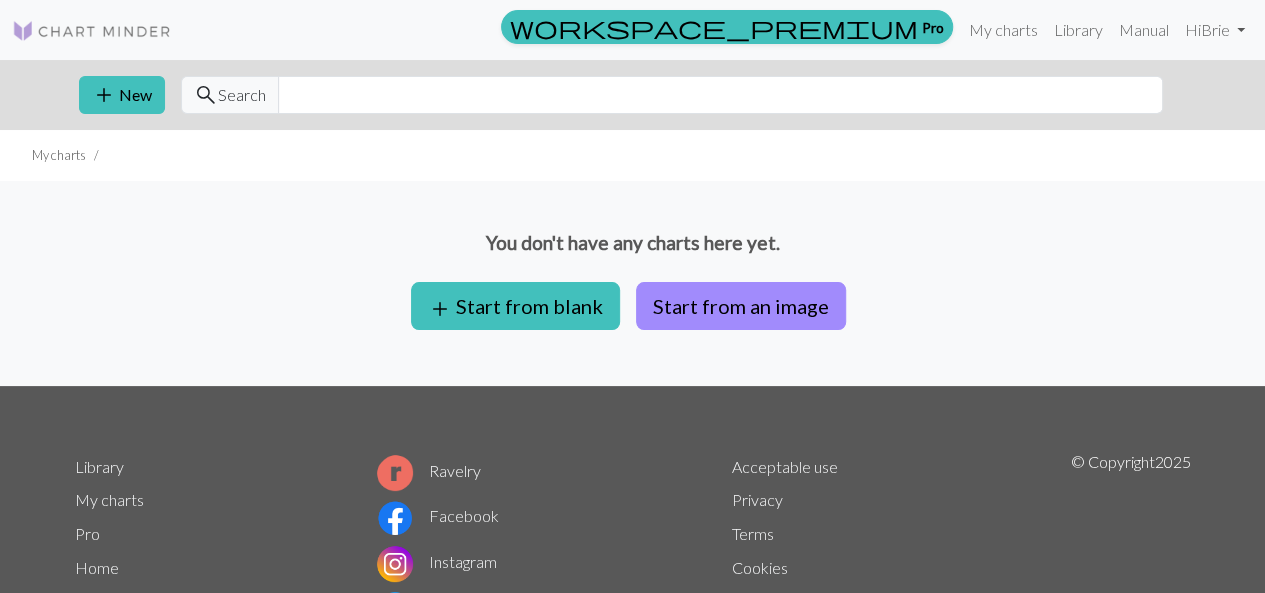 click on "Start from an image" at bounding box center [741, 306] 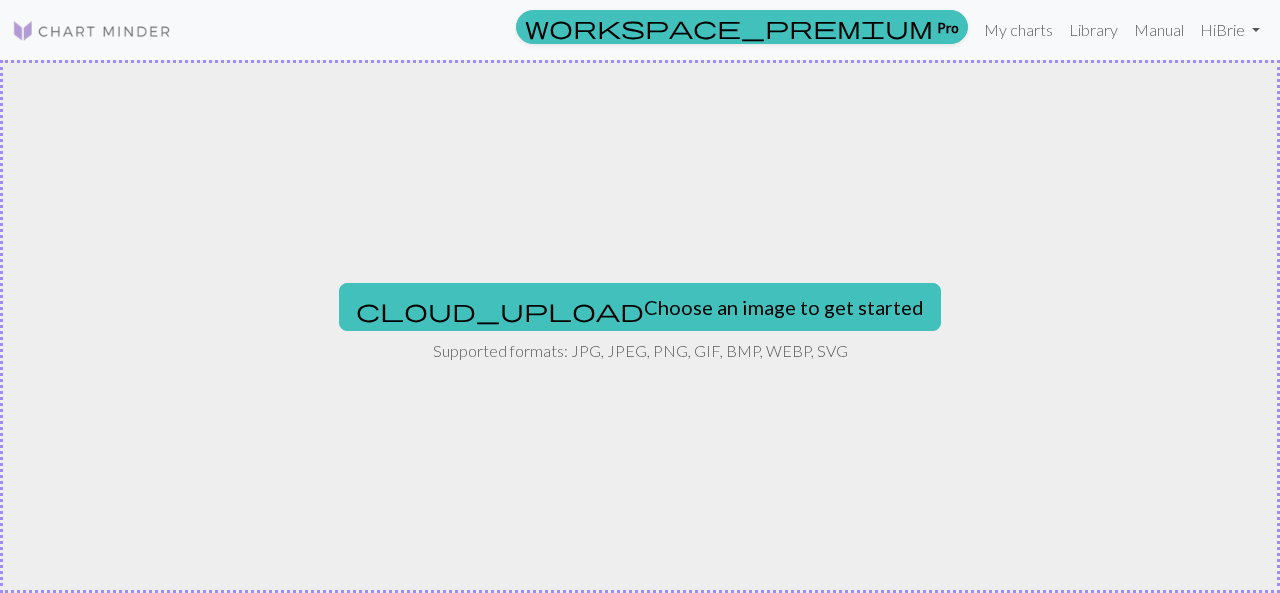 click on "cloud_upload  Choose an image to get started" at bounding box center (640, 307) 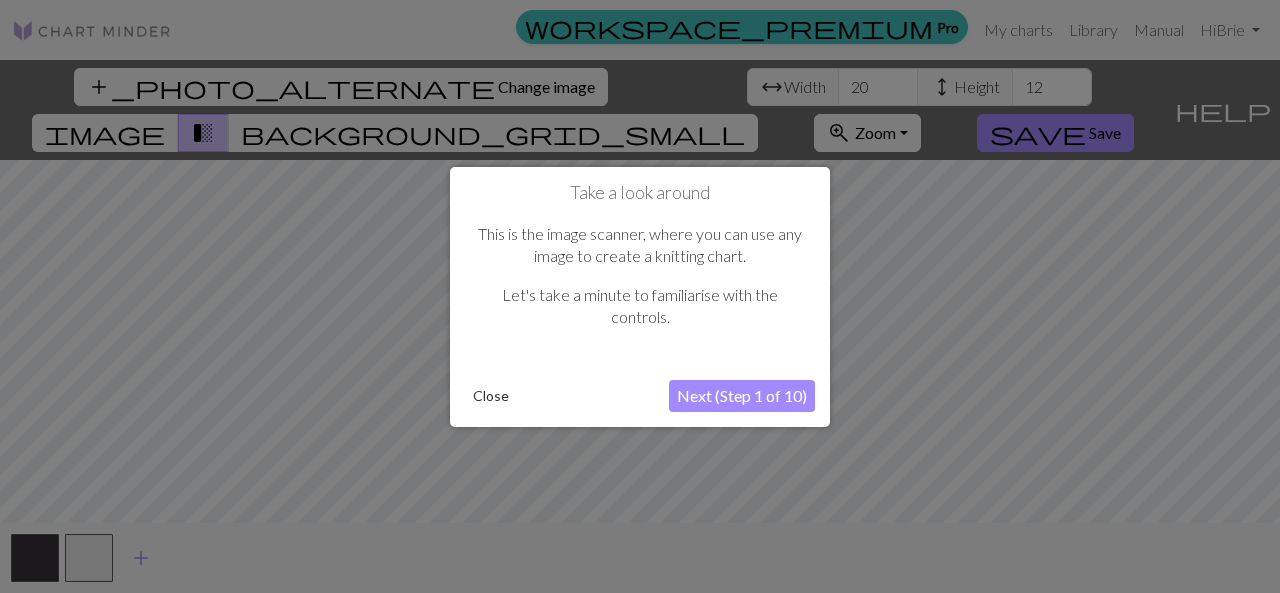 click on "Next (Step 1 of 10)" at bounding box center [742, 396] 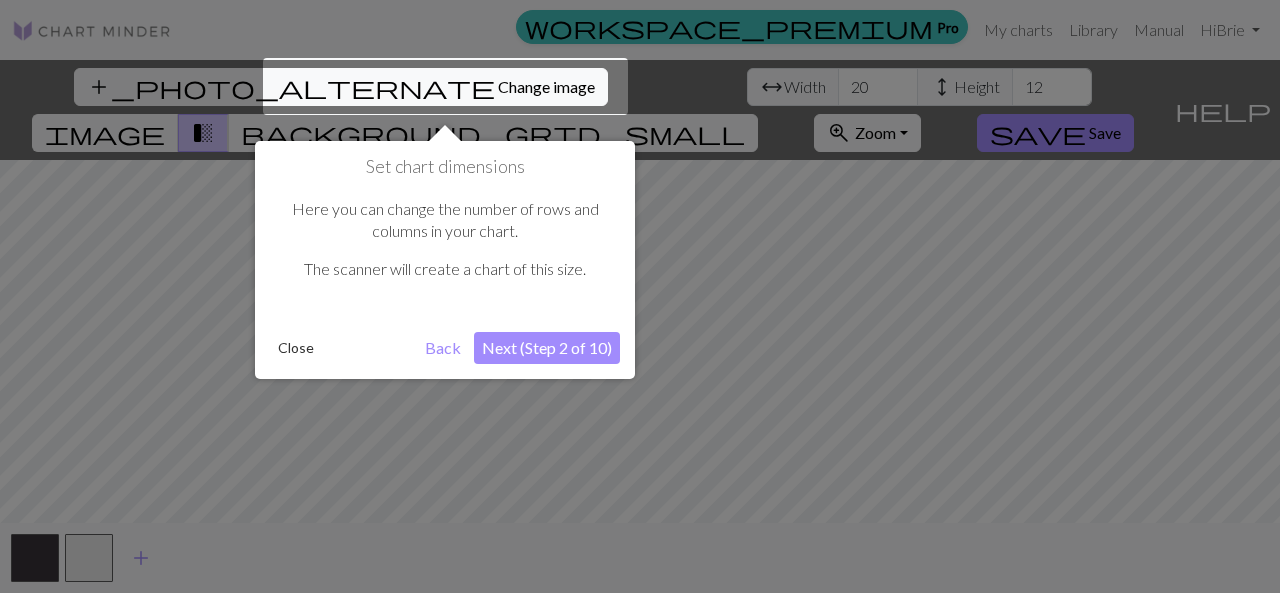 click on "Next (Step 2 of 10)" at bounding box center [547, 348] 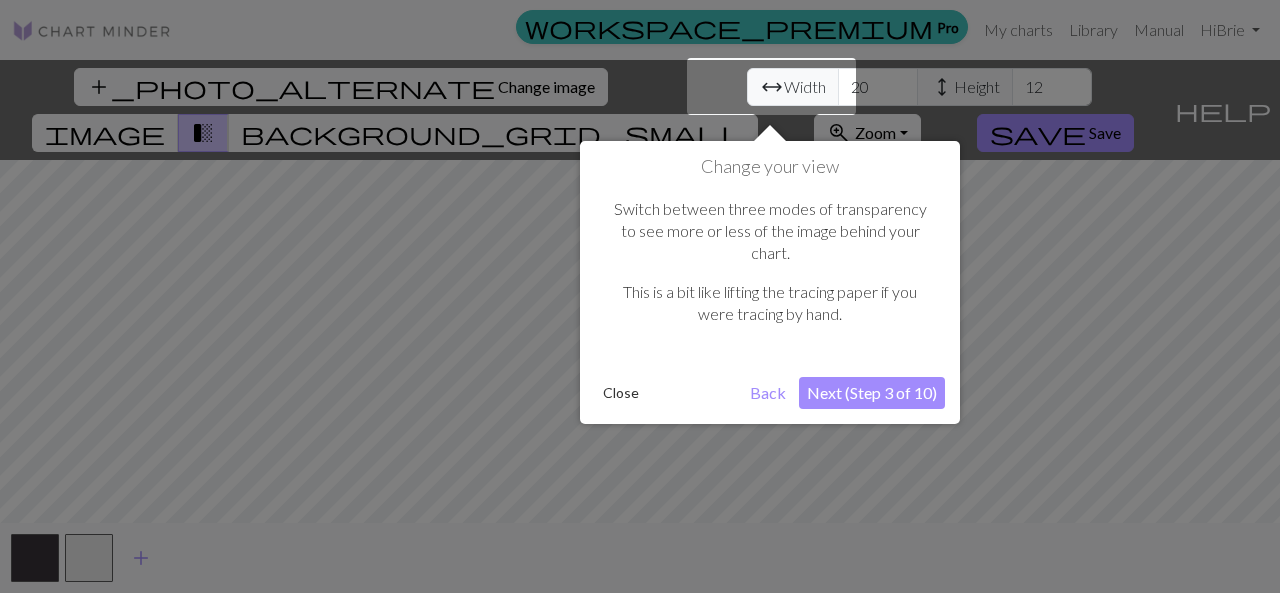 click on "Next (Step 3 of 10)" at bounding box center (872, 393) 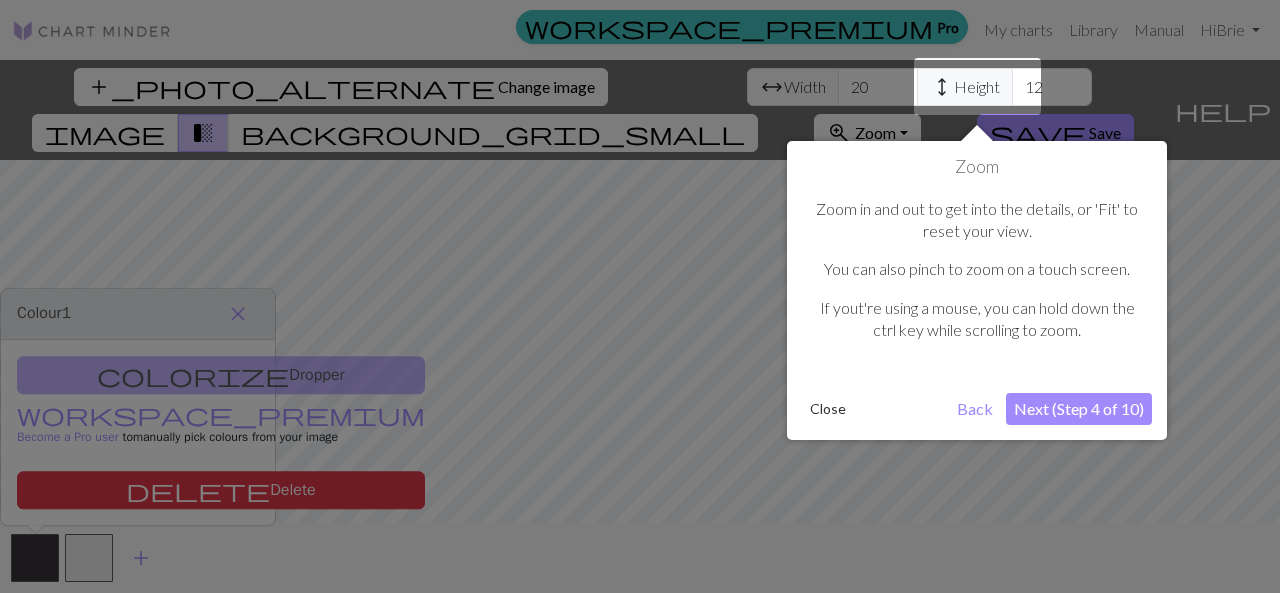 click on "Next (Step 4 of 10)" at bounding box center (1079, 409) 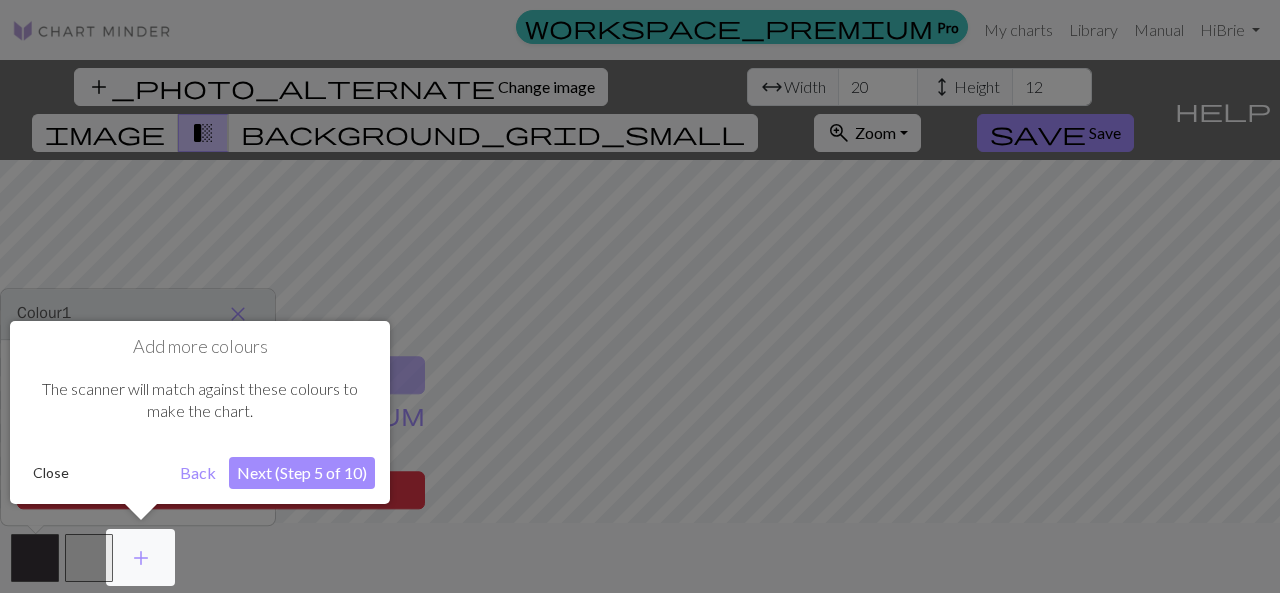 click on "Next (Step 5 of 10)" at bounding box center [302, 473] 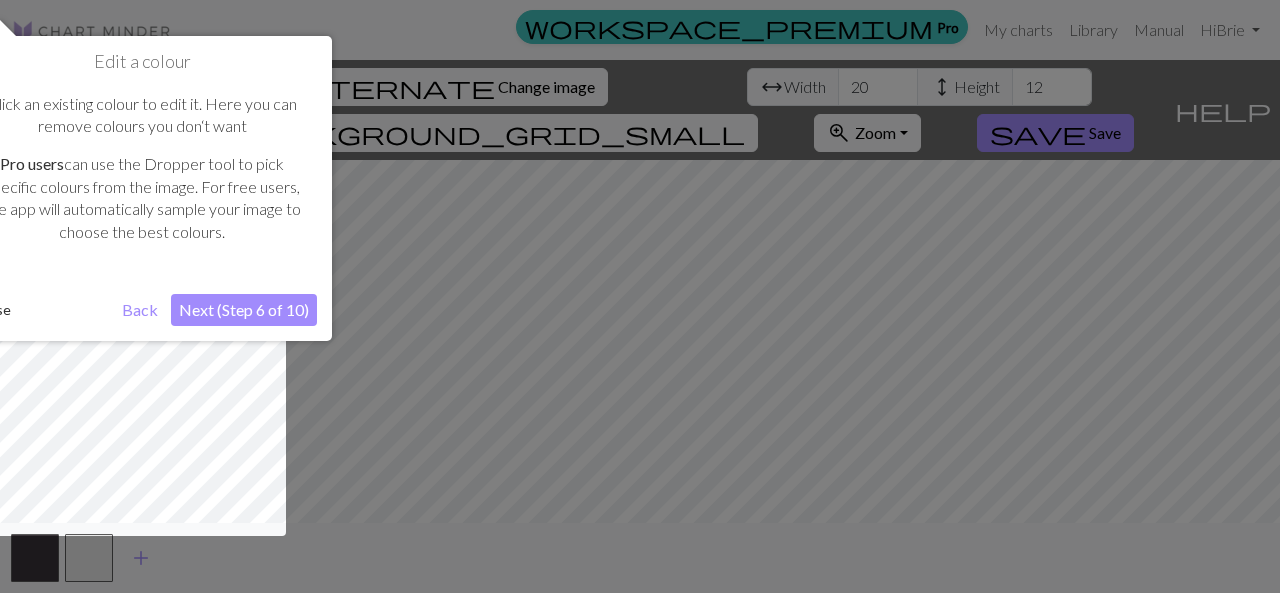 click on "Next (Step 6 of 10)" at bounding box center [244, 310] 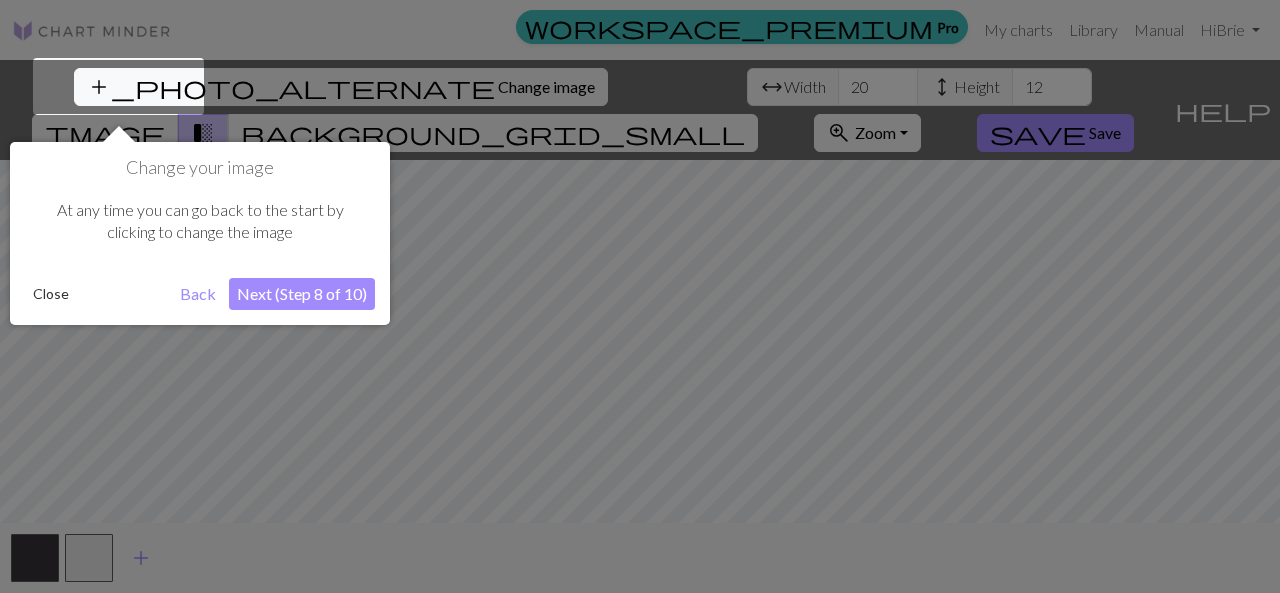 click on "Next (Step 8 of 10)" at bounding box center [302, 294] 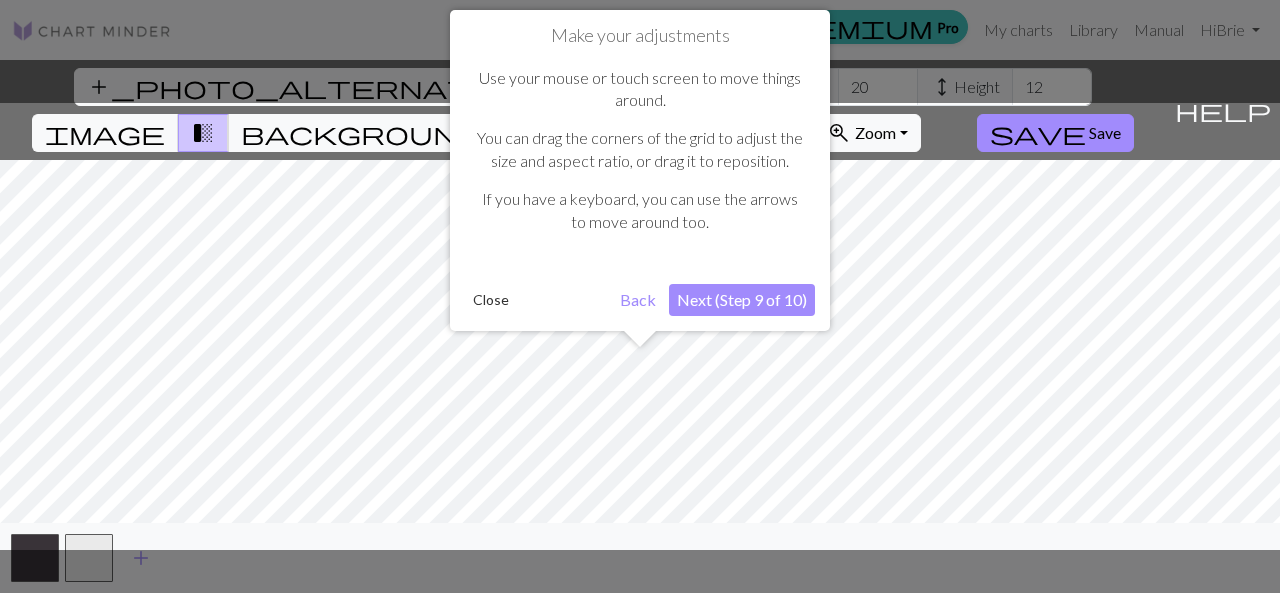 click on "Next (Step 9 of 10)" at bounding box center [742, 300] 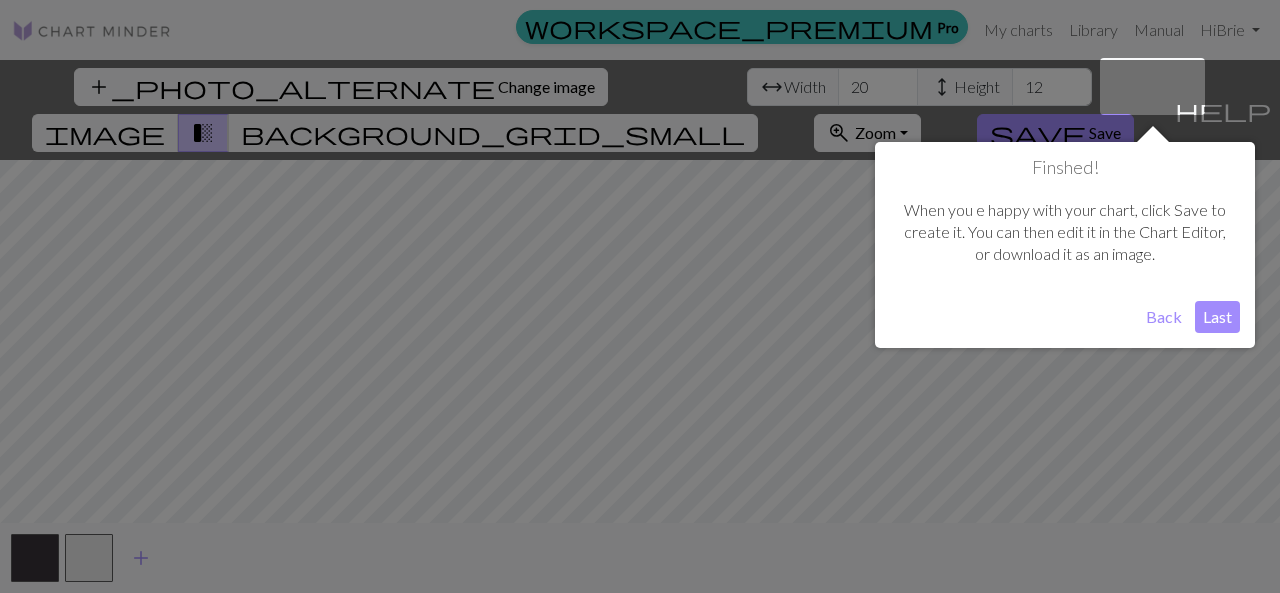 click on "Last" at bounding box center (1217, 317) 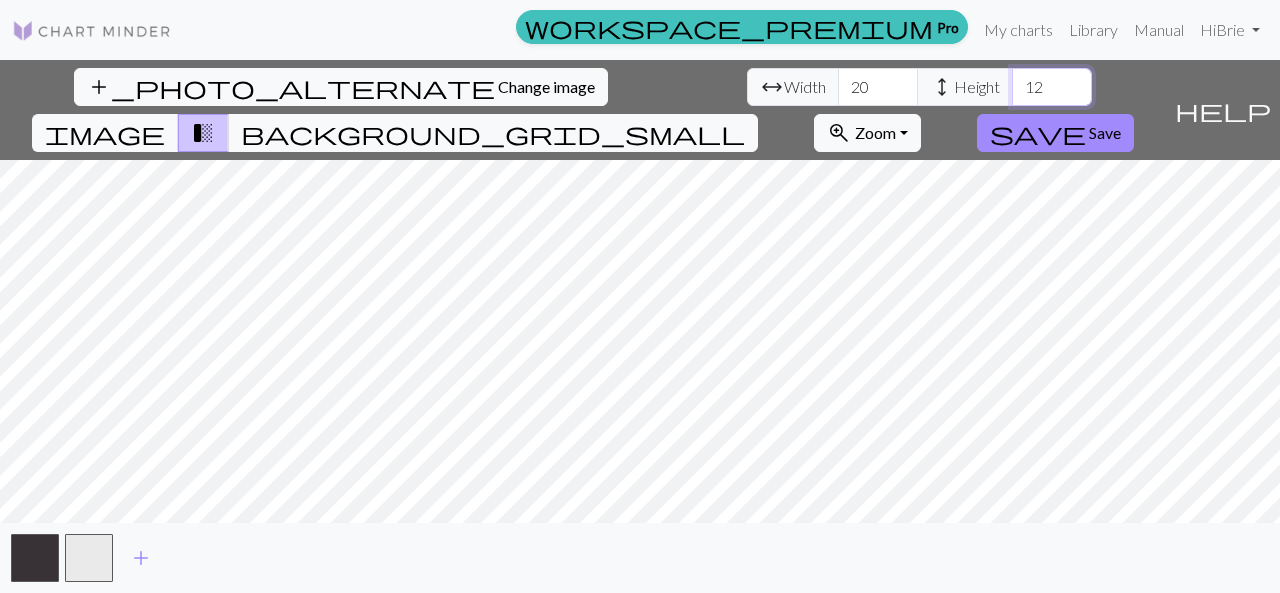 click on "12" at bounding box center (1052, 87) 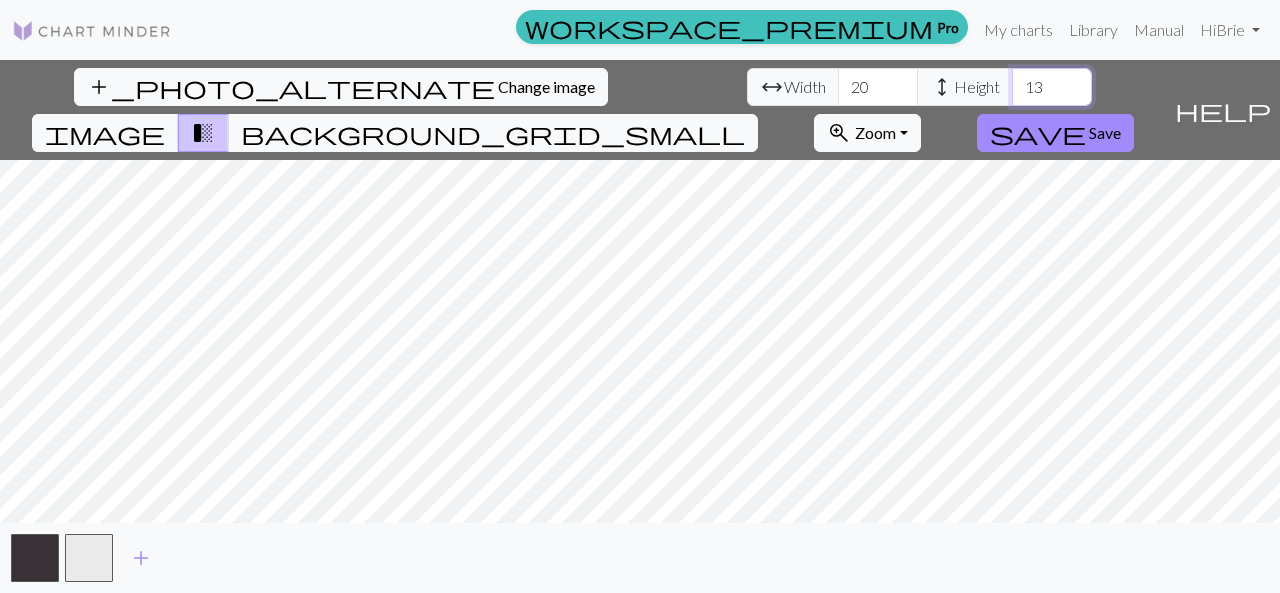 click on "13" at bounding box center [1052, 87] 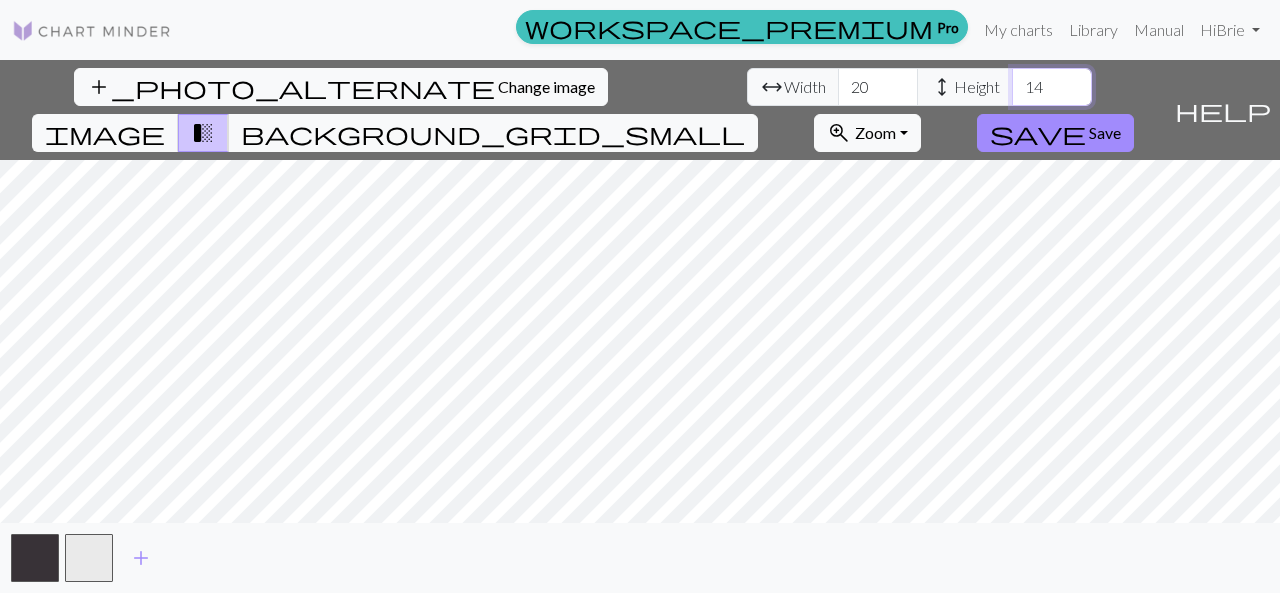 click on "14" at bounding box center (1052, 87) 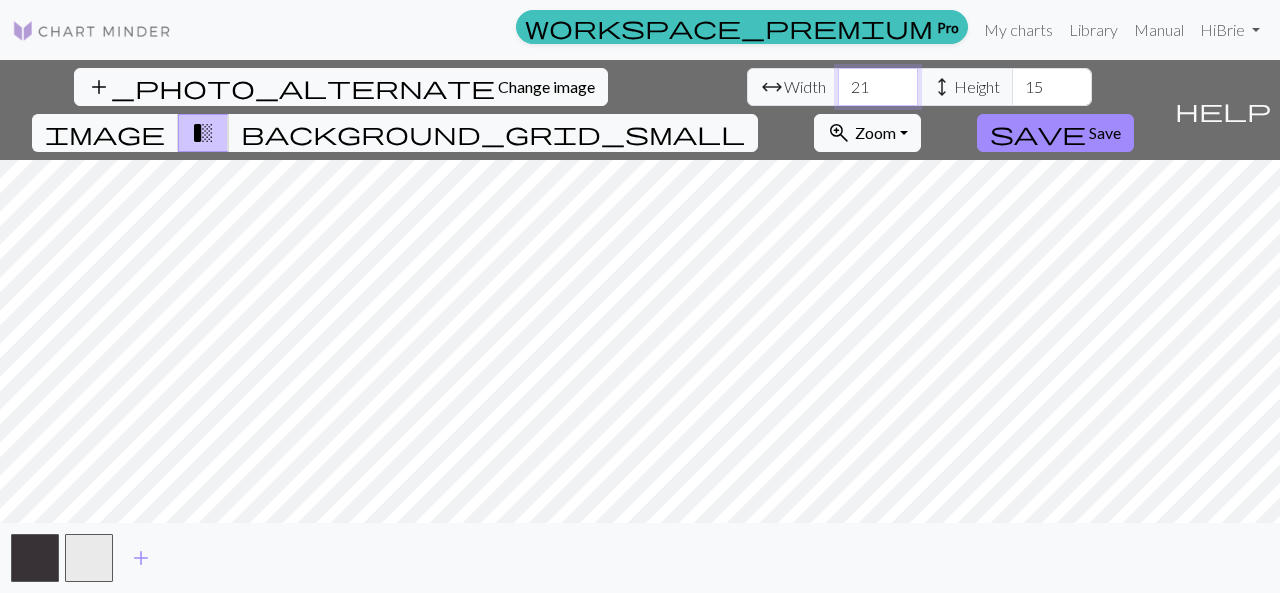 click on "21" at bounding box center (878, 87) 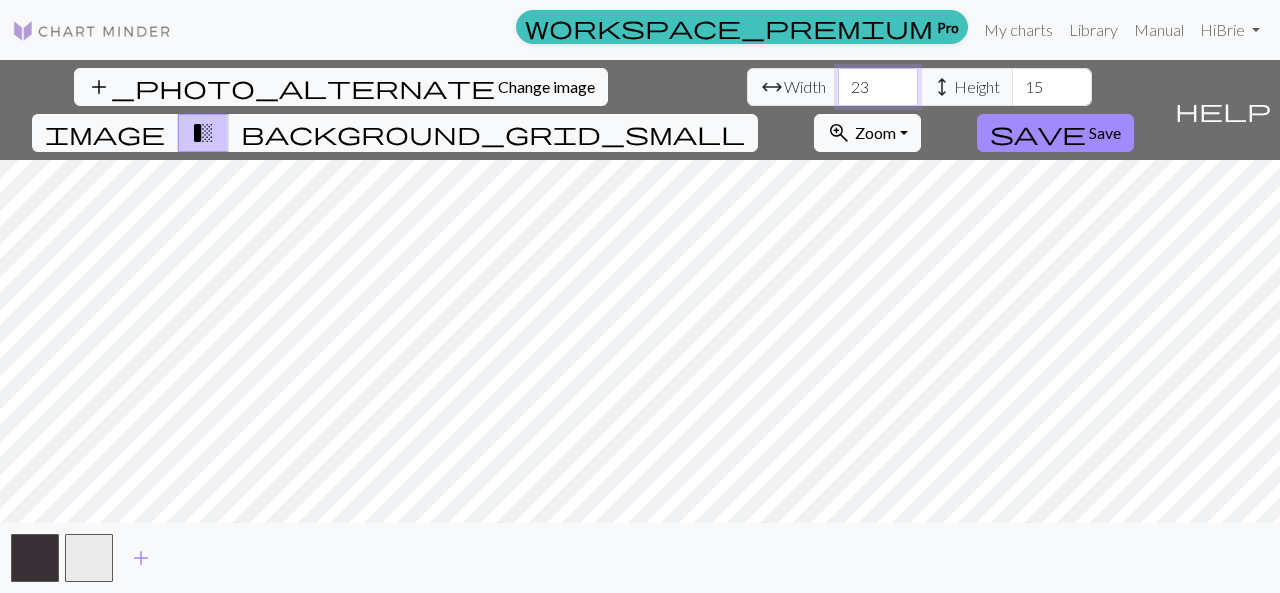 click on "23" at bounding box center (878, 87) 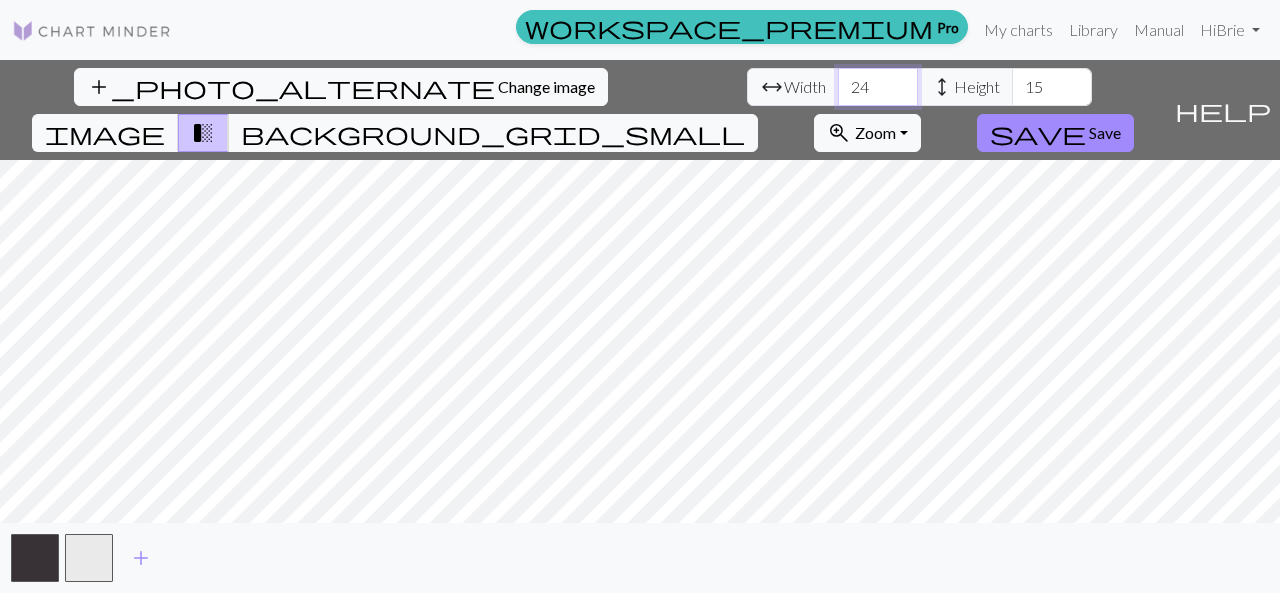 click on "24" at bounding box center [878, 87] 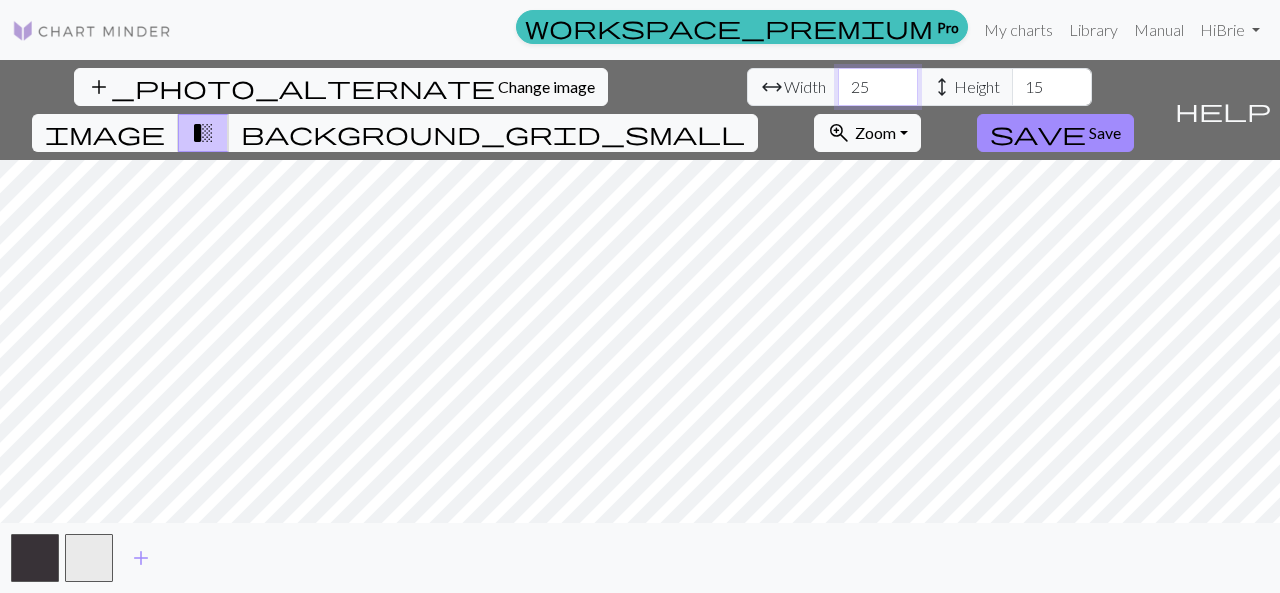 click on "25" at bounding box center [878, 87] 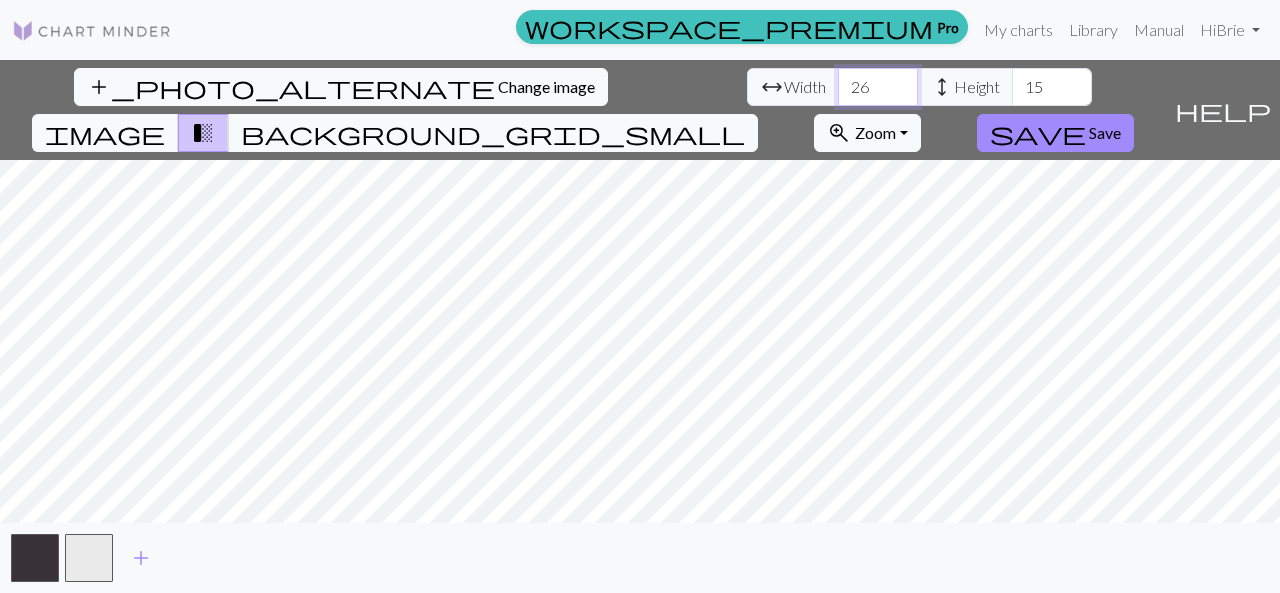 click on "26" at bounding box center [878, 87] 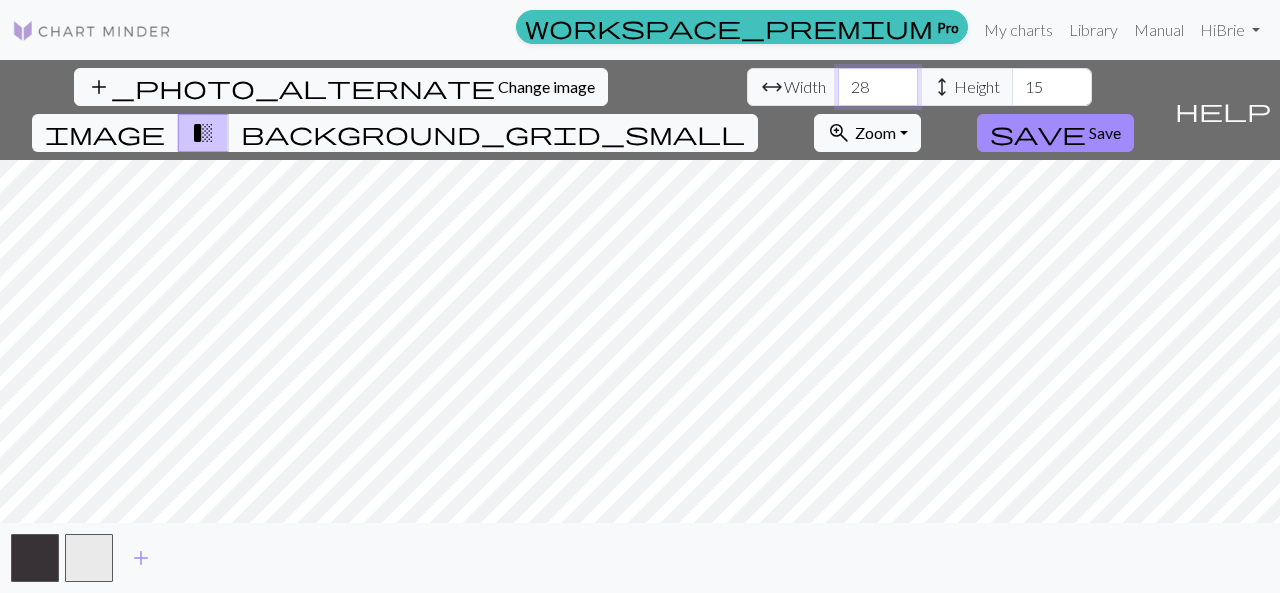 click on "28" at bounding box center [878, 87] 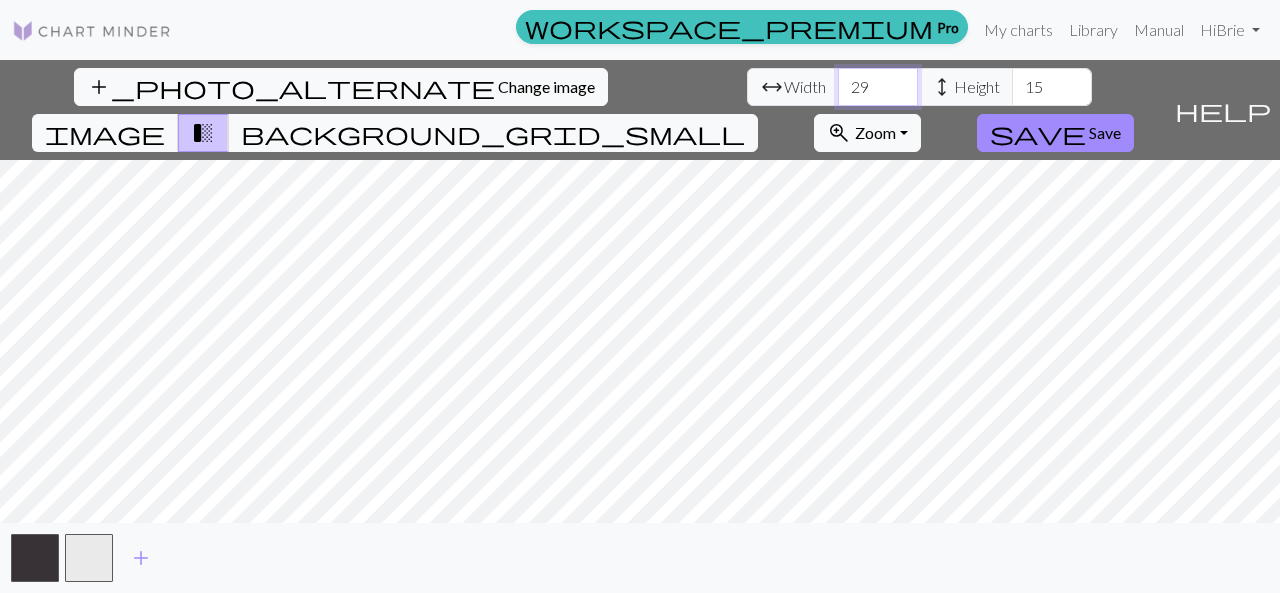 click on "29" at bounding box center (878, 87) 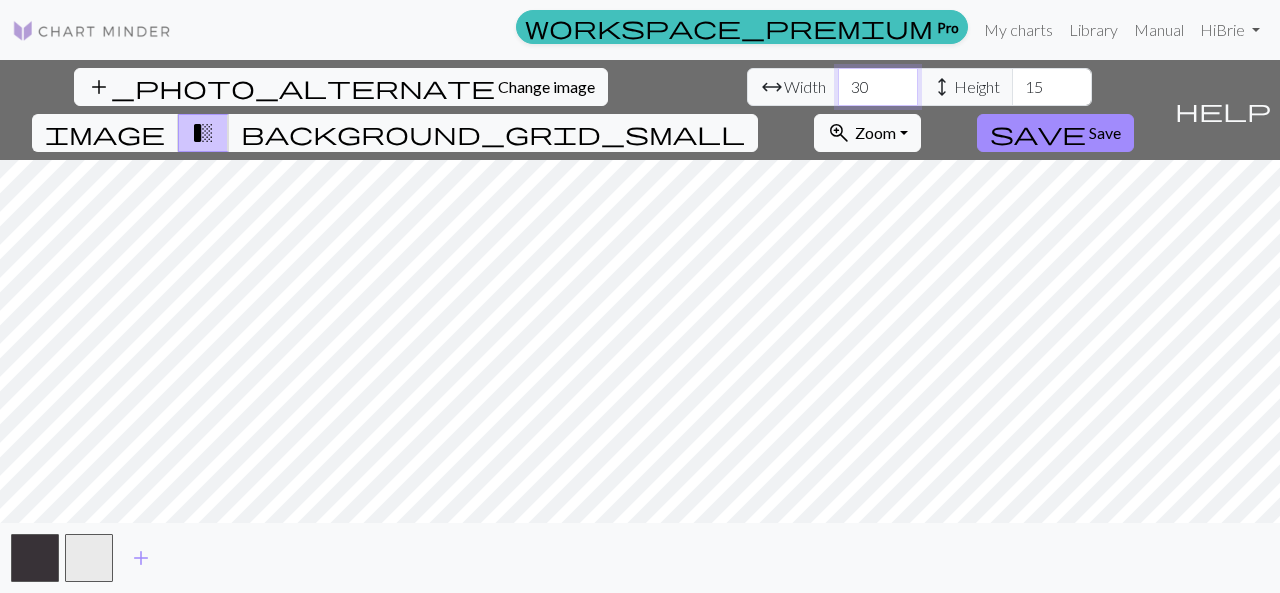 click on "30" at bounding box center [878, 87] 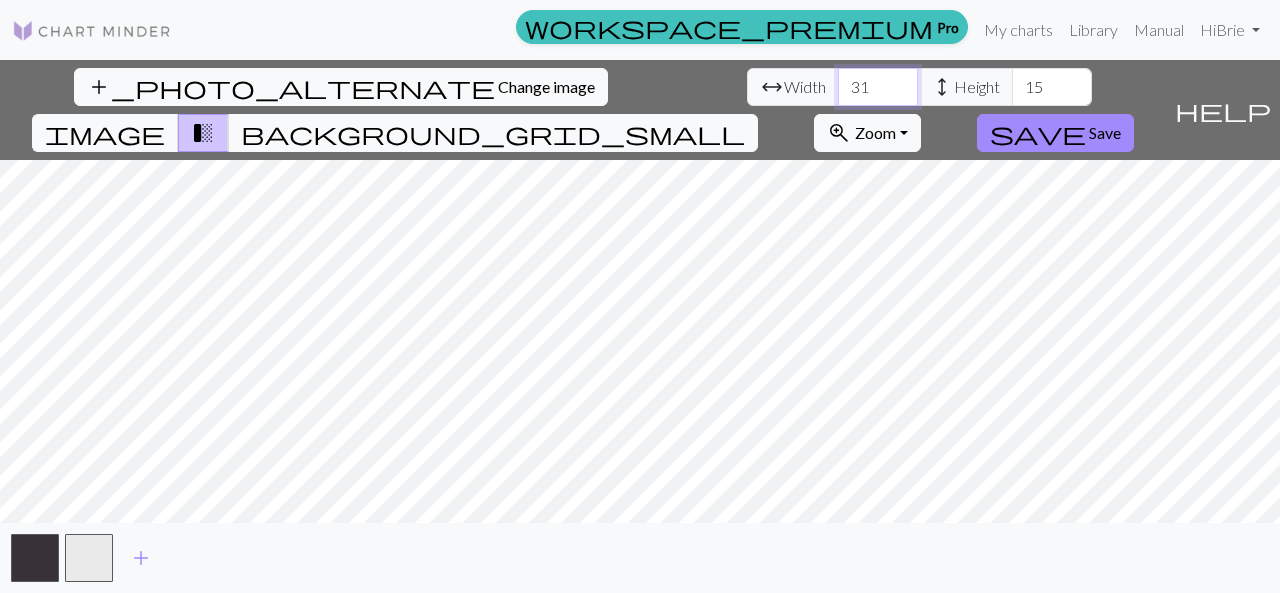 click on "31" at bounding box center [878, 87] 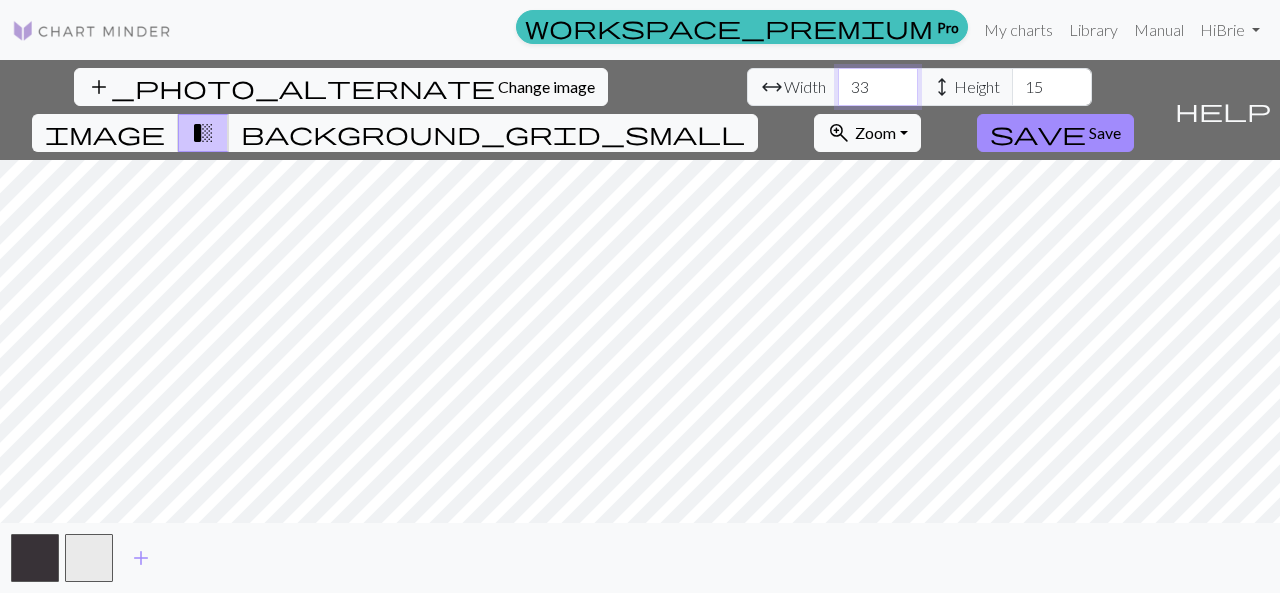 click on "33" at bounding box center (878, 87) 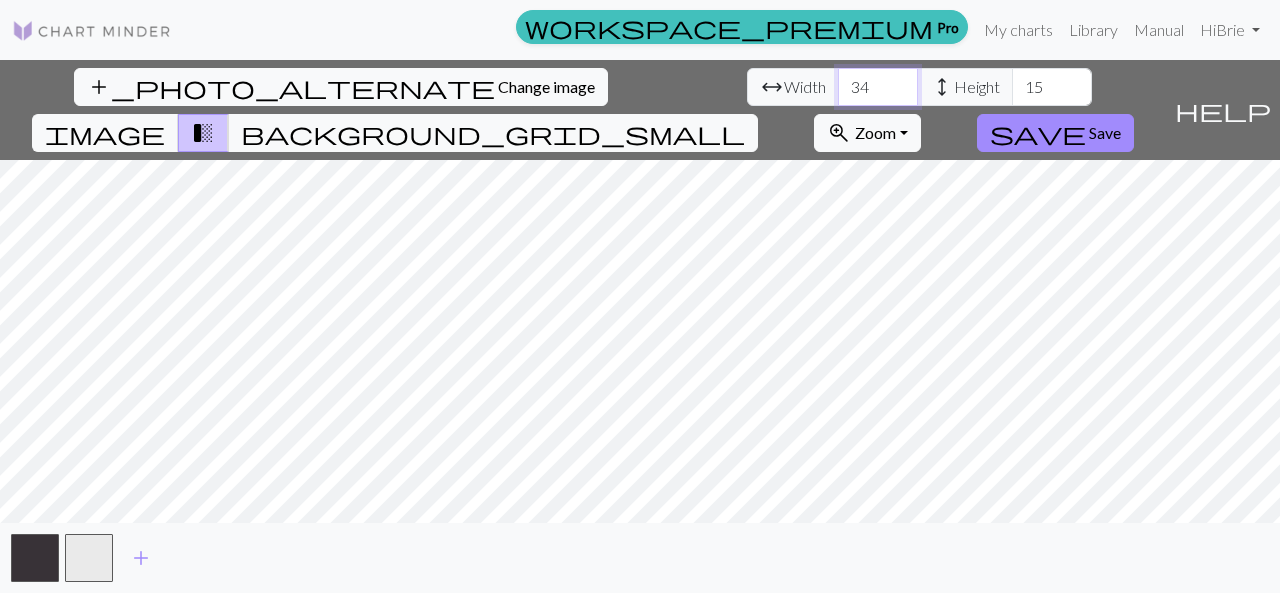click on "34" at bounding box center (878, 87) 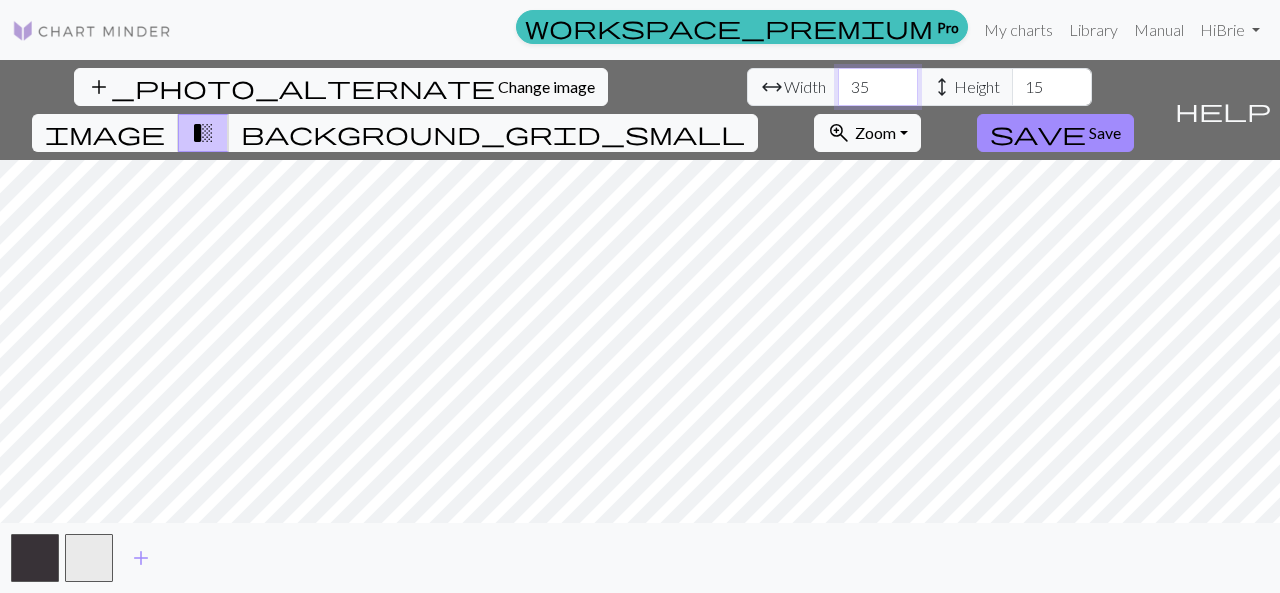 click on "35" at bounding box center (878, 87) 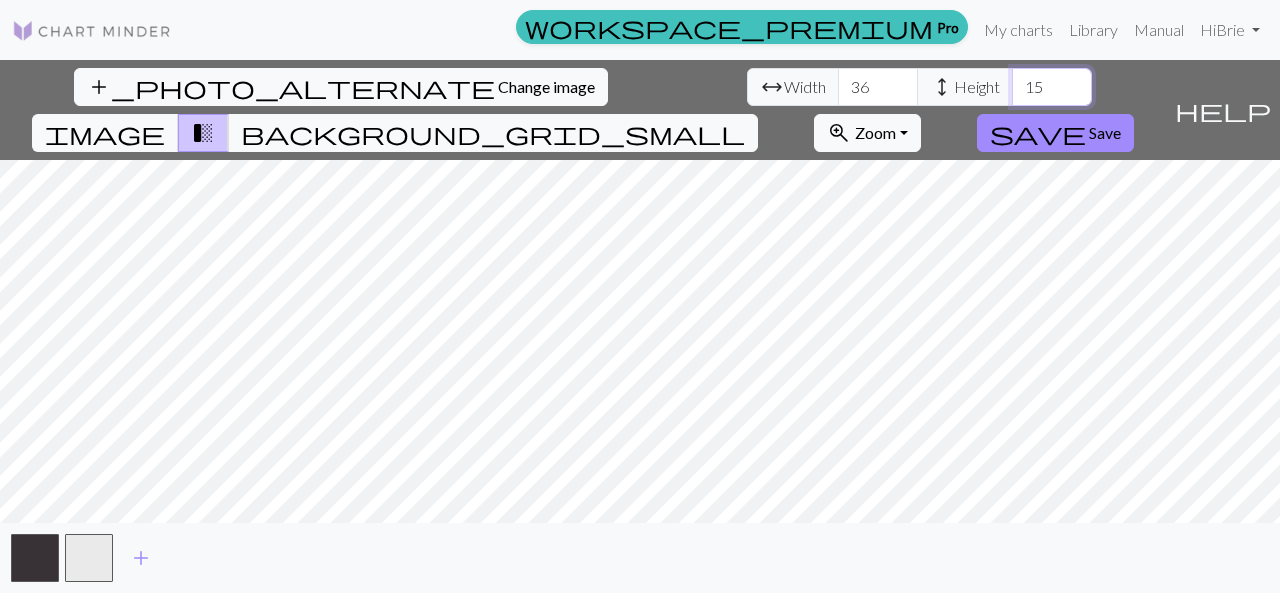 click on "16" at bounding box center (1052, 87) 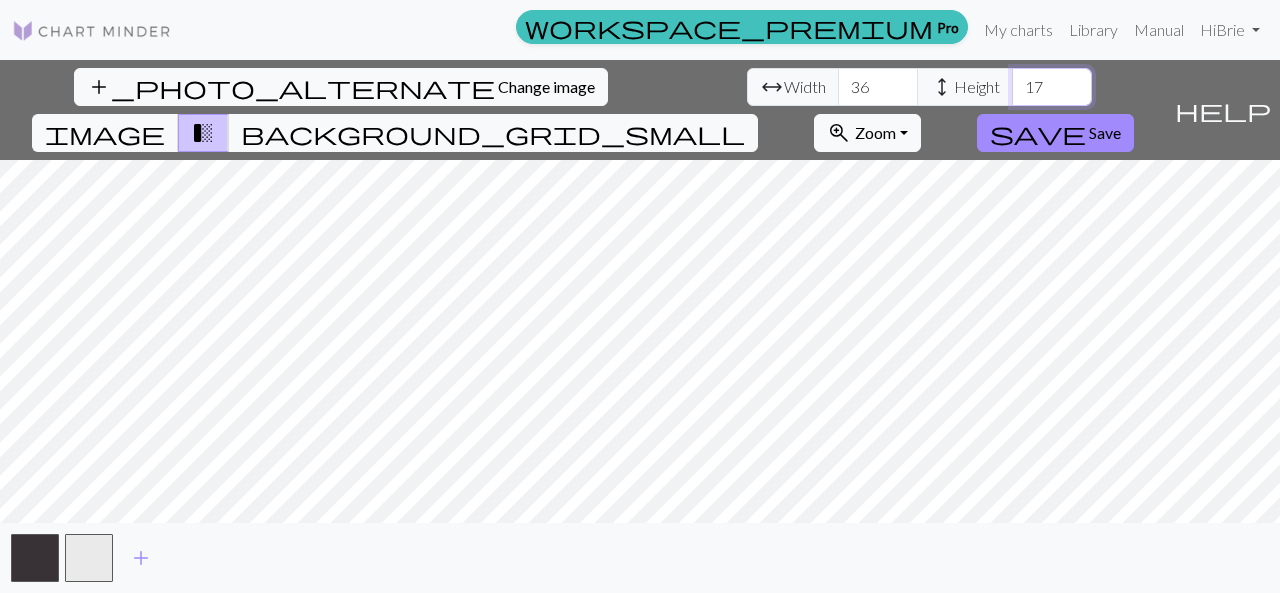 click on "17" at bounding box center (1052, 87) 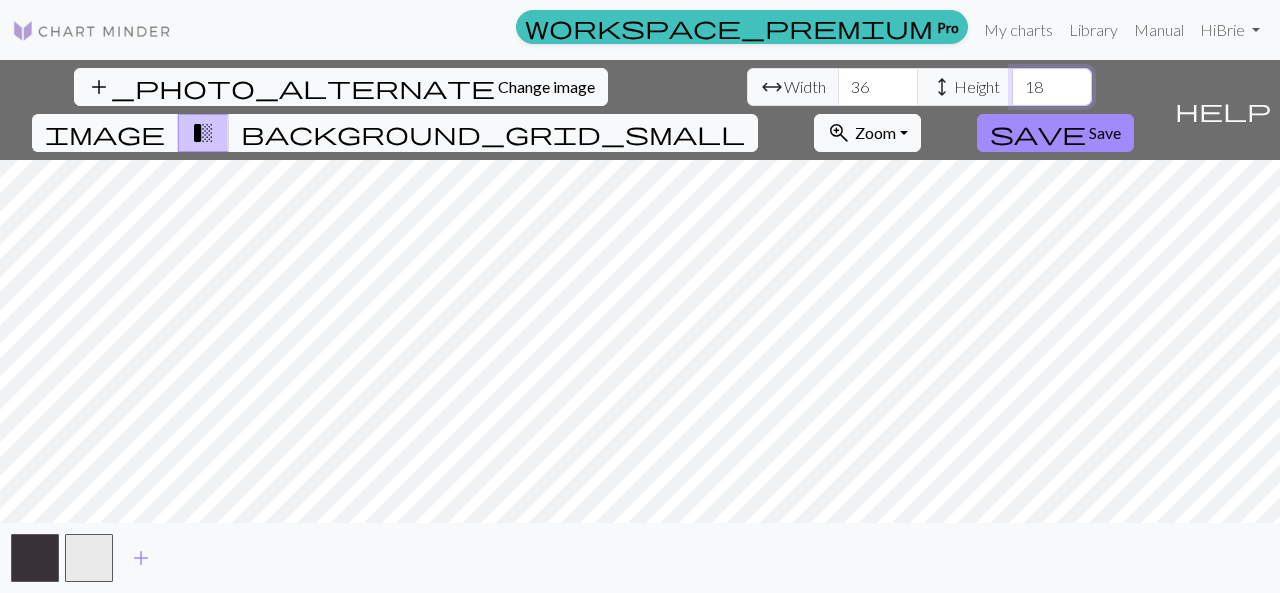 click on "18" at bounding box center [1052, 87] 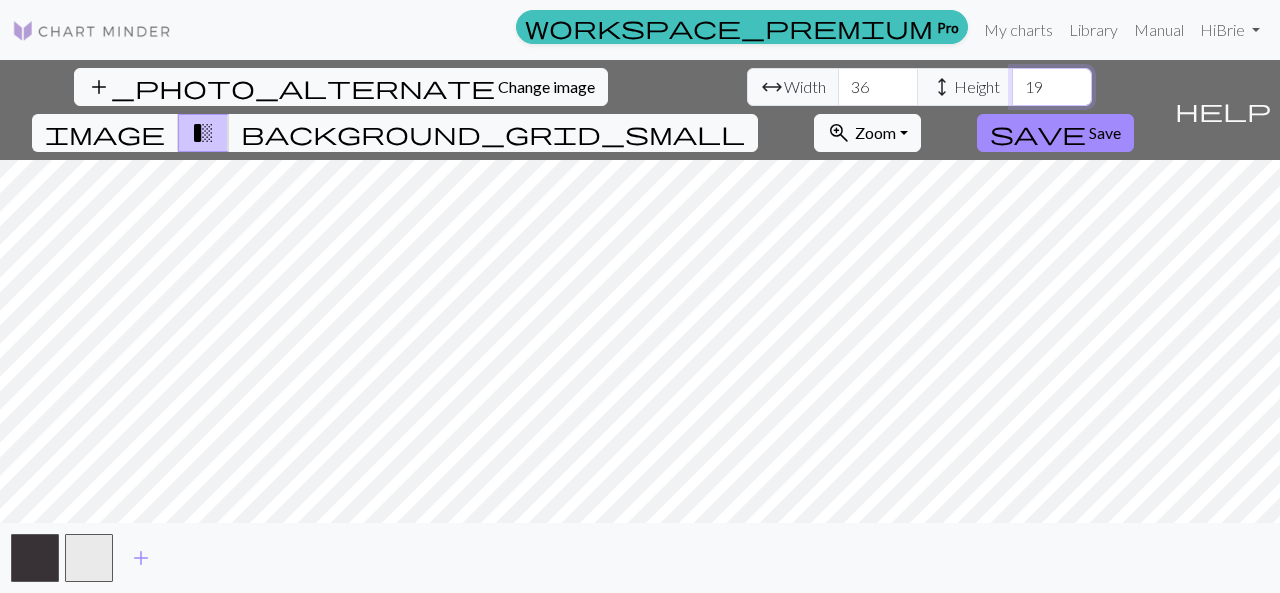 click on "19" at bounding box center [1052, 87] 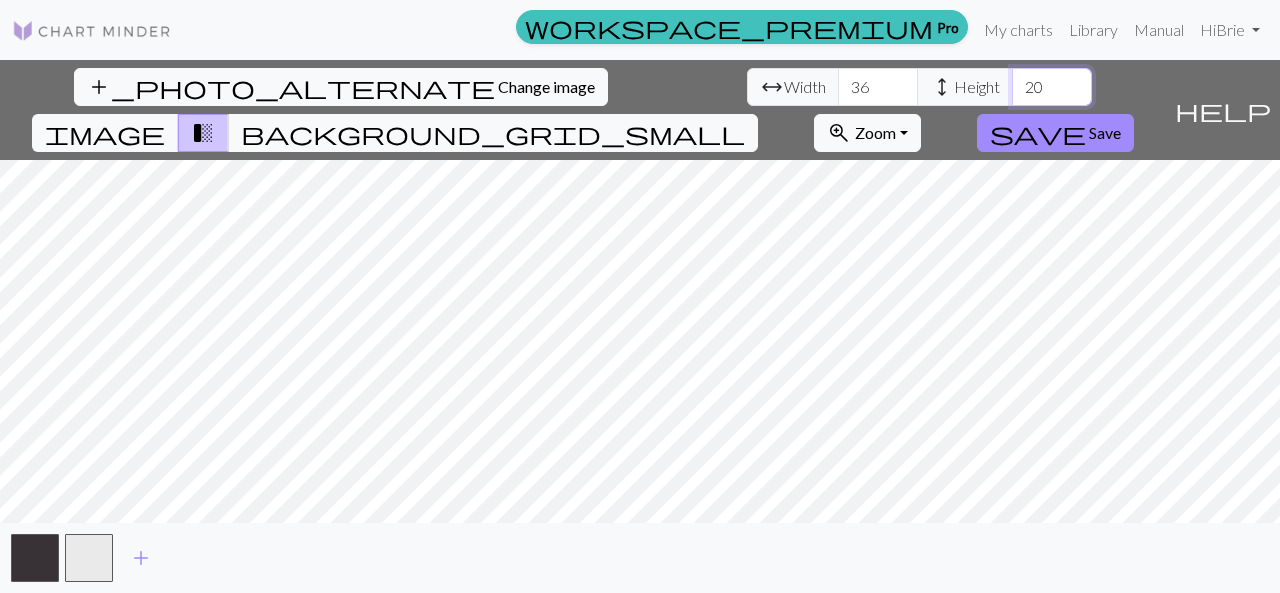 click on "20" at bounding box center [1052, 87] 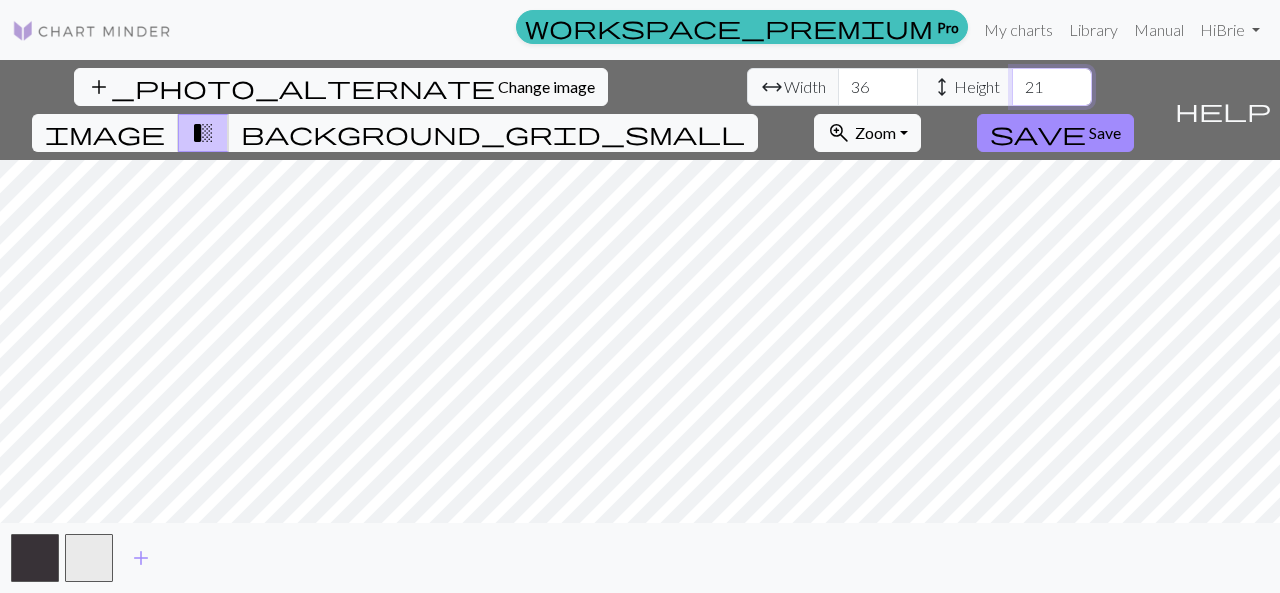click on "21" at bounding box center [1052, 87] 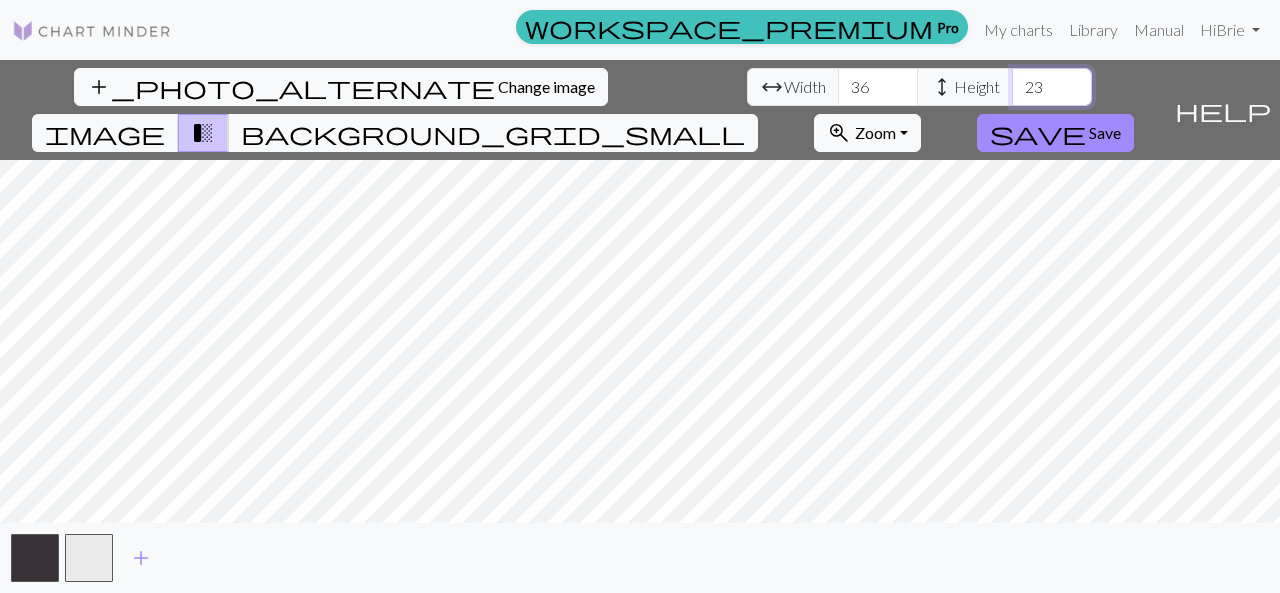 click on "23" at bounding box center (1052, 87) 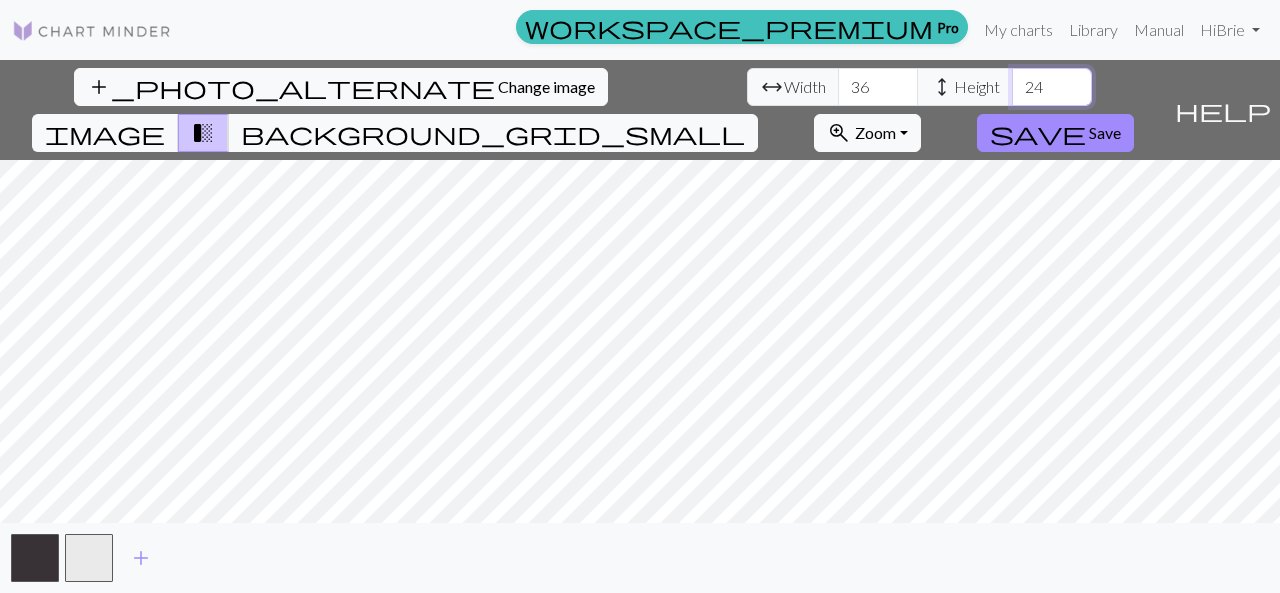click on "24" at bounding box center [1052, 87] 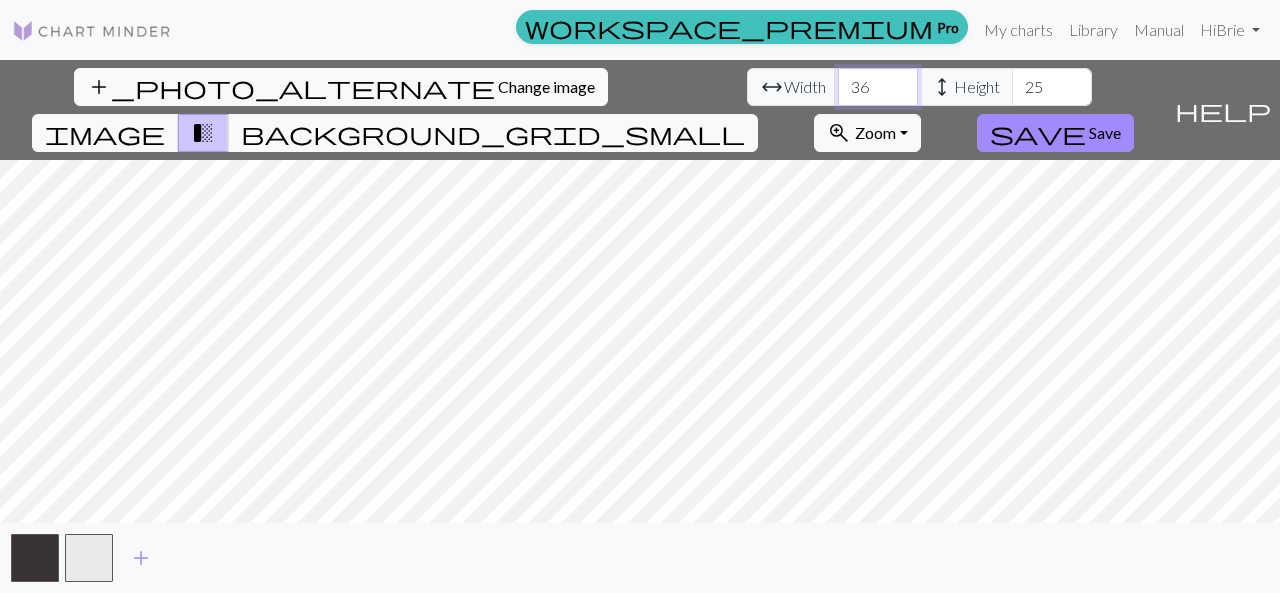 click on "37" at bounding box center (878, 87) 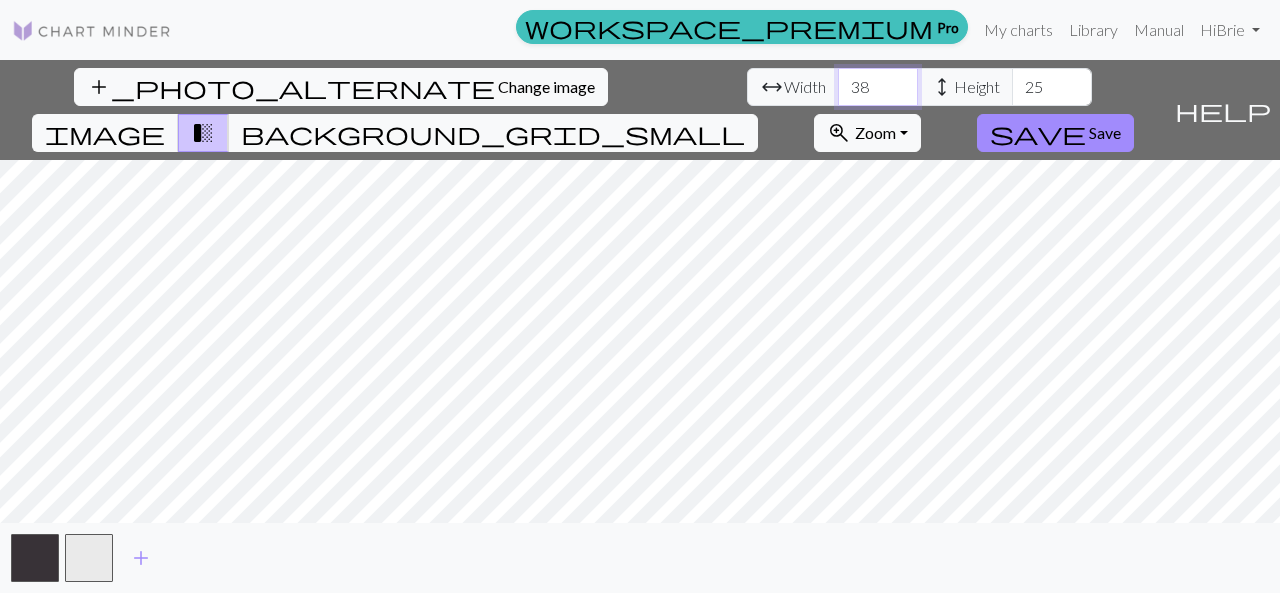 click on "38" at bounding box center (878, 87) 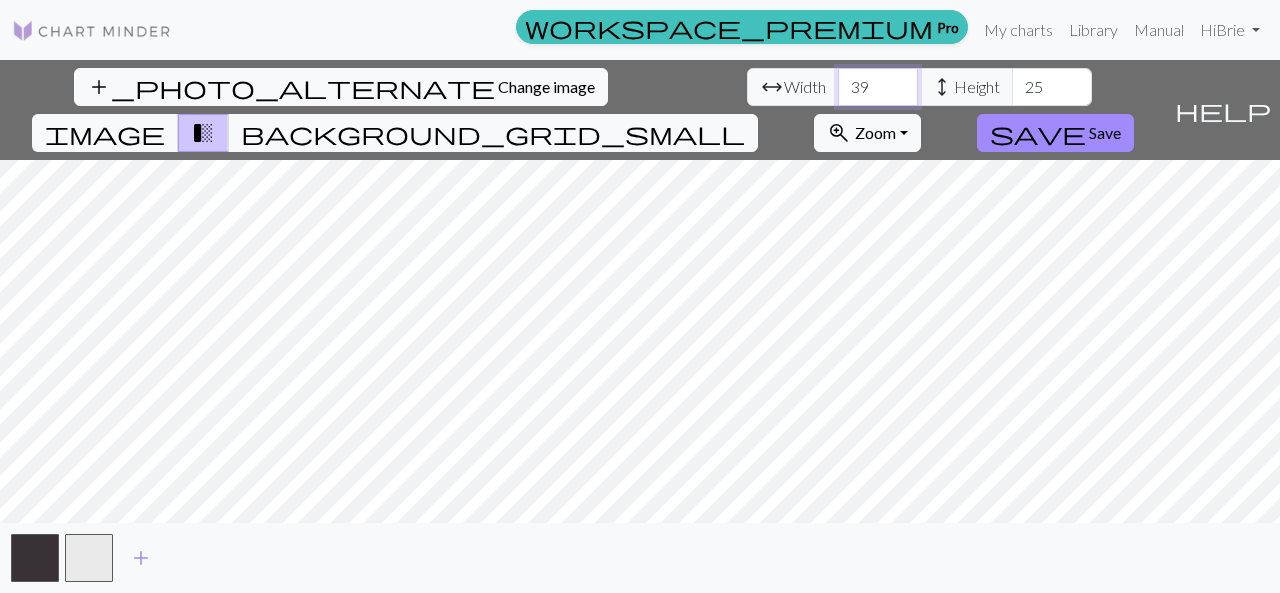 click on "39" at bounding box center (878, 87) 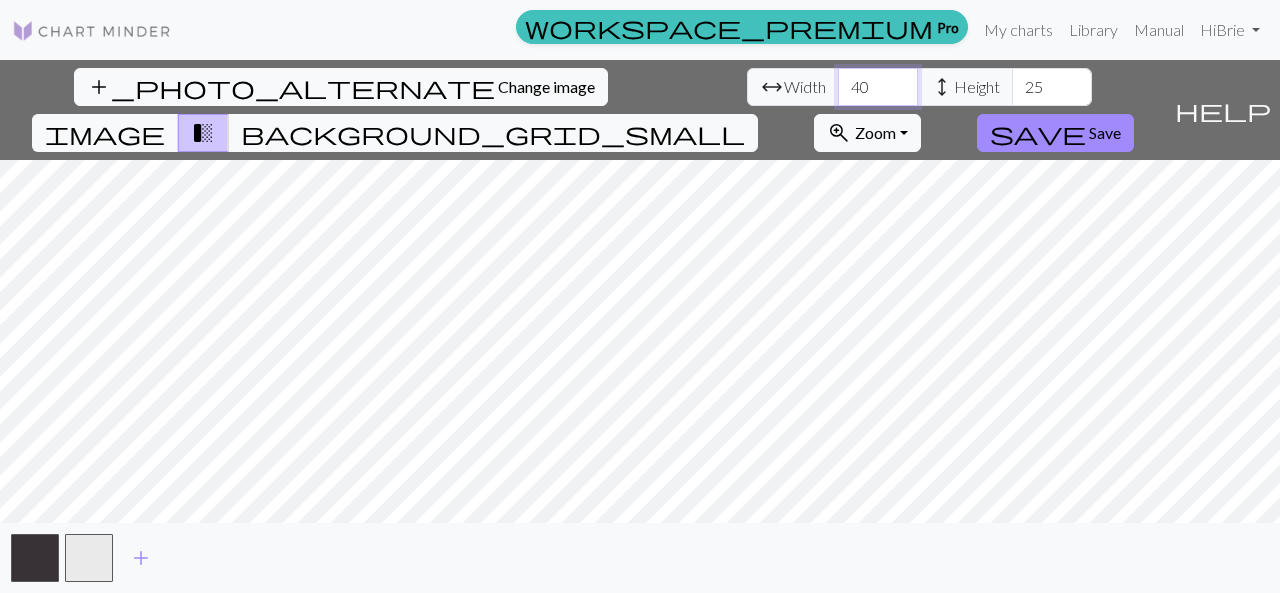 click on "40" at bounding box center (878, 87) 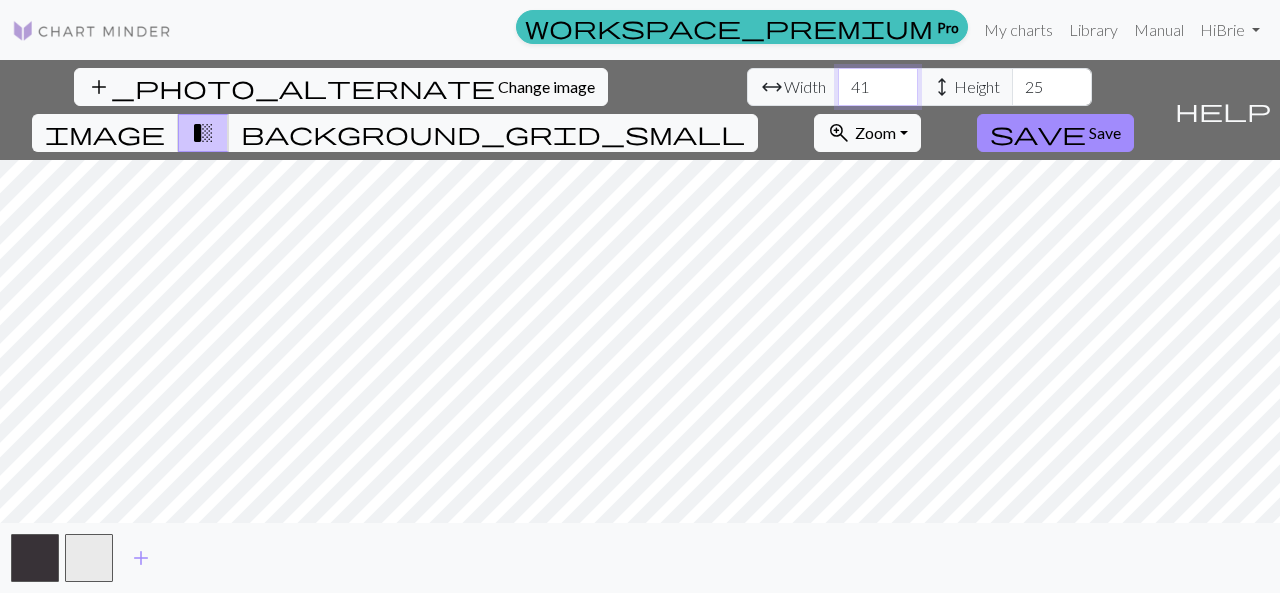 click on "41" at bounding box center [878, 87] 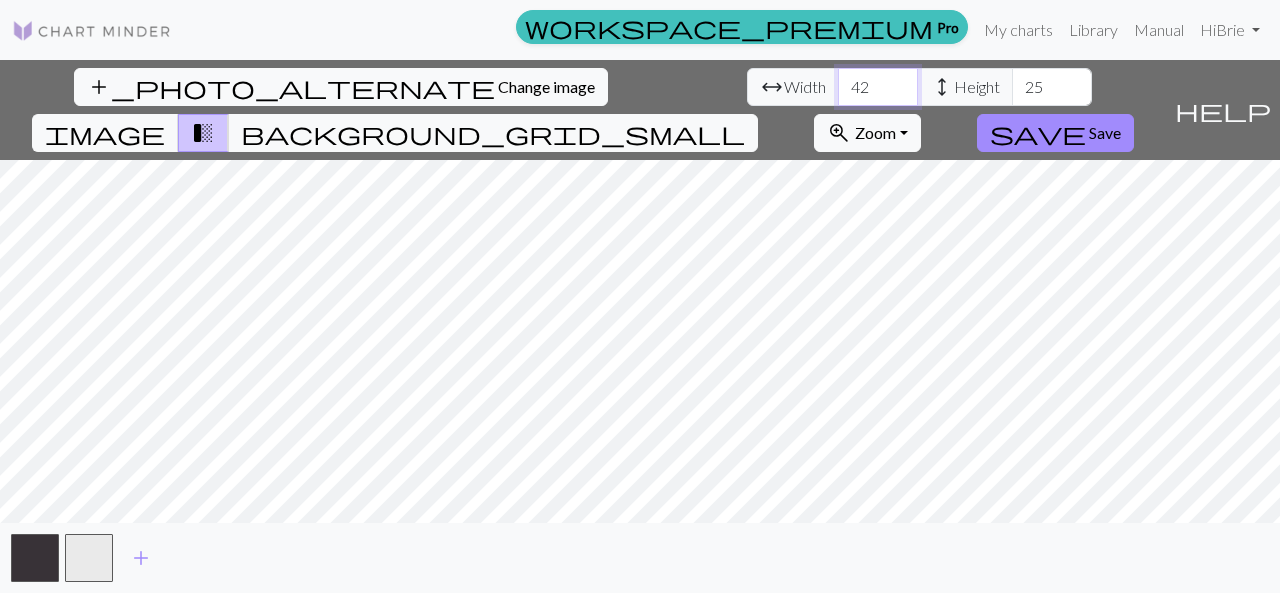 click on "42" at bounding box center (878, 87) 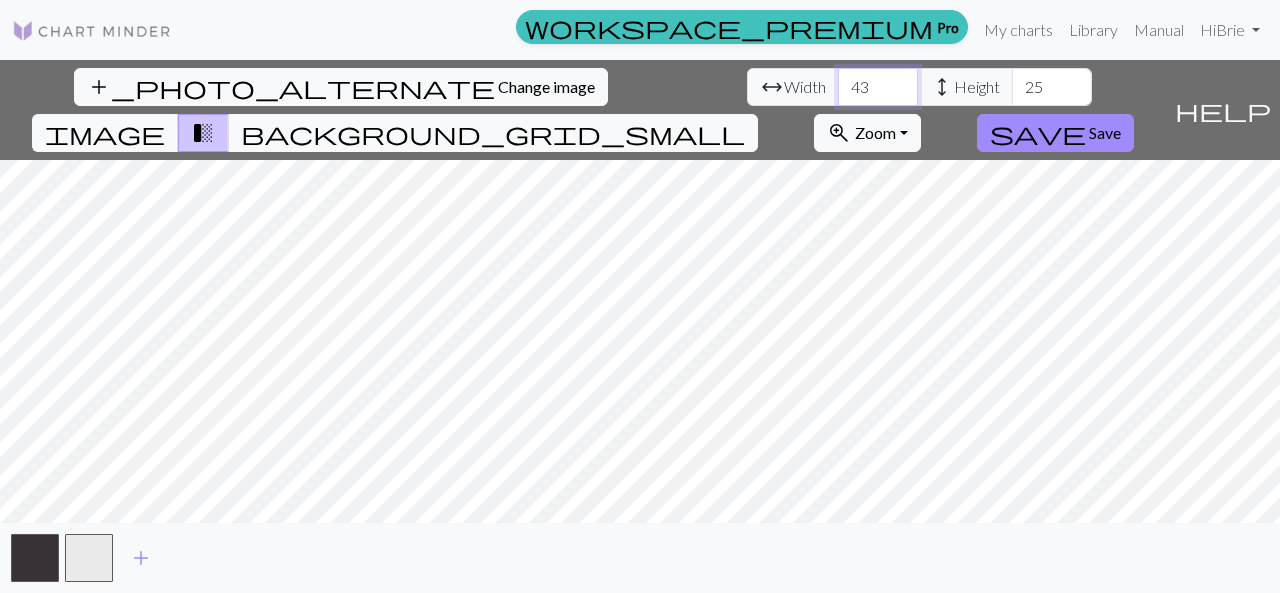 click on "43" at bounding box center [878, 87] 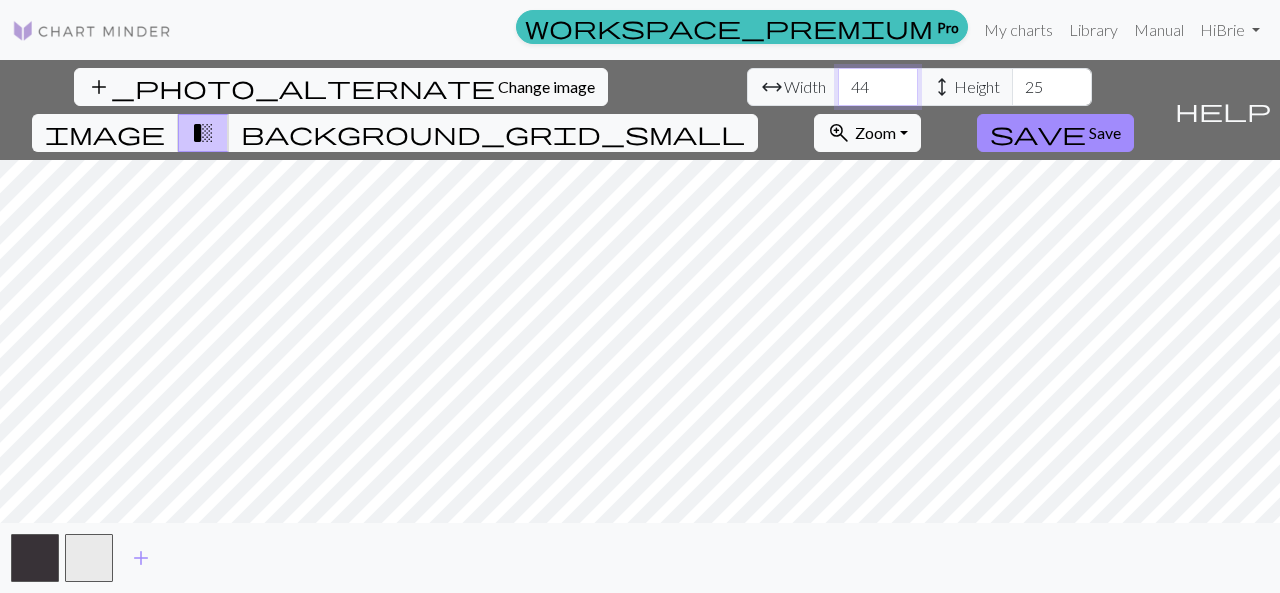 click on "44" at bounding box center [878, 87] 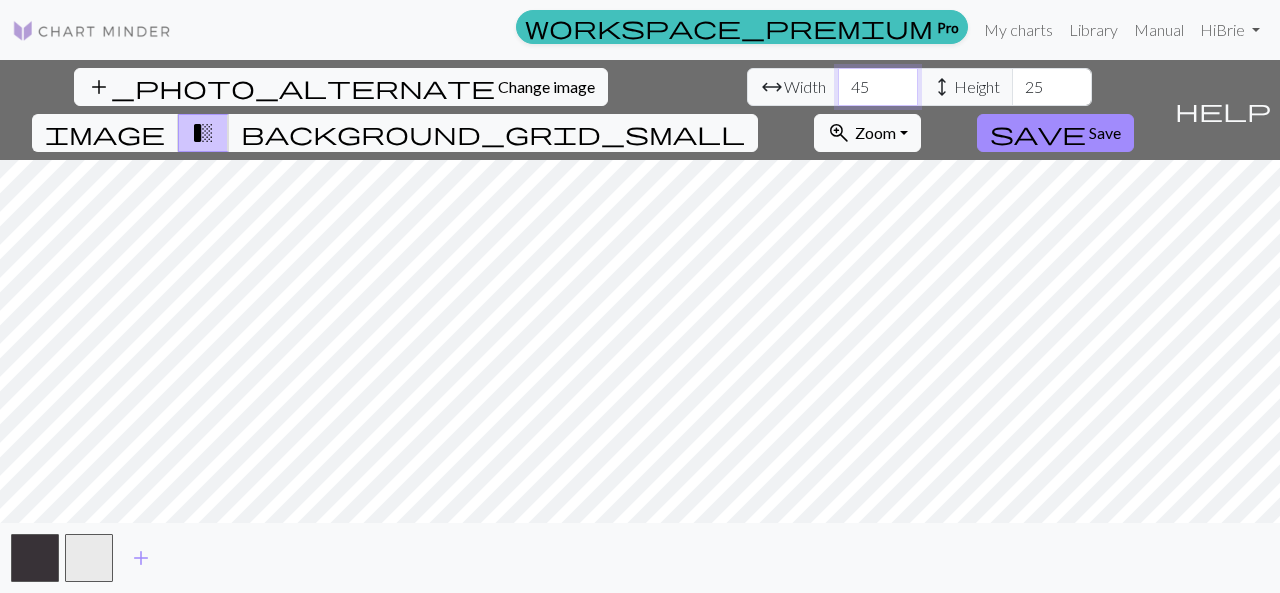 click on "45" at bounding box center [878, 87] 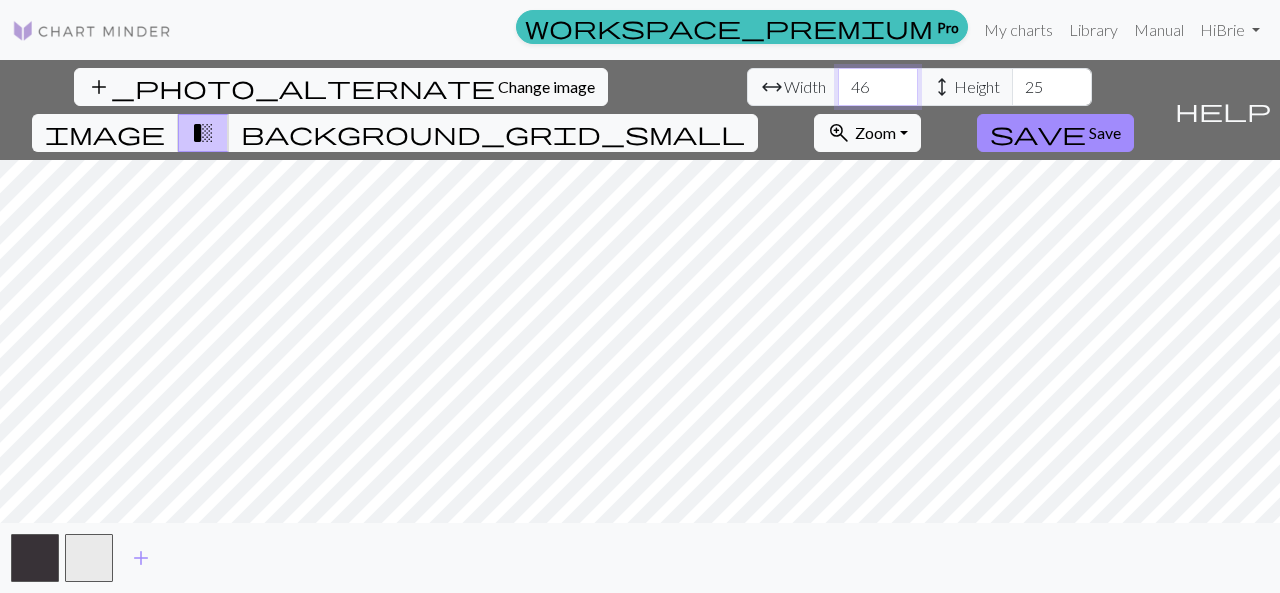click on "46" at bounding box center (878, 87) 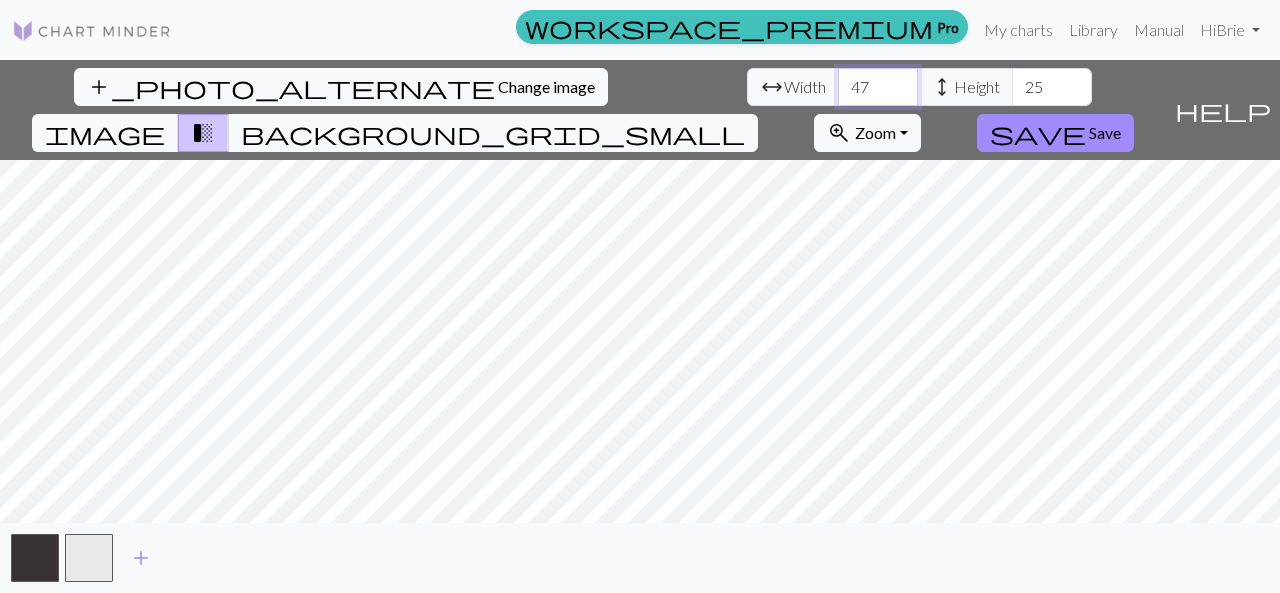click on "47" at bounding box center [878, 87] 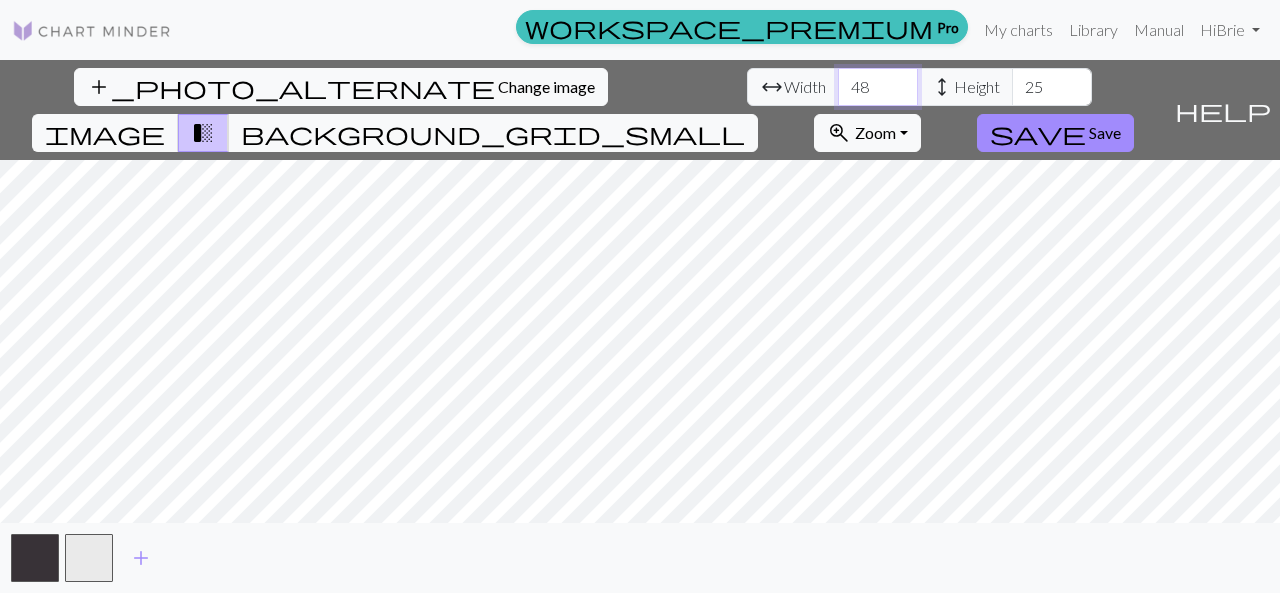 click on "48" at bounding box center [878, 87] 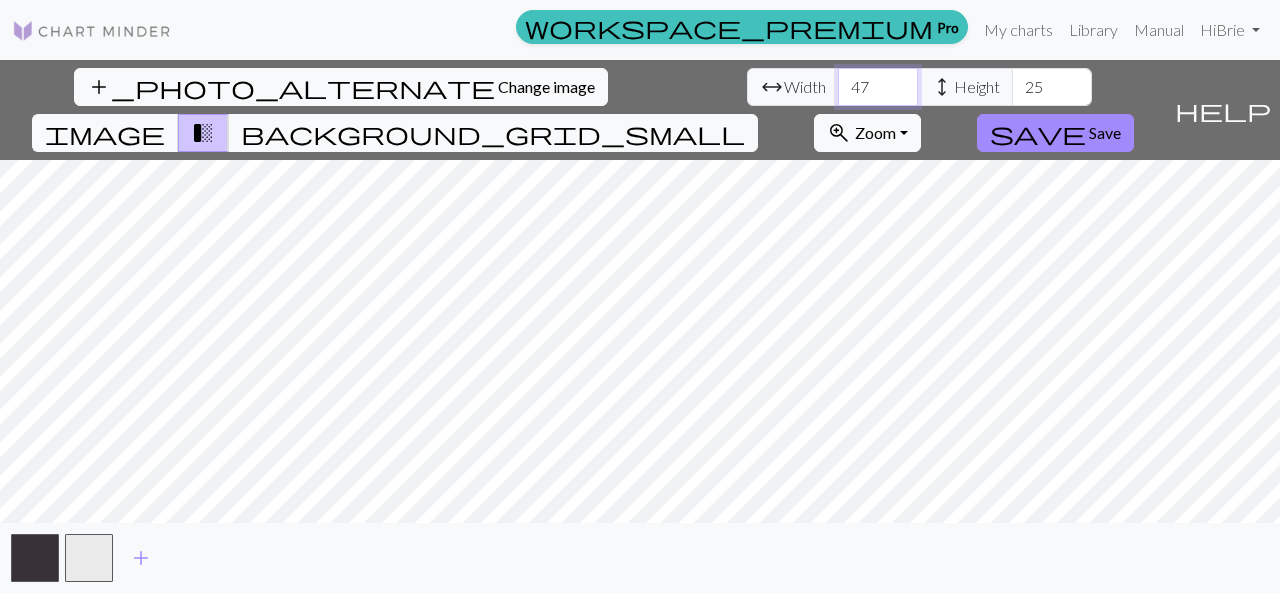click on "47" at bounding box center (878, 87) 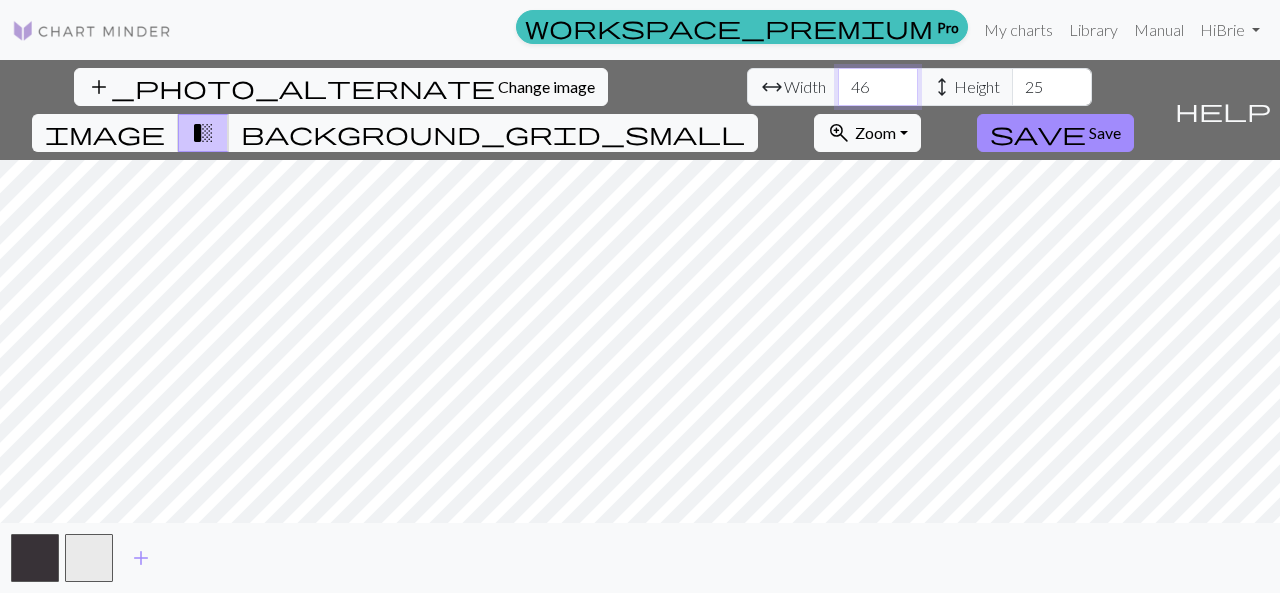 click on "46" at bounding box center [878, 87] 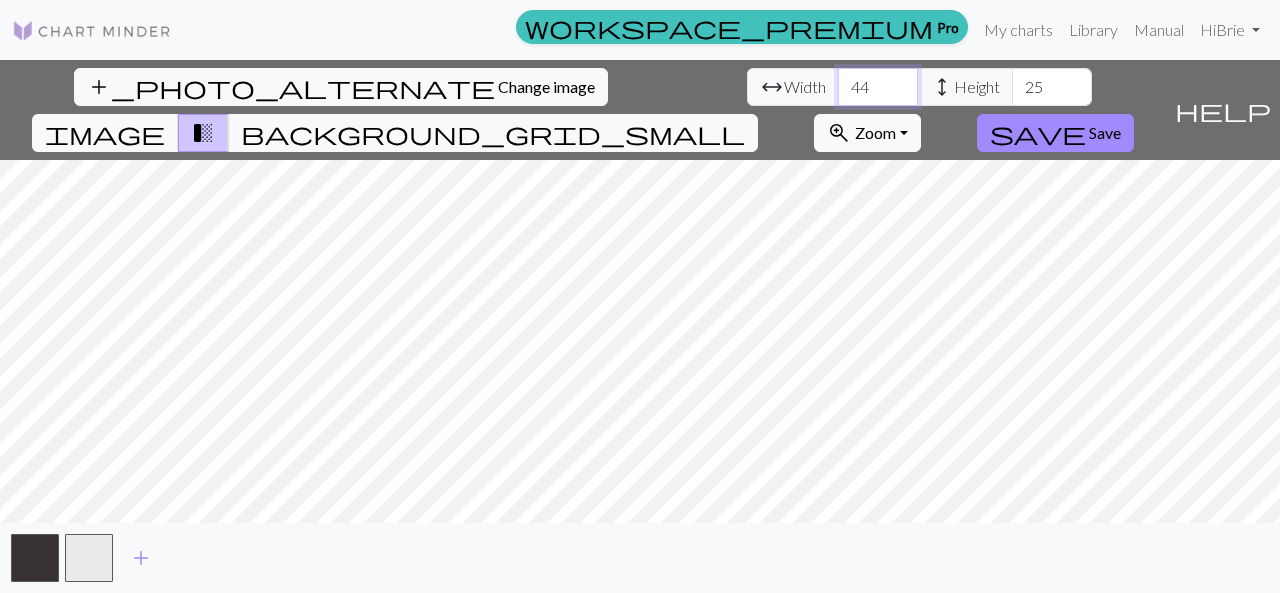click on "44" at bounding box center (878, 87) 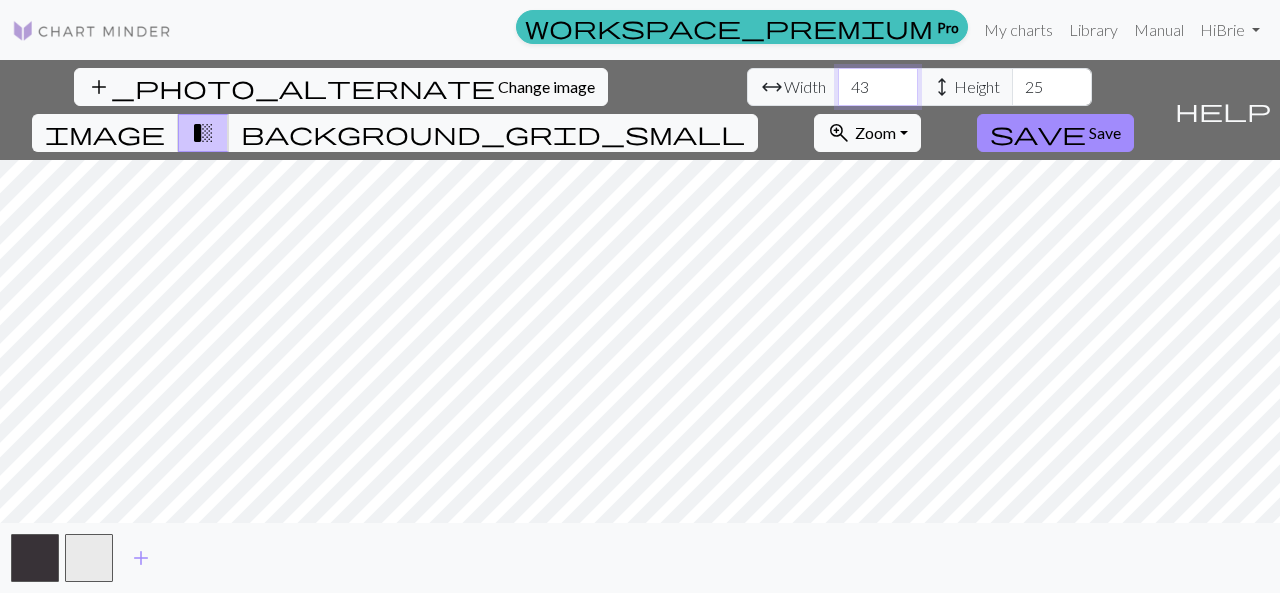 click on "43" at bounding box center [878, 87] 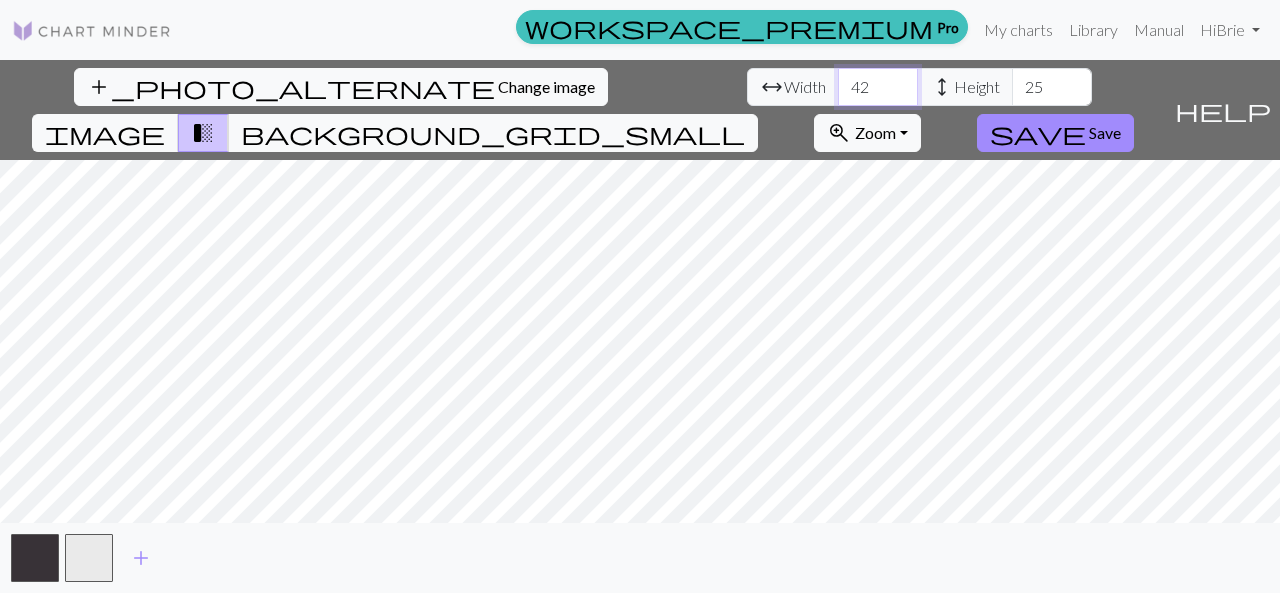 click on "41" at bounding box center (878, 87) 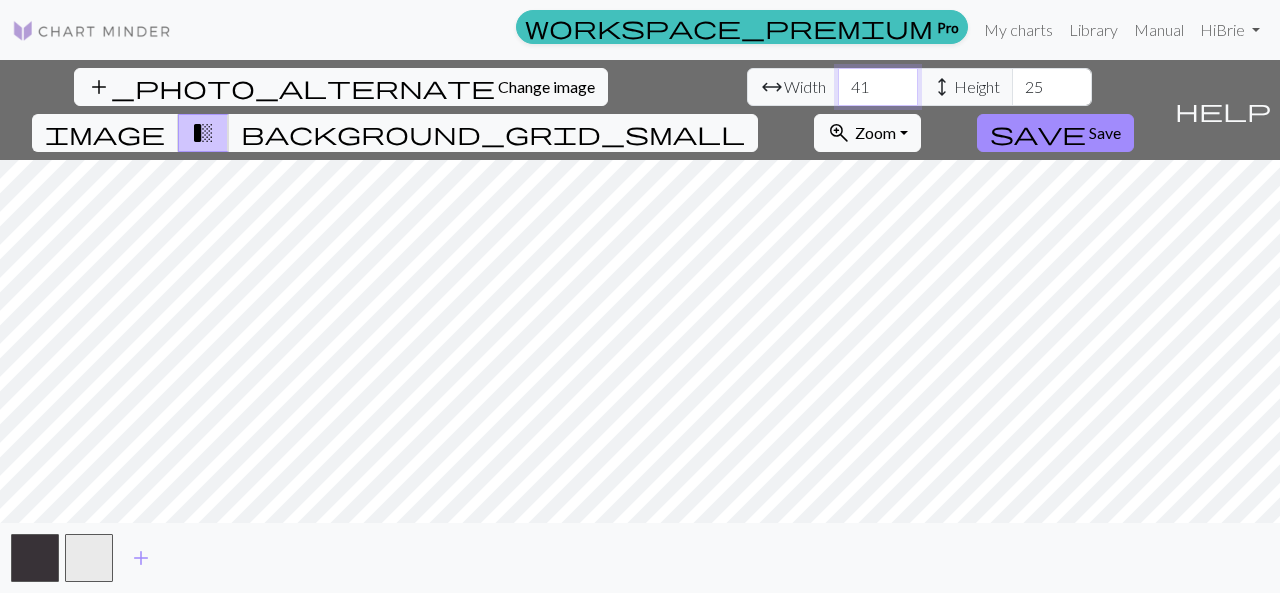 type on "40" 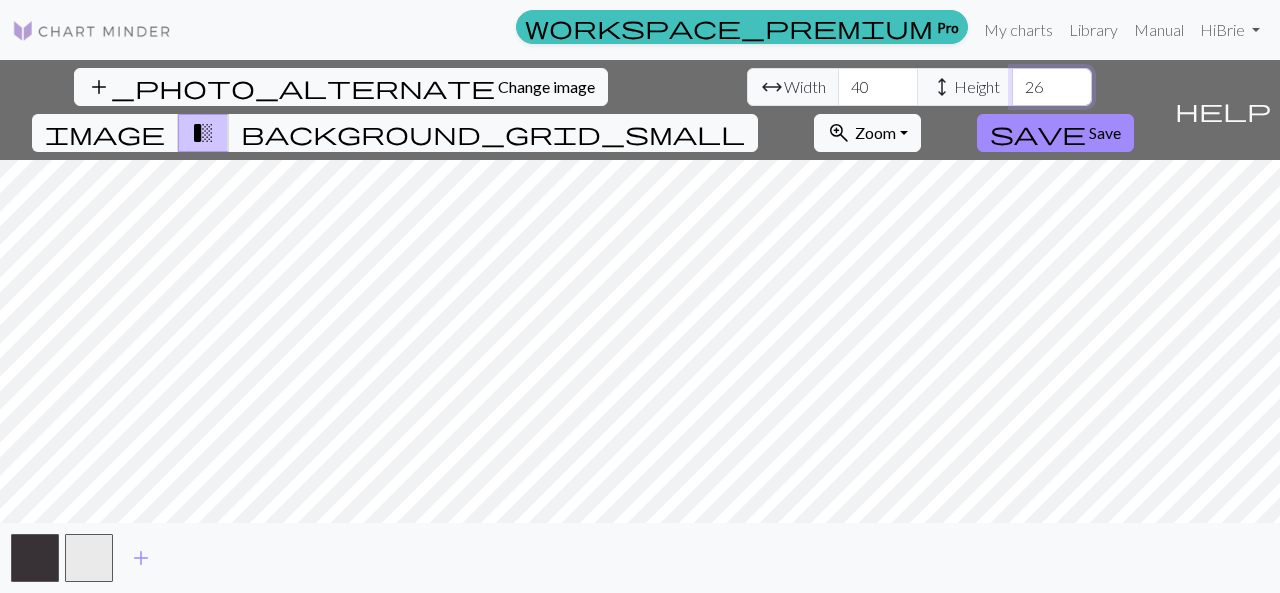 click on "26" at bounding box center [1052, 87] 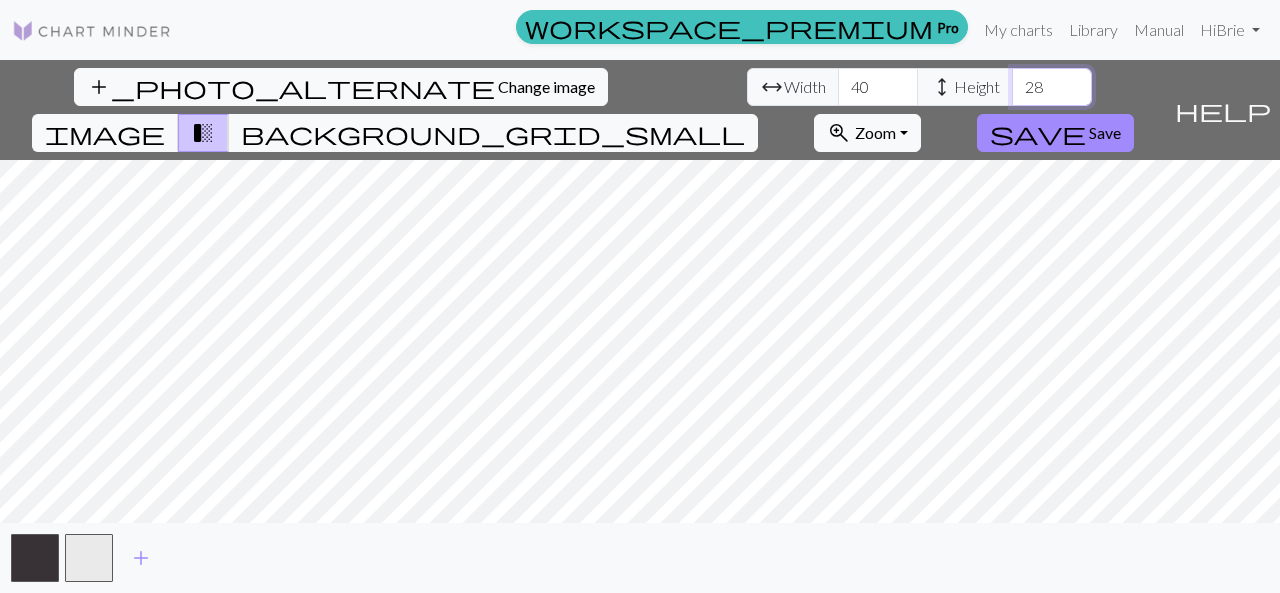 click on "28" at bounding box center (1052, 87) 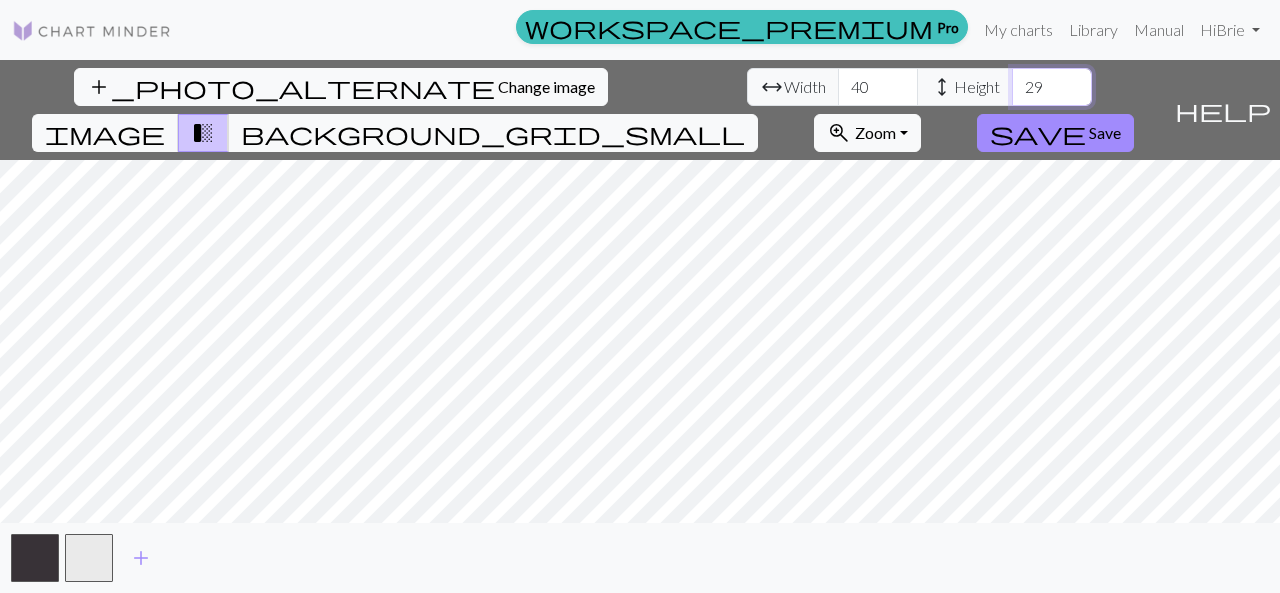 click on "29" at bounding box center [1052, 87] 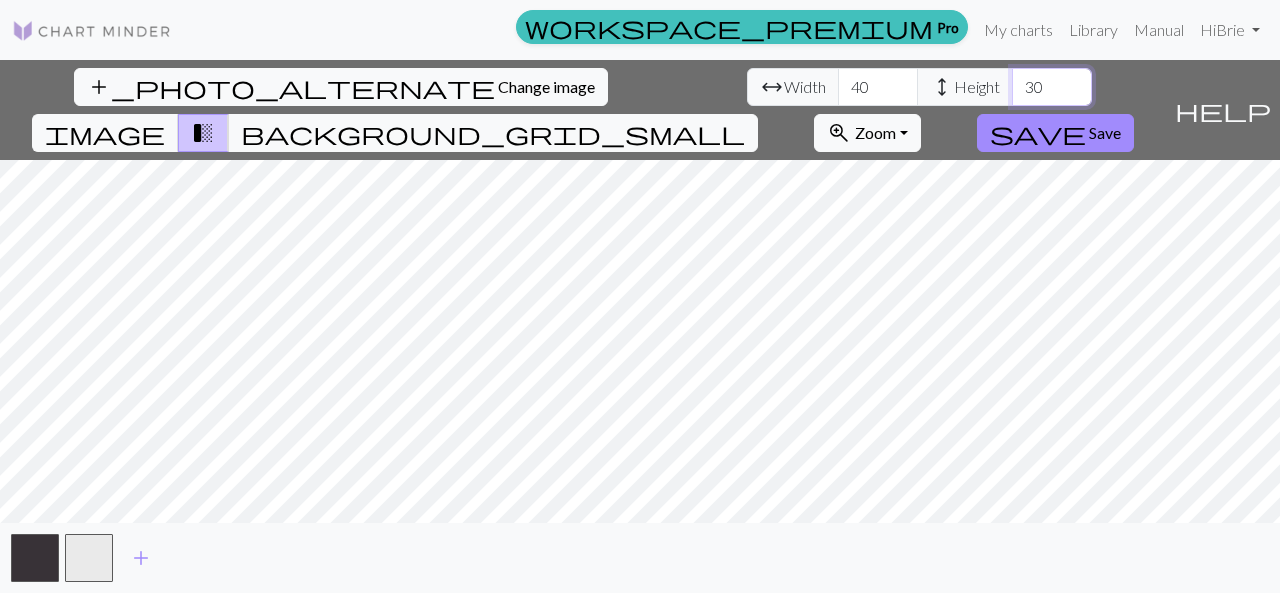 click on "30" at bounding box center (1052, 87) 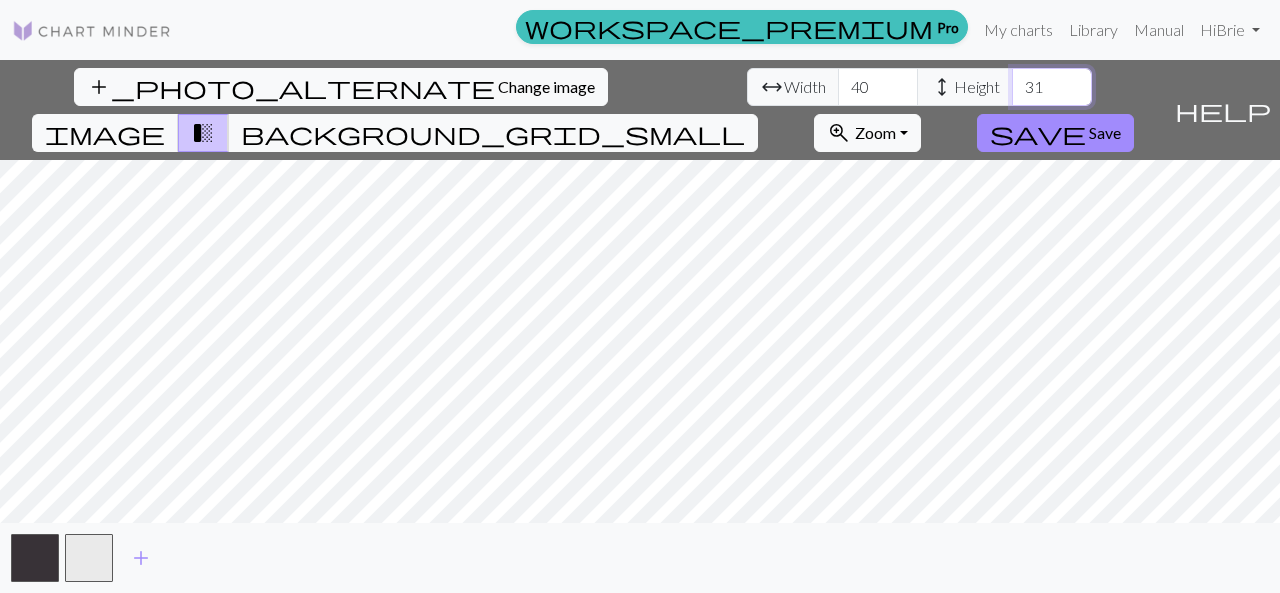 click on "31" at bounding box center [1052, 87] 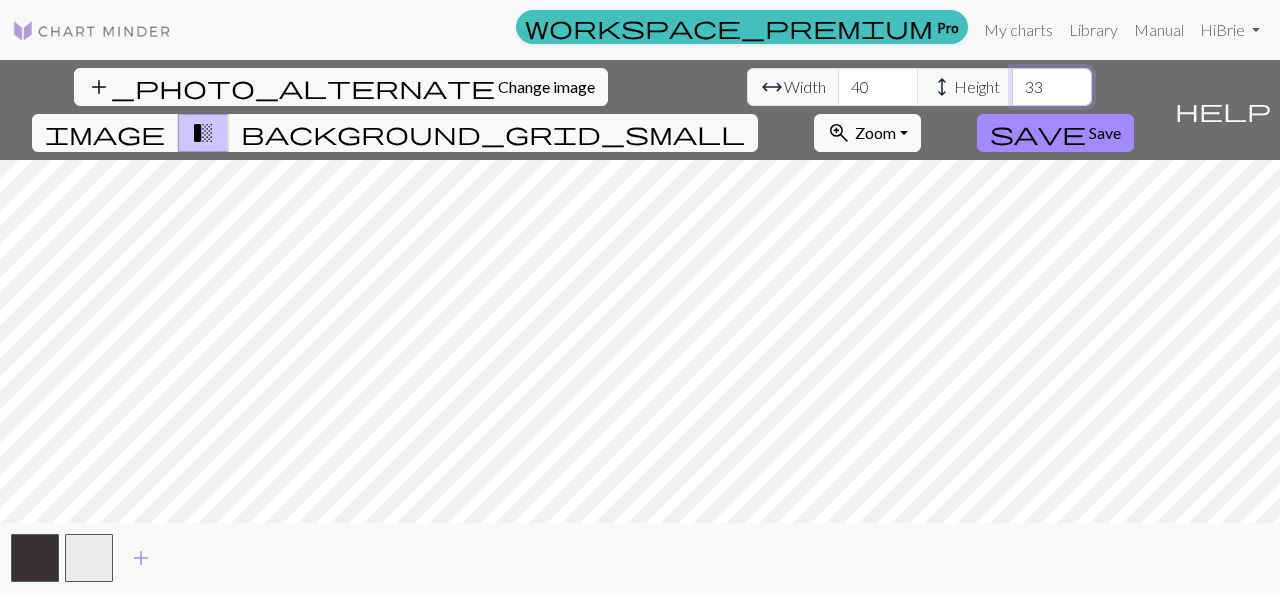 click on "33" at bounding box center (1052, 87) 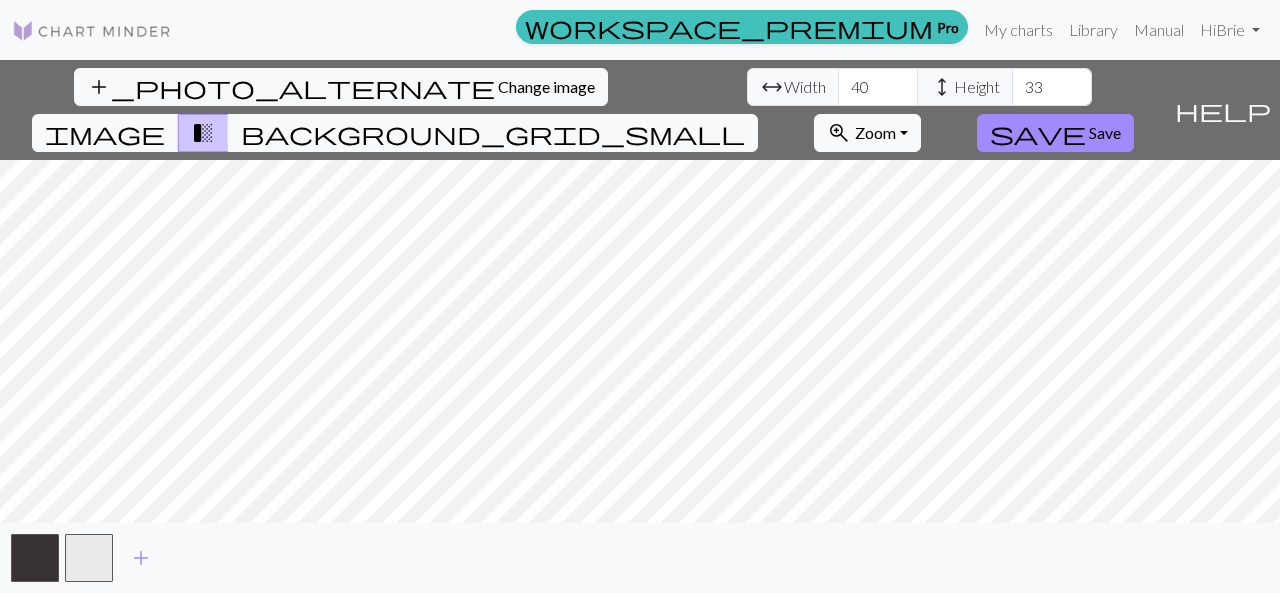 click on "background_grid_small" at bounding box center [493, 133] 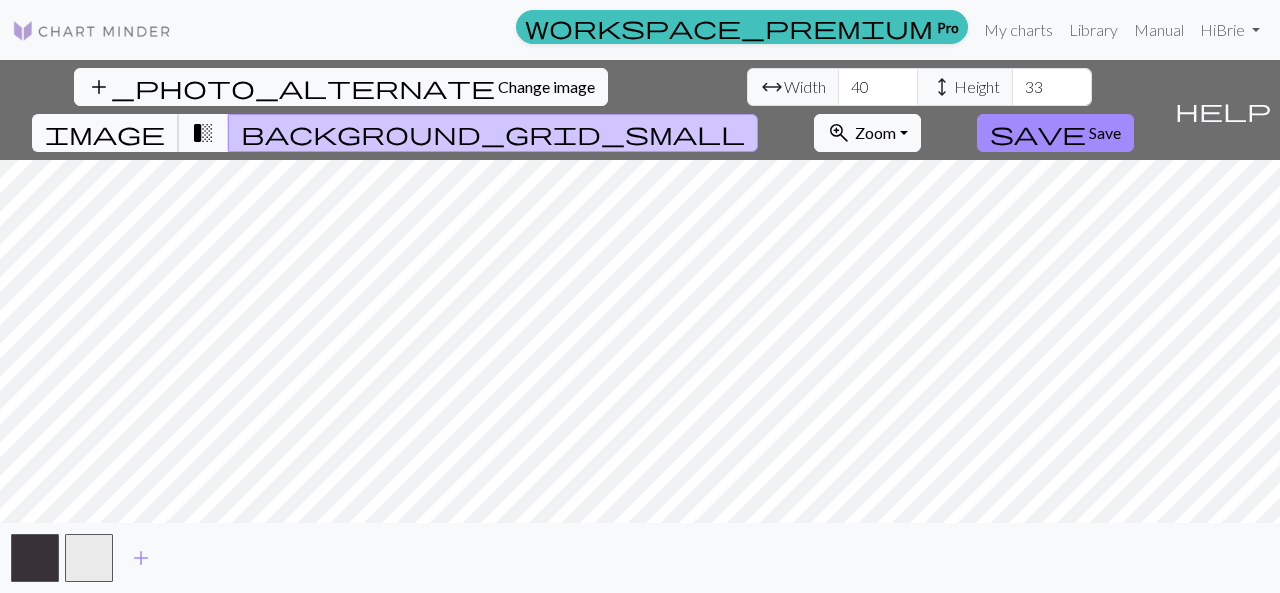 click on "image" at bounding box center [105, 133] 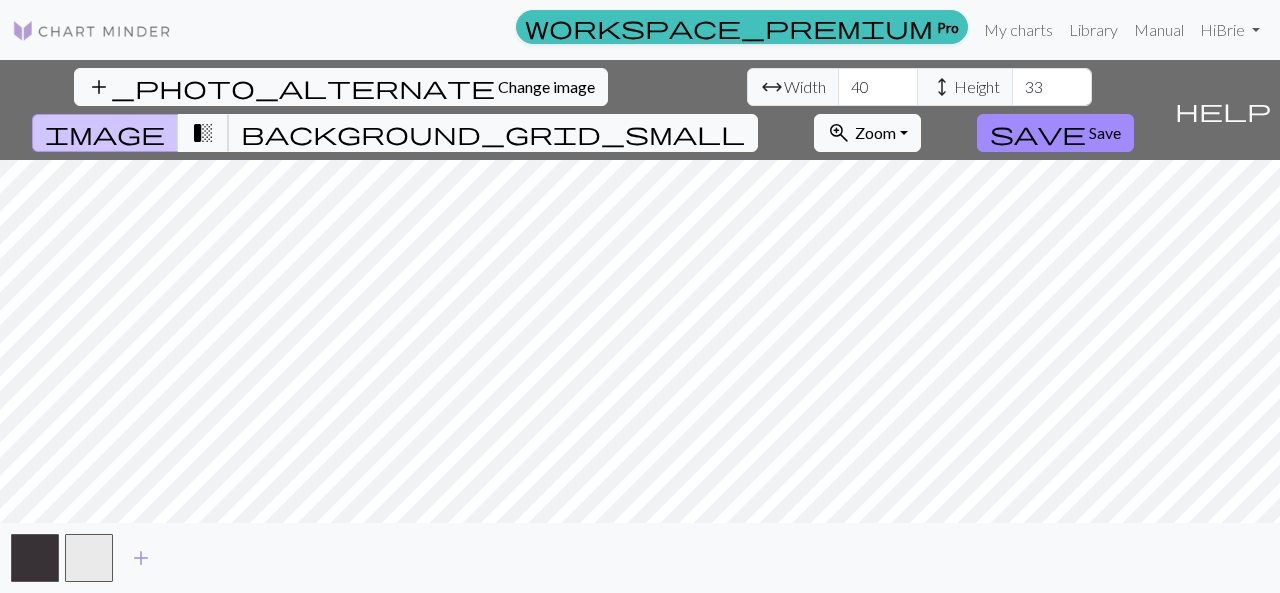 click on "transition_fade" at bounding box center [203, 133] 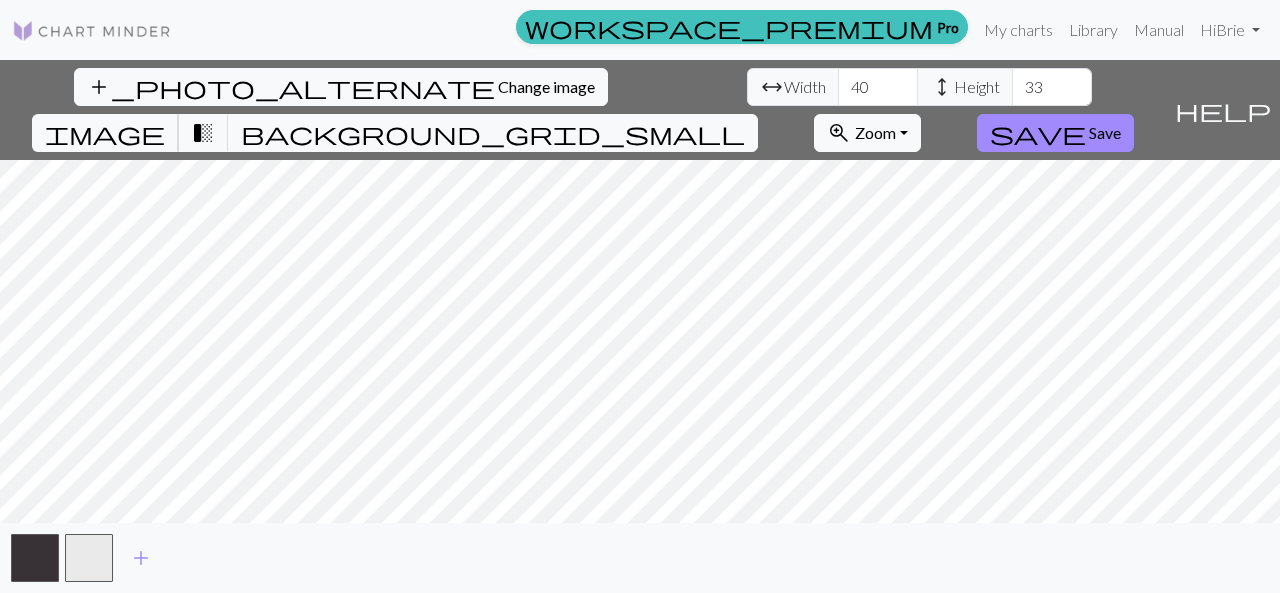click on "image" at bounding box center [105, 133] 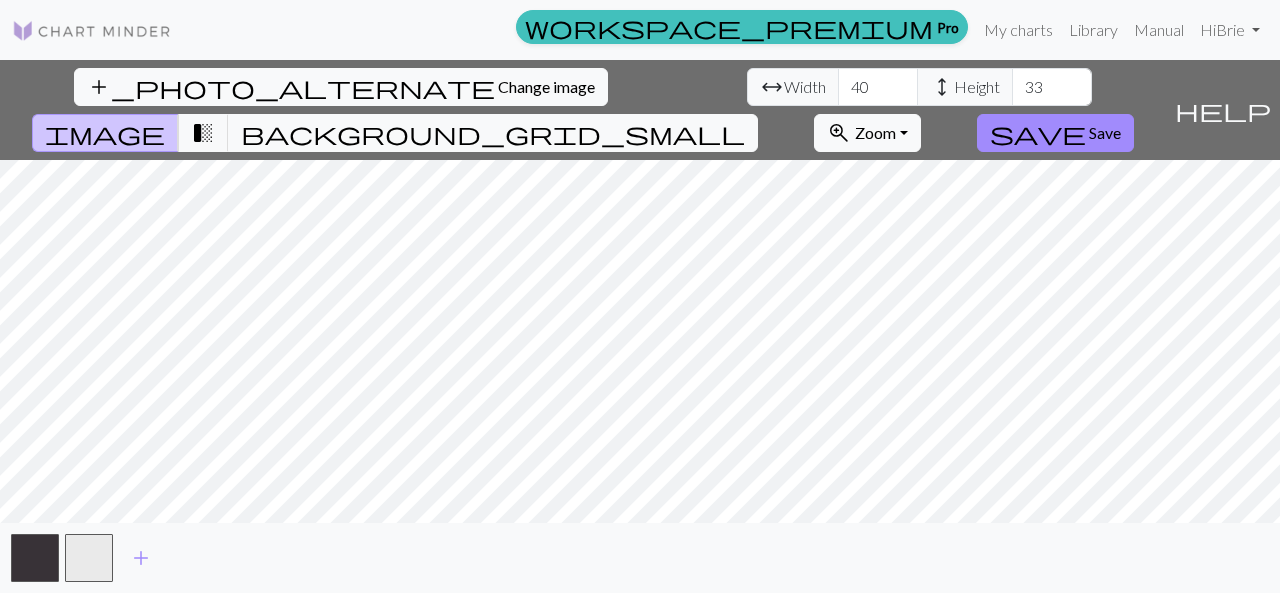 click on "background_grid_small" at bounding box center (493, 133) 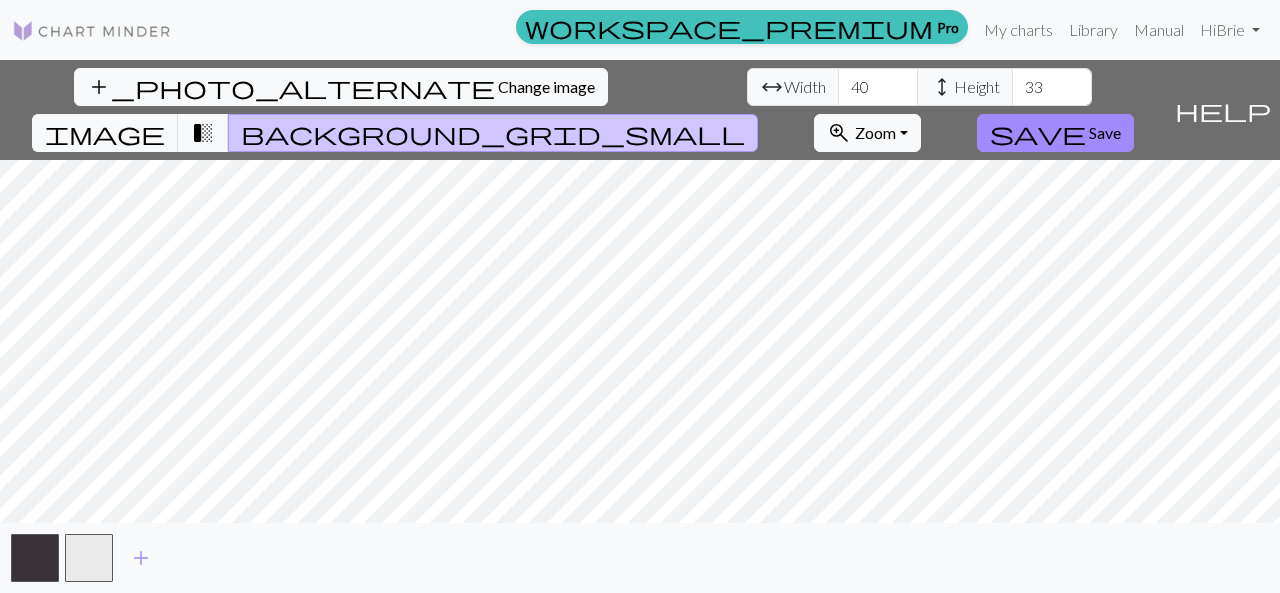 click on "transition_fade" at bounding box center [203, 133] 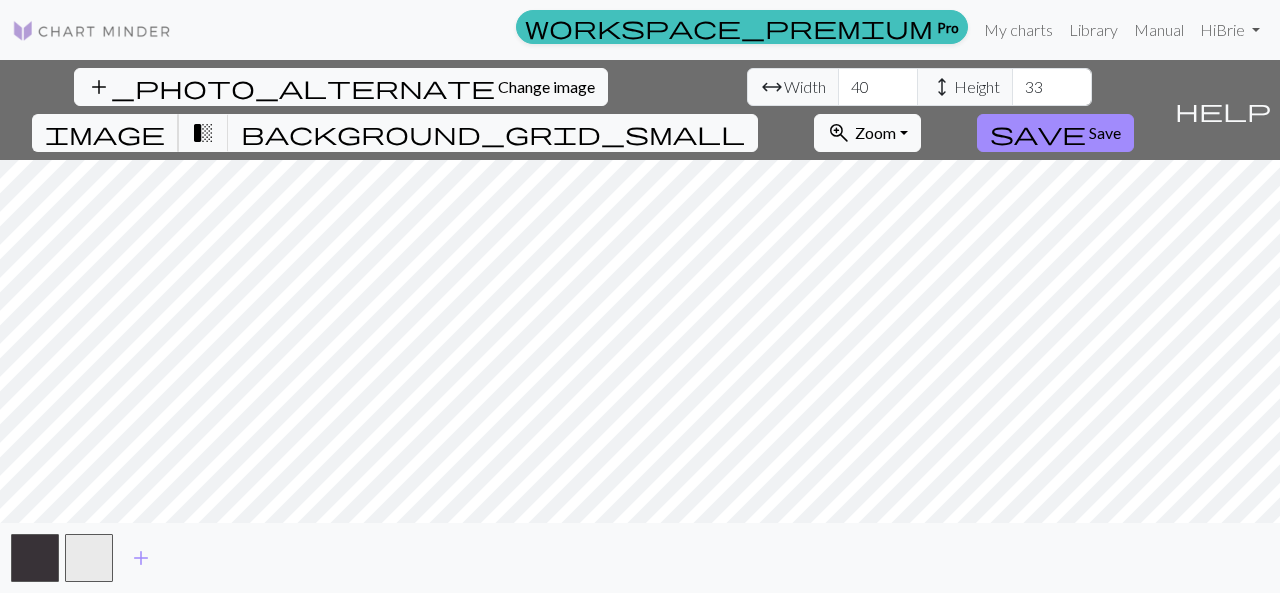 click on "image" at bounding box center [105, 133] 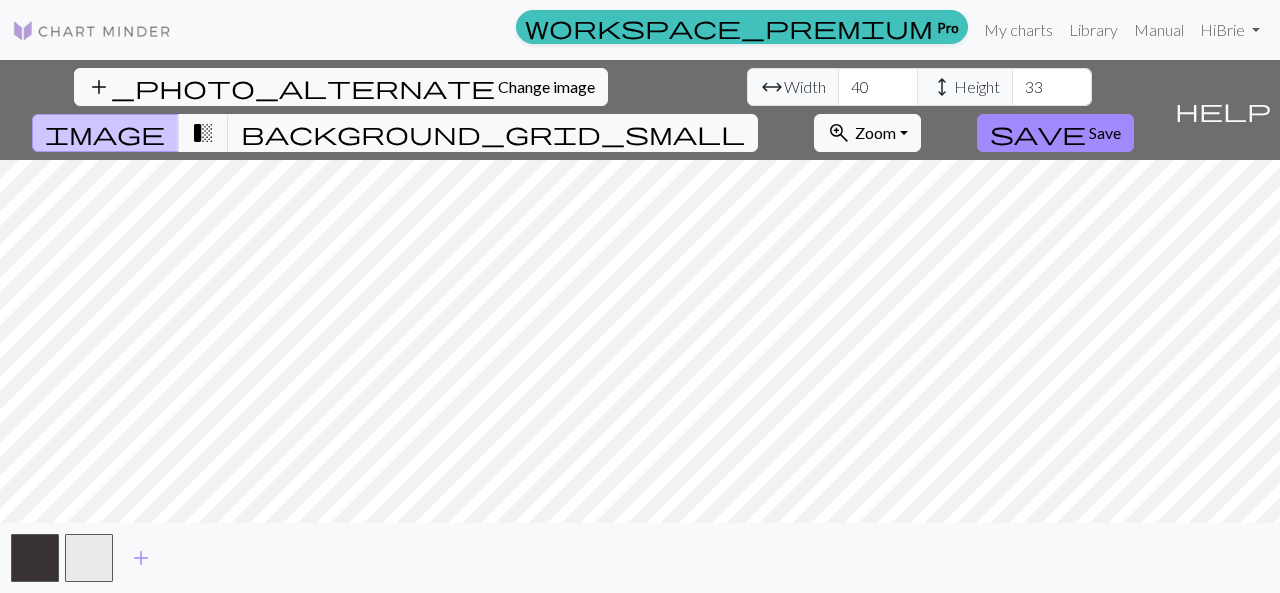 click on "background_grid_small" at bounding box center [493, 133] 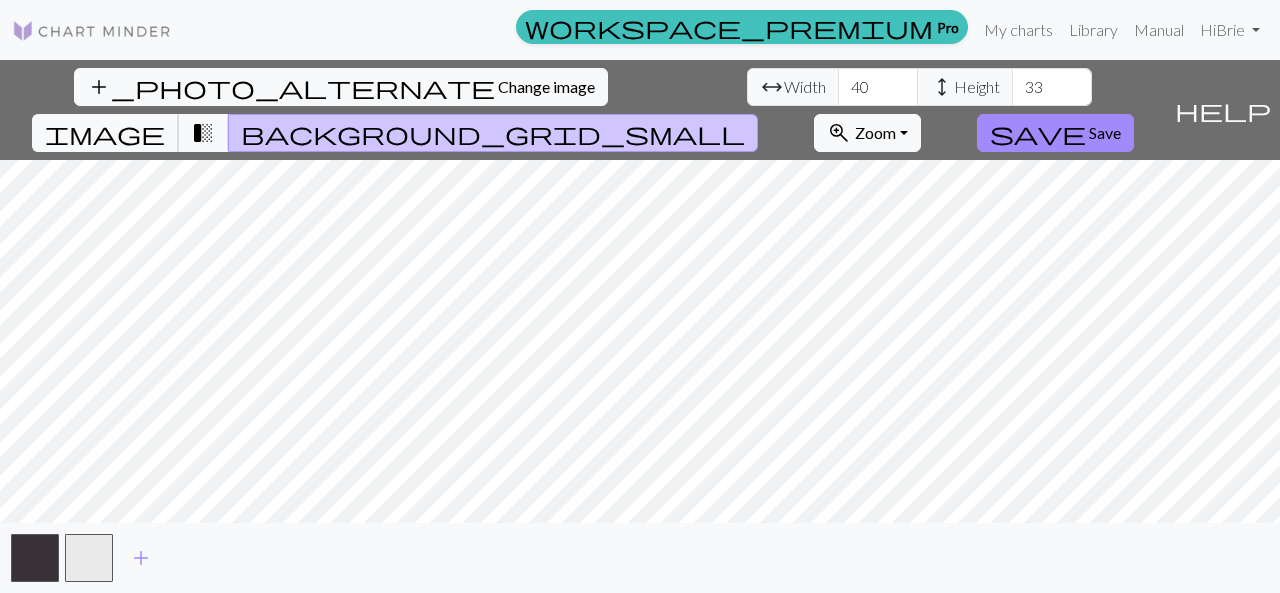 click on "image" at bounding box center (105, 133) 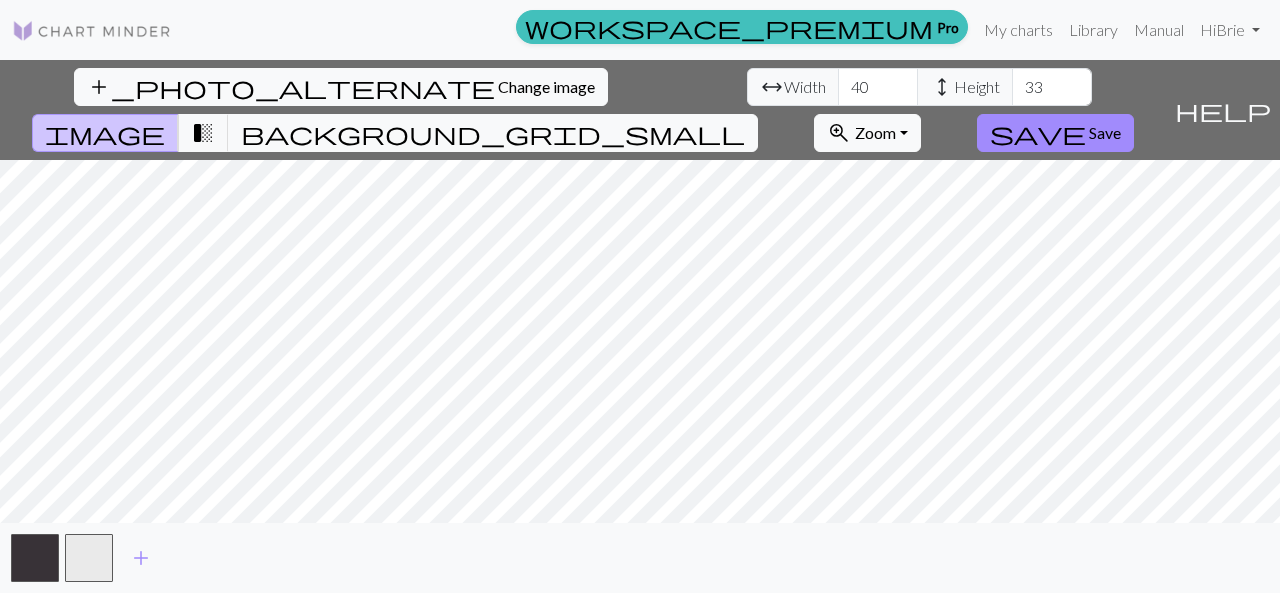 click on "background_grid_small" at bounding box center [493, 133] 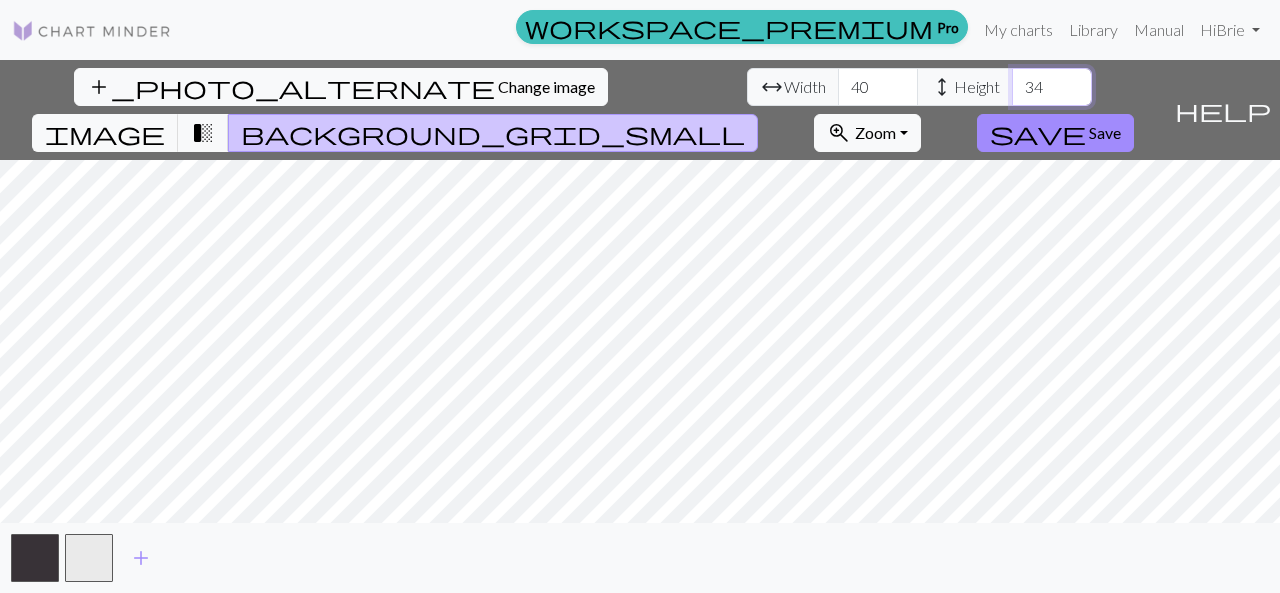 click on "34" at bounding box center (1052, 87) 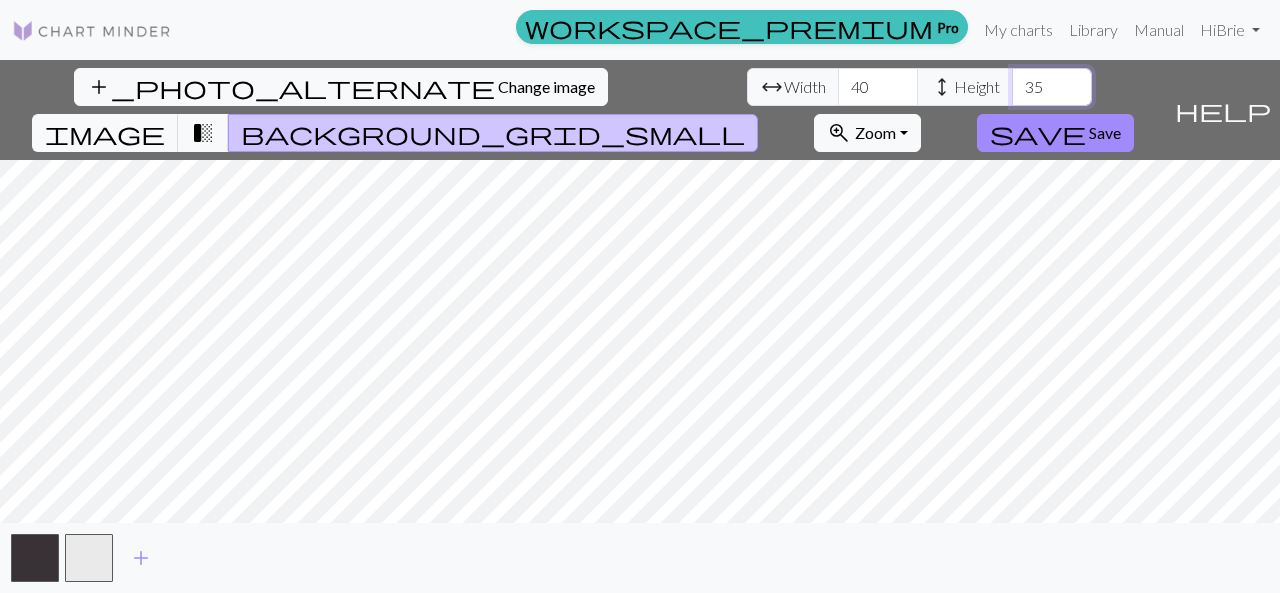 click on "35" at bounding box center (1052, 87) 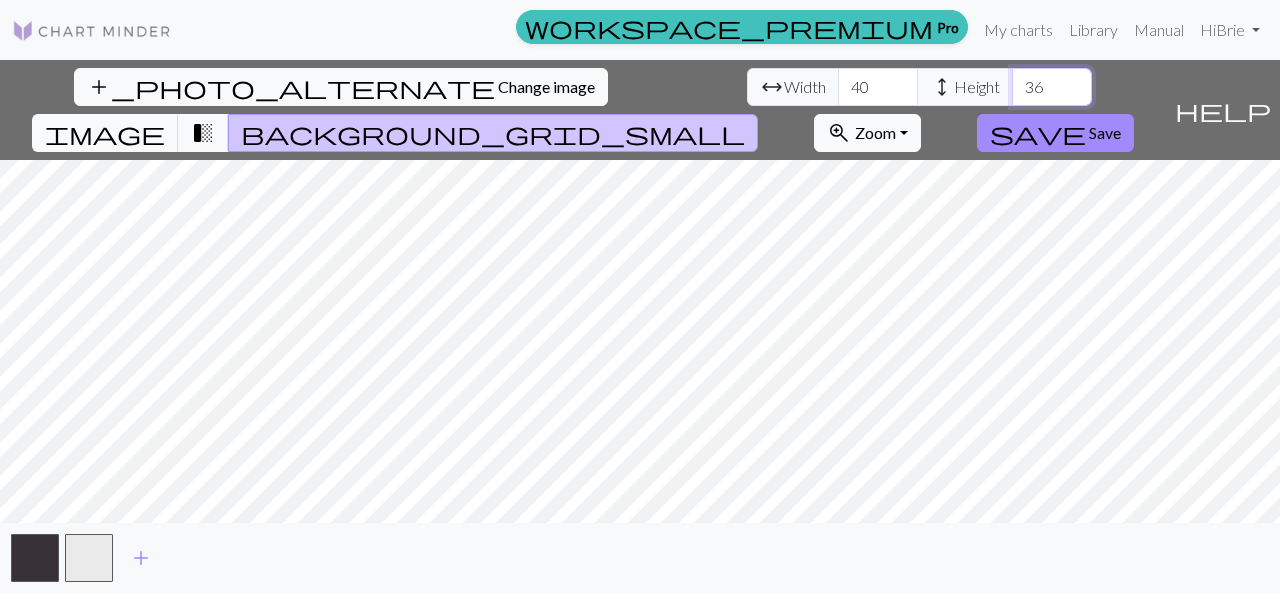 click on "37" at bounding box center [1052, 87] 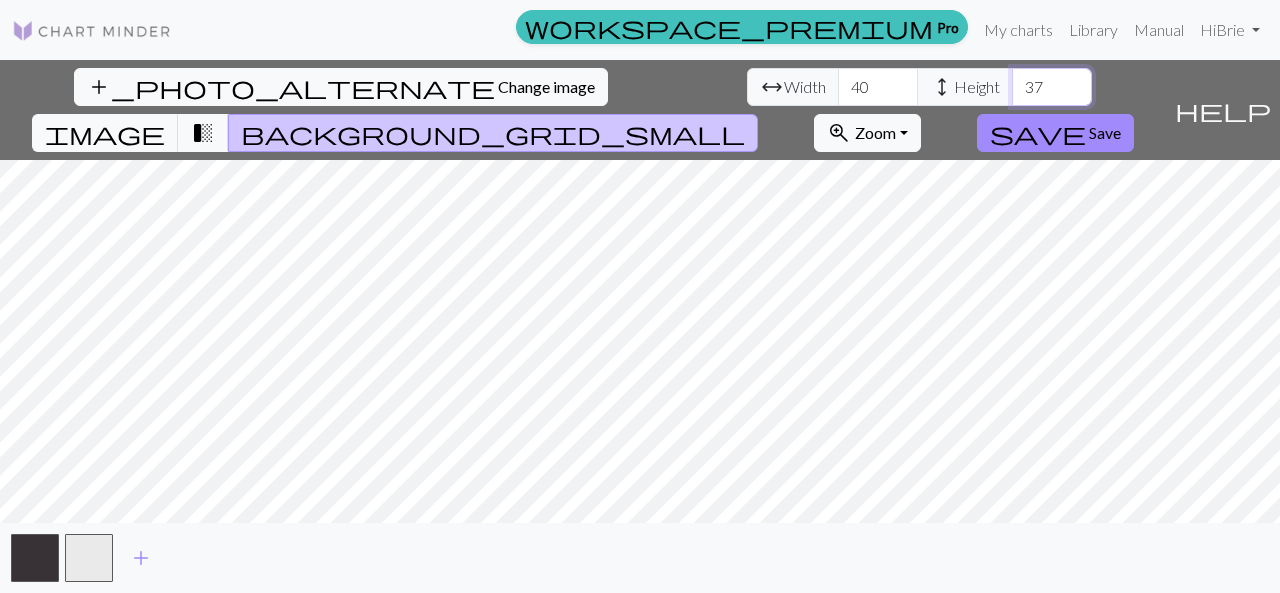 click on "38" at bounding box center (1052, 87) 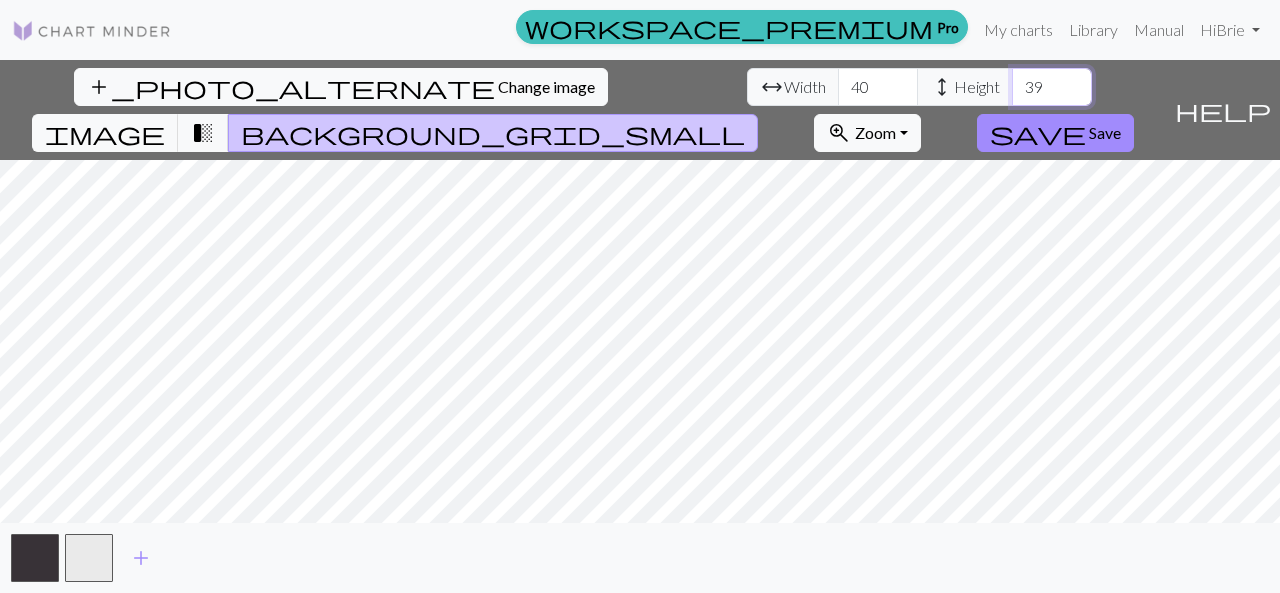 click on "39" at bounding box center (1052, 87) 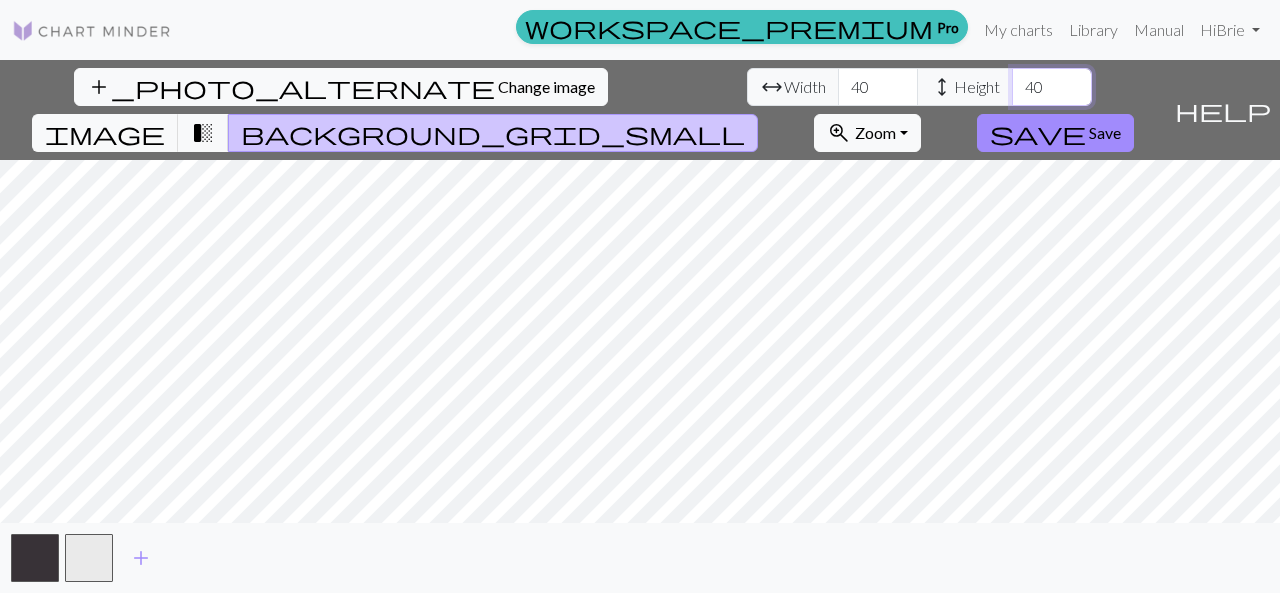 click on "40" at bounding box center [1052, 87] 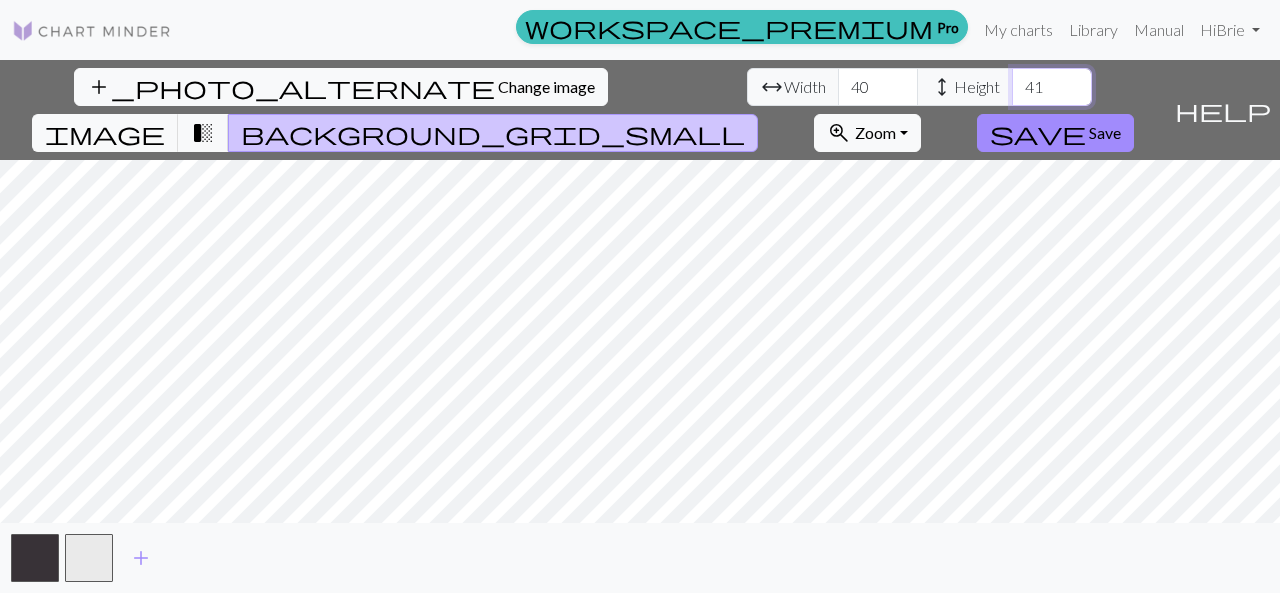 click on "41" at bounding box center [1052, 87] 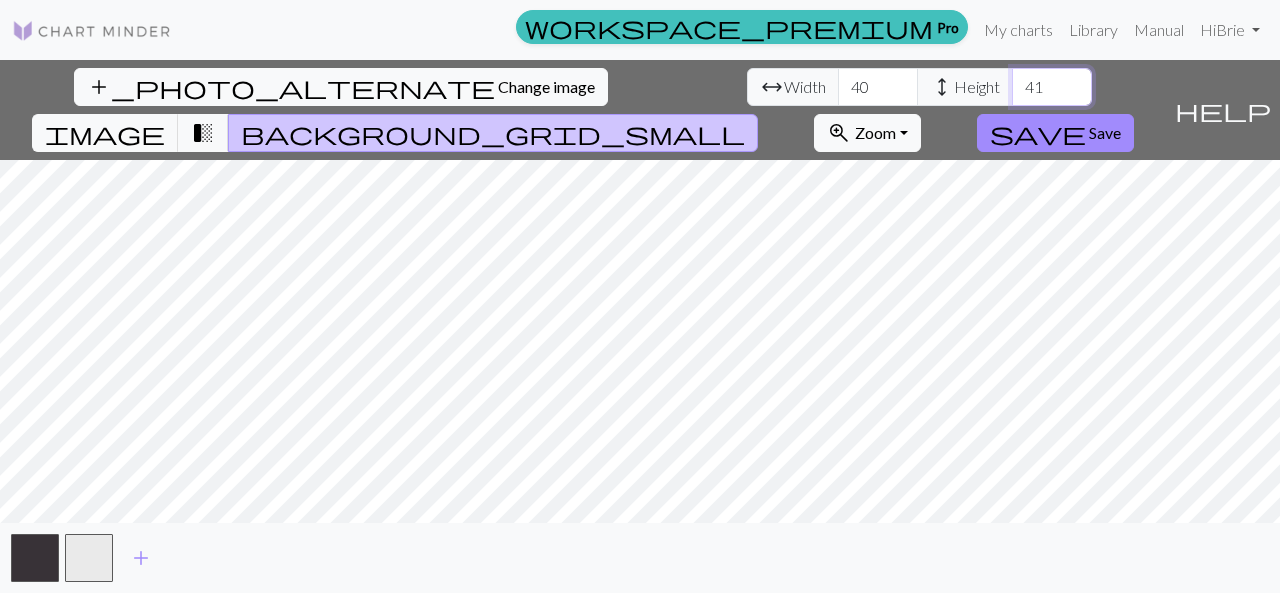 click on "40" at bounding box center [1052, 87] 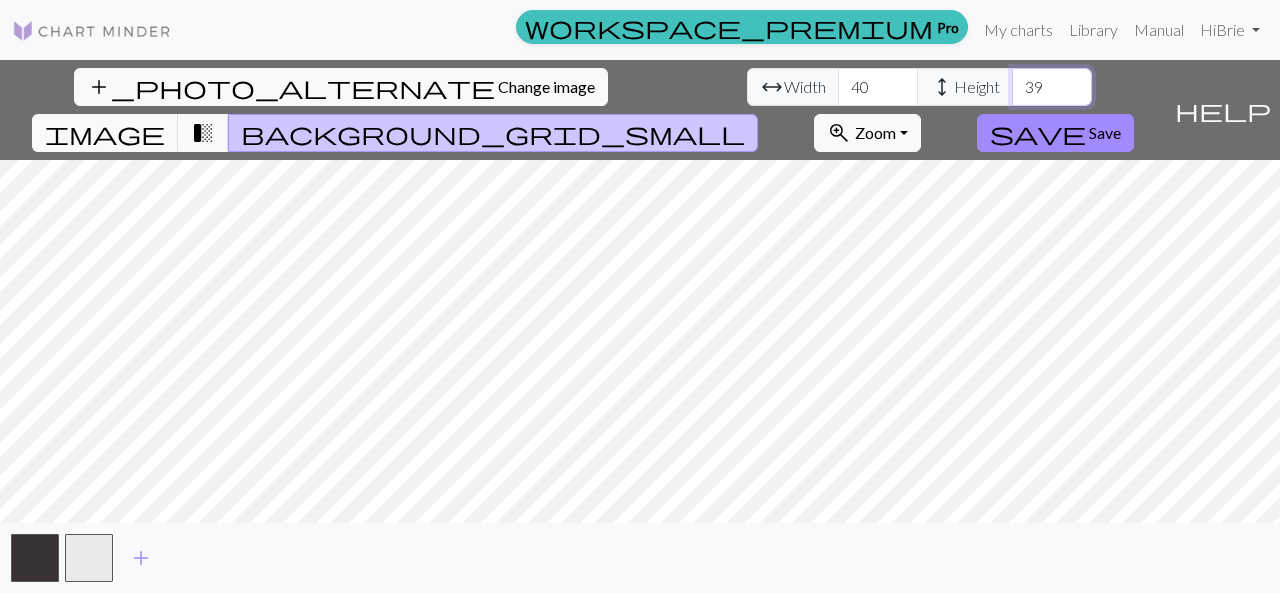 click on "39" at bounding box center [1052, 87] 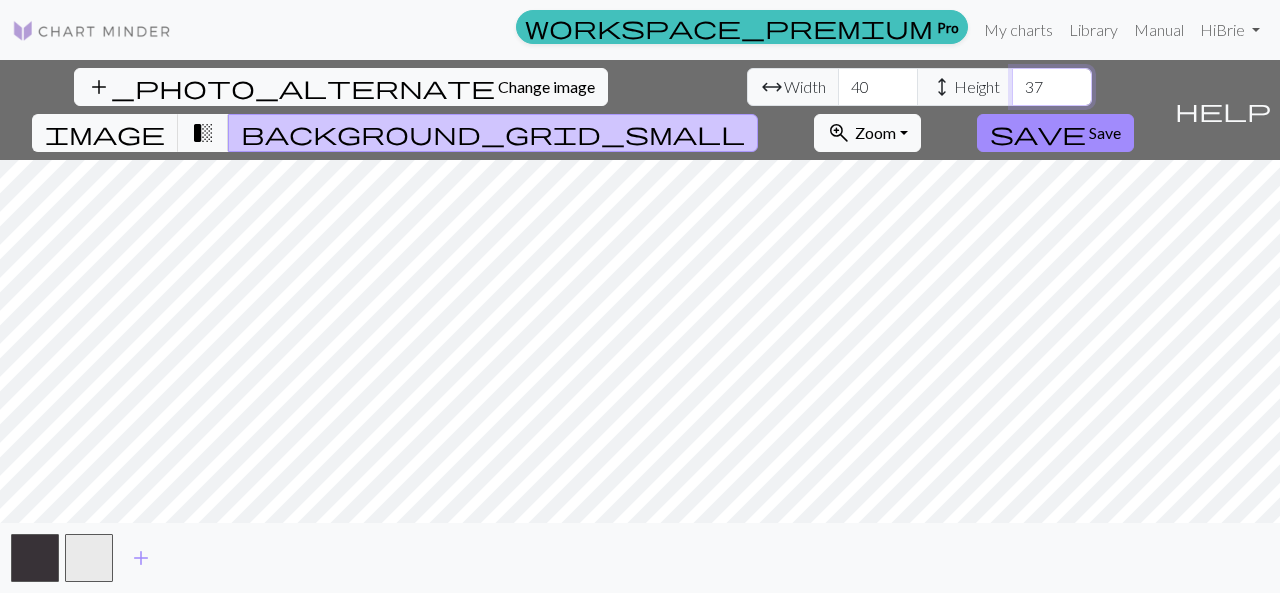 click on "37" at bounding box center (1052, 87) 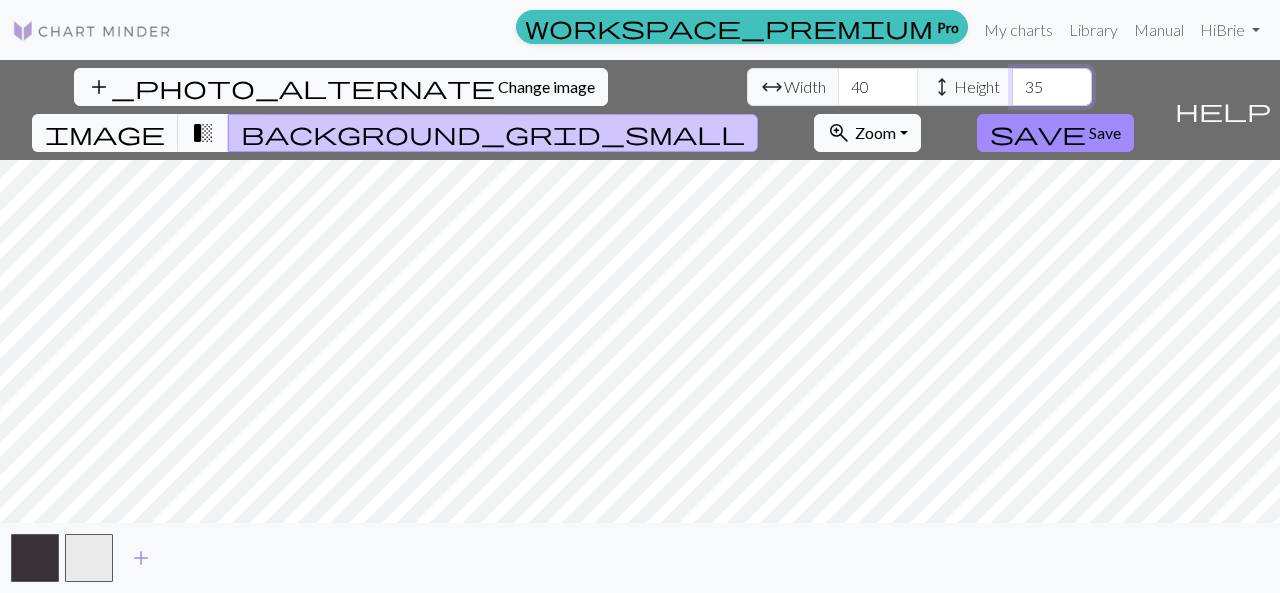 click on "35" at bounding box center [1052, 87] 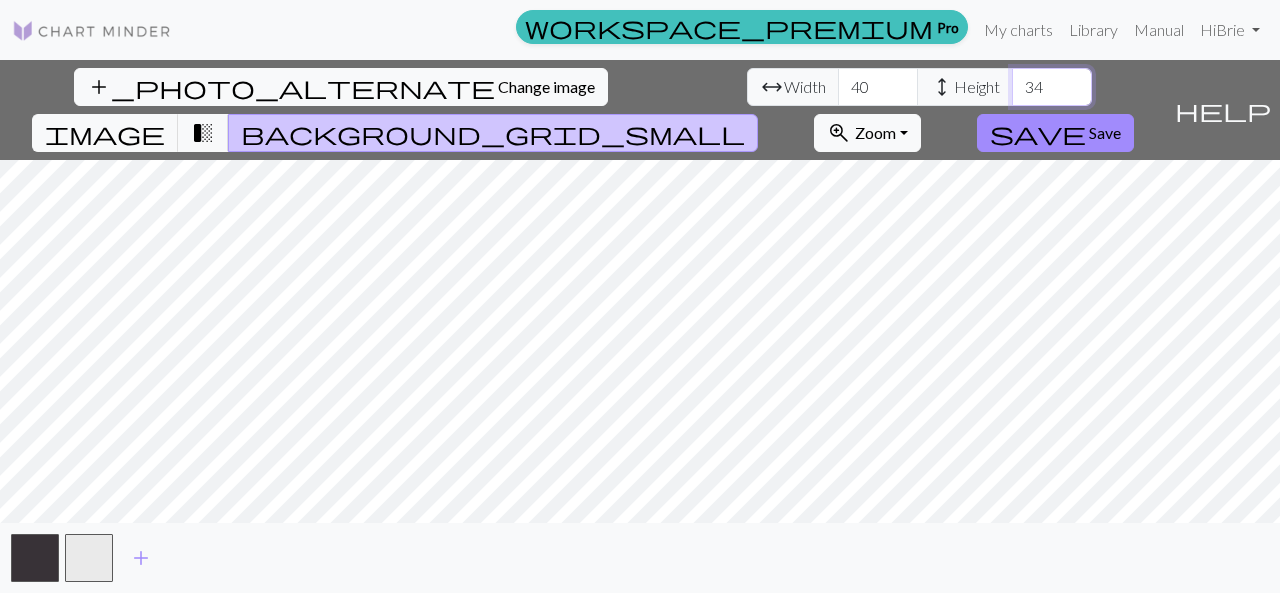 click on "34" at bounding box center [1052, 87] 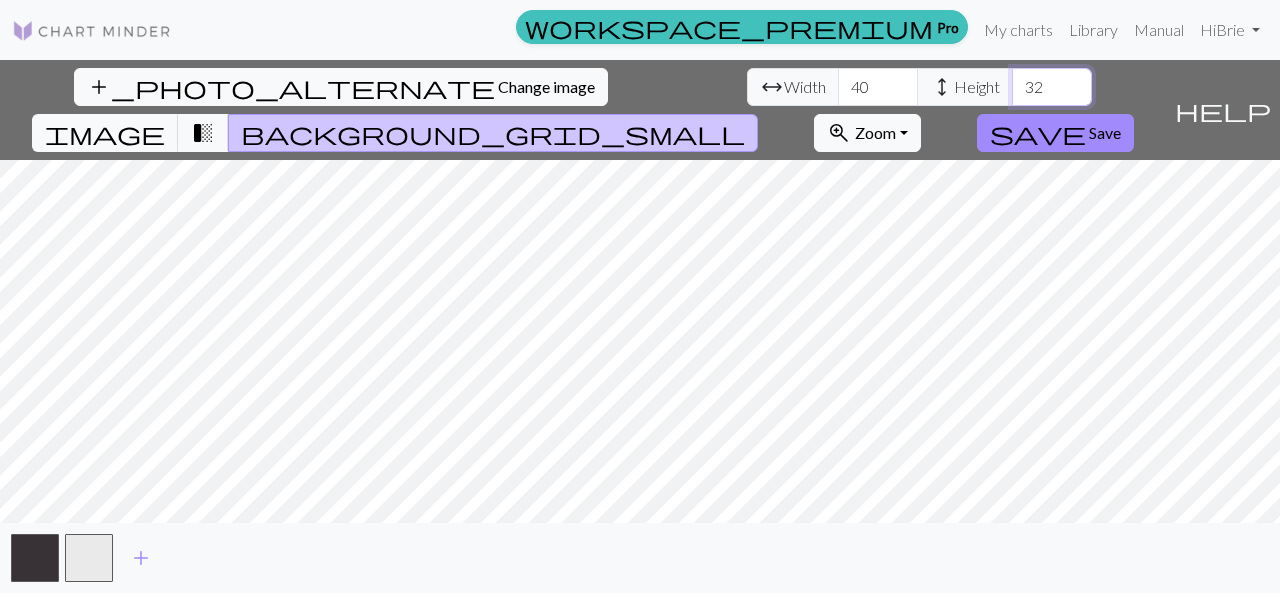 click on "32" at bounding box center [1052, 87] 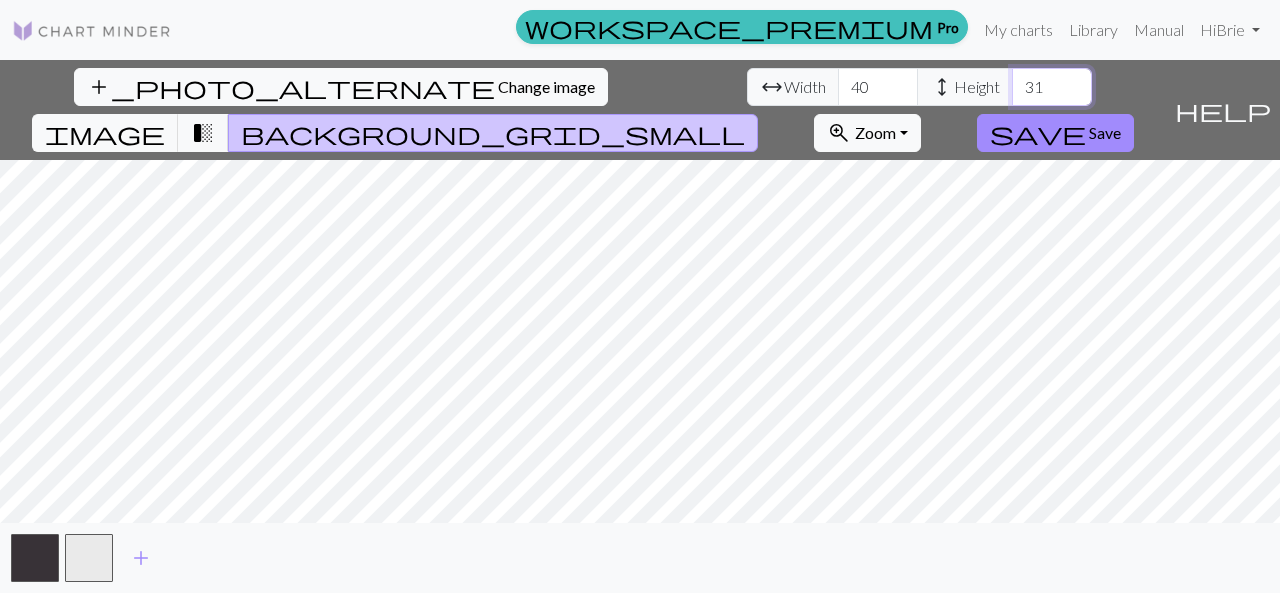 click on "31" at bounding box center (1052, 87) 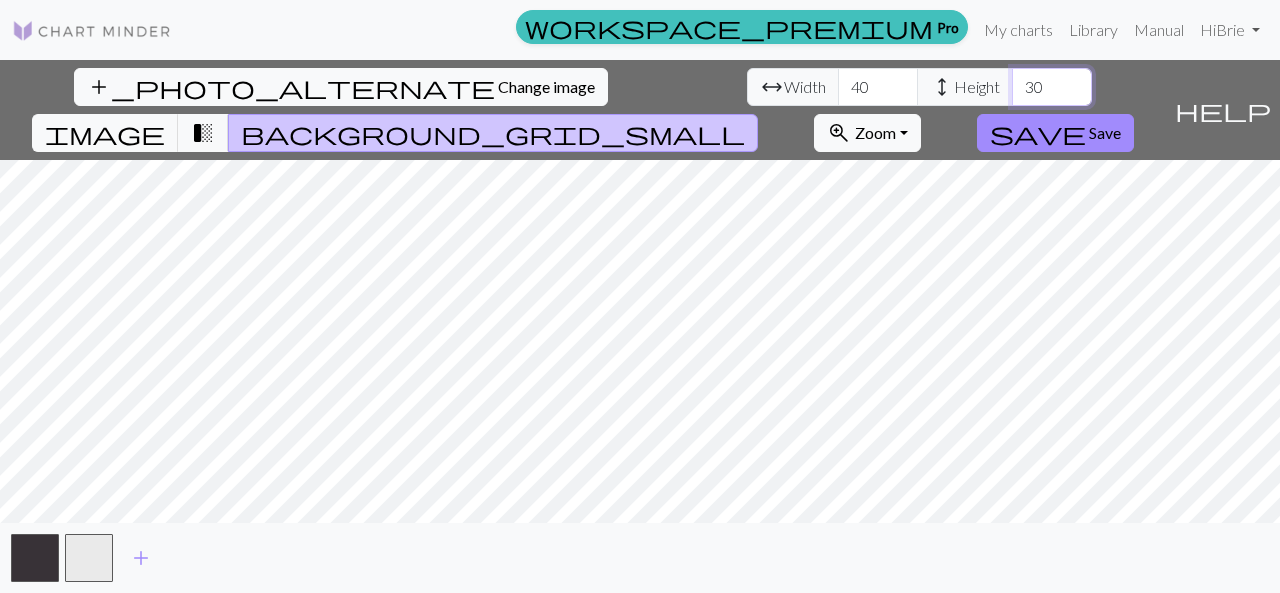 click on "30" at bounding box center [1052, 87] 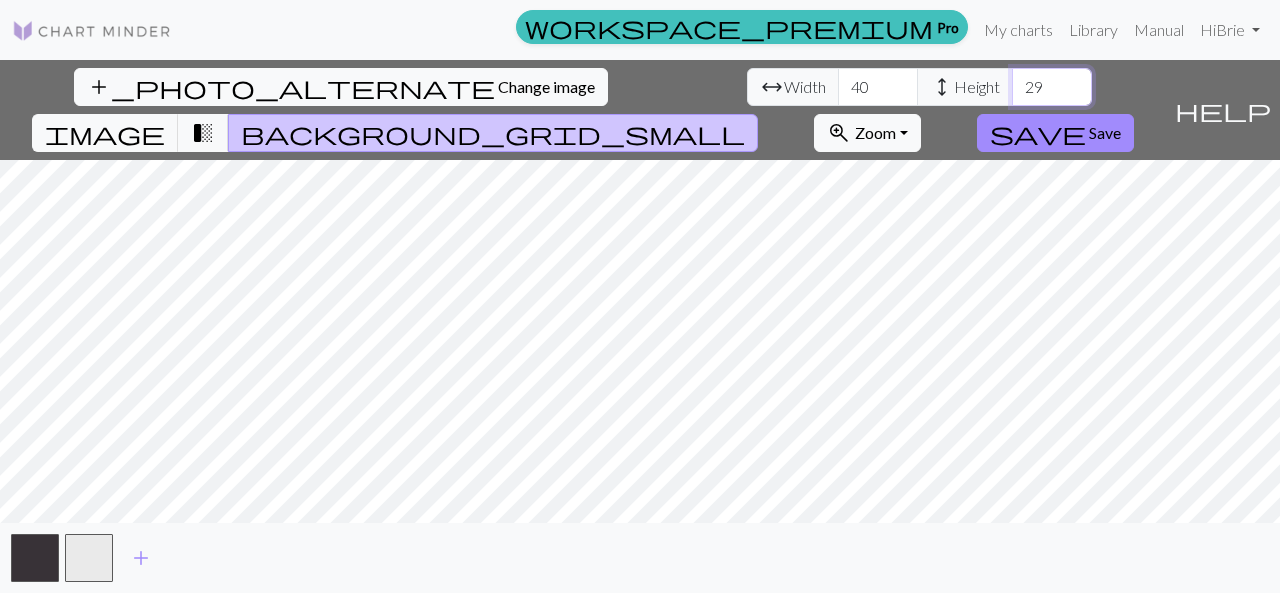 click on "29" at bounding box center (1052, 87) 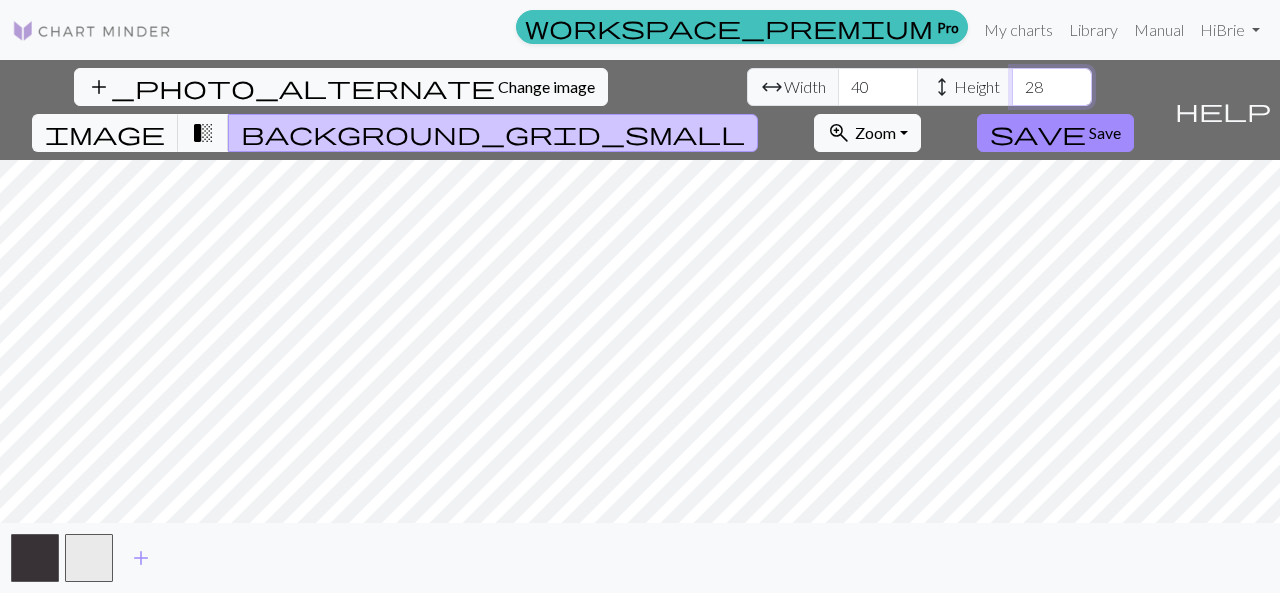 type on "28" 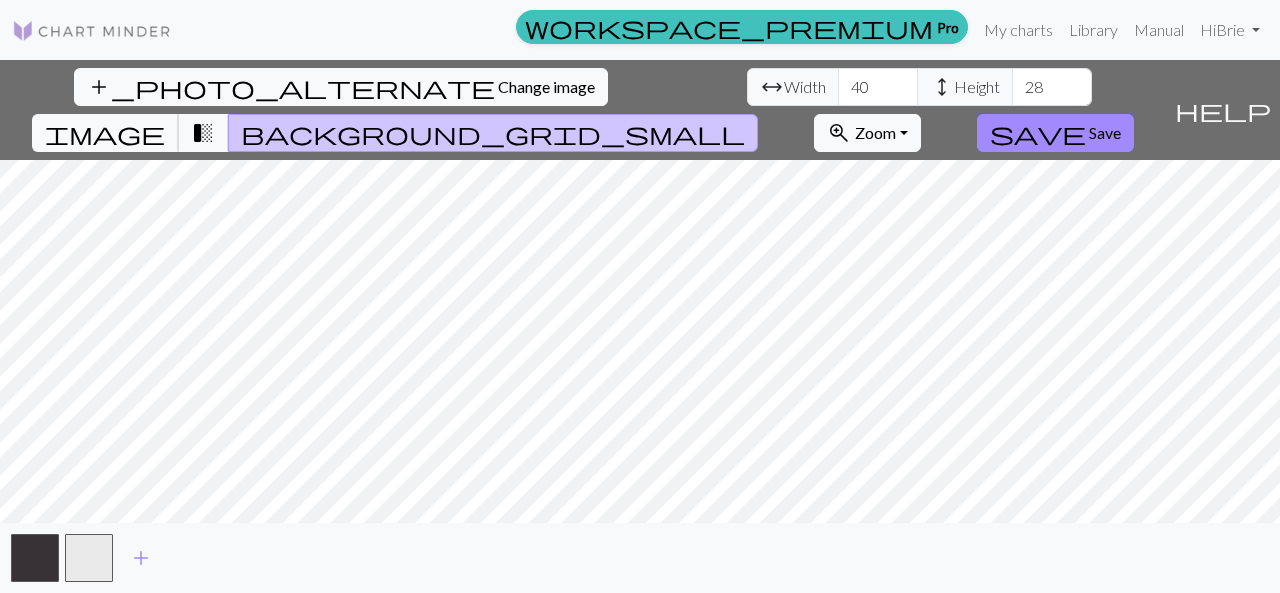 click on "image" at bounding box center (105, 133) 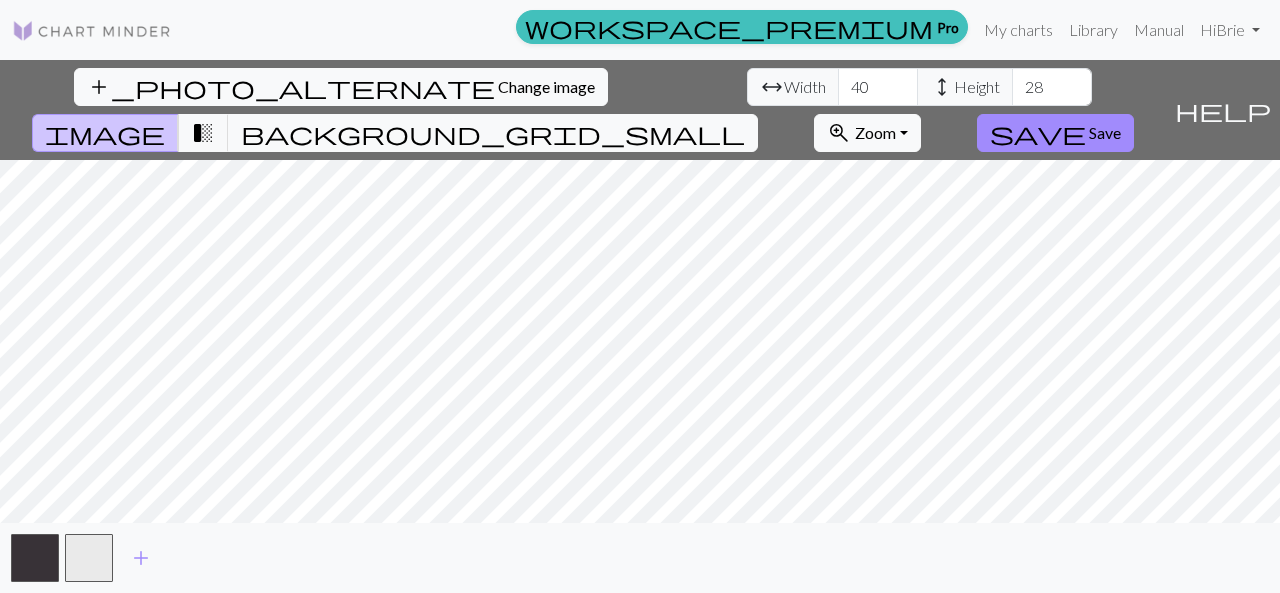 click on "background_grid_small" at bounding box center (493, 133) 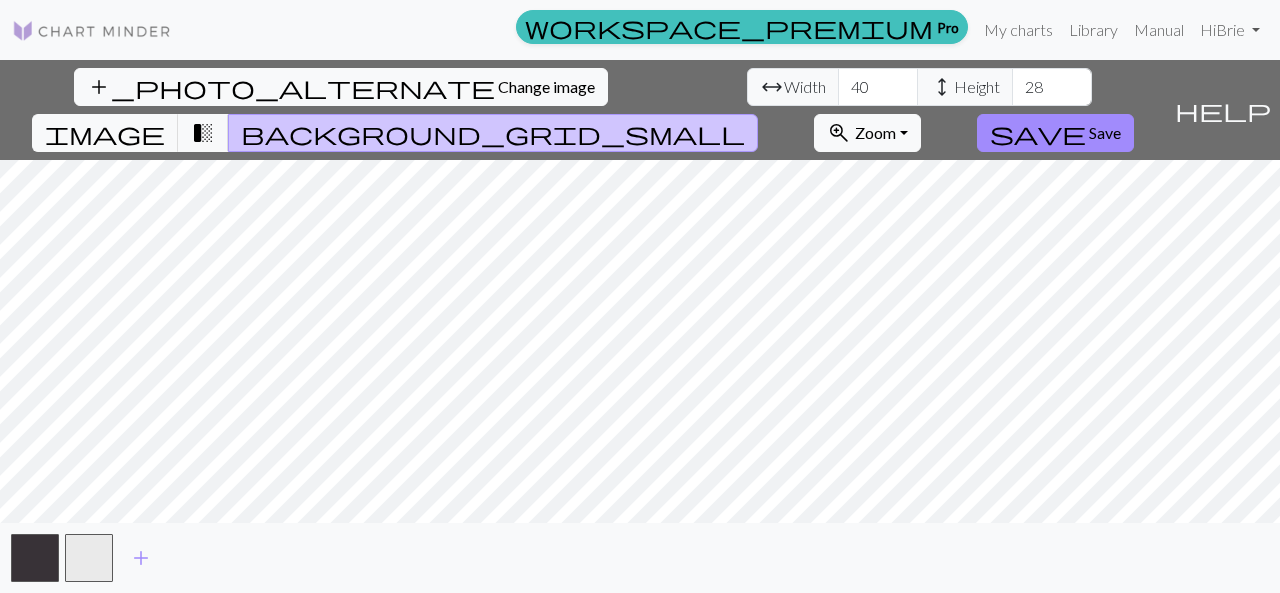 click on "transition_fade" at bounding box center (203, 133) 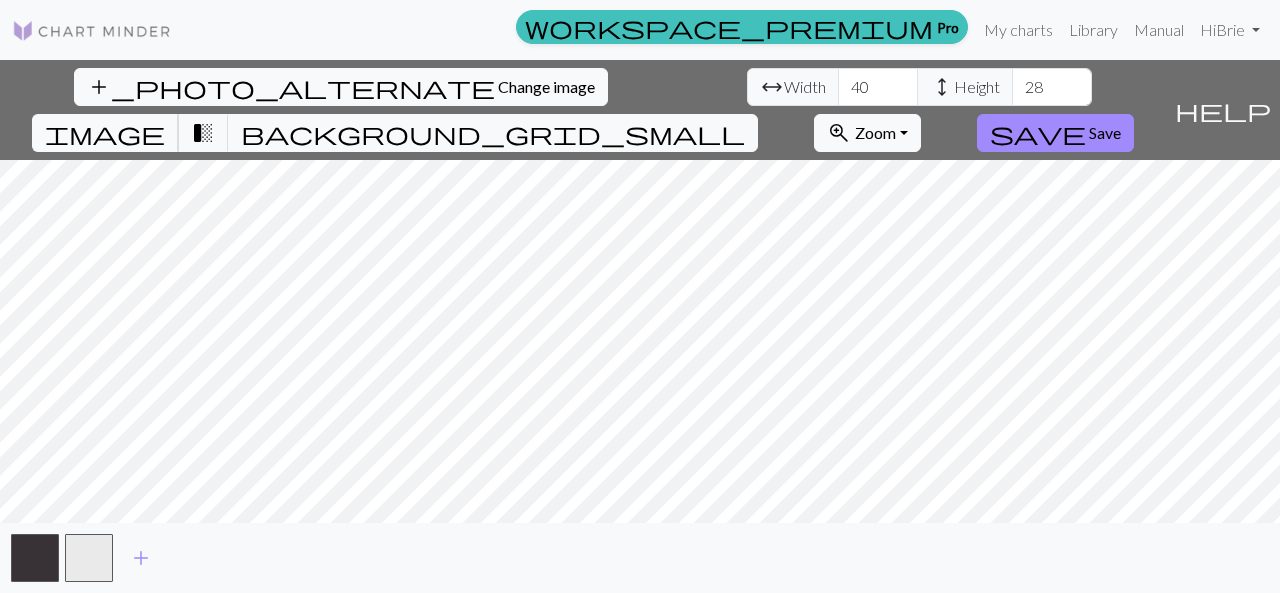 click on "image" at bounding box center [105, 133] 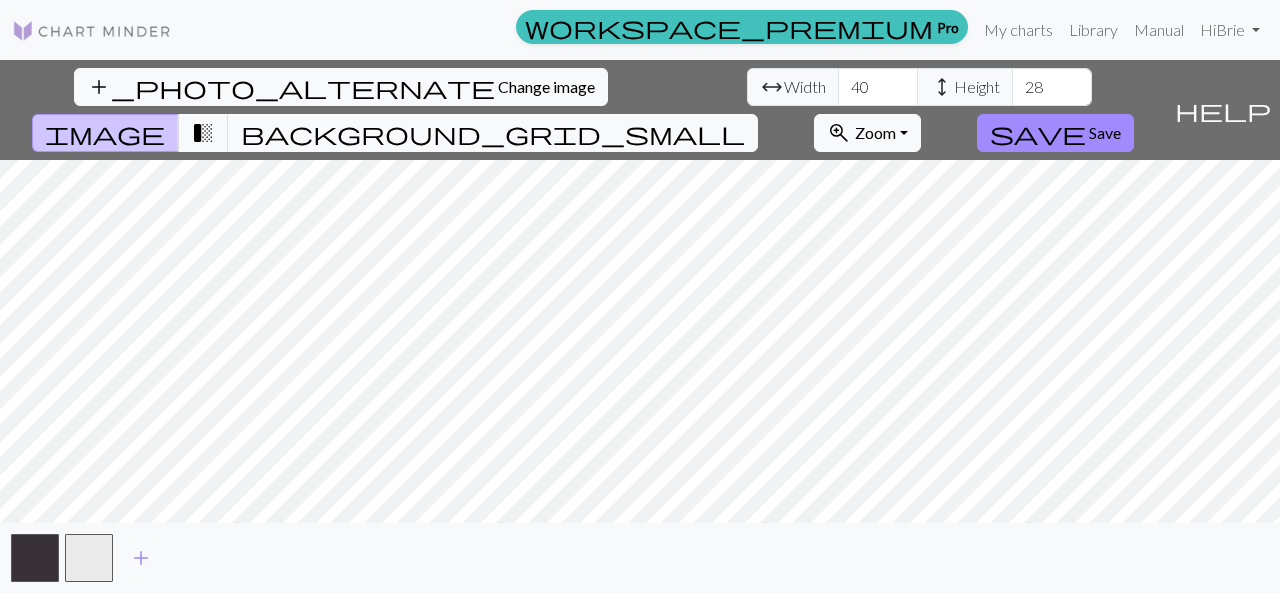 click on "background_grid_small" at bounding box center (493, 133) 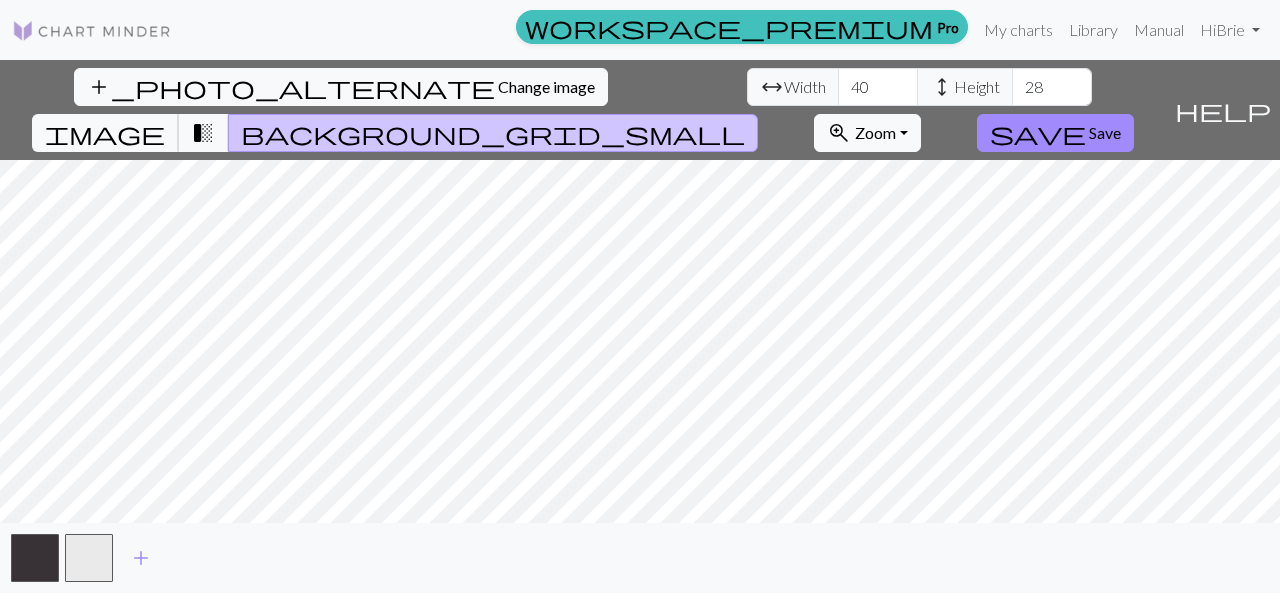 click on "image" at bounding box center [105, 133] 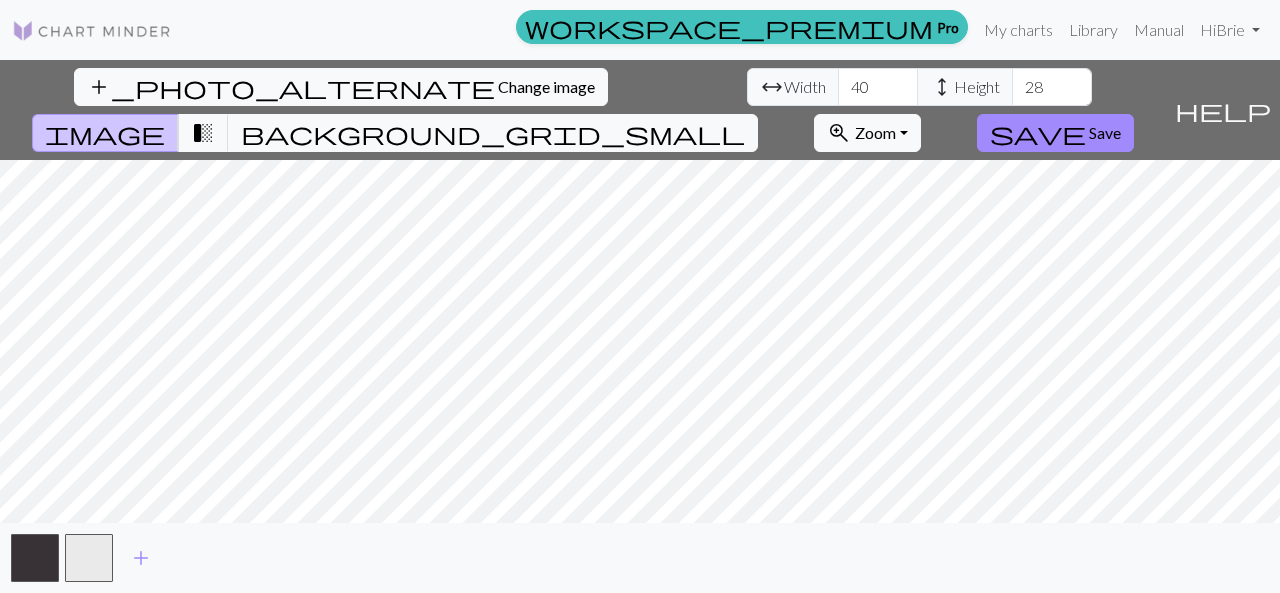 click on "background_grid_small" at bounding box center [493, 133] 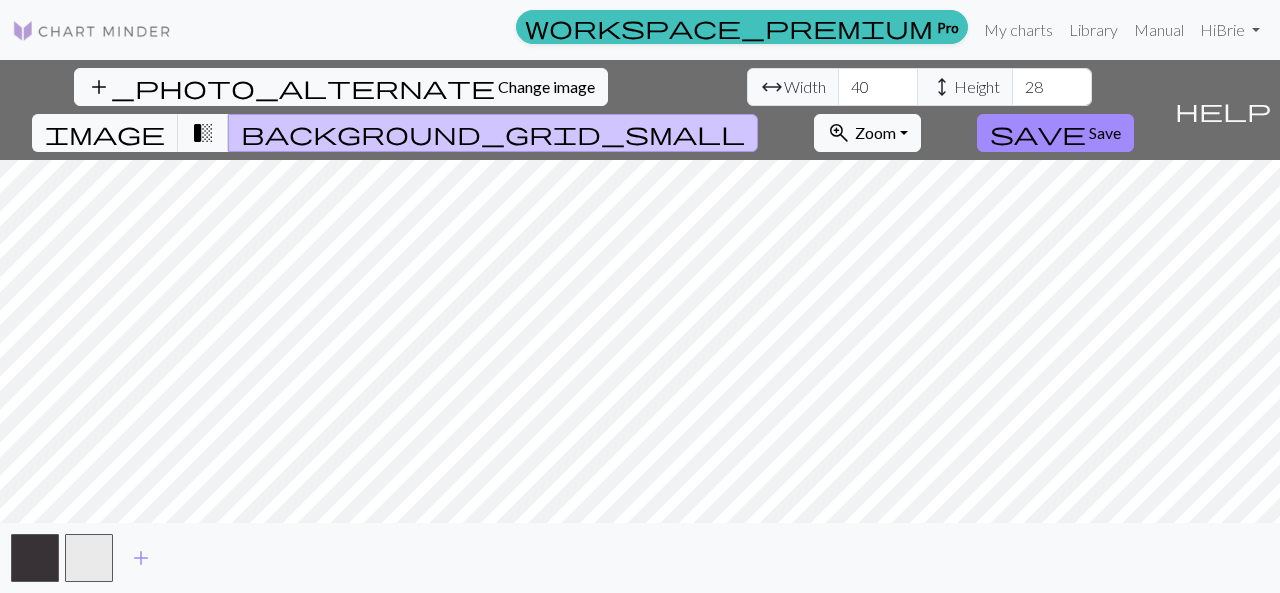 click on "workspace_premium  Pro" at bounding box center (742, 27) 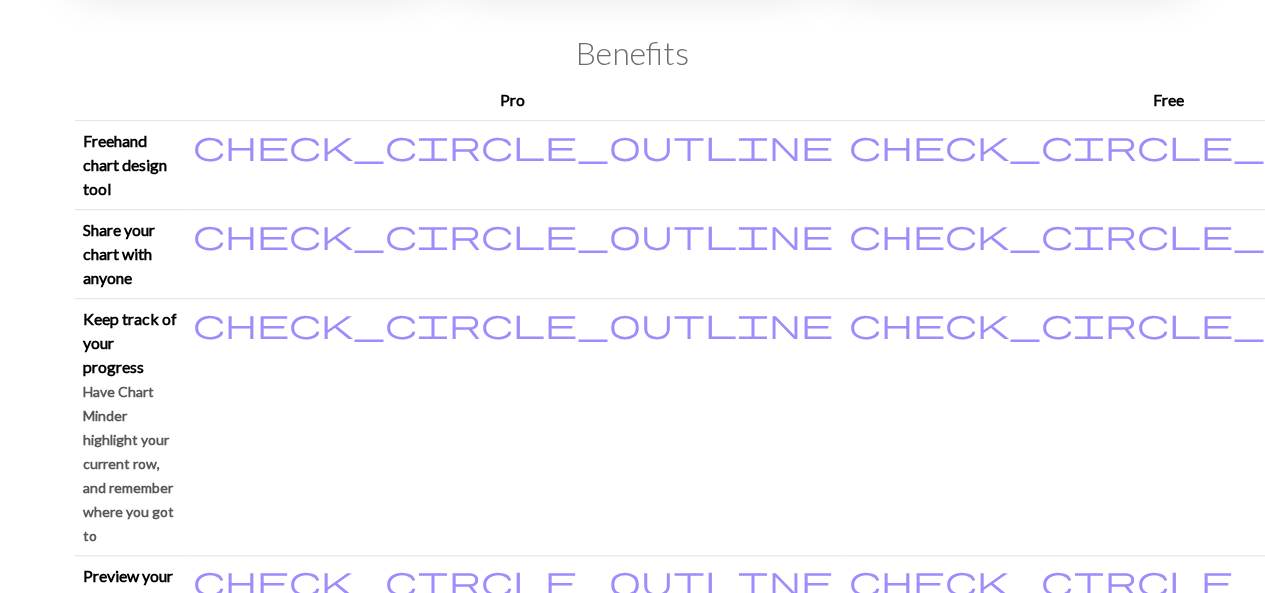 scroll, scrollTop: 435, scrollLeft: 0, axis: vertical 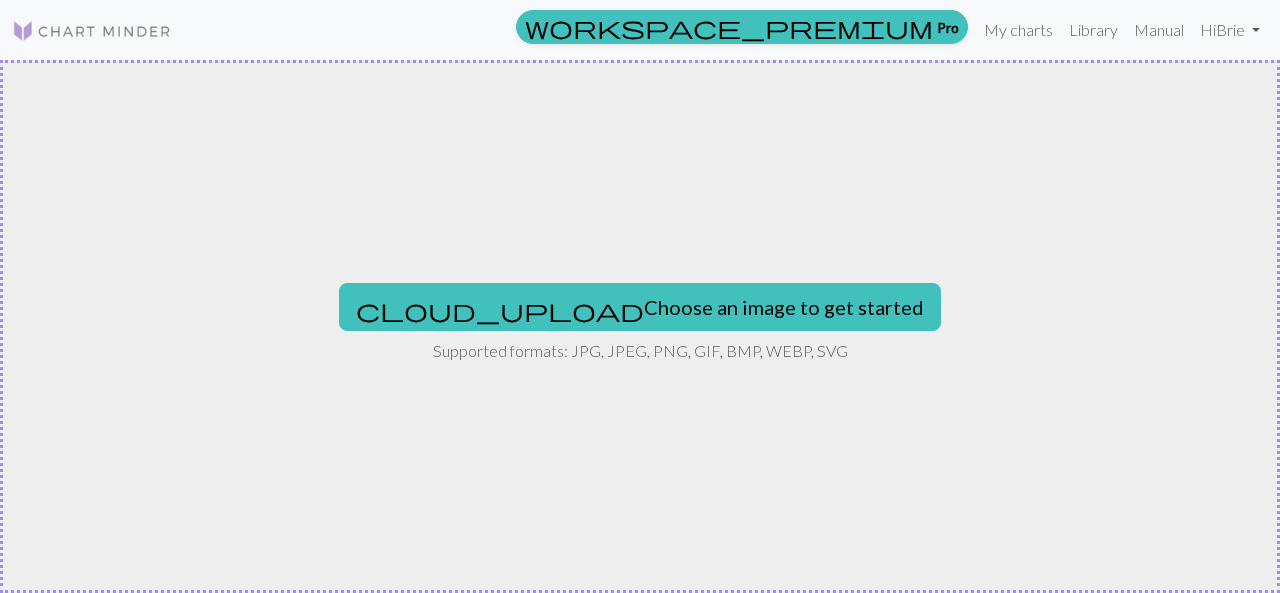 click on "cloud_upload  Choose an image to get started" at bounding box center [640, 307] 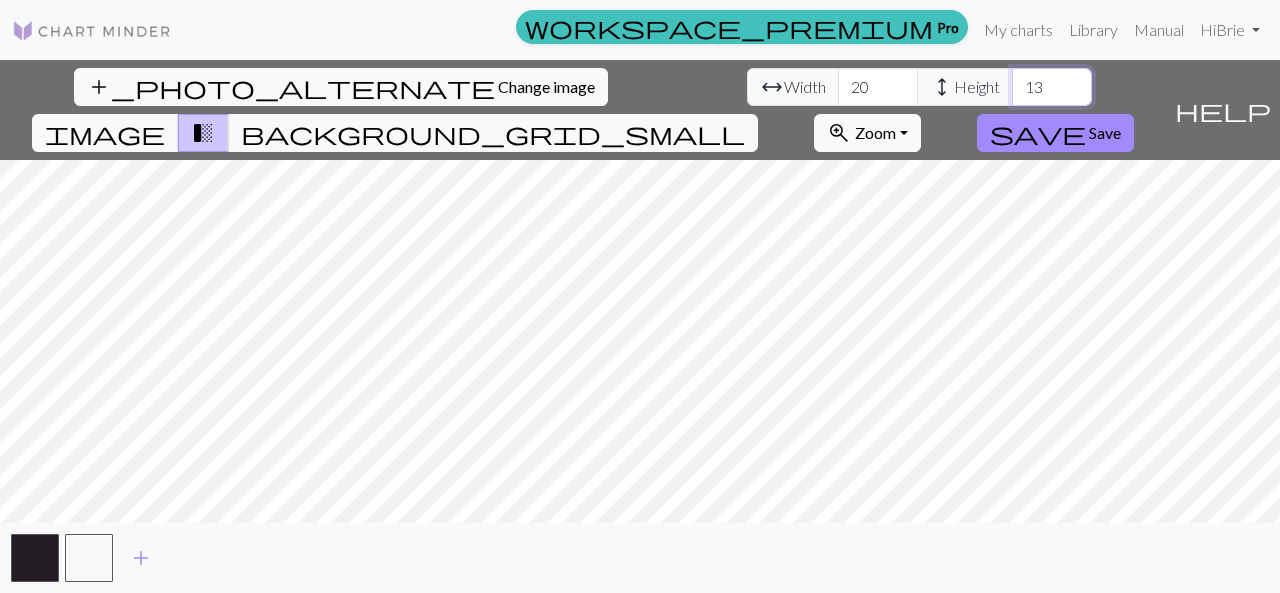click on "13" at bounding box center (1052, 87) 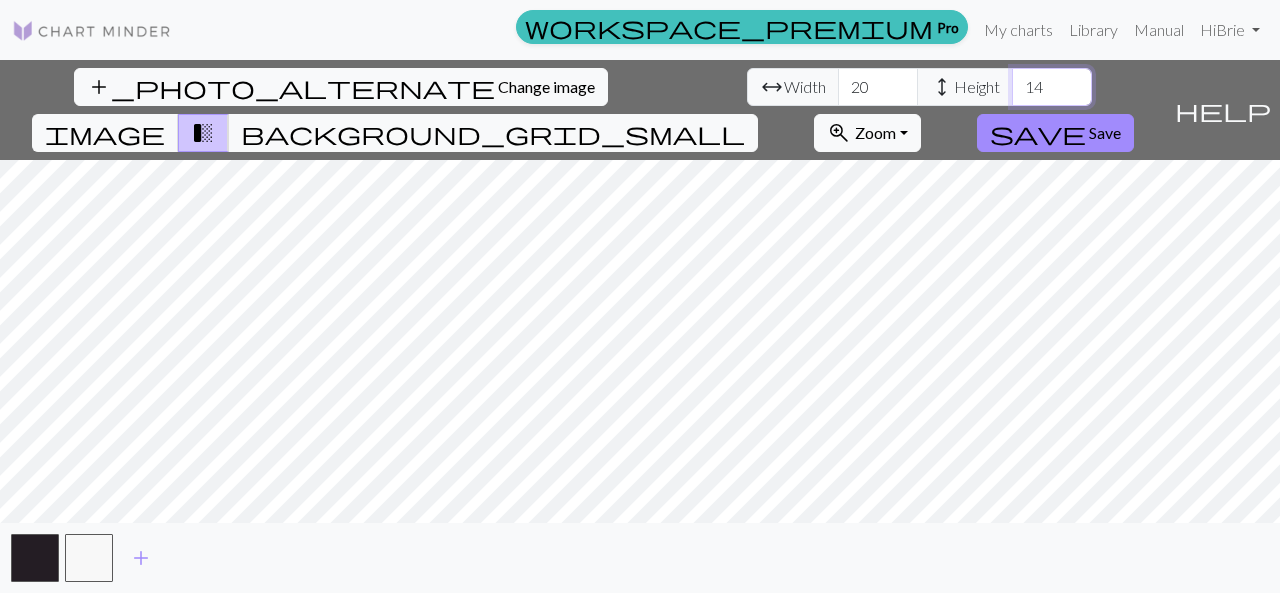 click on "14" at bounding box center [1052, 87] 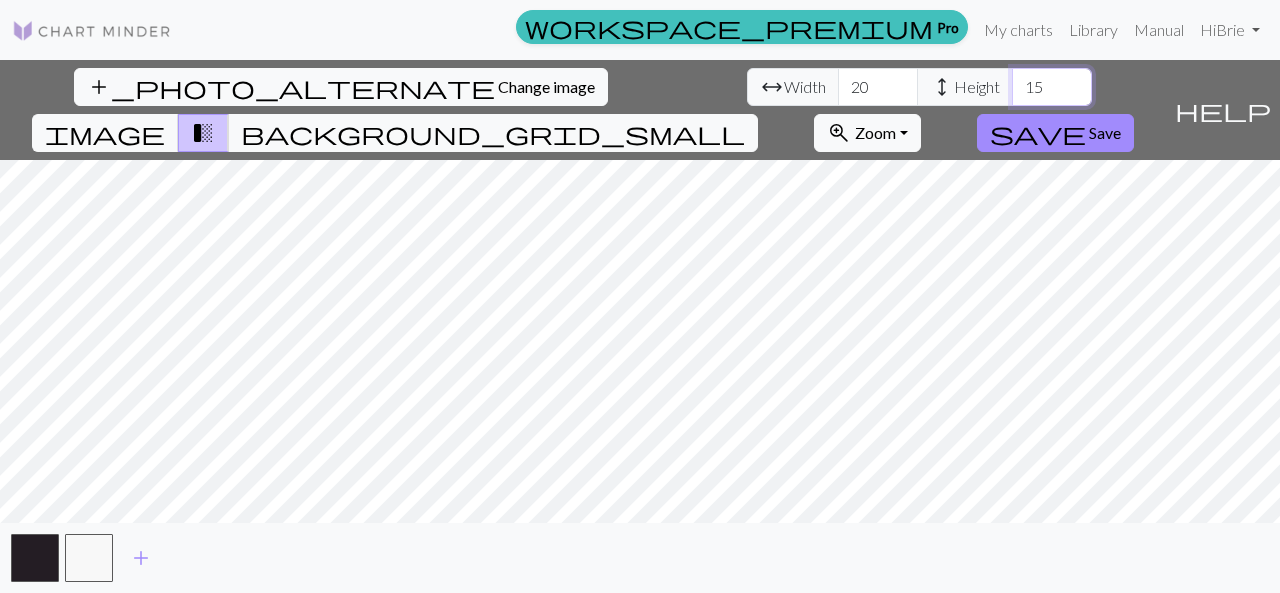click on "15" at bounding box center [1052, 87] 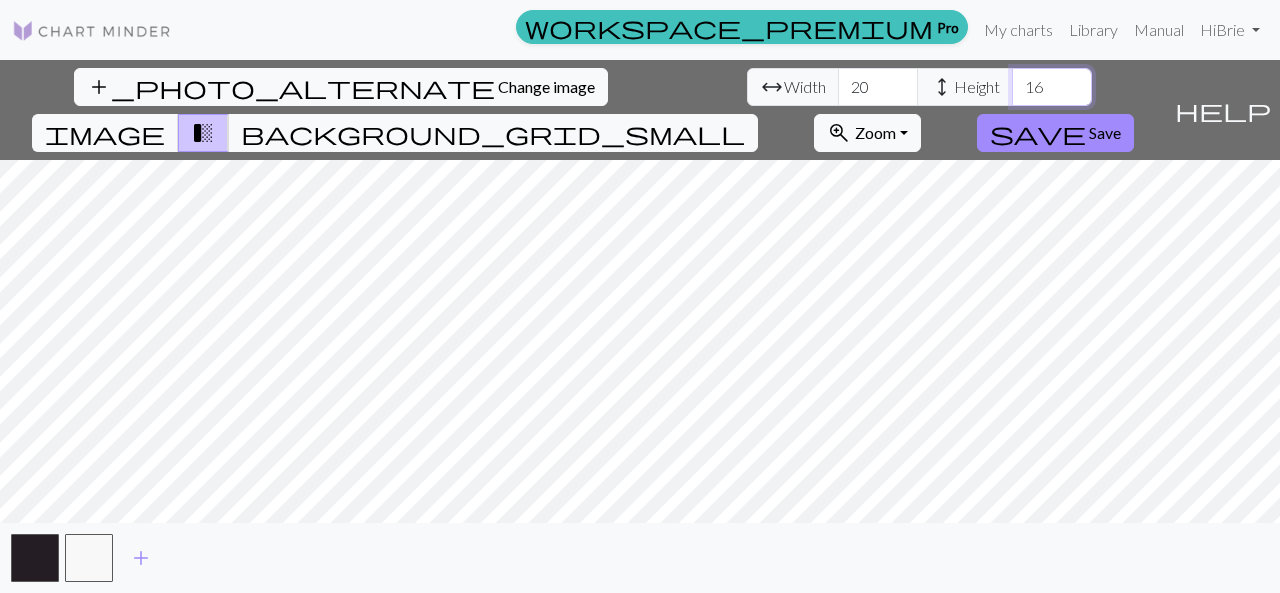 click on "16" at bounding box center [1052, 87] 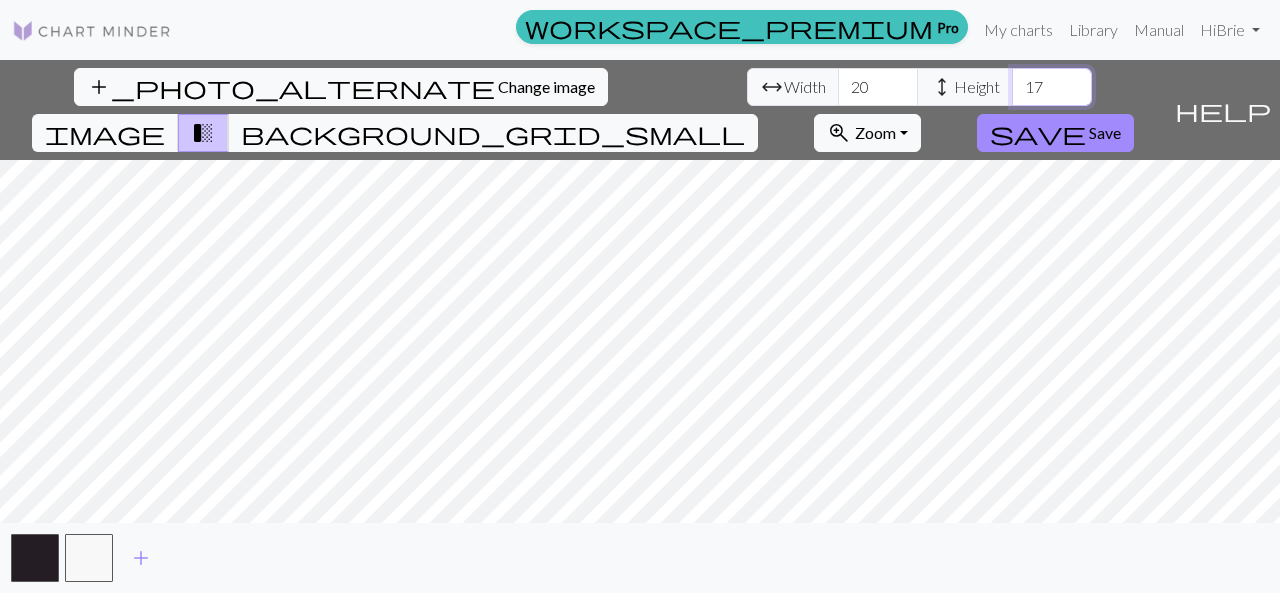 click on "17" at bounding box center (1052, 87) 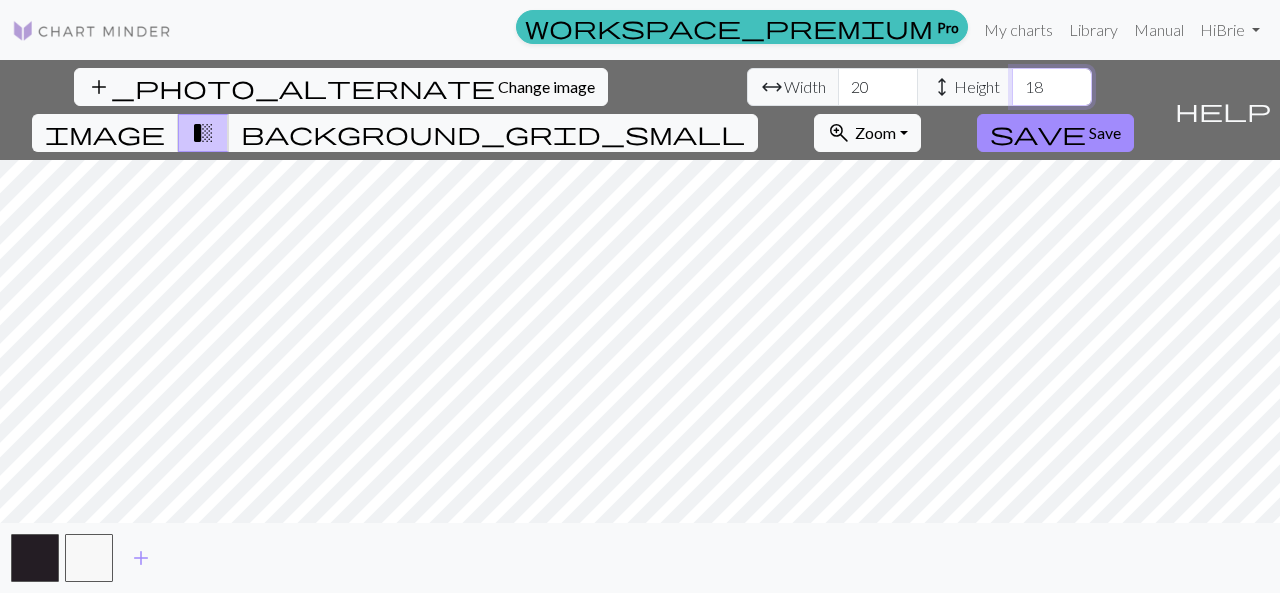 click on "18" at bounding box center (1052, 87) 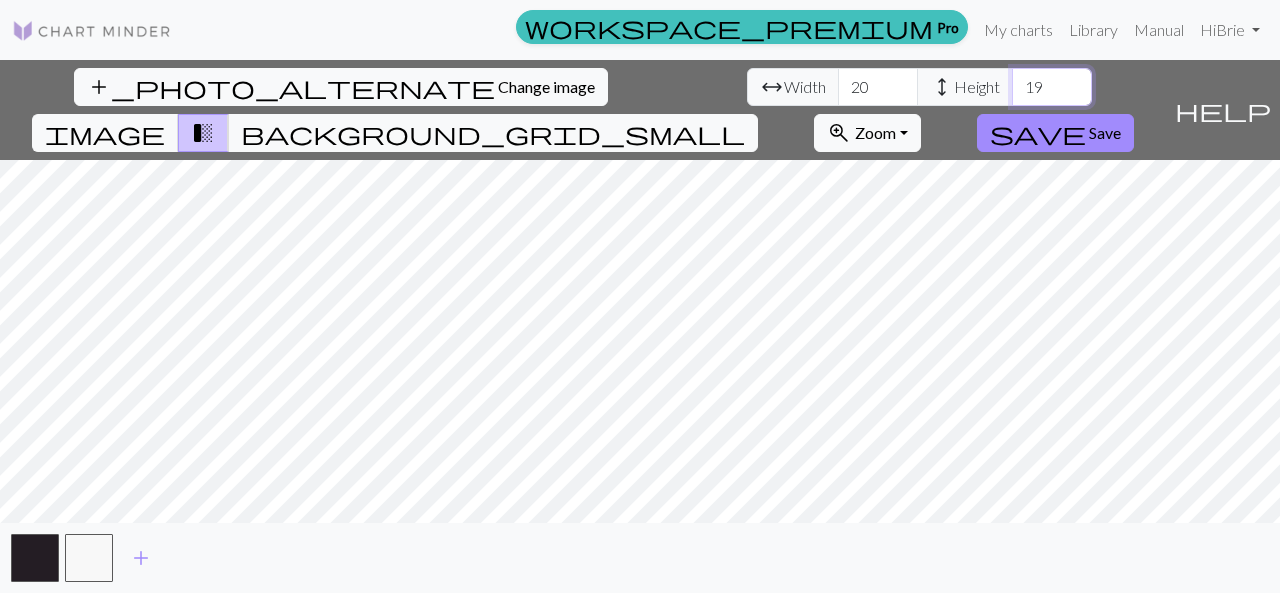 click on "19" at bounding box center [1052, 87] 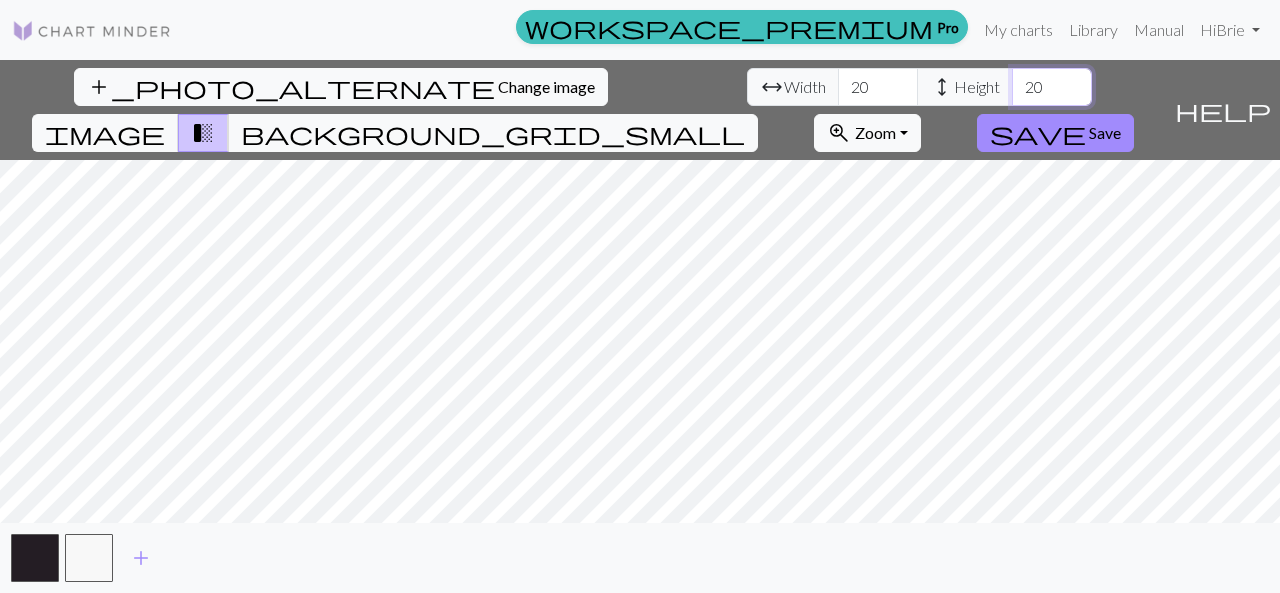click on "20" at bounding box center (1052, 87) 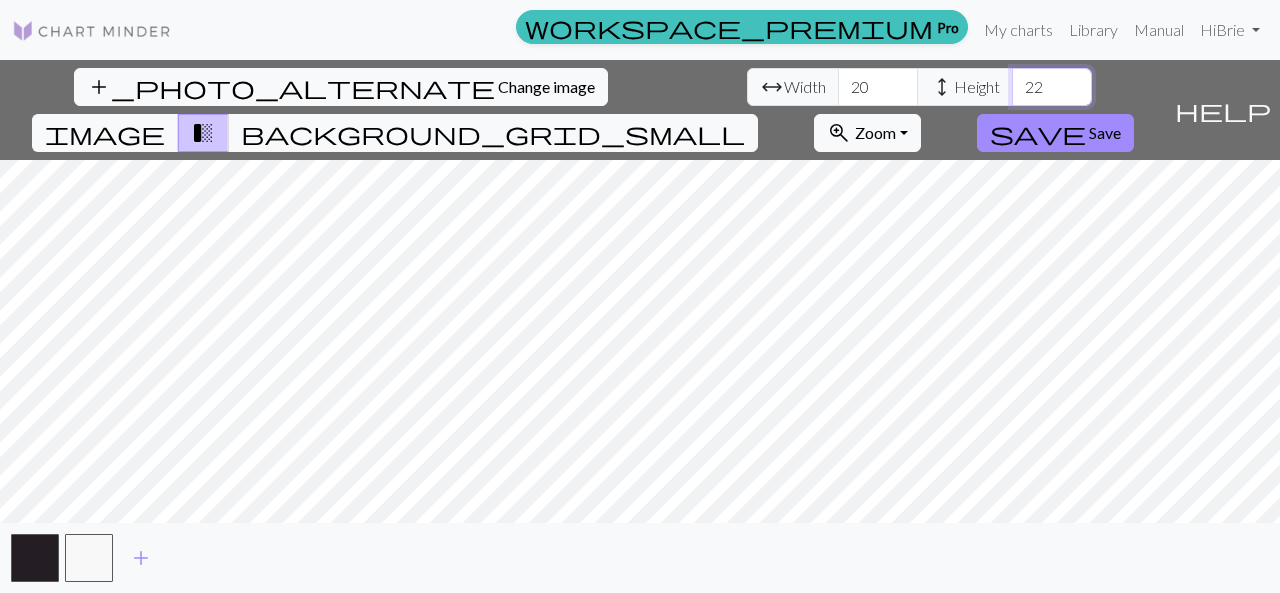 click on "22" at bounding box center (1052, 87) 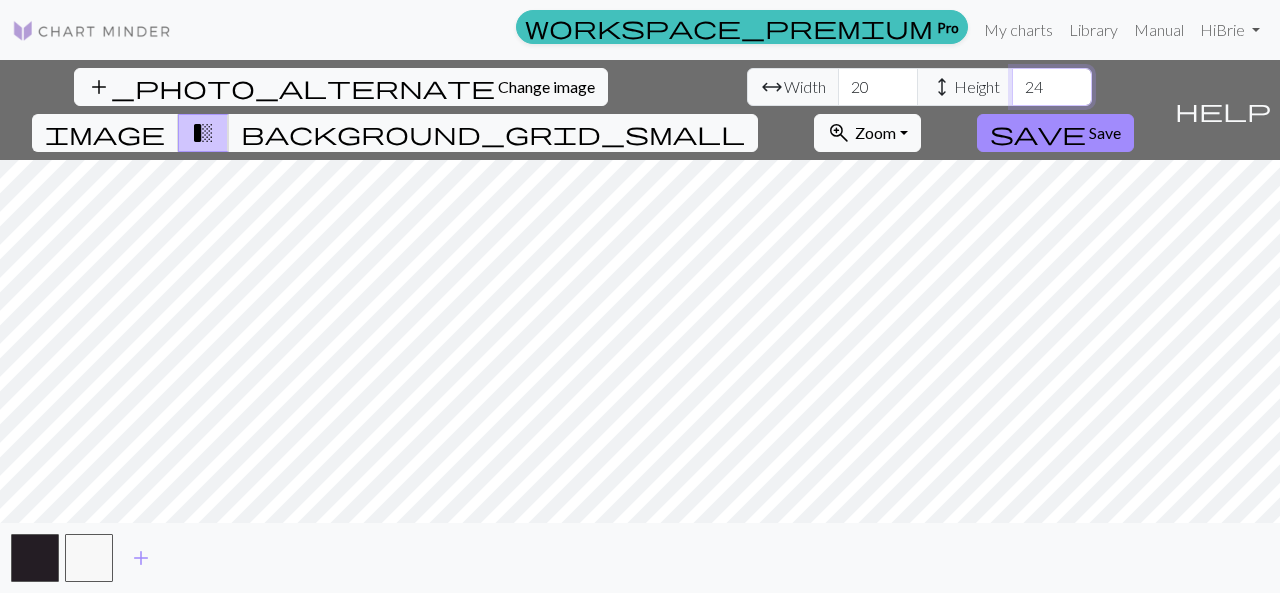 click on "24" at bounding box center (1052, 87) 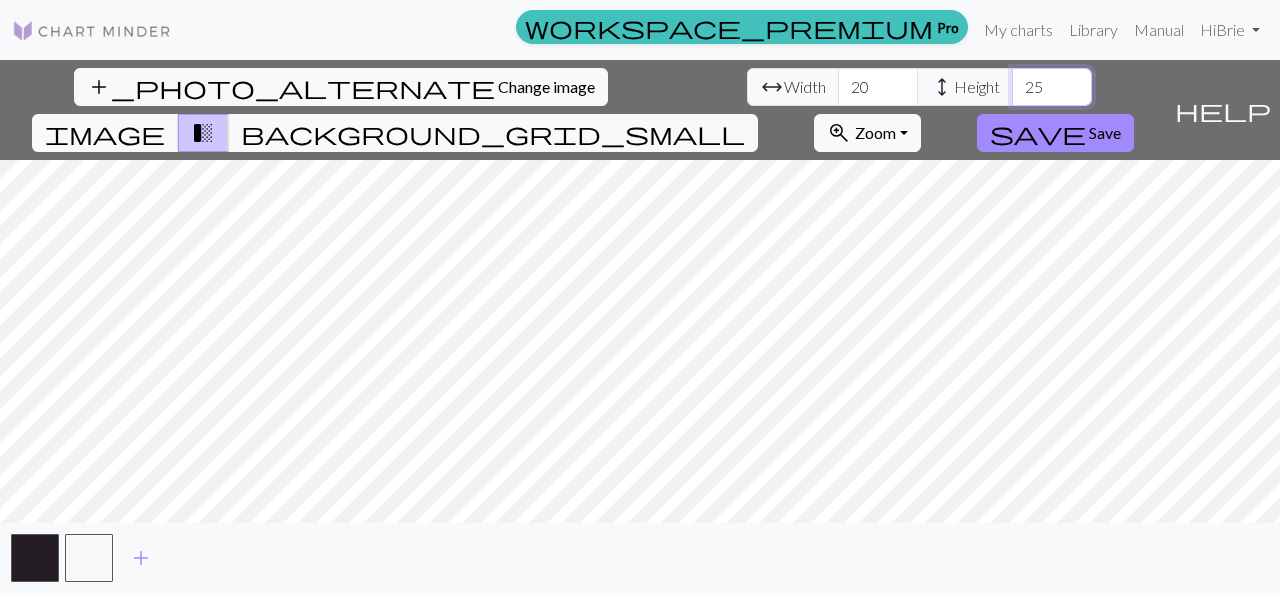 click on "26" at bounding box center [1052, 87] 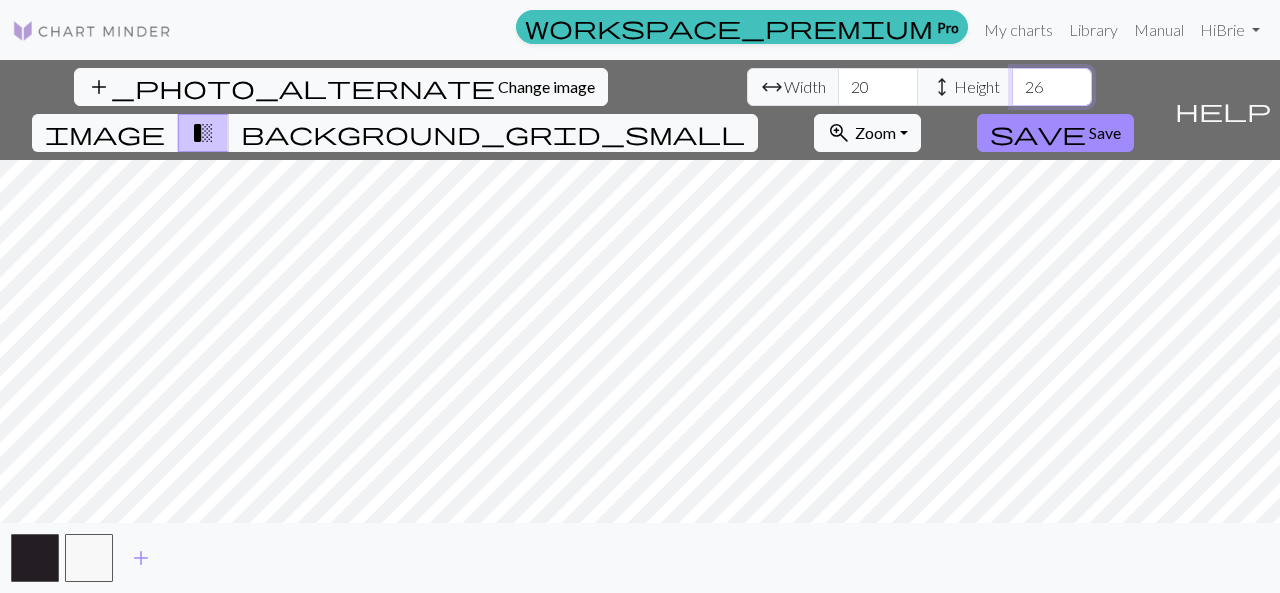 click on "27" at bounding box center [1052, 87] 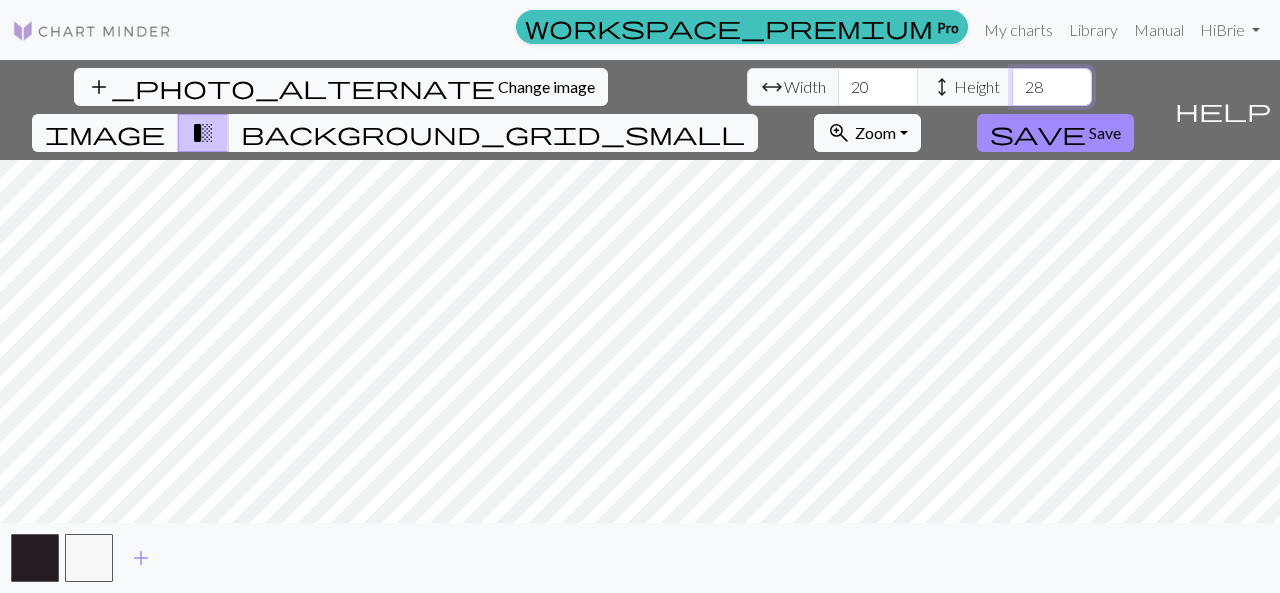 click on "28" at bounding box center (1052, 87) 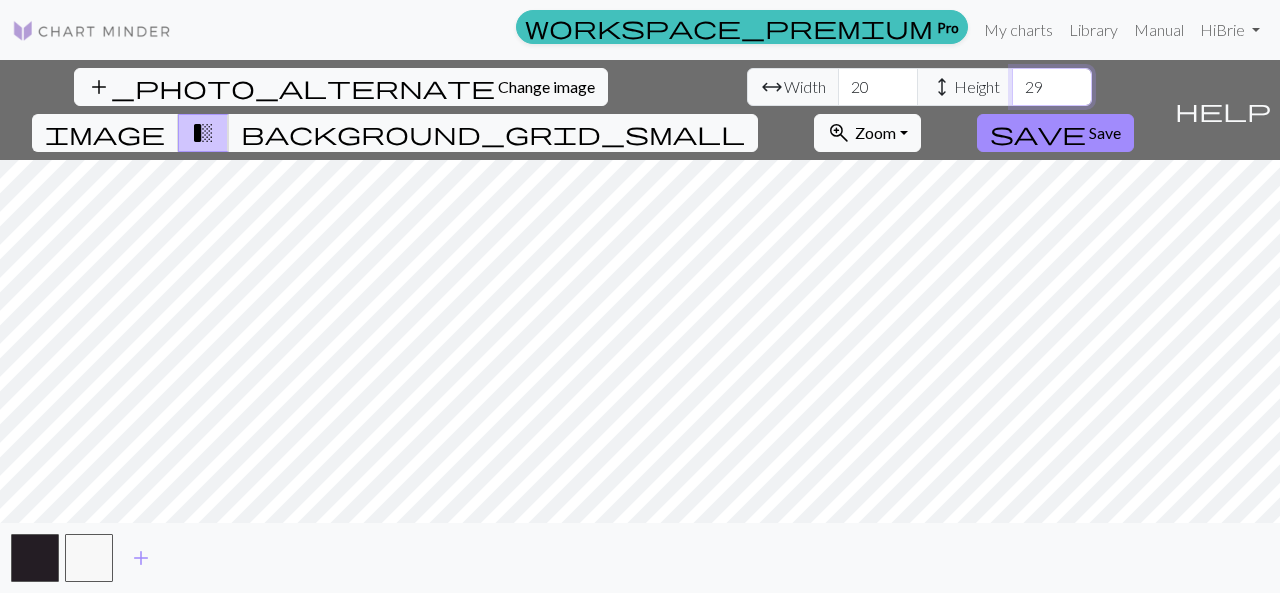 click on "29" at bounding box center [1052, 87] 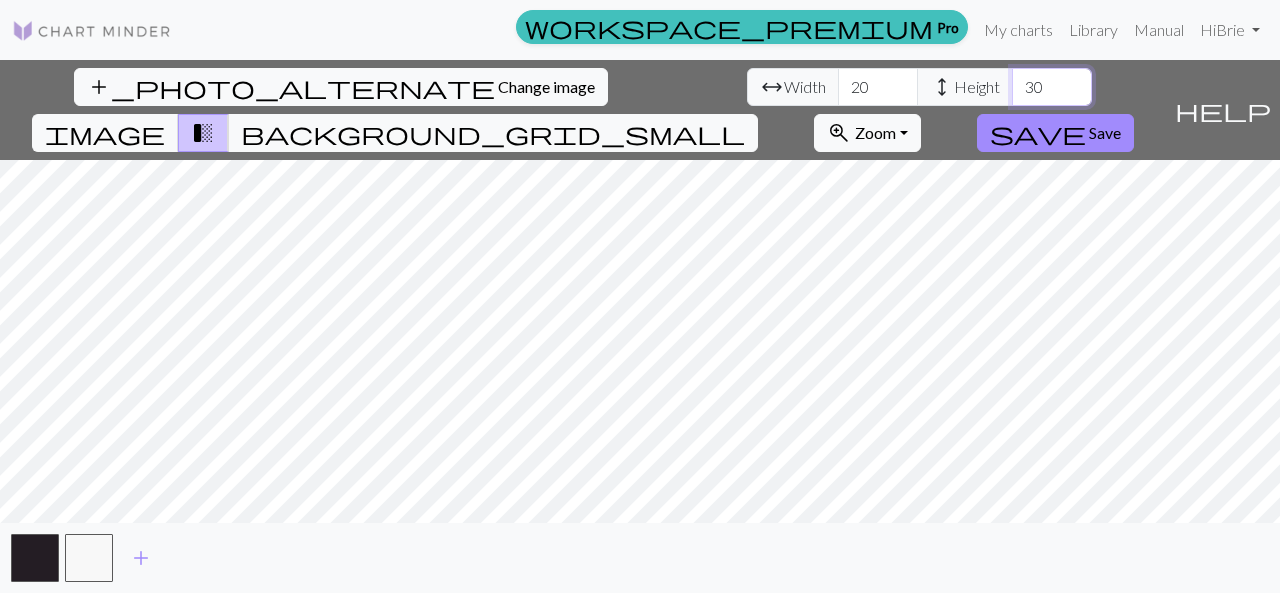 type on "30" 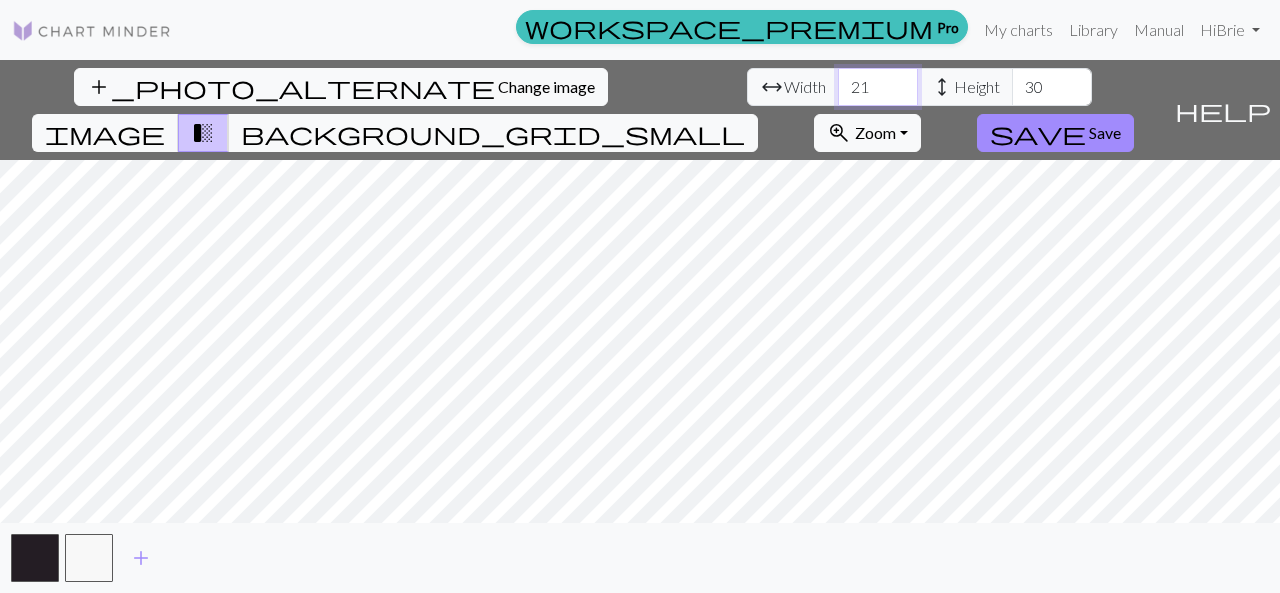 click on "21" at bounding box center [878, 87] 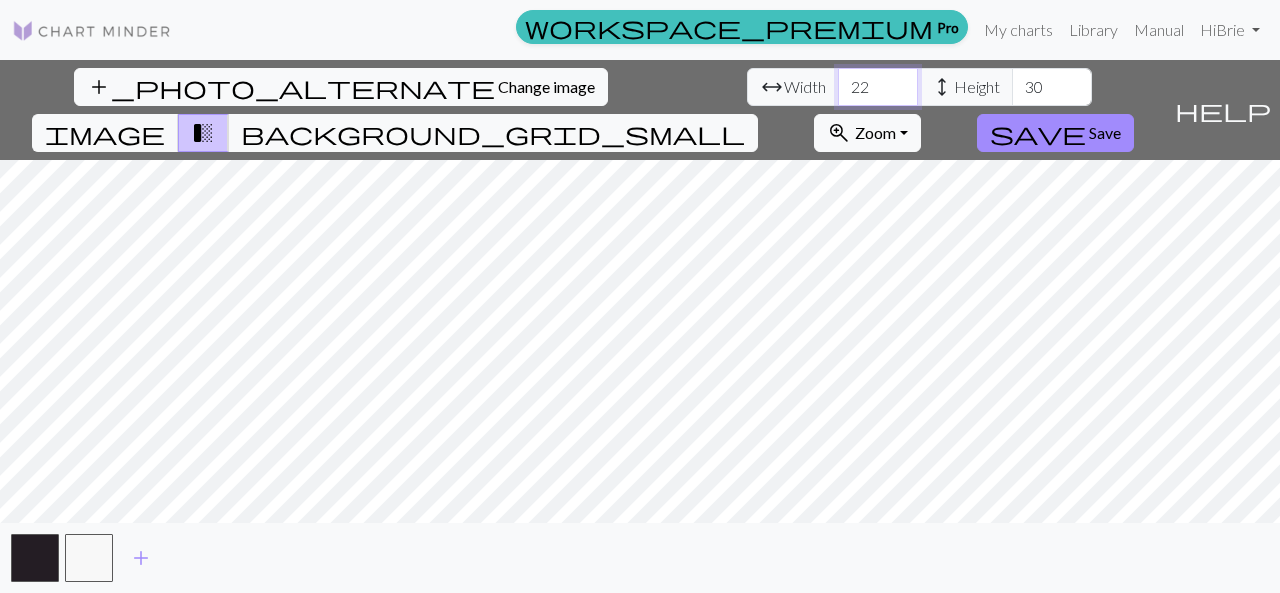 click on "22" at bounding box center [878, 87] 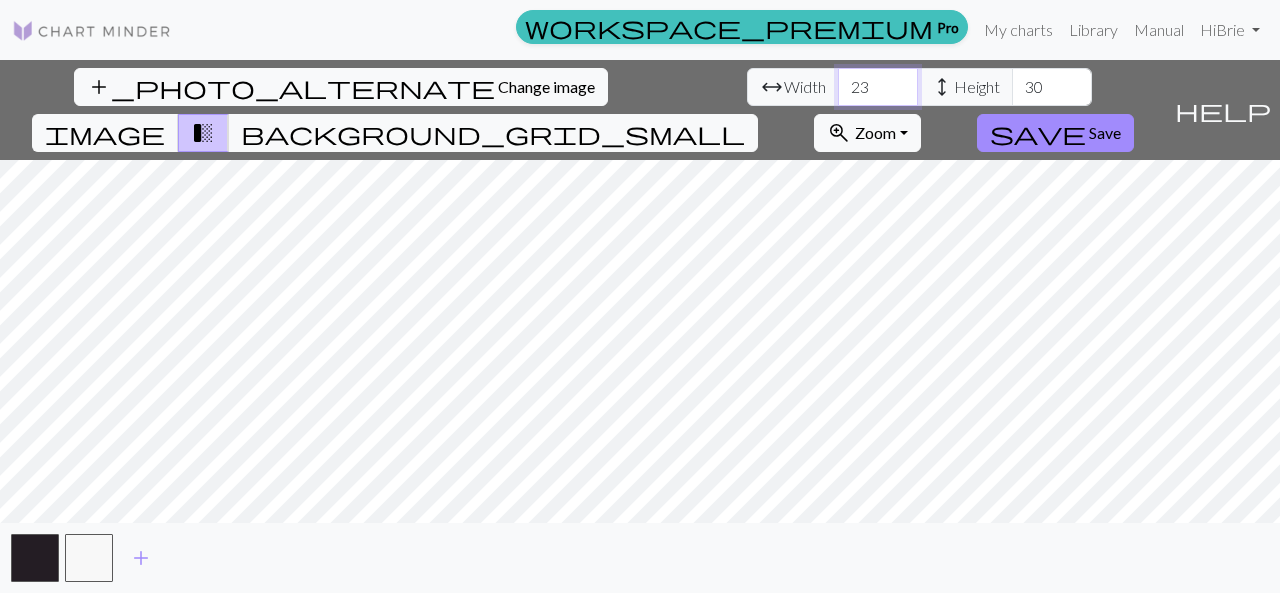 click on "23" at bounding box center (878, 87) 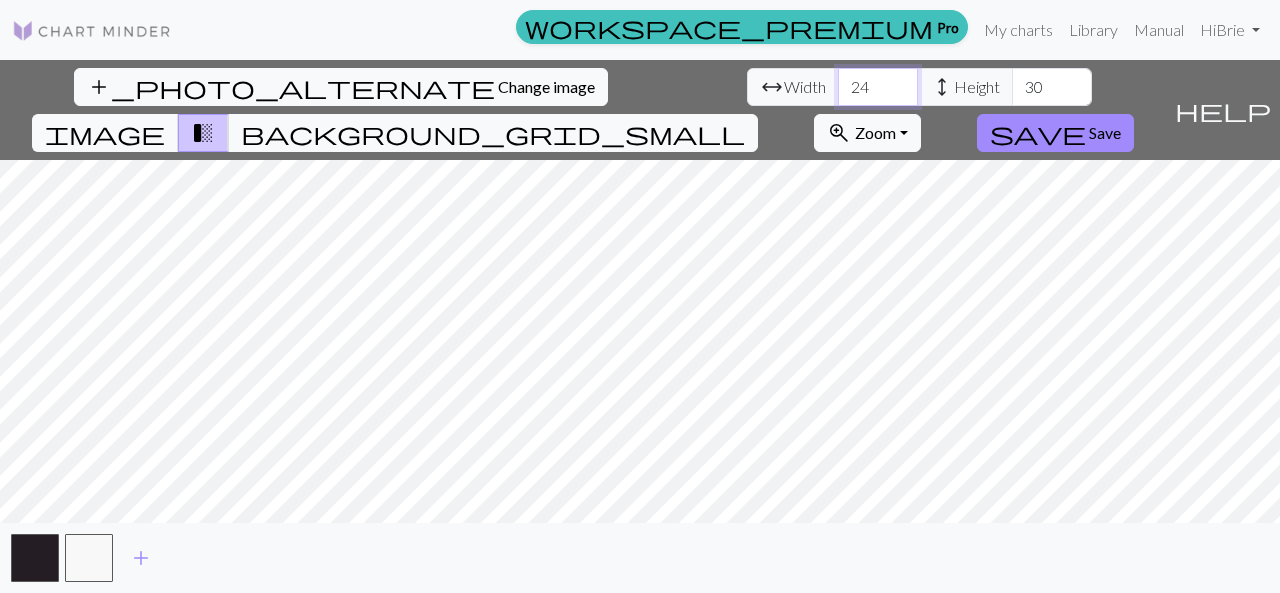 click on "24" at bounding box center (878, 87) 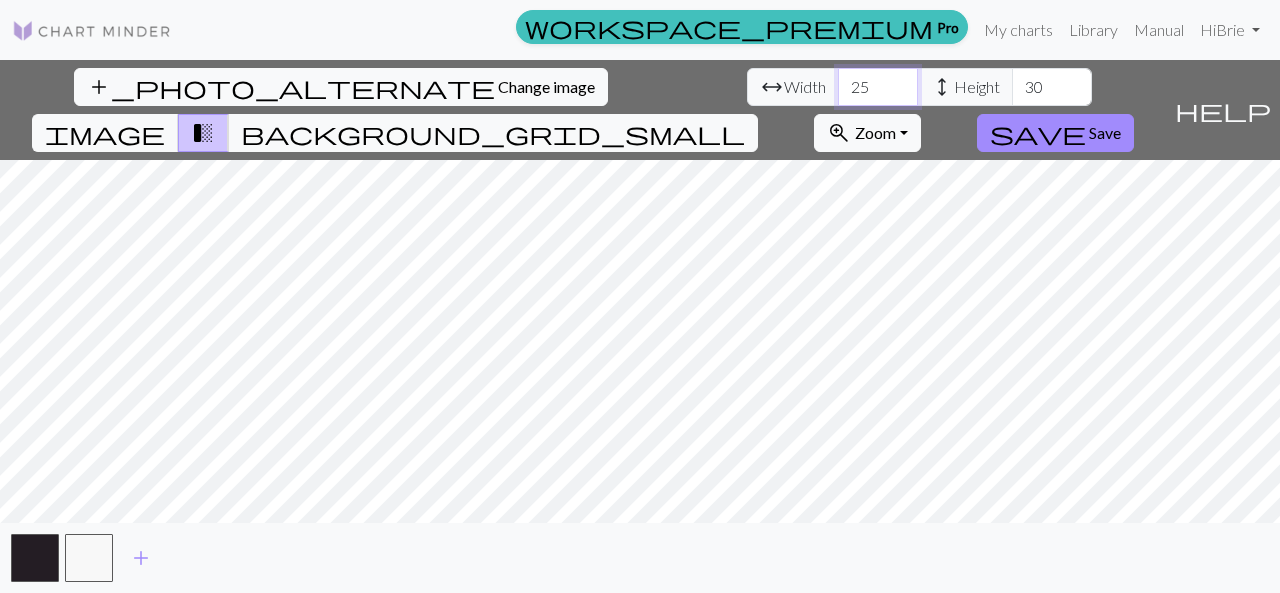 click on "25" at bounding box center (878, 87) 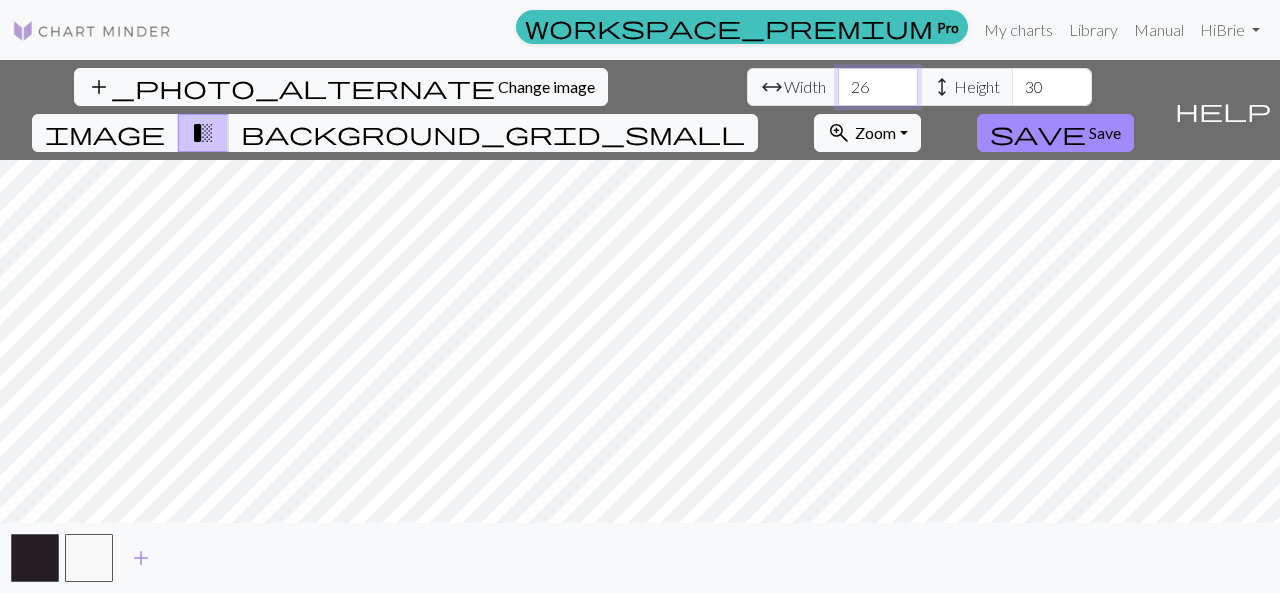 type on "26" 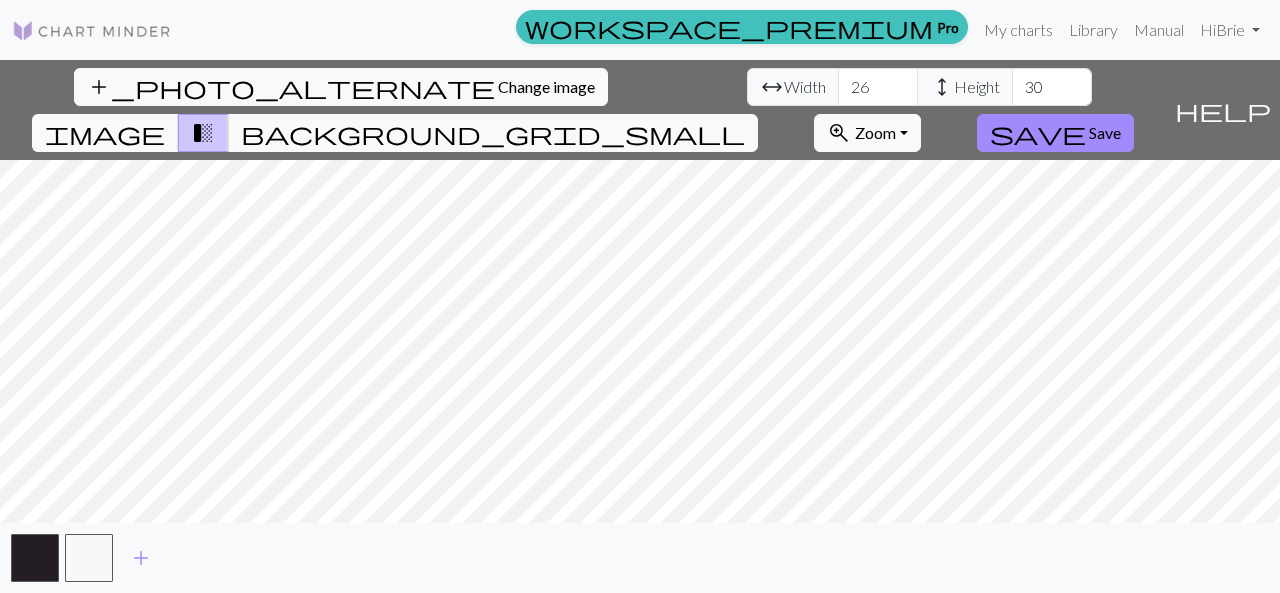 click on "add_photo_alternate   Change image" at bounding box center (341, 87) 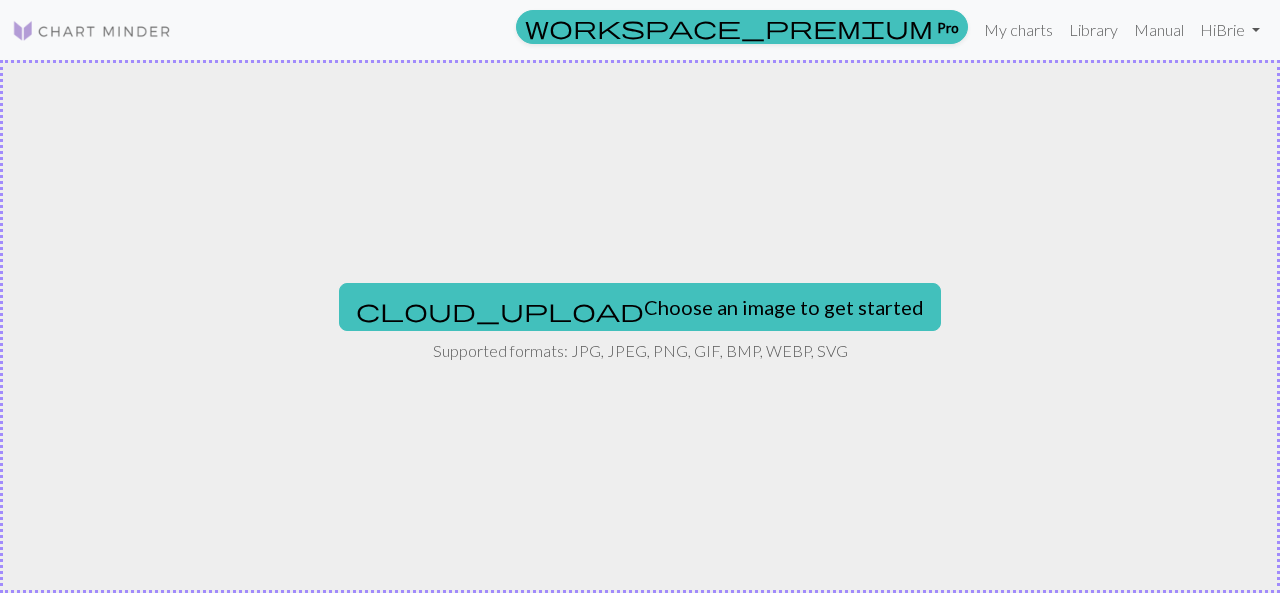 click on "cloud_upload  Choose an image to get started" at bounding box center [640, 307] 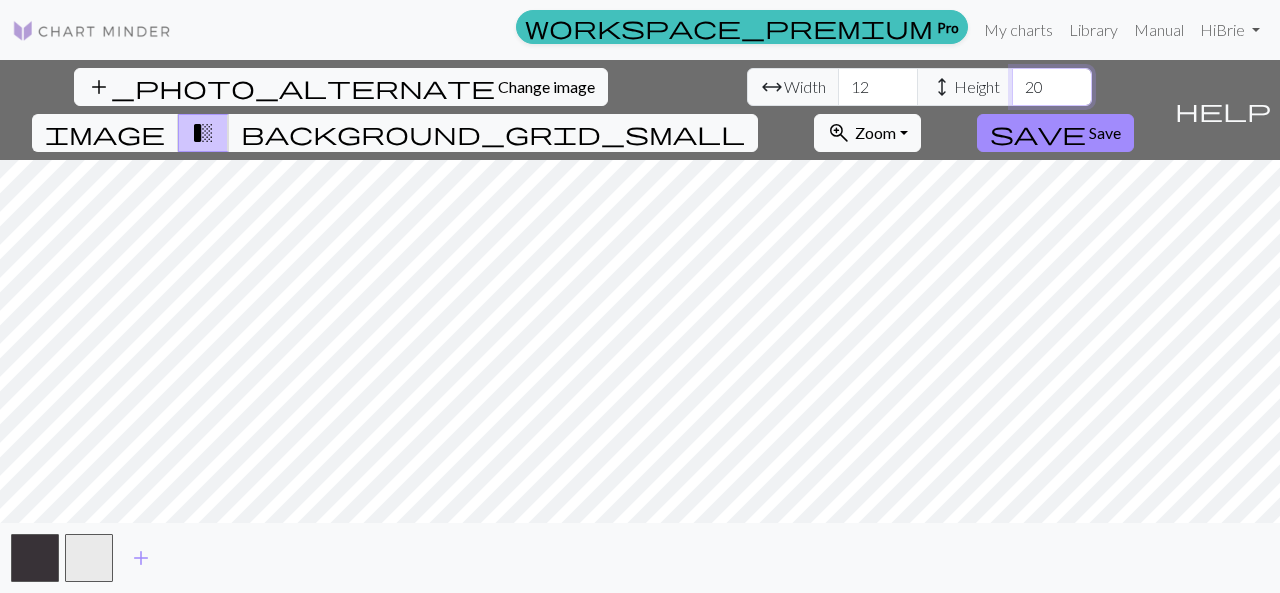 click on "add_photo_alternate   Change image arrow_range   Width 12 height   Height 20 image transition_fade background_grid_small zoom_in Zoom Zoom Fit all Fit width Fit height 50% 100% 150% 200% save   Save" at bounding box center [583, 110] 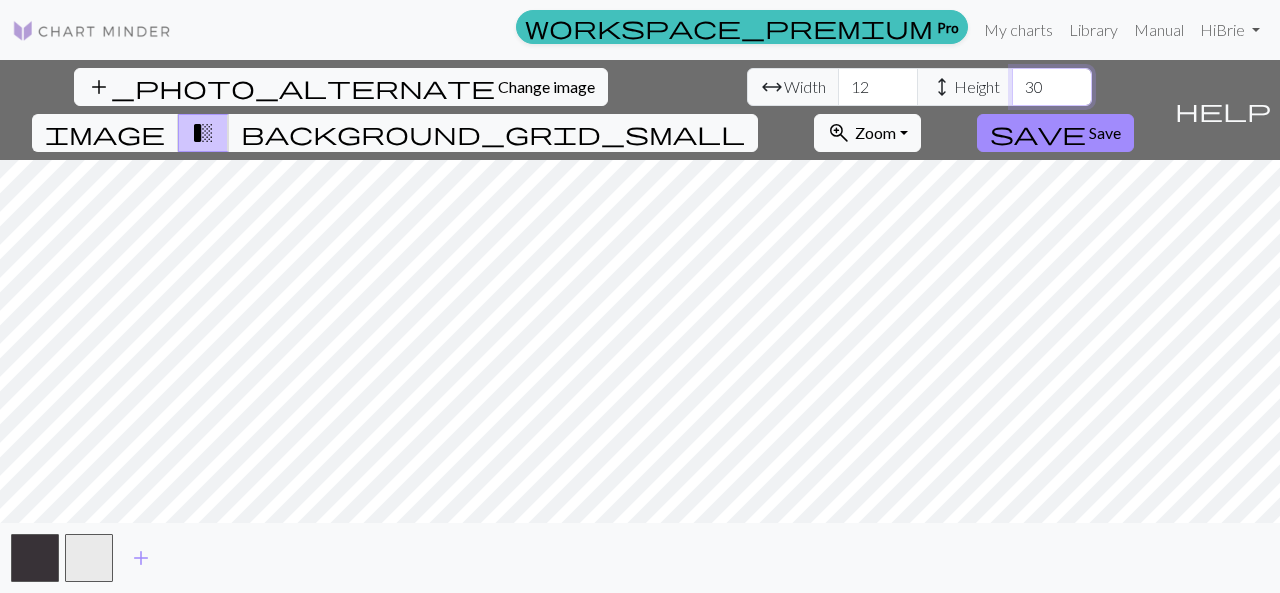 type on "30" 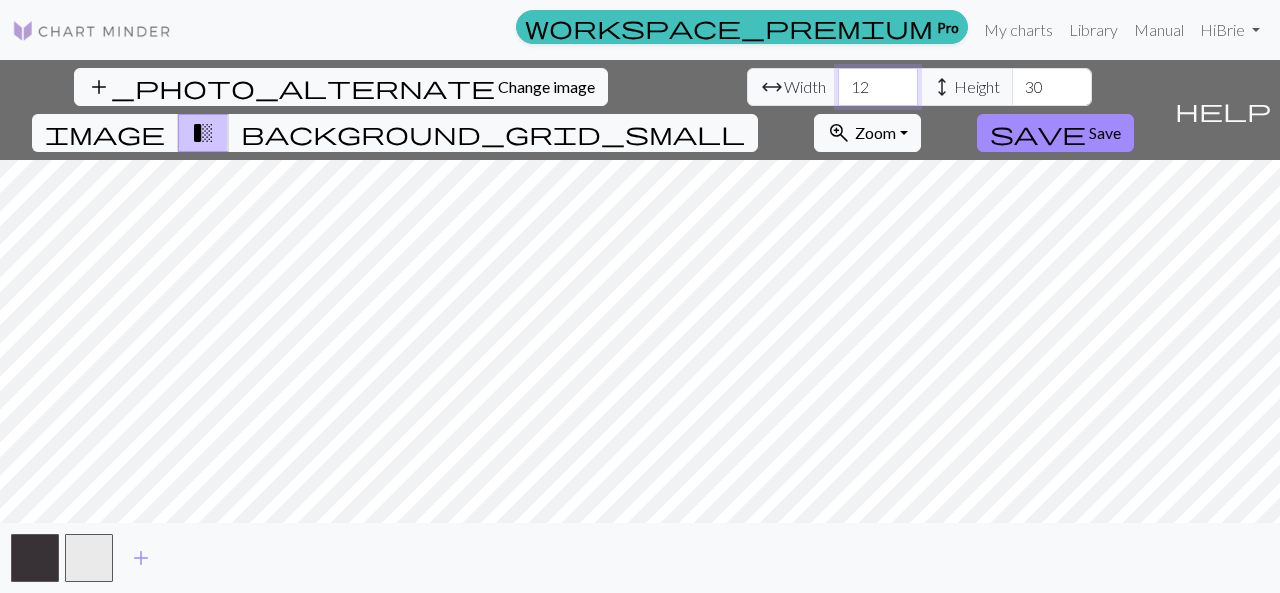 click on "12" at bounding box center [878, 87] 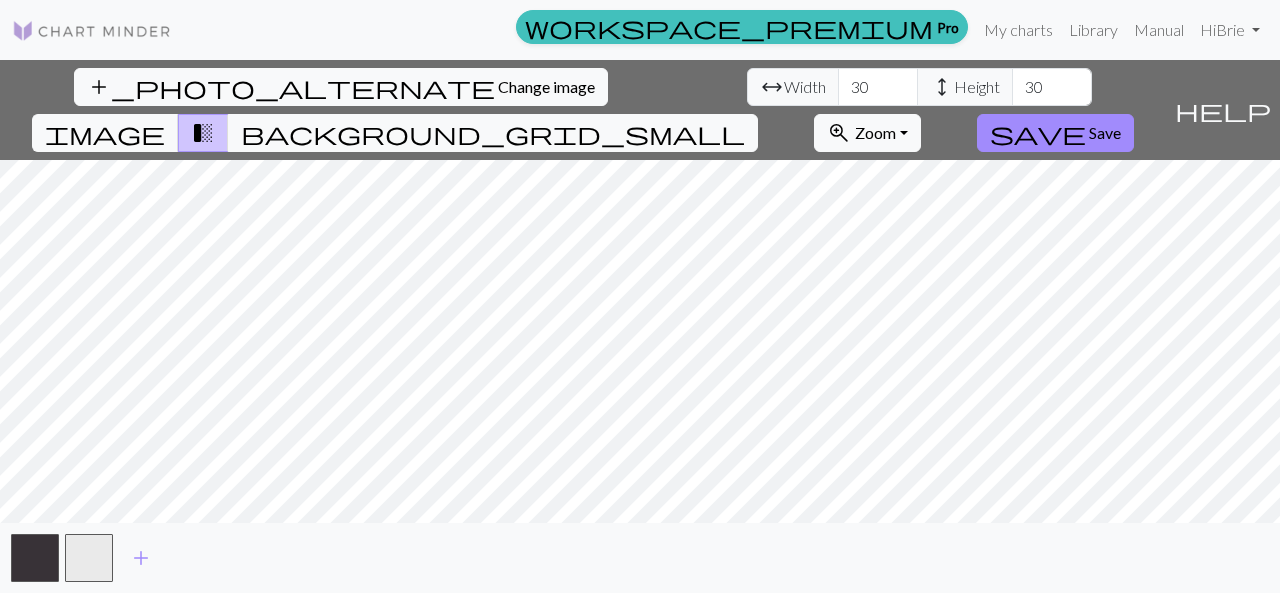 click on "background_grid_small" at bounding box center [493, 133] 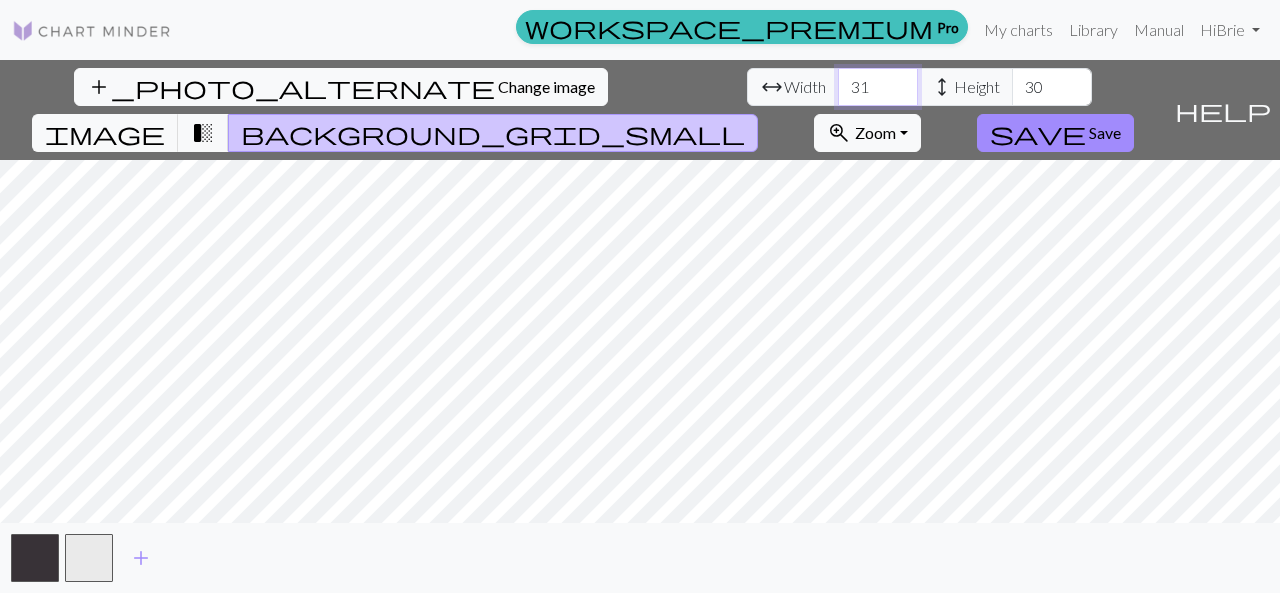 click on "31" at bounding box center [878, 87] 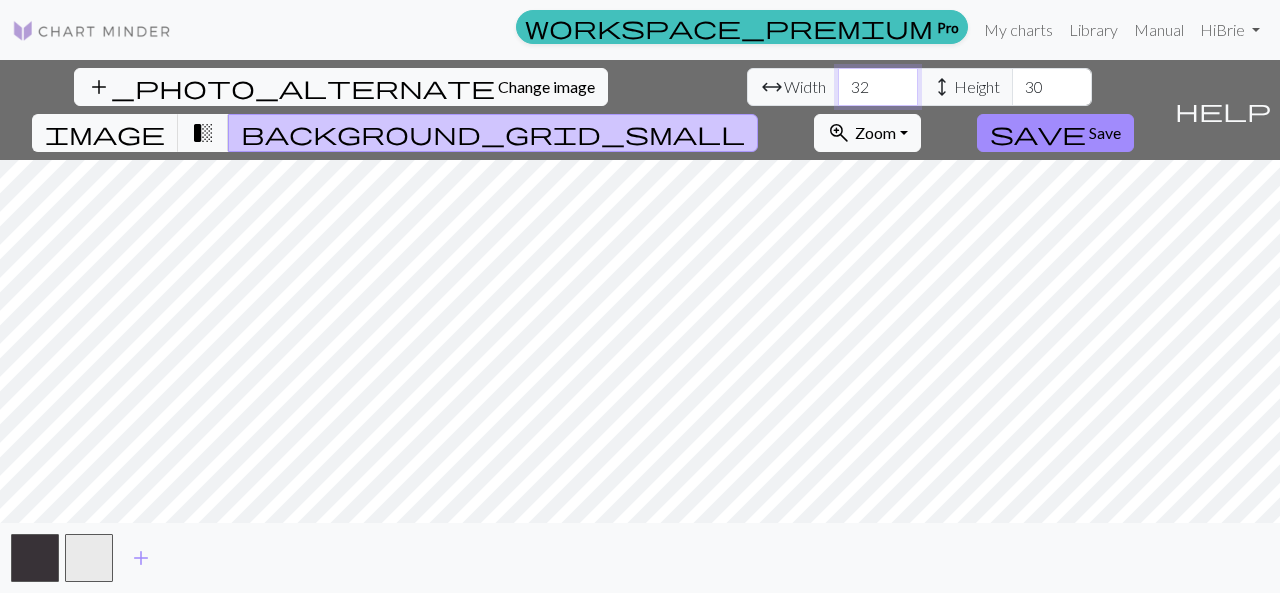click on "32" at bounding box center (878, 87) 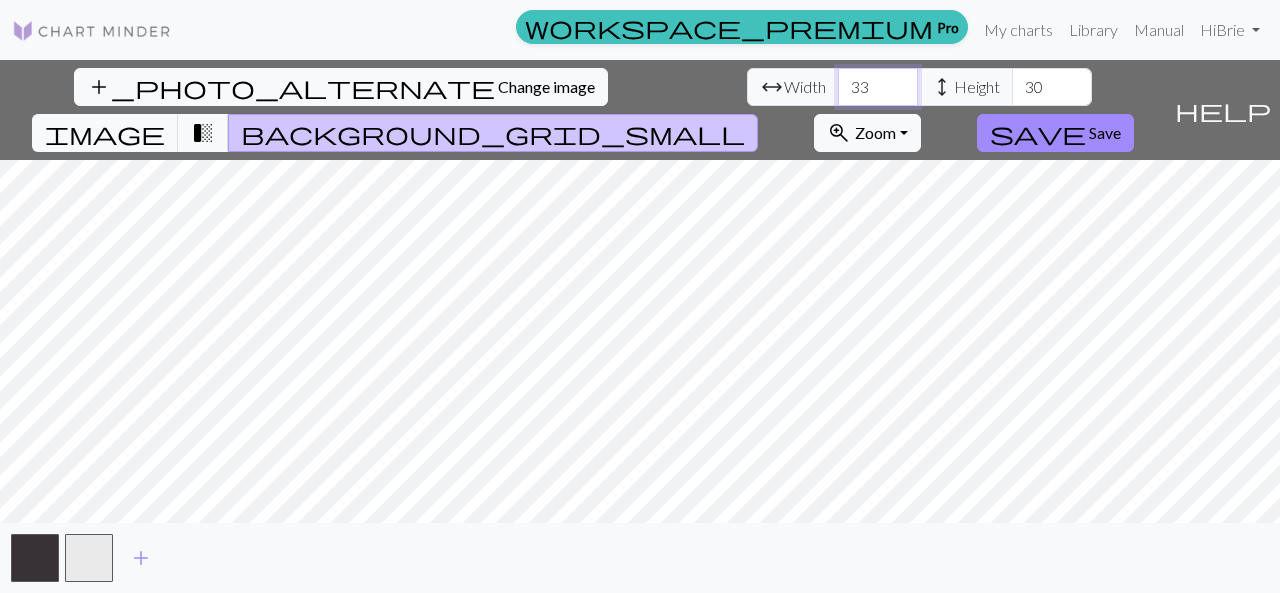 click on "33" at bounding box center (878, 87) 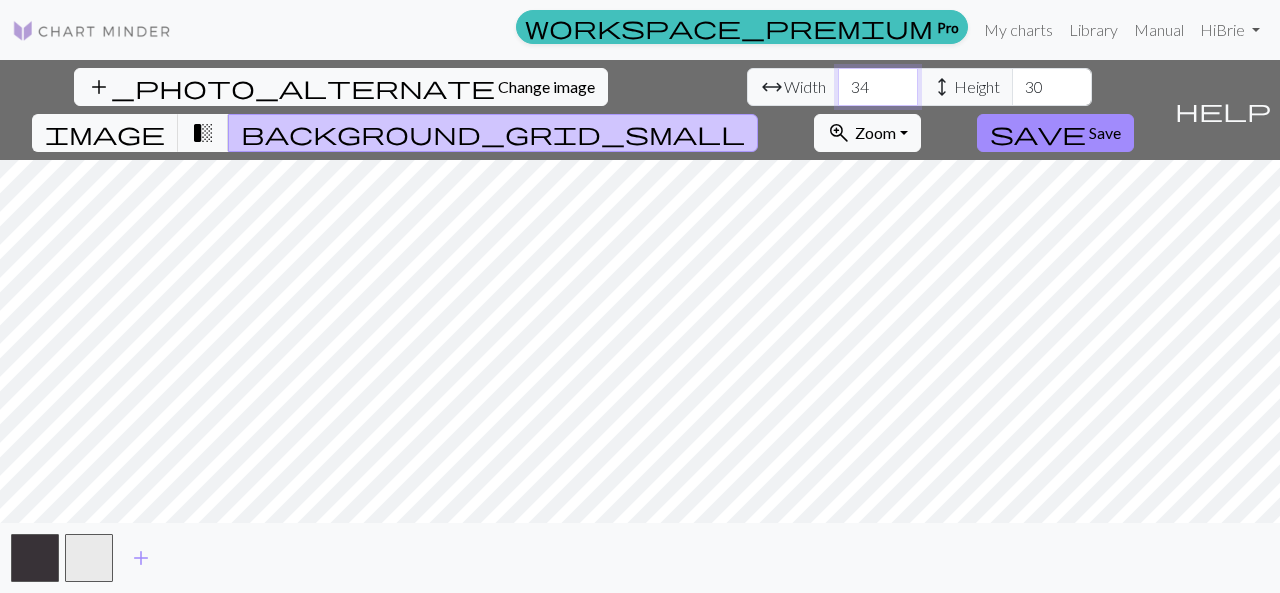 click on "34" at bounding box center (878, 87) 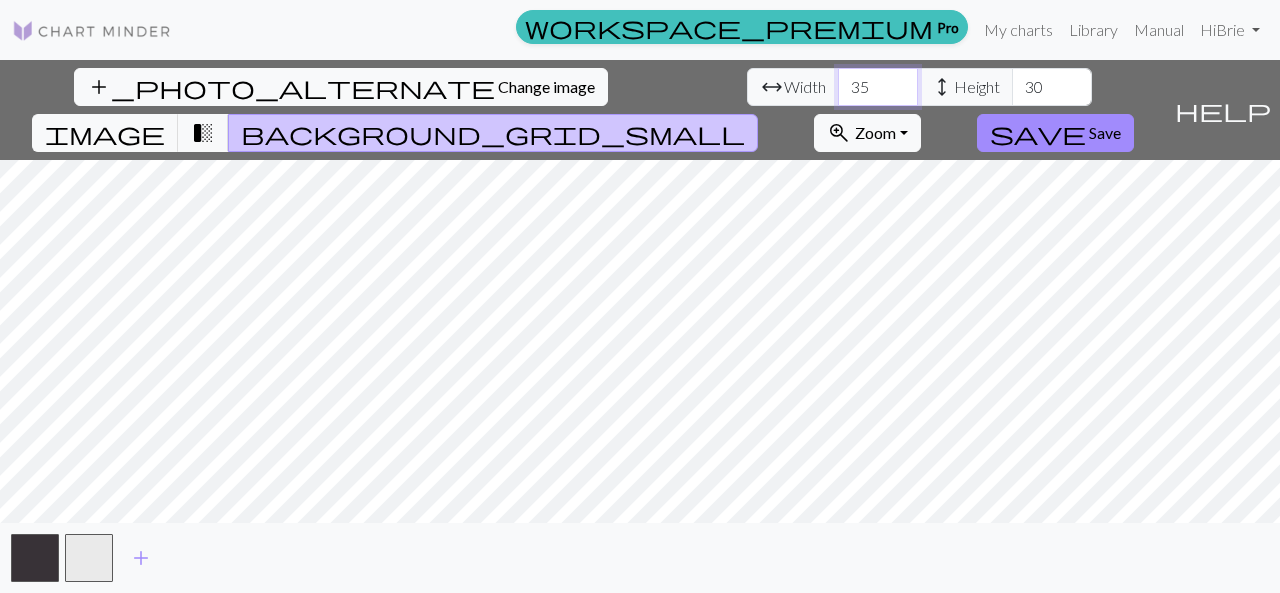 click on "35" at bounding box center (878, 87) 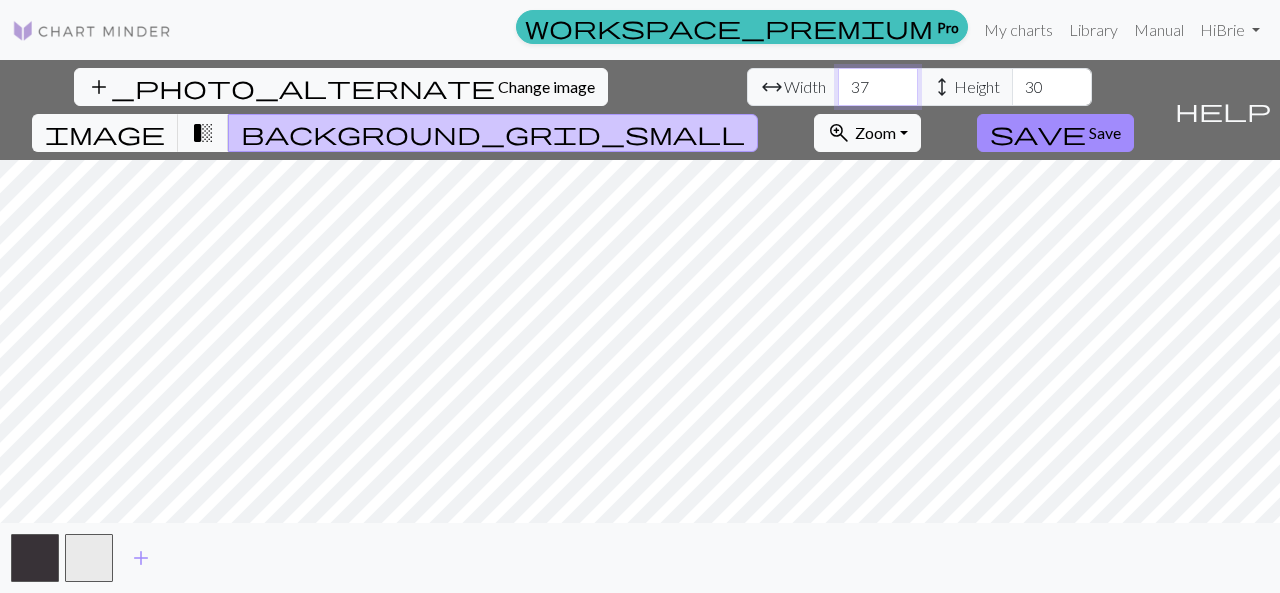 click on "37" at bounding box center (878, 87) 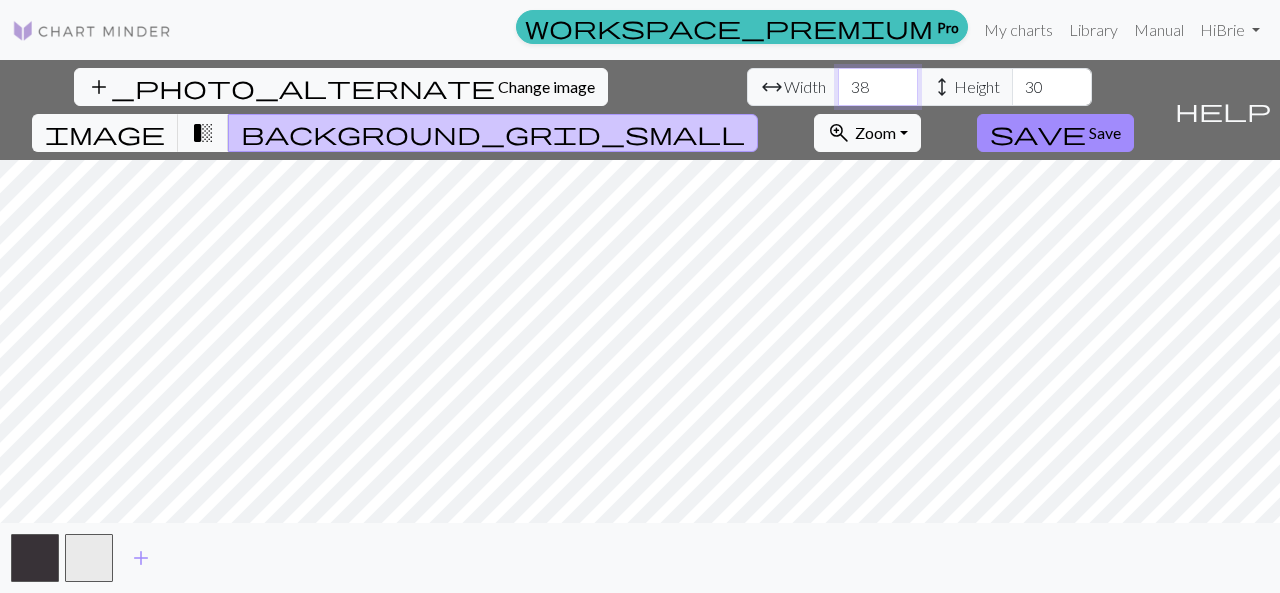 click on "38" at bounding box center (878, 87) 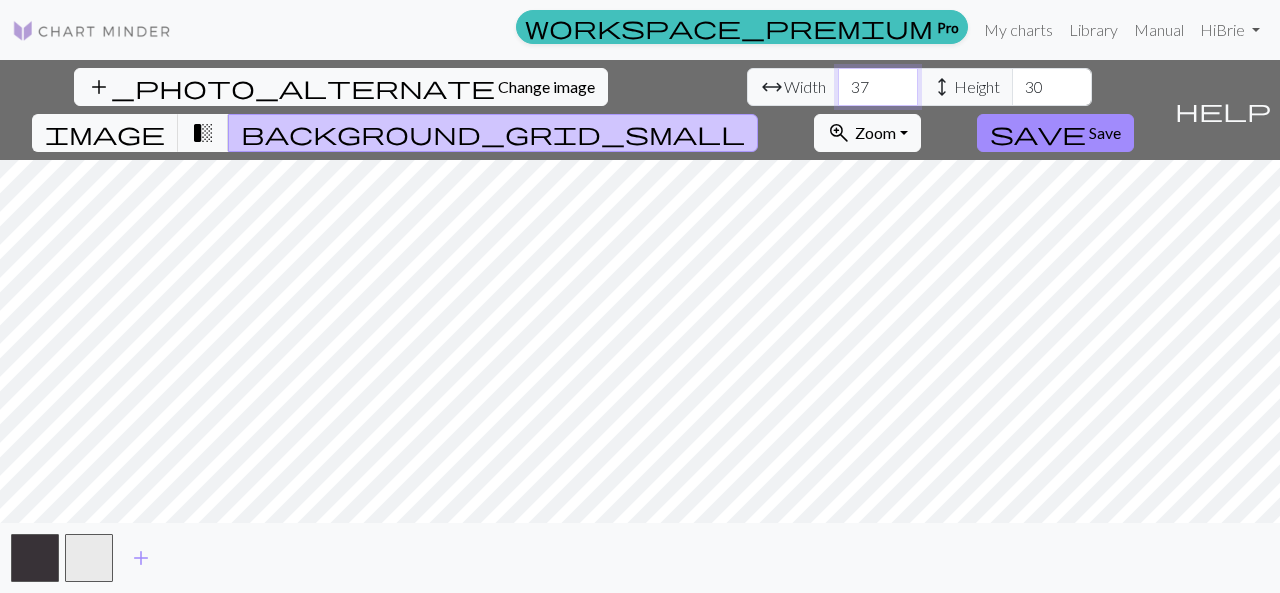 click on "37" at bounding box center (878, 87) 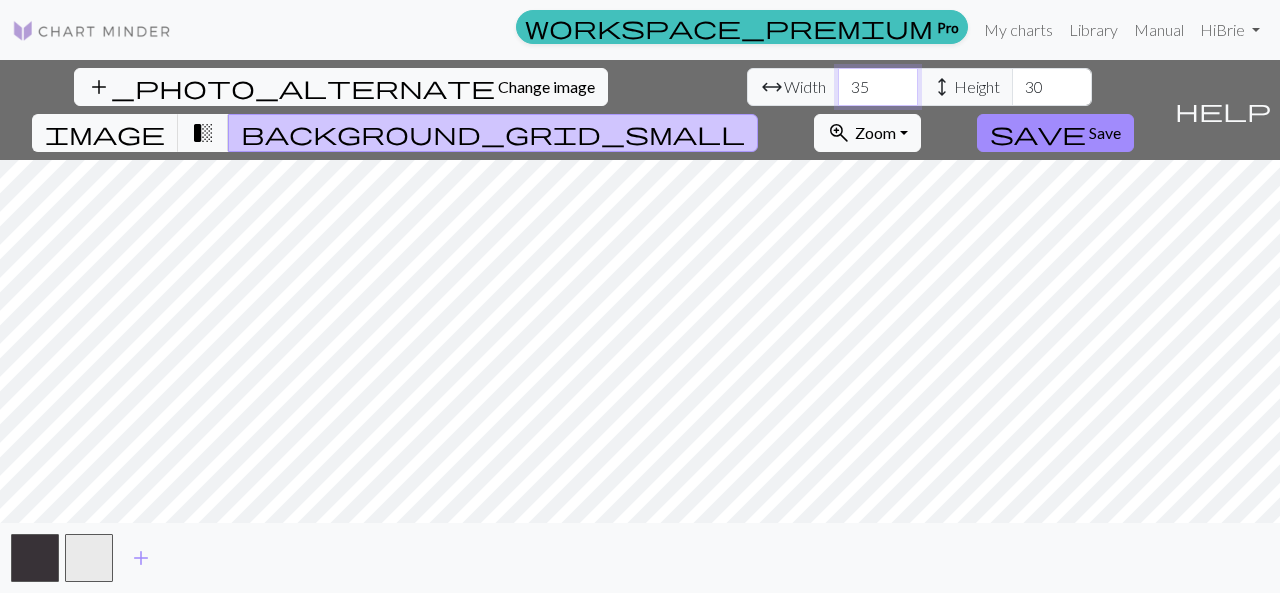 click on "35" at bounding box center [878, 87] 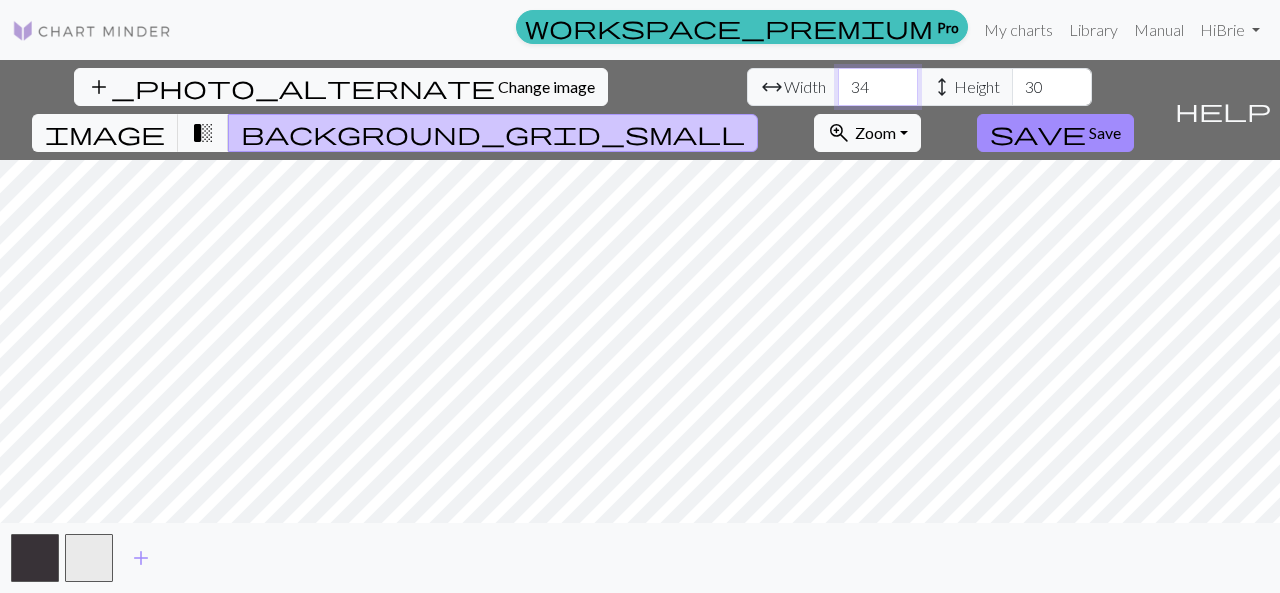 click on "34" at bounding box center [878, 87] 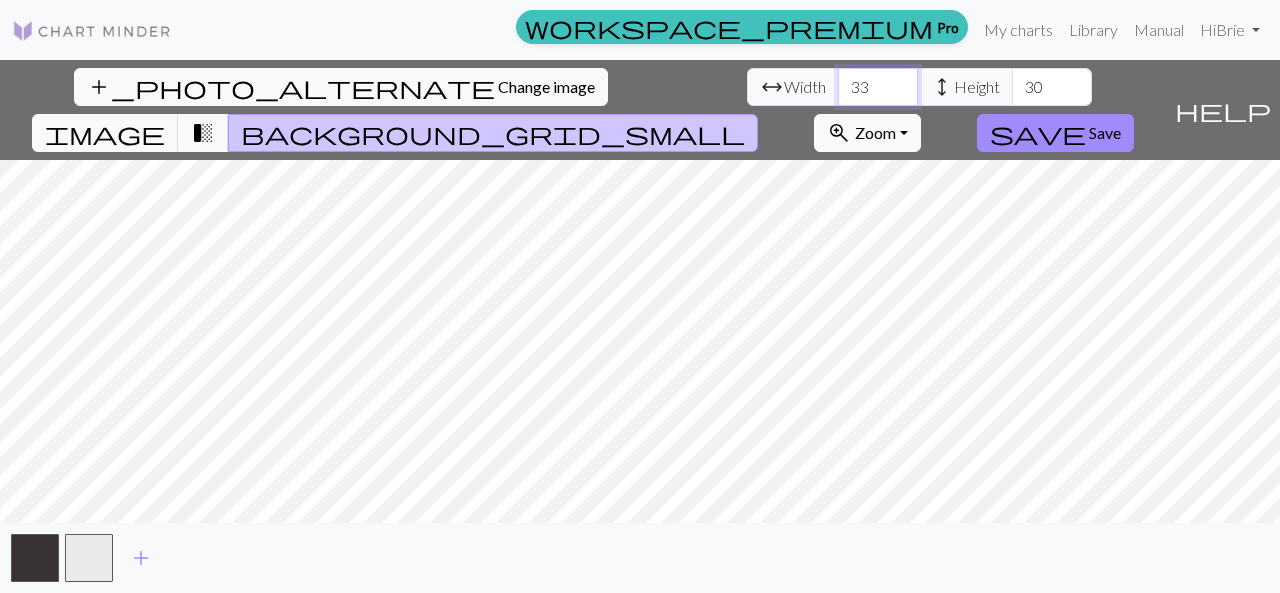 click on "33" at bounding box center (878, 87) 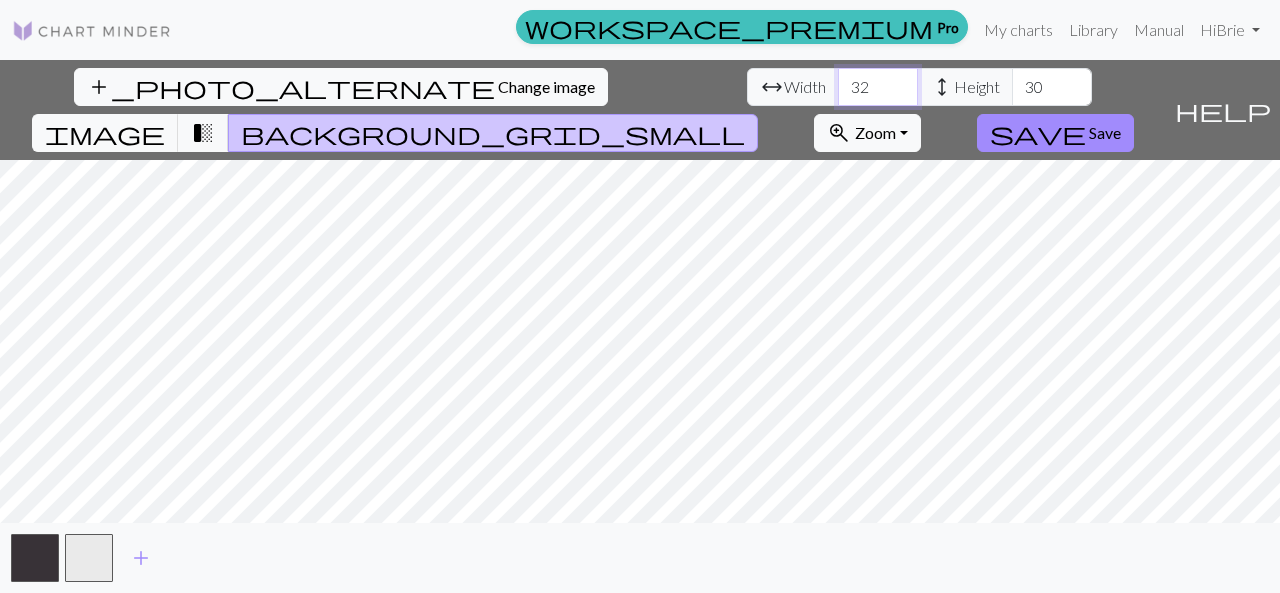 click on "32" at bounding box center [878, 87] 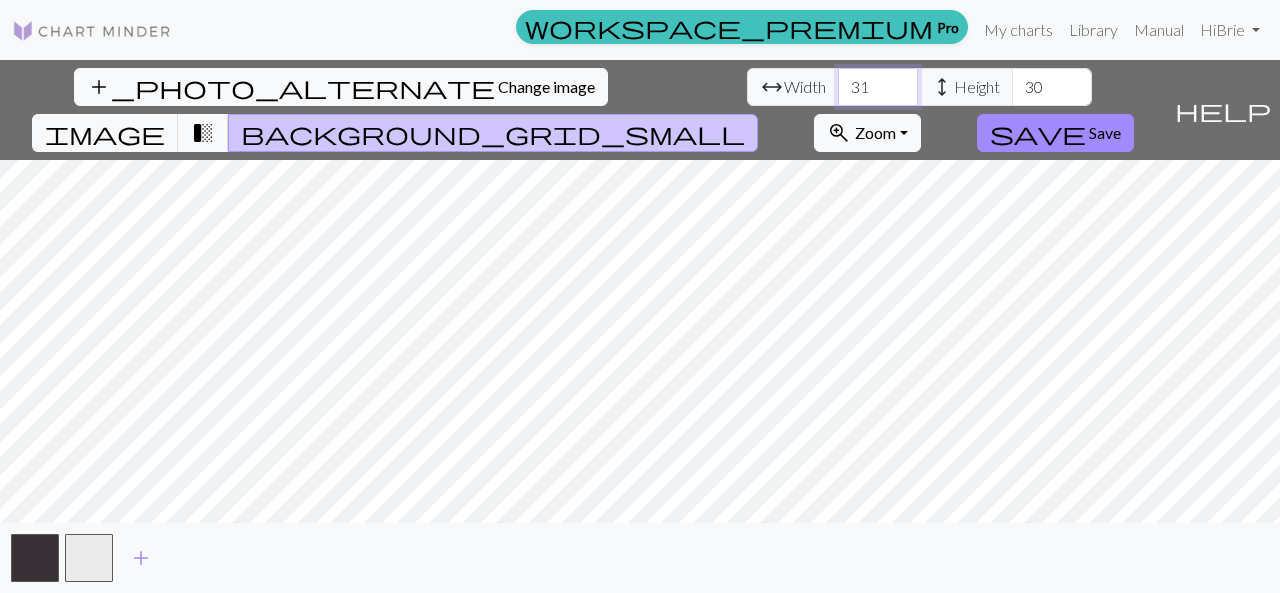 click on "31" at bounding box center [878, 87] 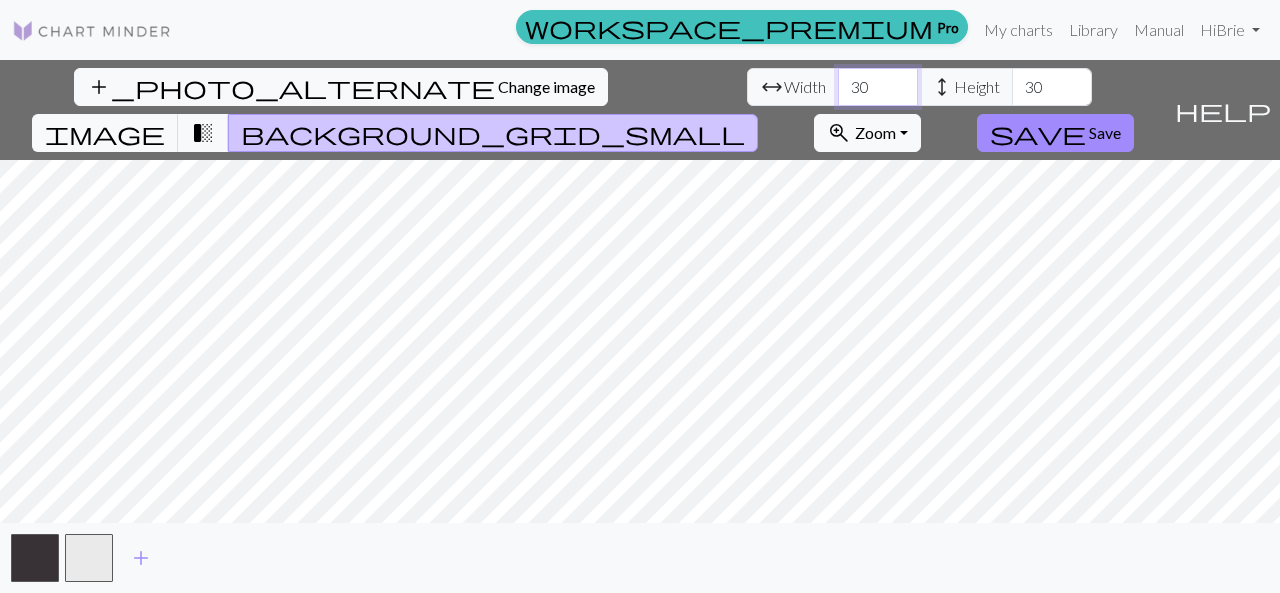 click on "30" at bounding box center (878, 87) 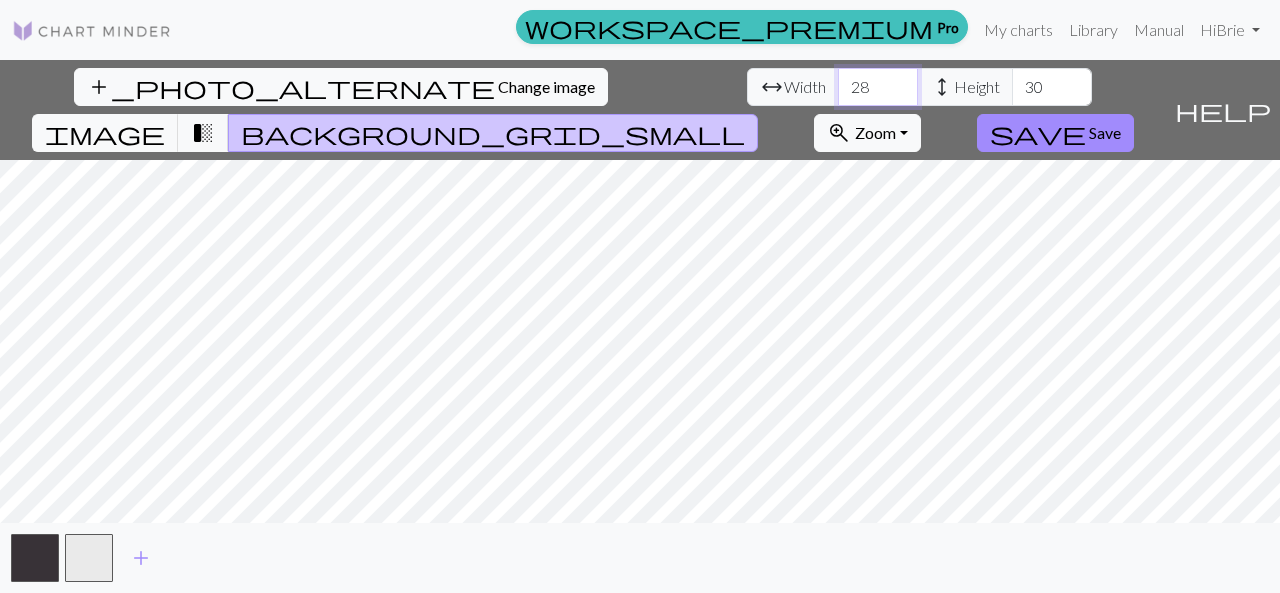 click on "28" at bounding box center (878, 87) 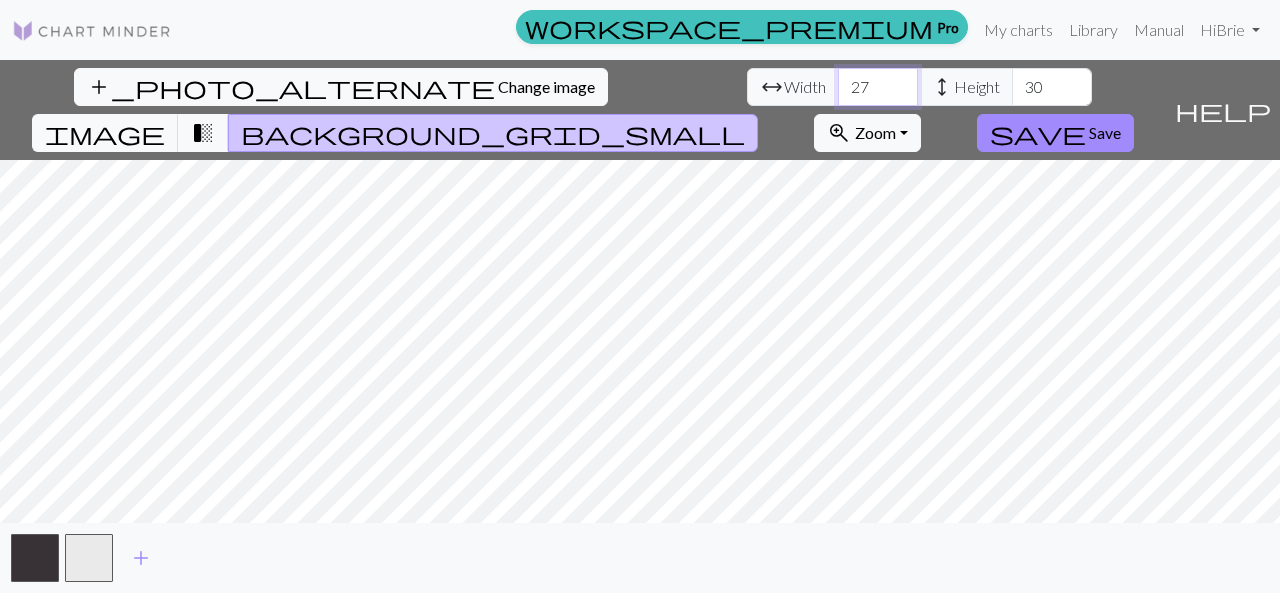 click on "27" at bounding box center [878, 87] 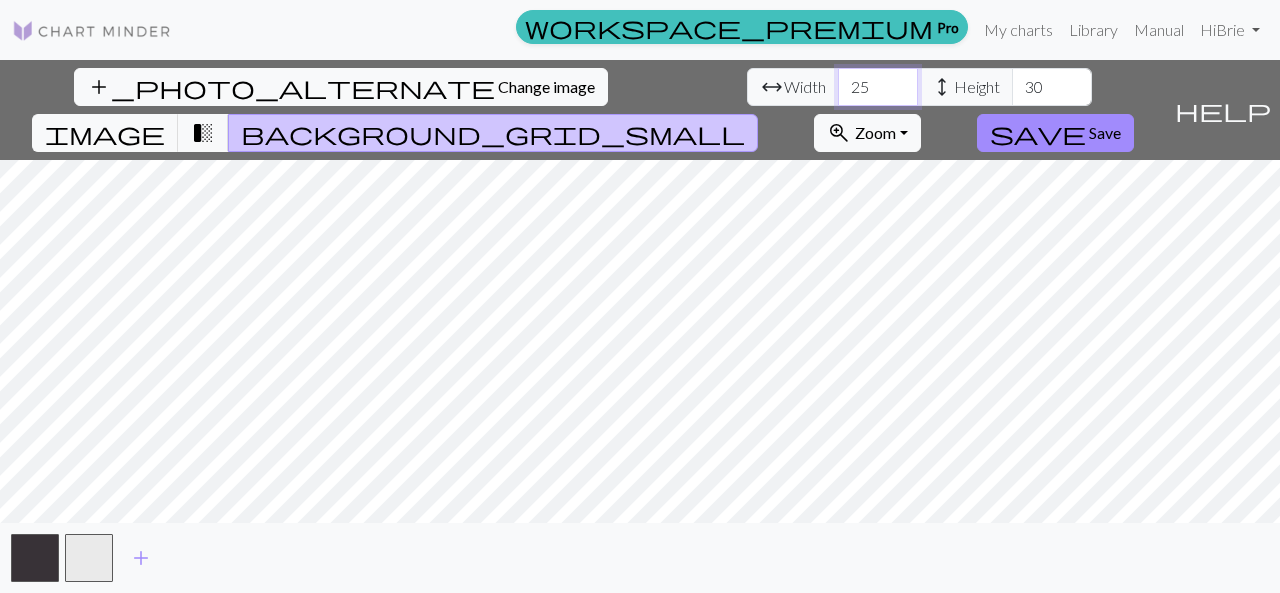 click on "25" at bounding box center (878, 87) 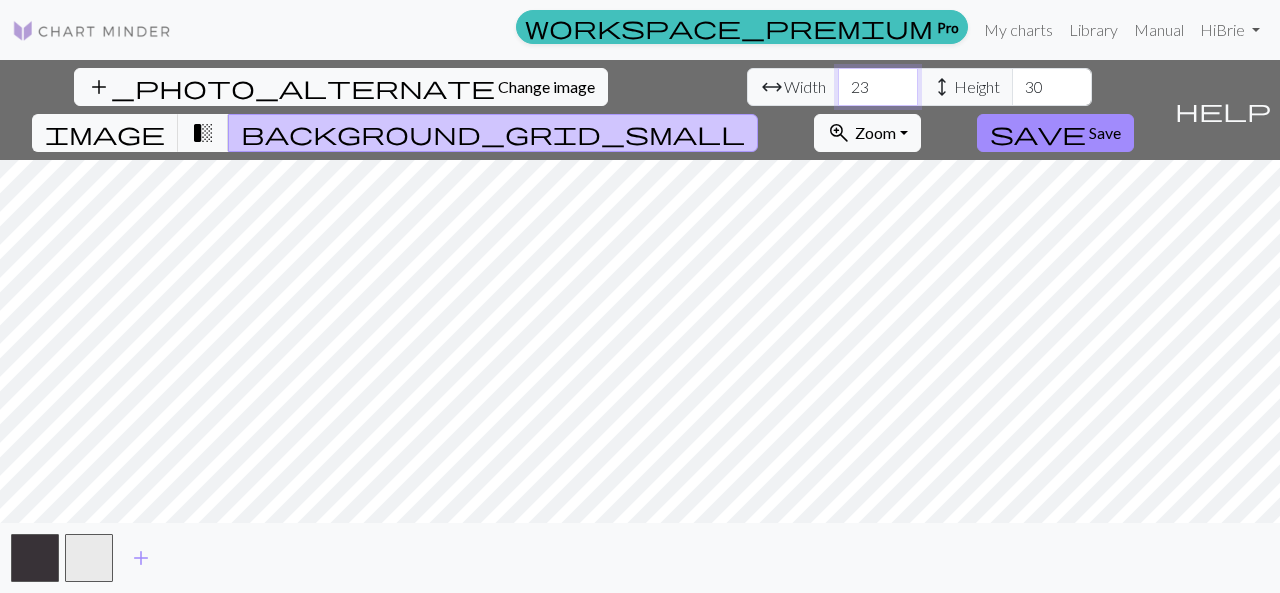 click on "23" at bounding box center [878, 87] 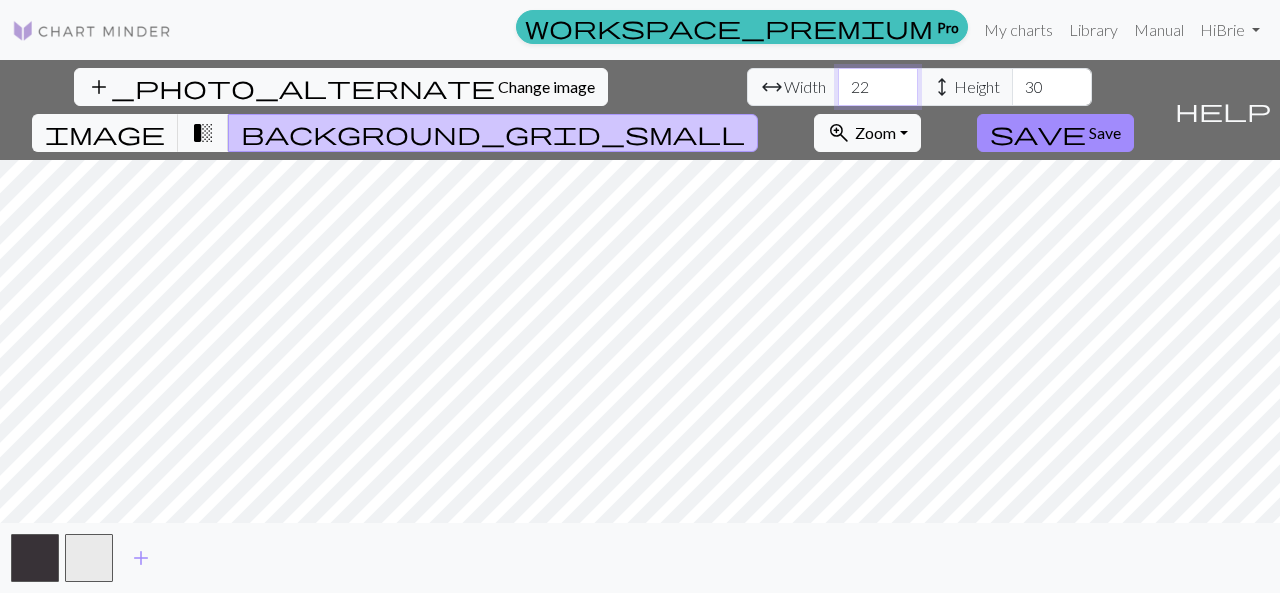click on "22" at bounding box center [878, 87] 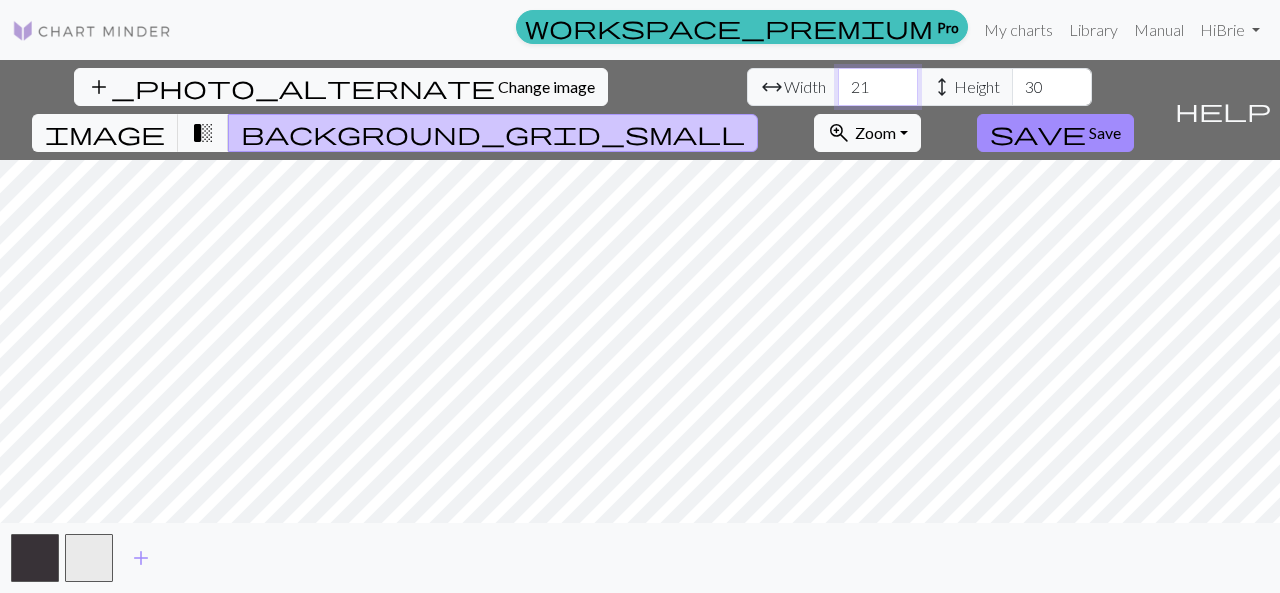 click on "21" at bounding box center (878, 87) 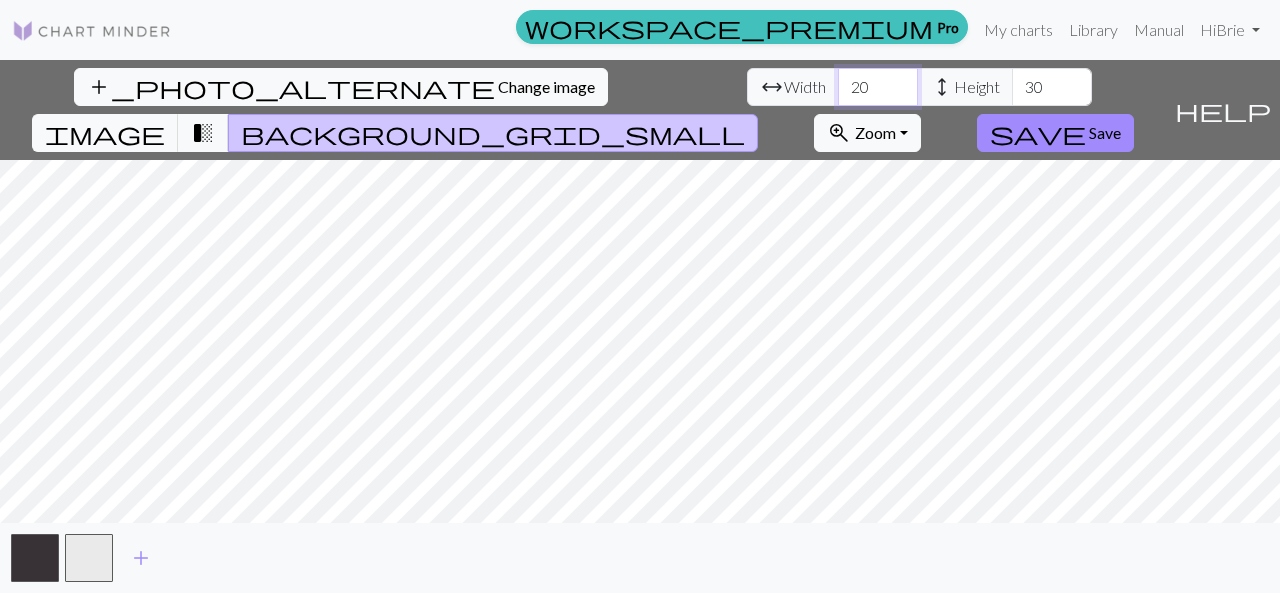 click on "20" at bounding box center [878, 87] 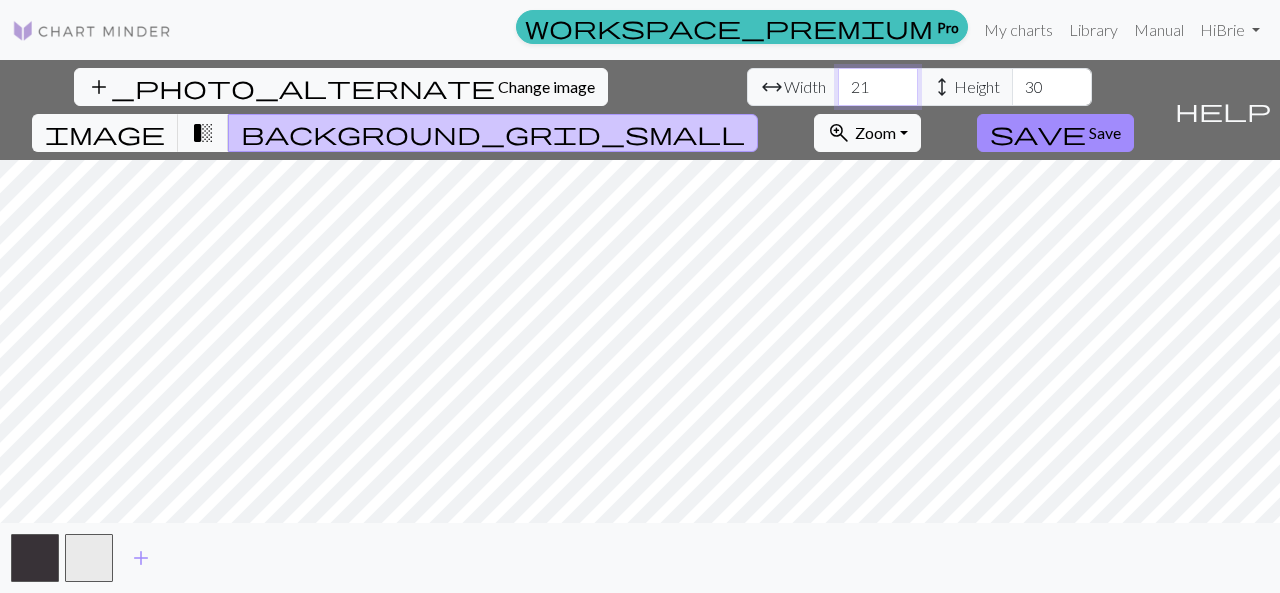 click on "21" at bounding box center [878, 87] 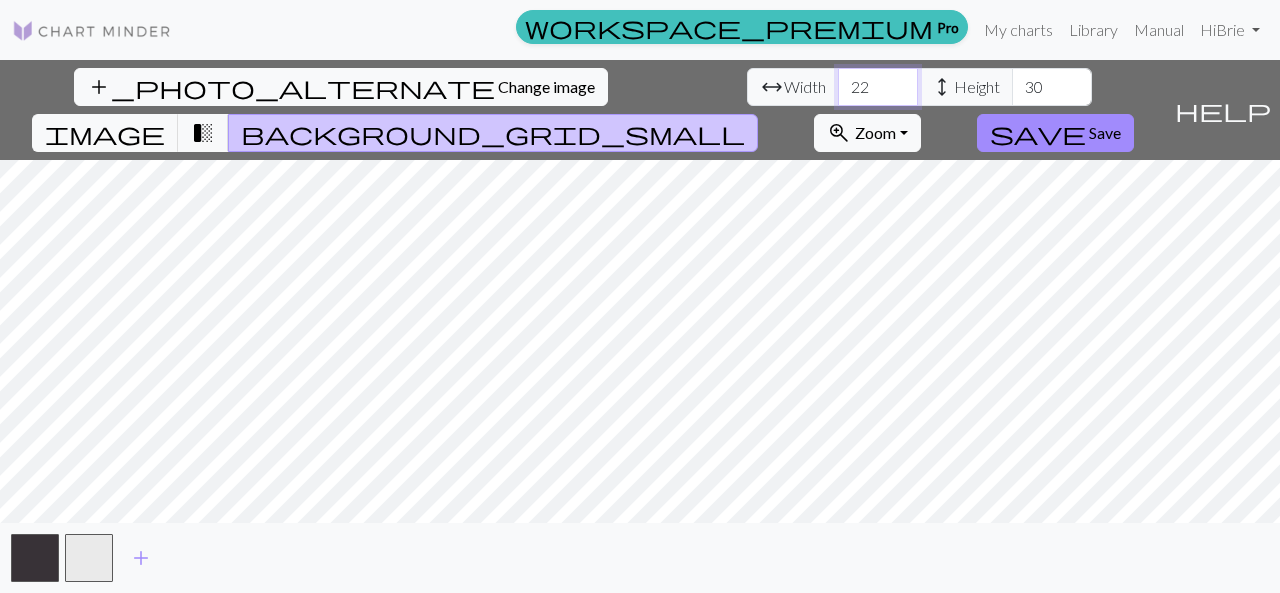 click on "22" at bounding box center [878, 87] 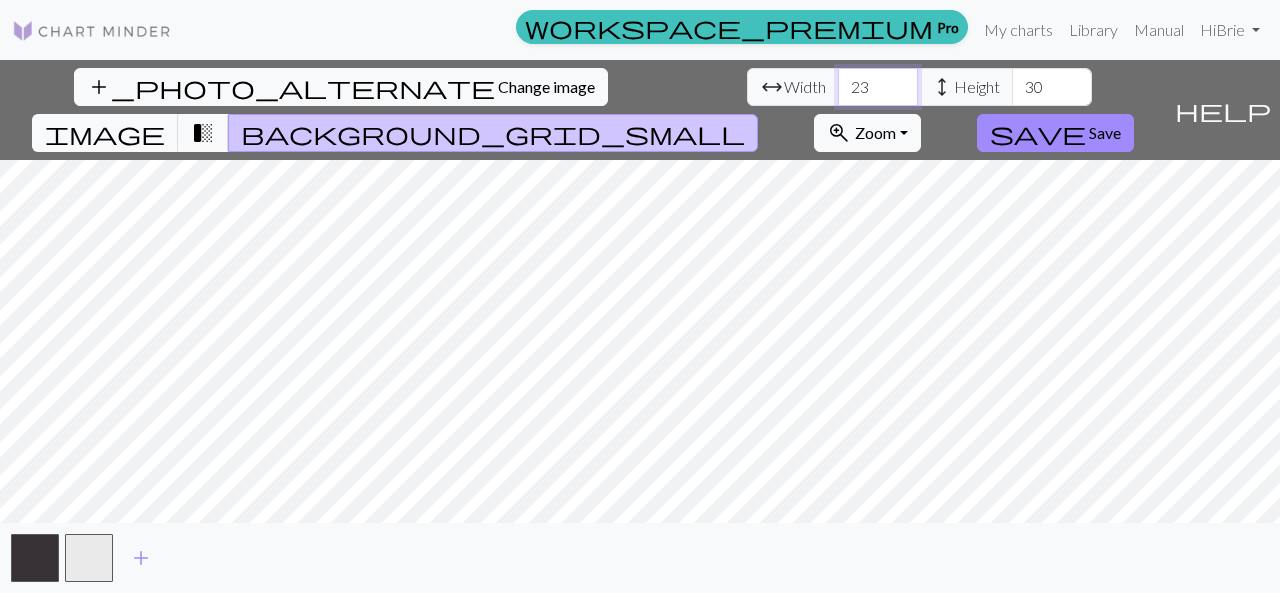 click on "23" at bounding box center [878, 87] 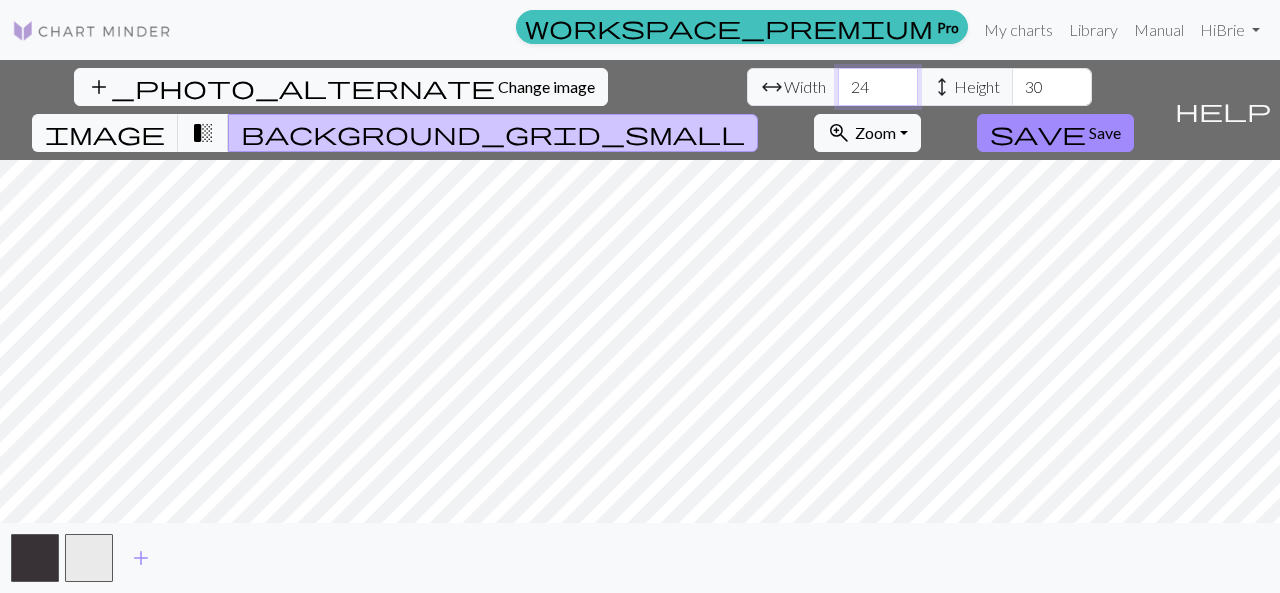 click on "24" at bounding box center [878, 87] 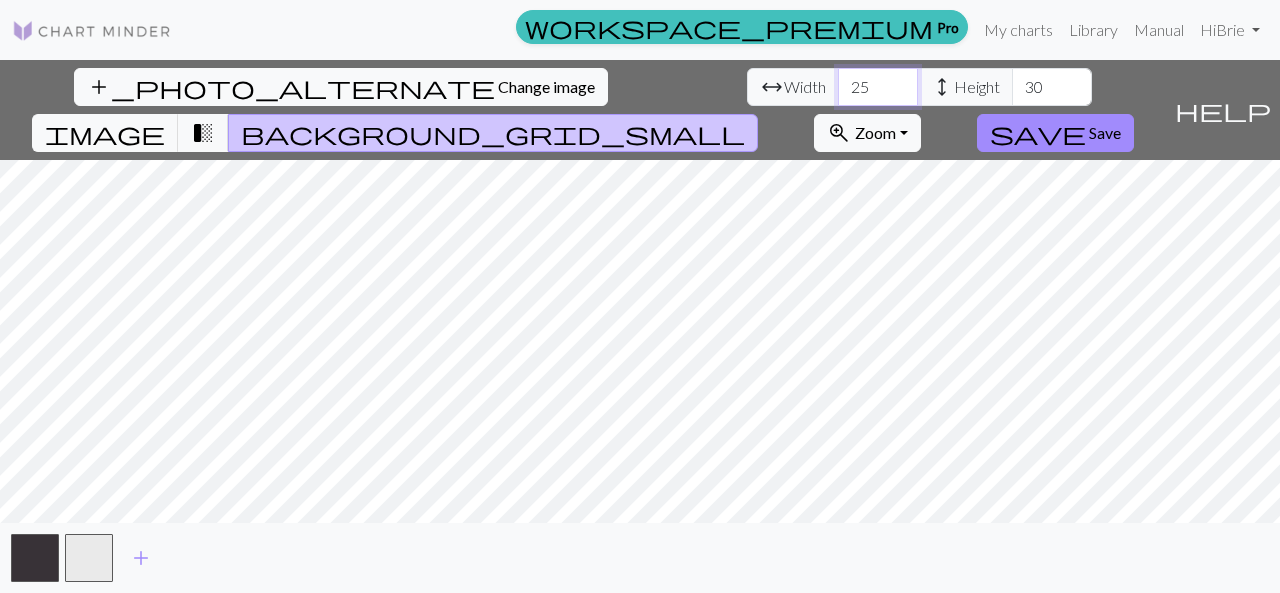 click on "25" at bounding box center (878, 87) 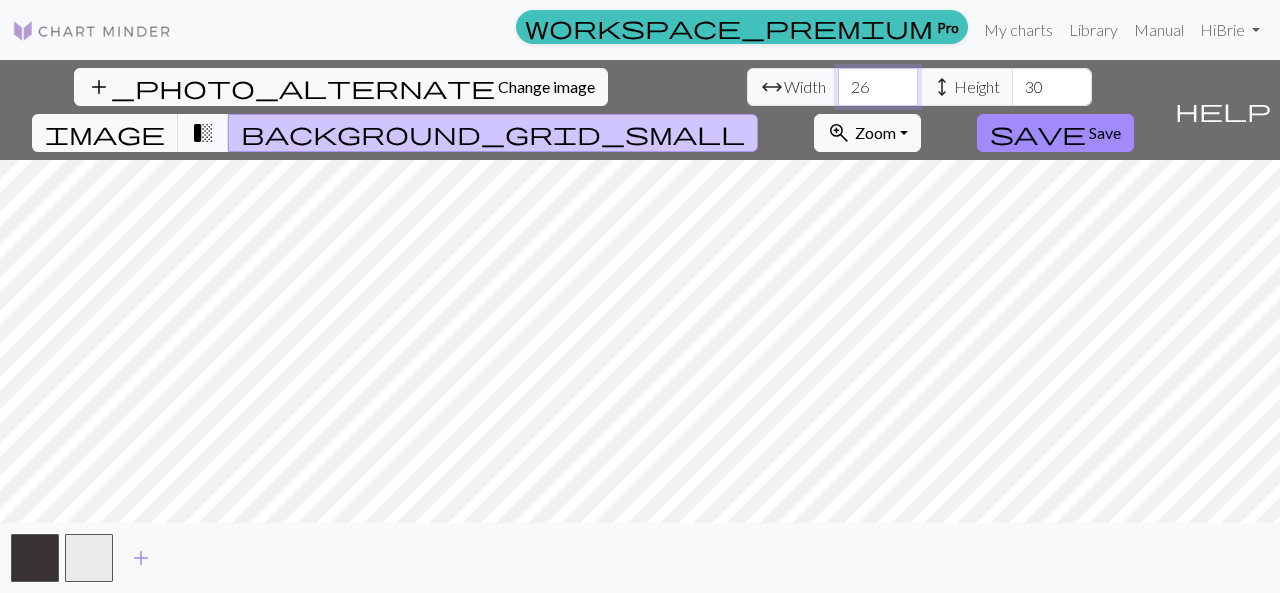 click on "26" at bounding box center [878, 87] 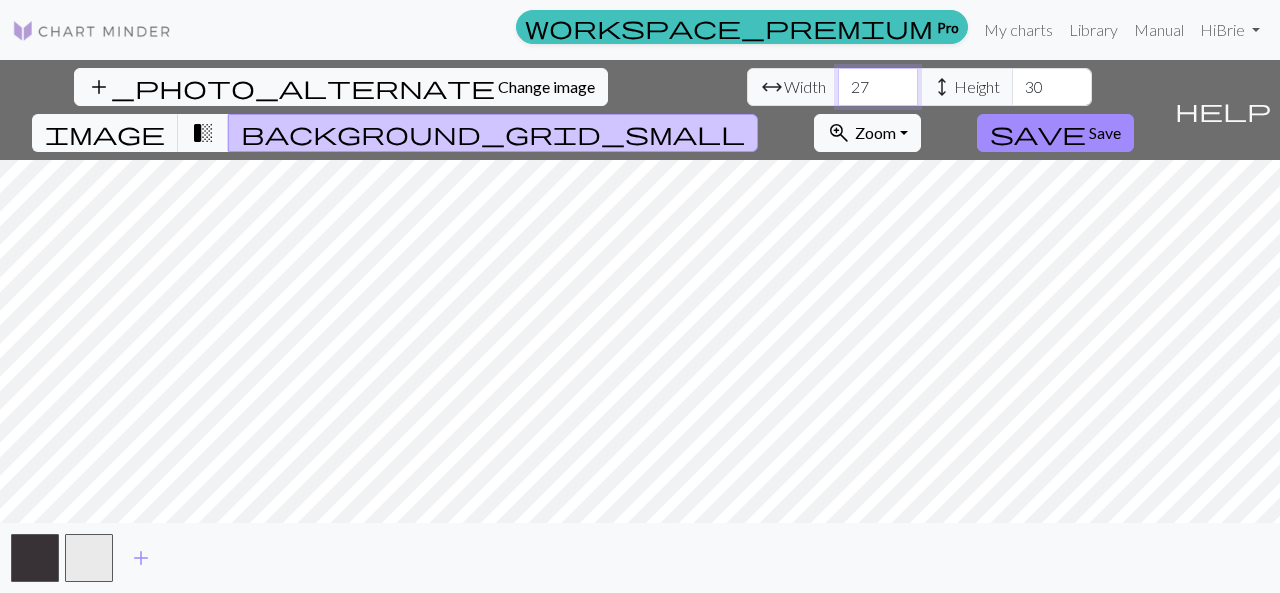 click on "28" at bounding box center (878, 87) 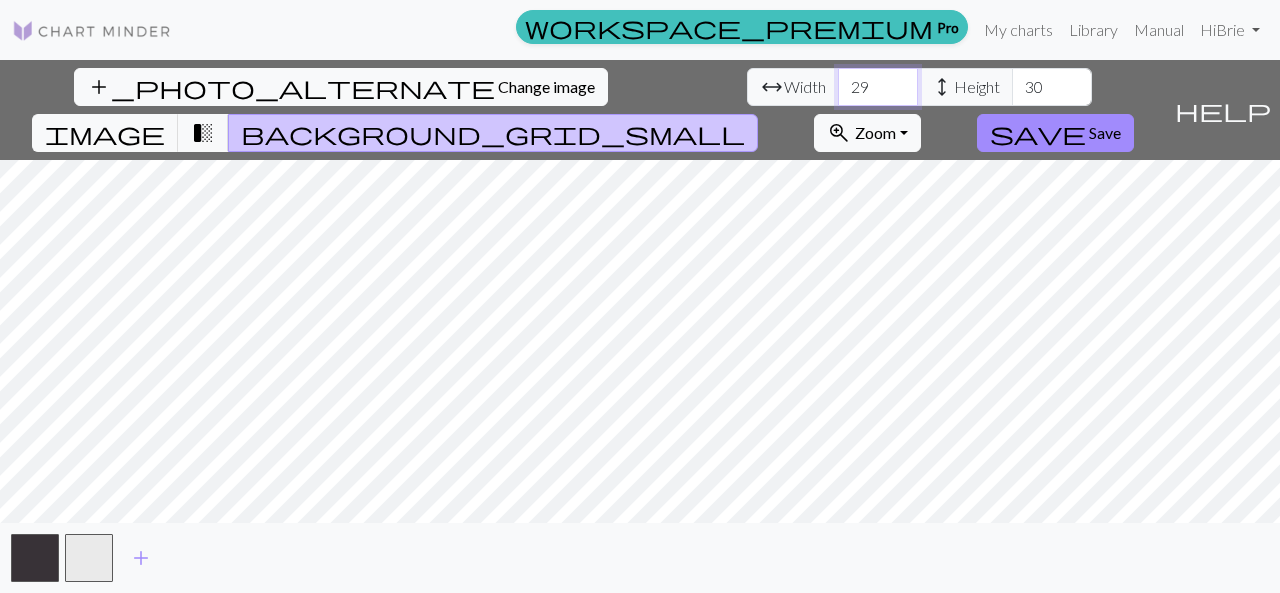 click on "29" at bounding box center (878, 87) 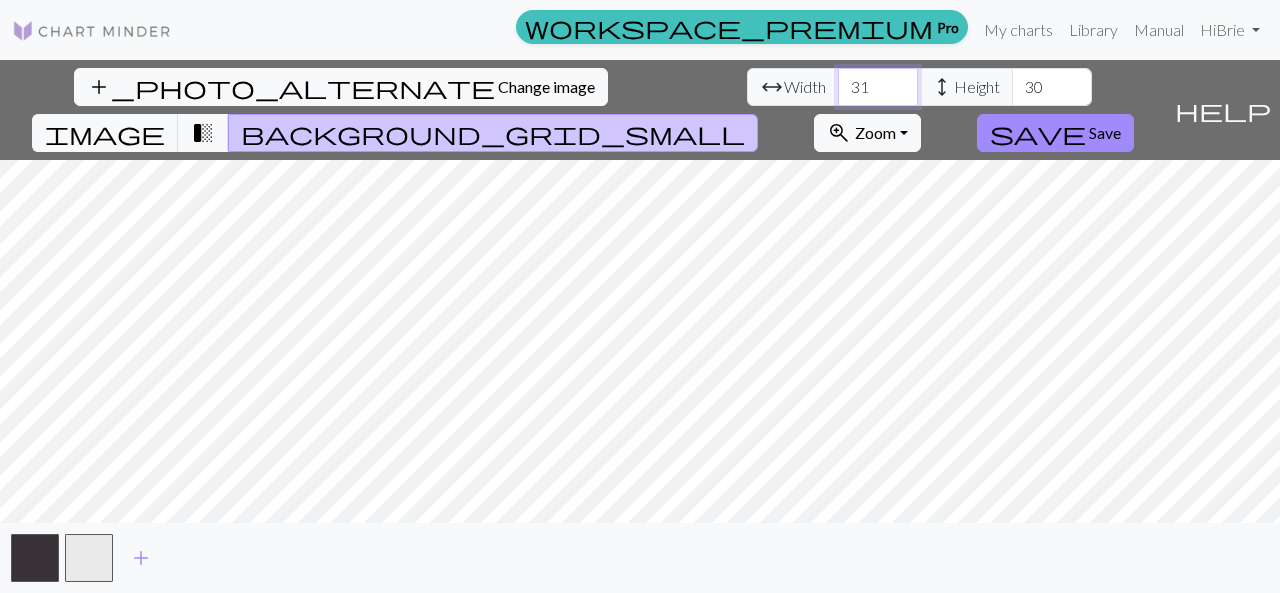 click on "31" at bounding box center [878, 87] 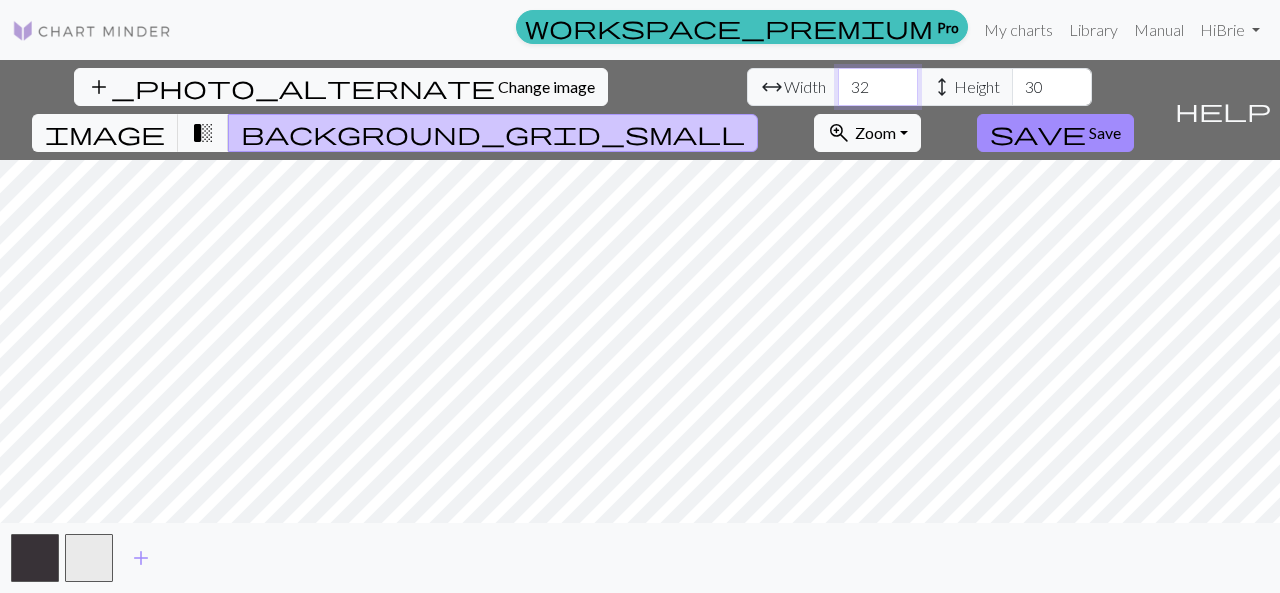click on "33" at bounding box center [878, 87] 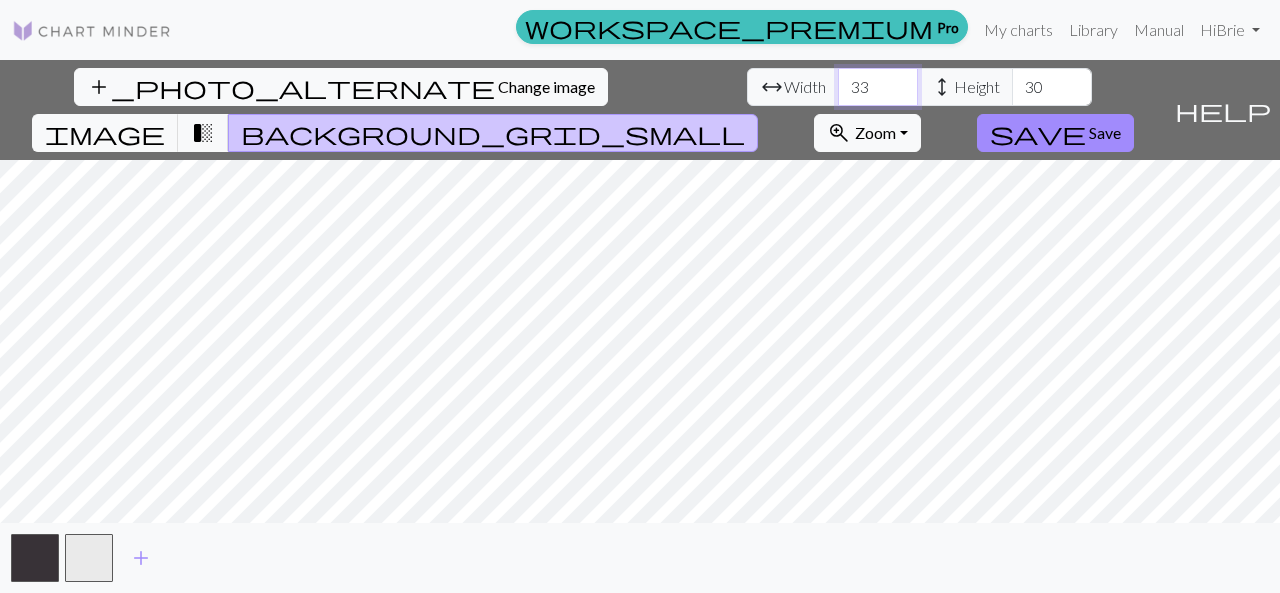 click on "34" at bounding box center [878, 87] 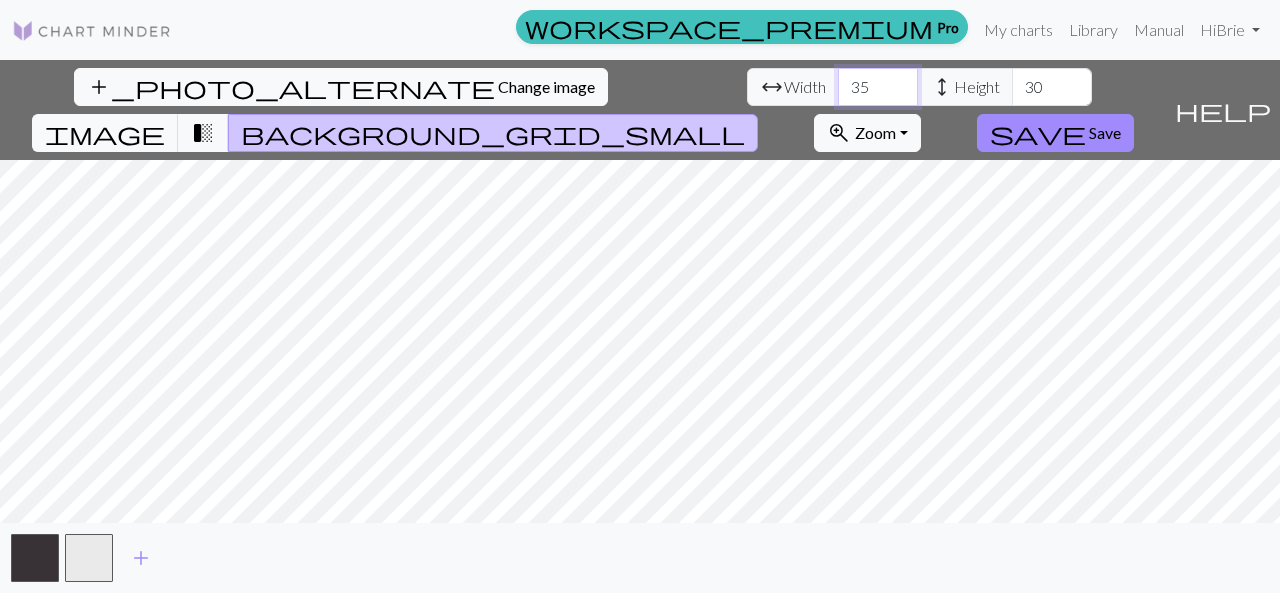 click on "35" at bounding box center [878, 87] 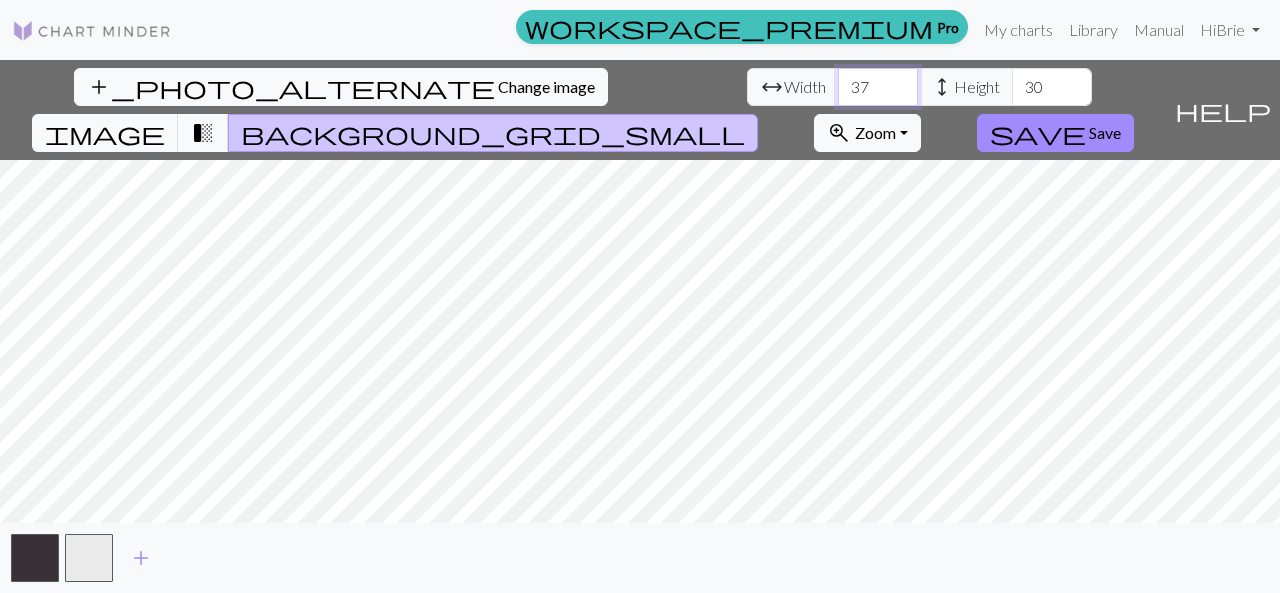 click on "37" at bounding box center (878, 87) 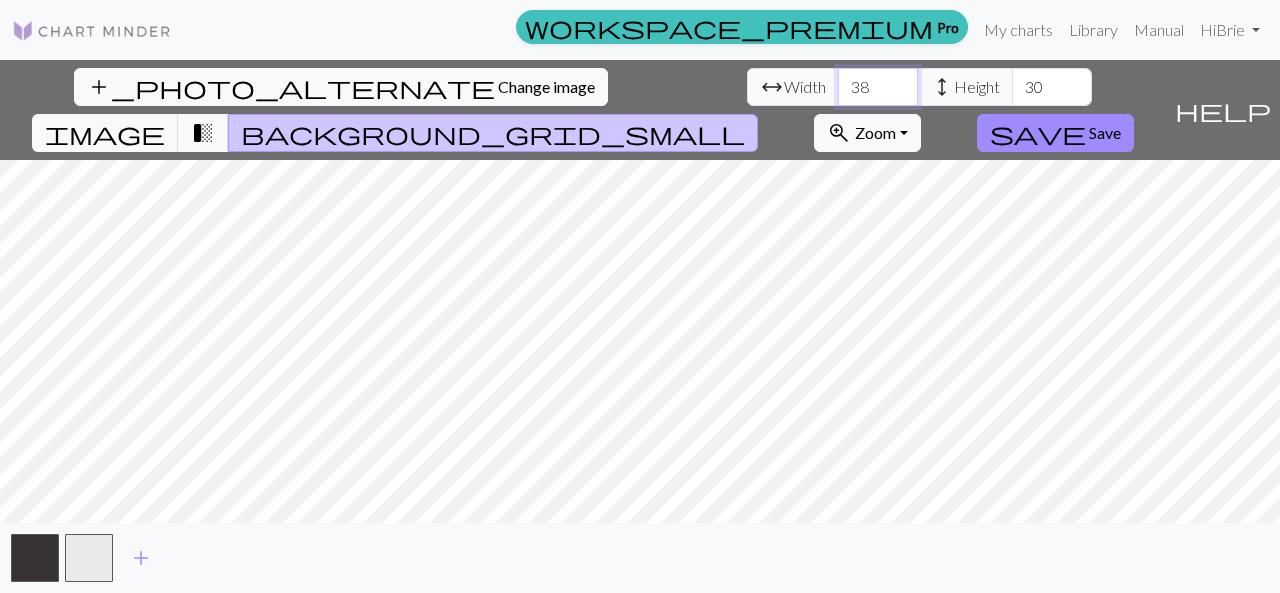 click on "38" at bounding box center (878, 87) 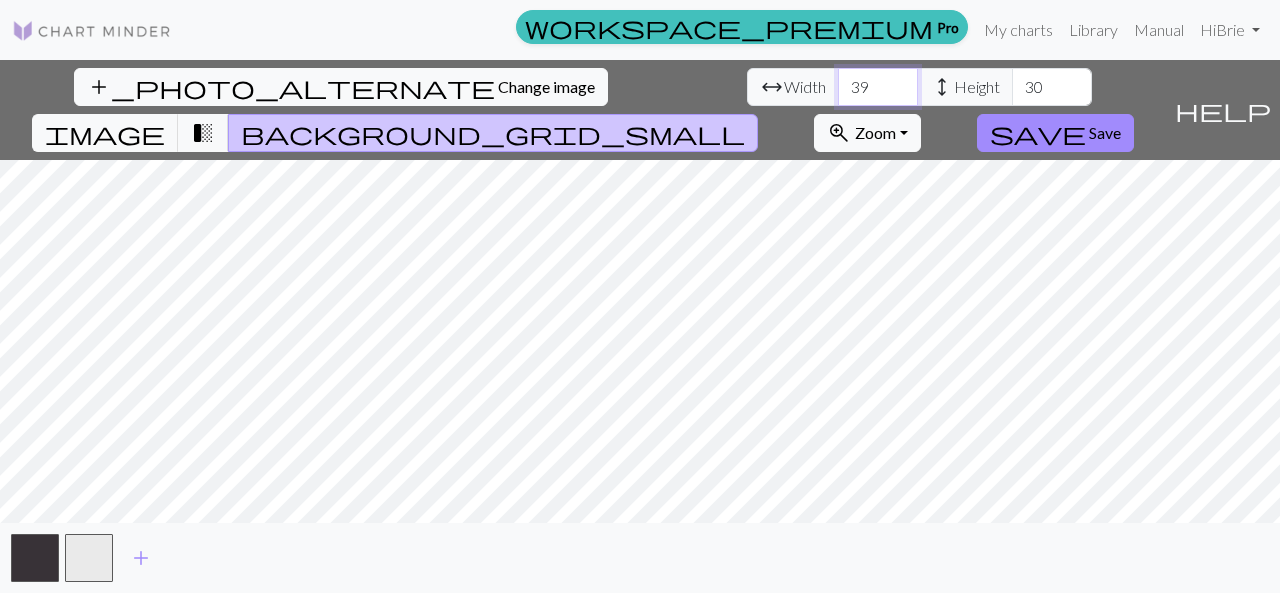 click on "39" at bounding box center (878, 87) 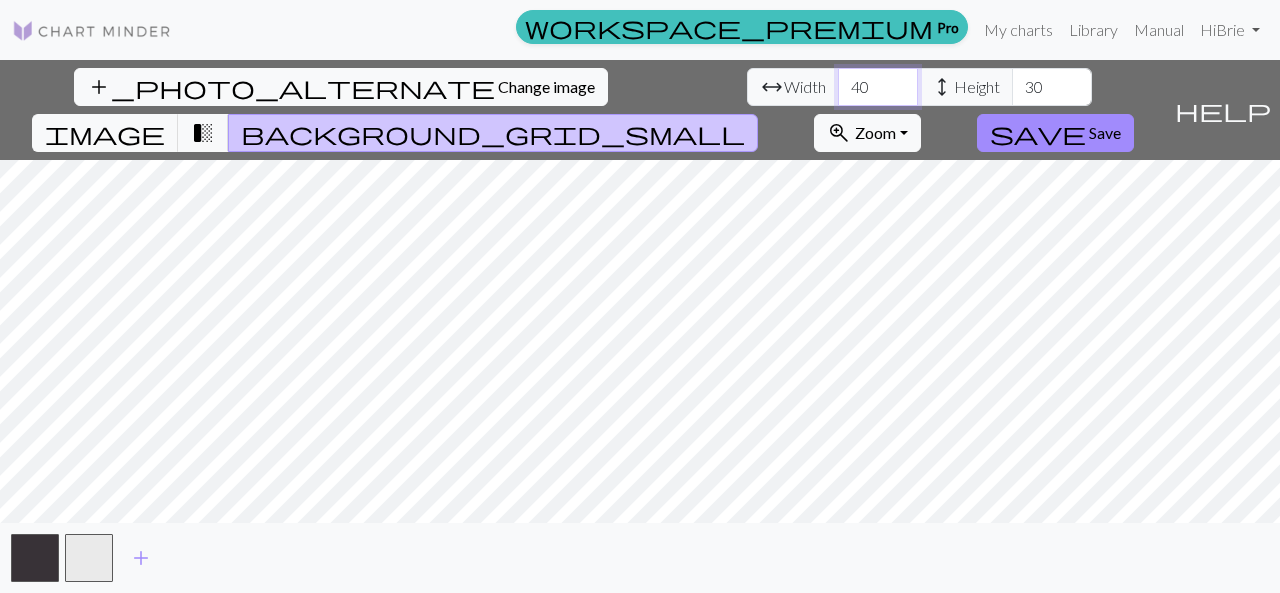 click on "40" at bounding box center [878, 87] 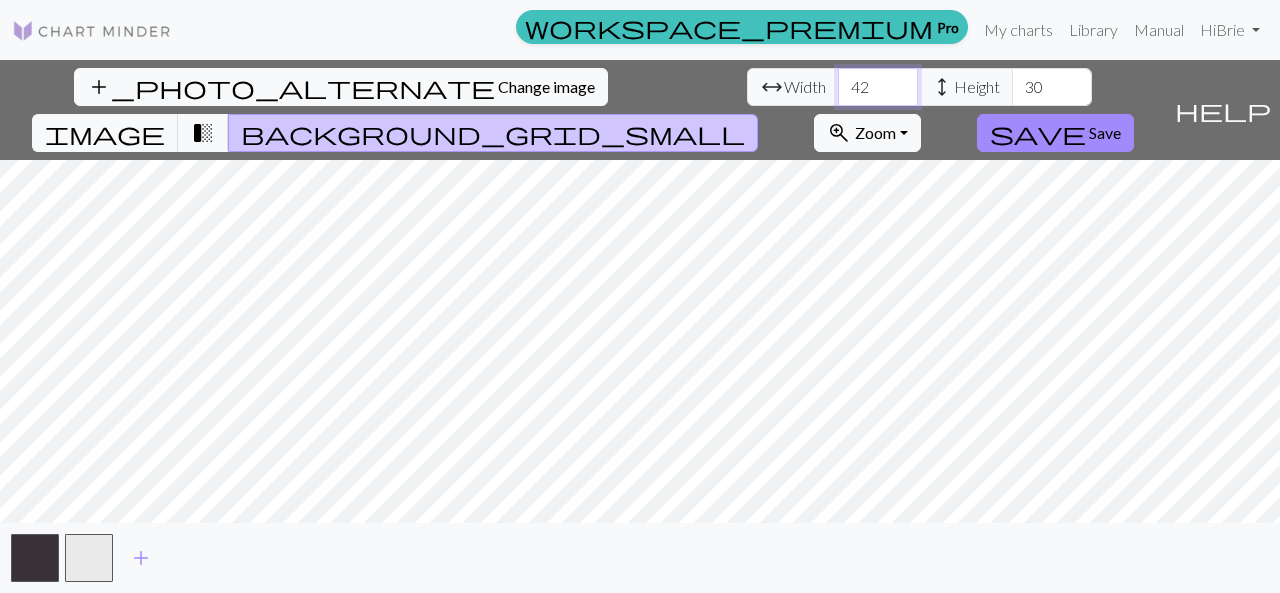 click on "42" at bounding box center (878, 87) 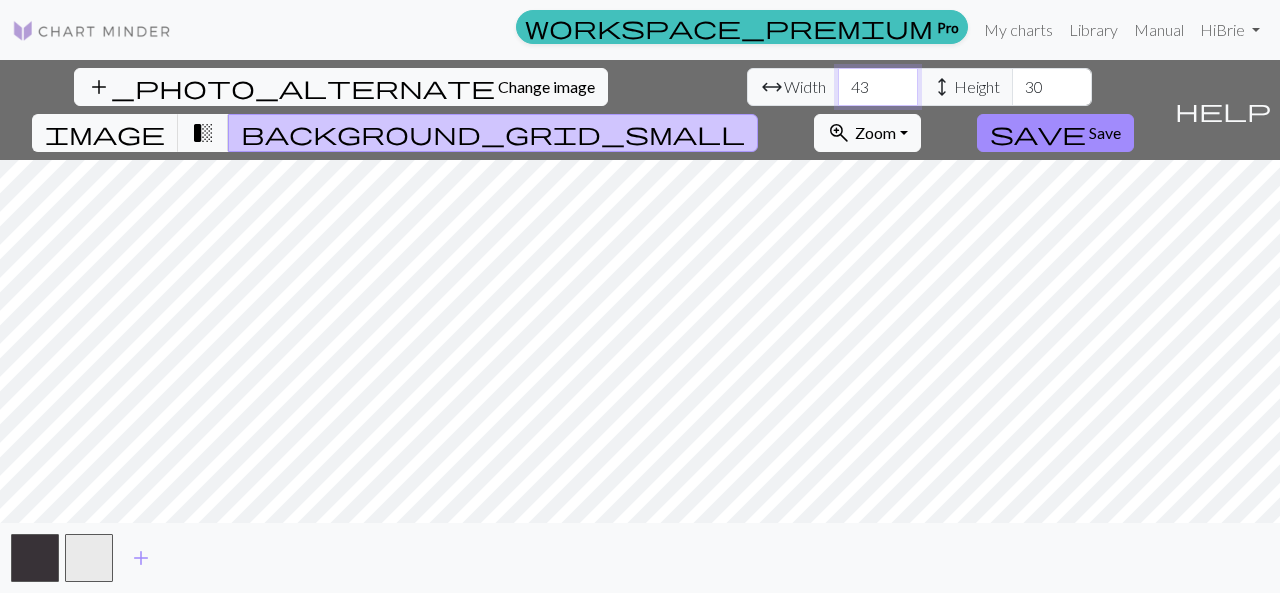 click on "44" at bounding box center [878, 87] 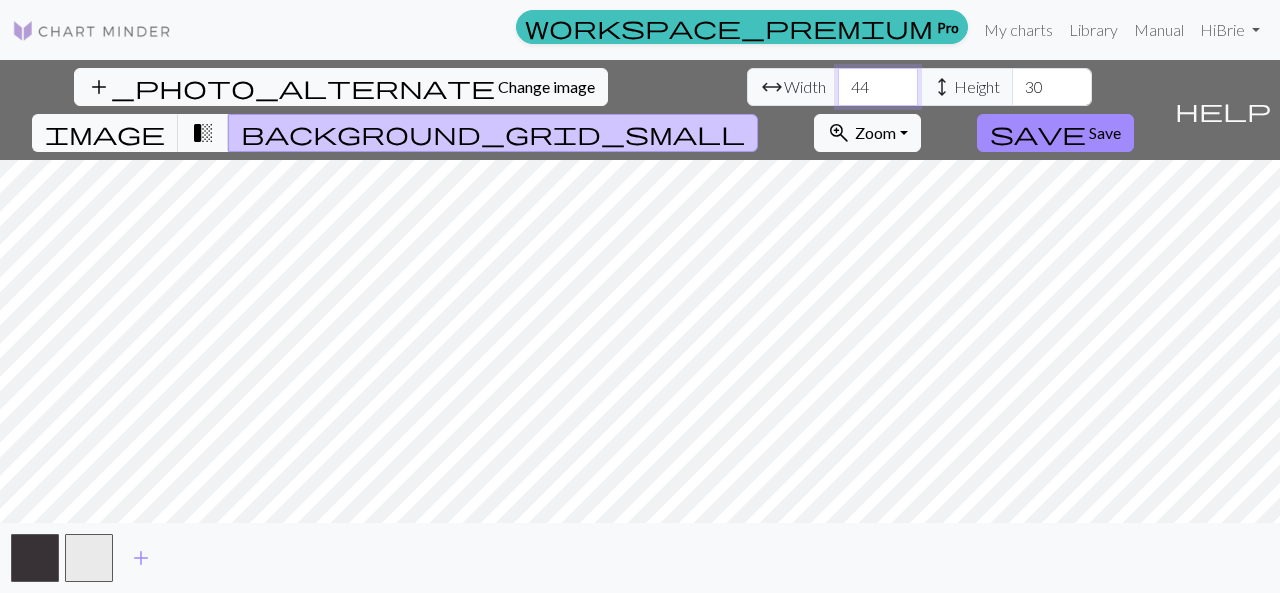 click on "45" at bounding box center [878, 87] 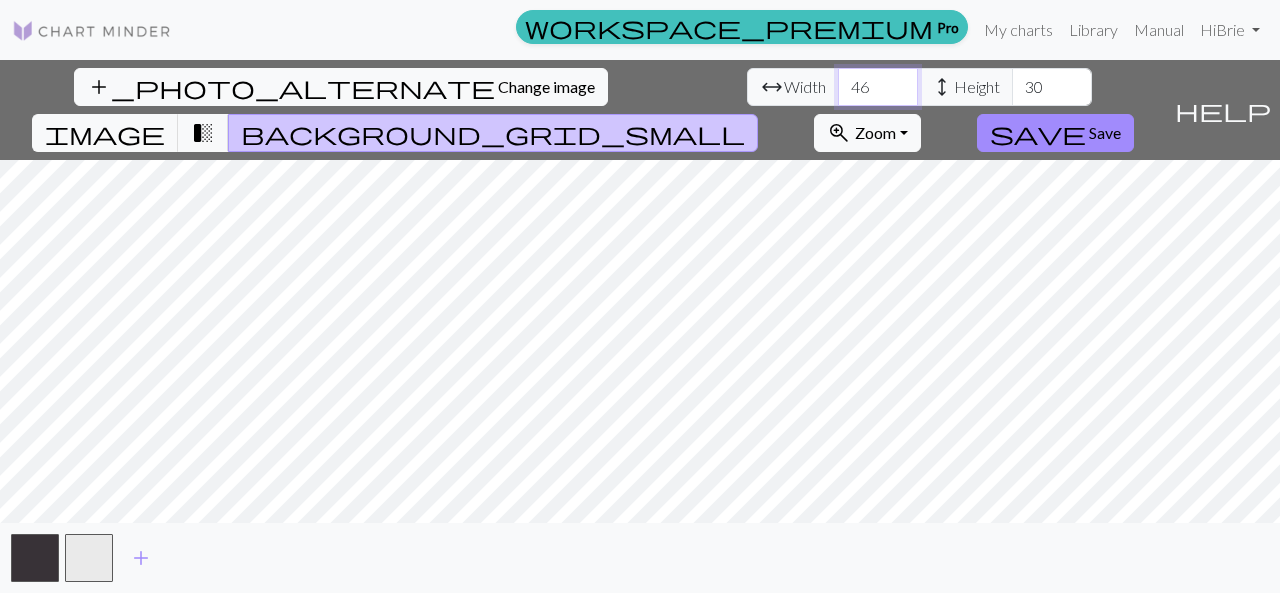 click on "46" at bounding box center (878, 87) 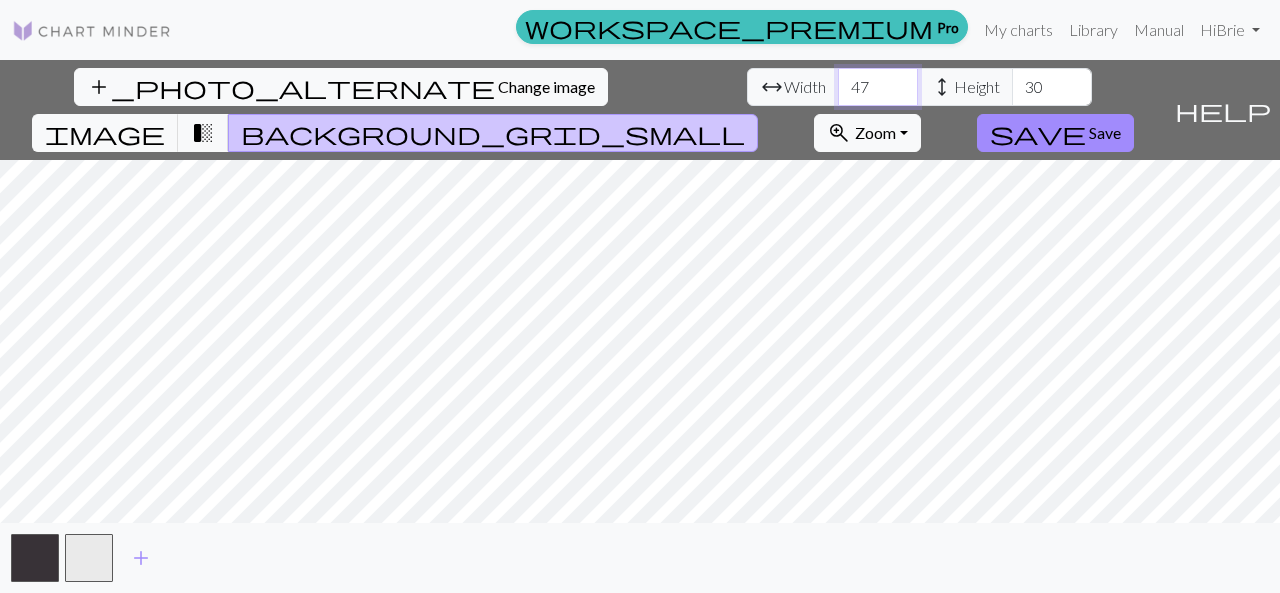 click on "47" at bounding box center [878, 87] 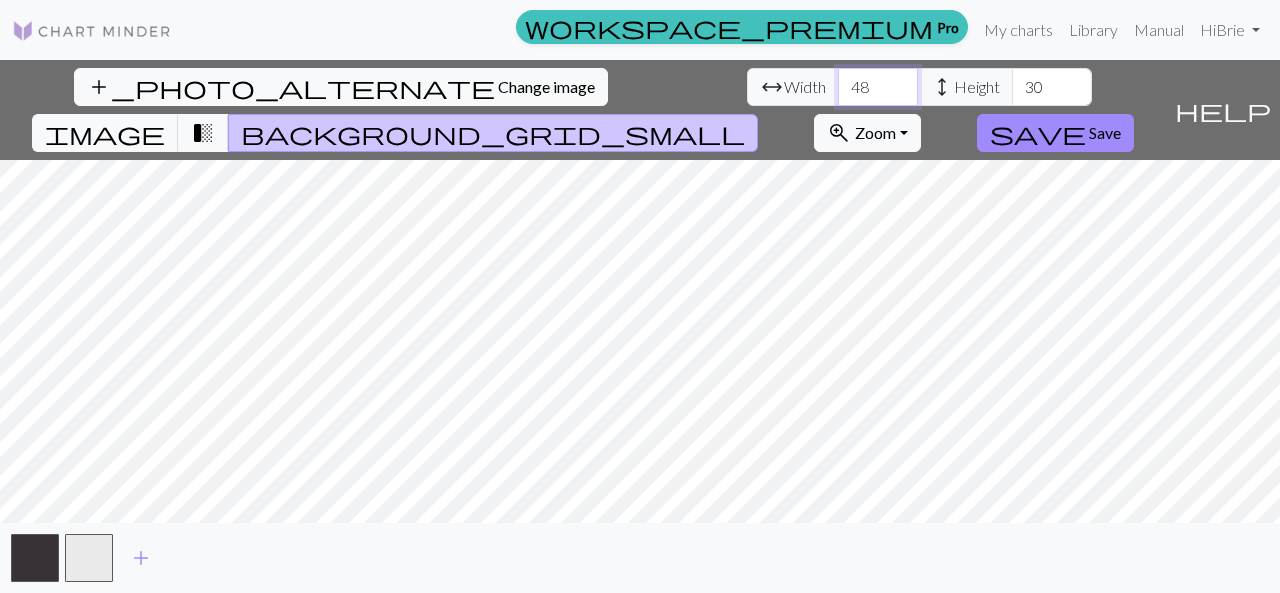 click on "48" at bounding box center (878, 87) 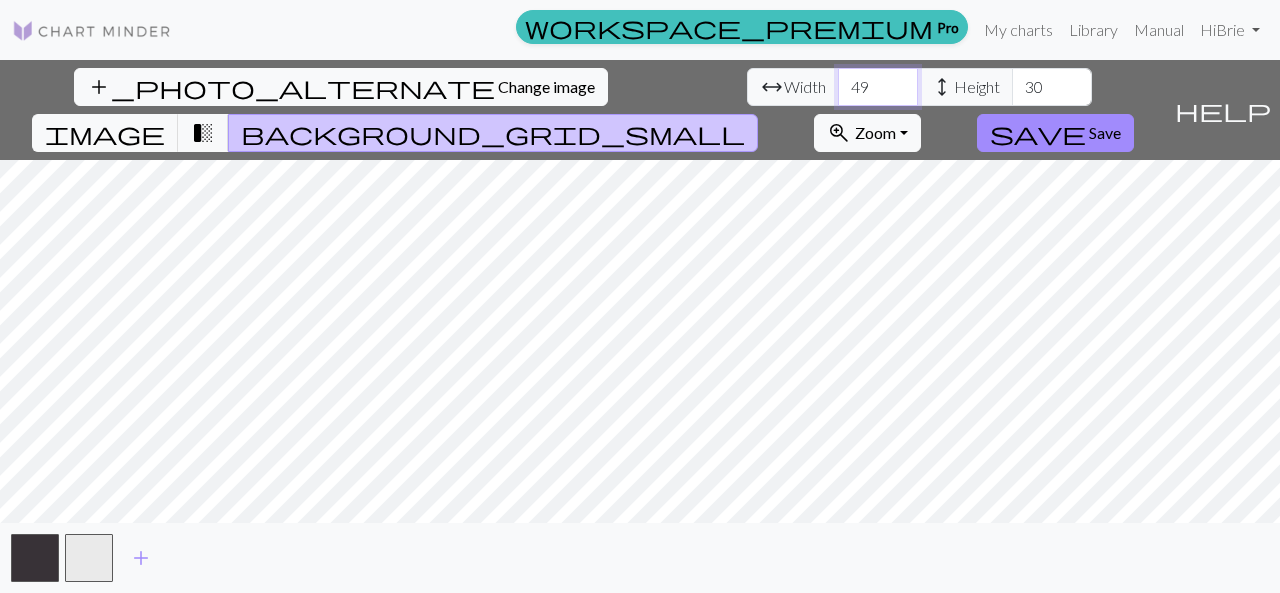 click on "49" at bounding box center (878, 87) 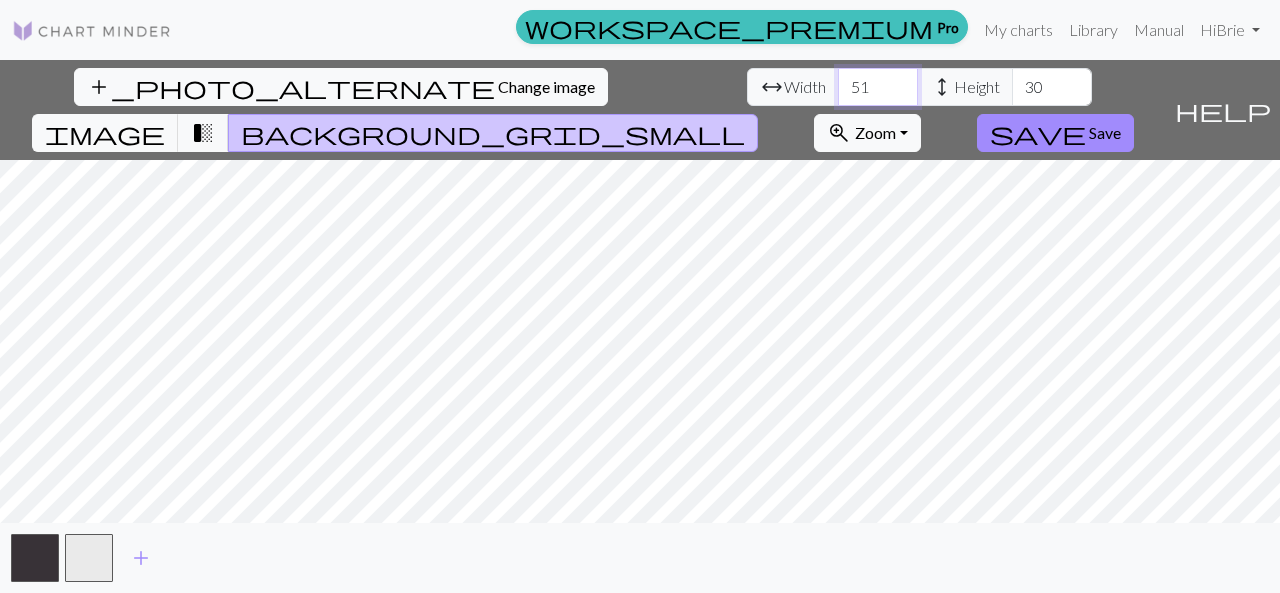click on "51" at bounding box center (878, 87) 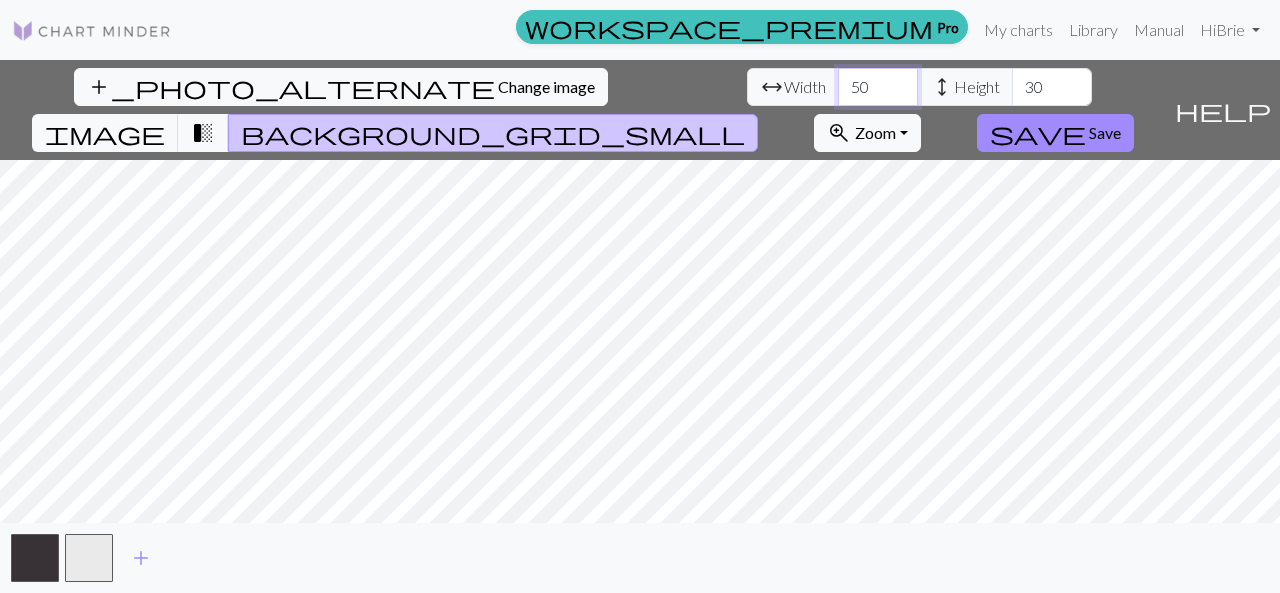click on "50" at bounding box center [878, 87] 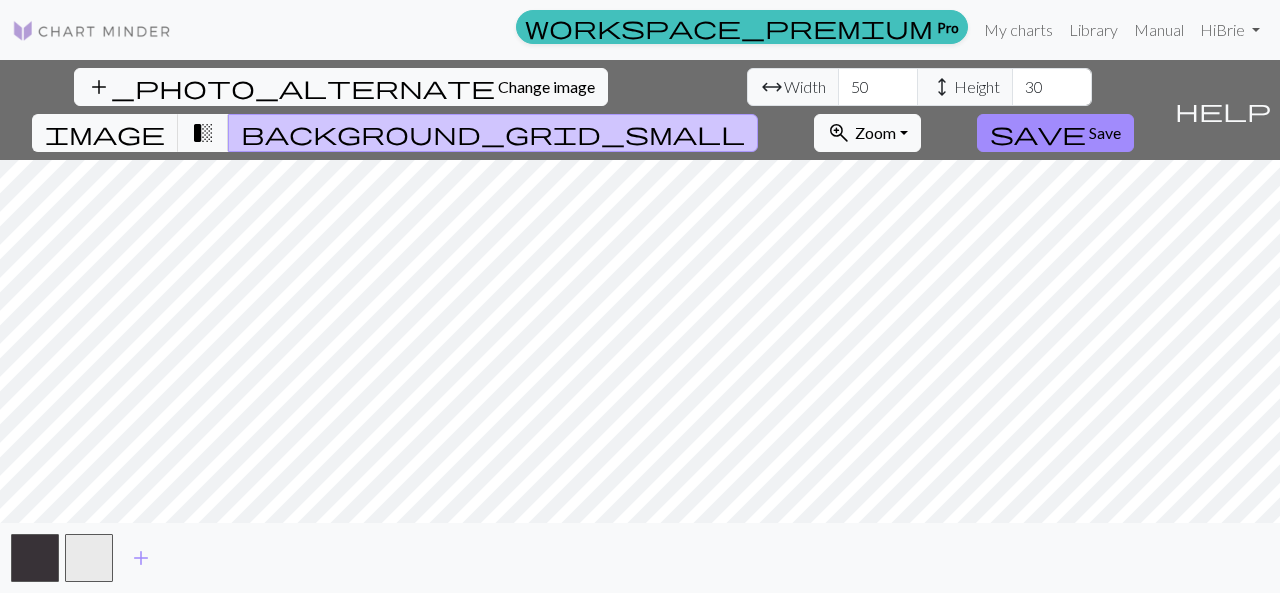 click on "transition_fade" at bounding box center [203, 133] 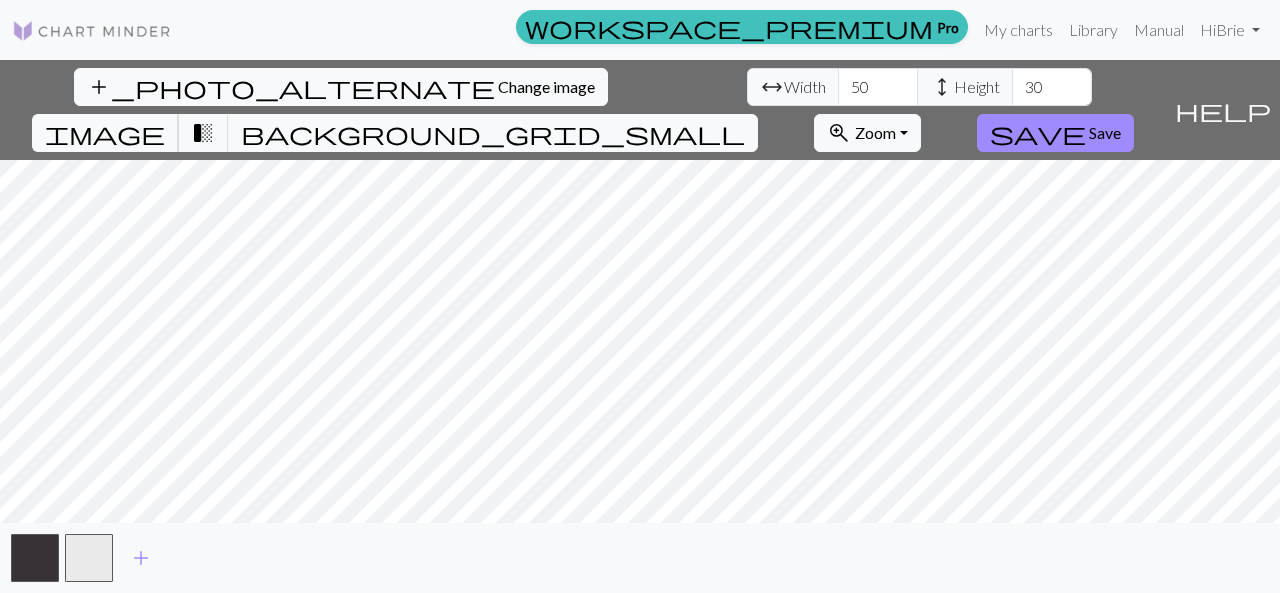 click on "image" at bounding box center [105, 133] 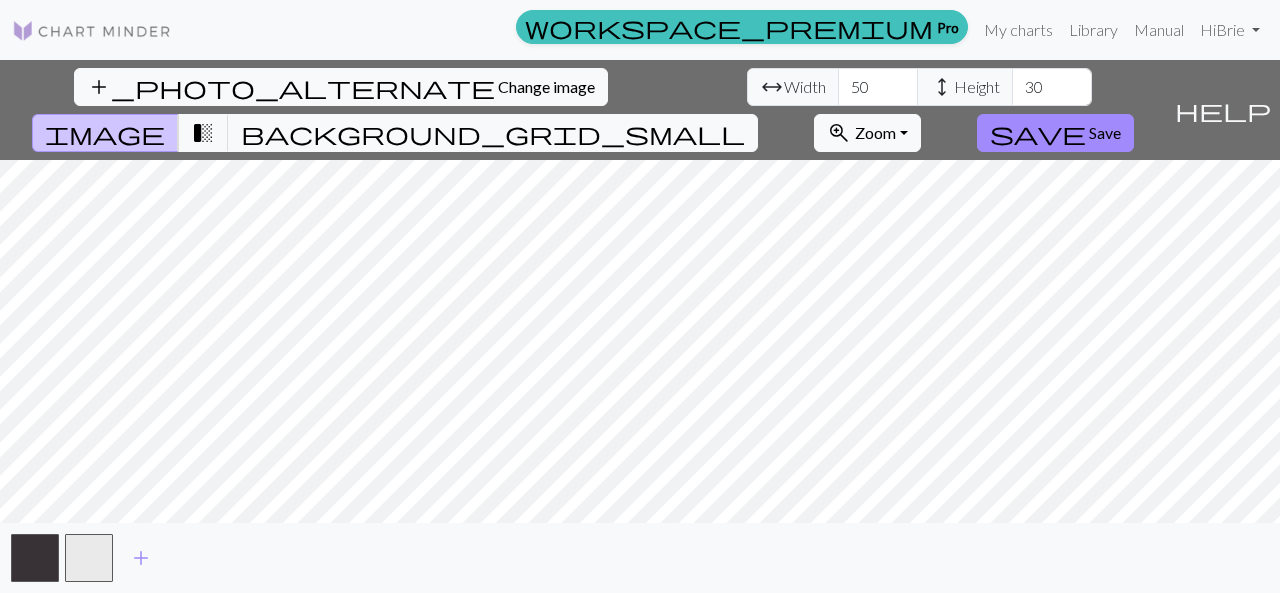 click on "background_grid_small" at bounding box center (493, 133) 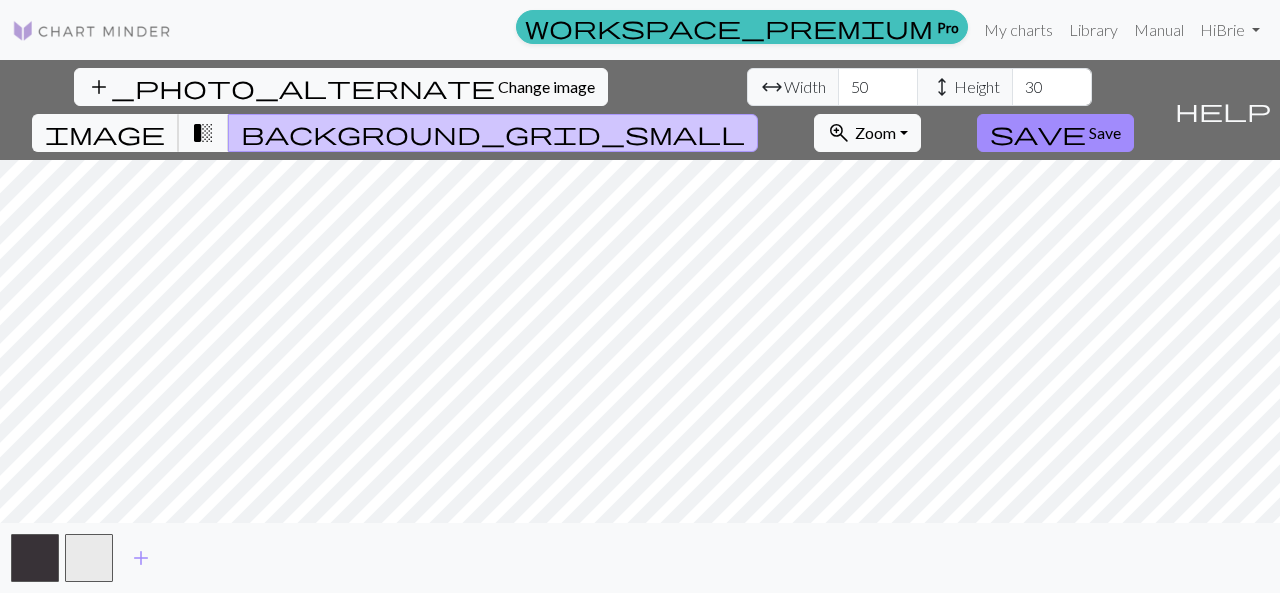click on "image" at bounding box center (105, 133) 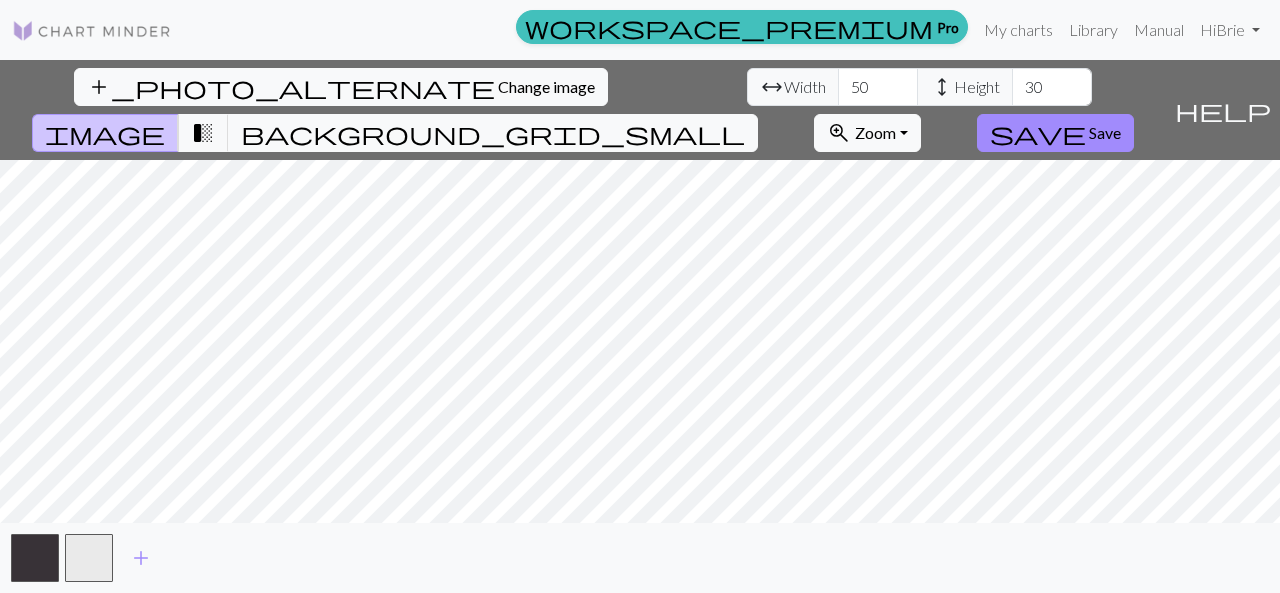 click on "background_grid_small" at bounding box center (493, 133) 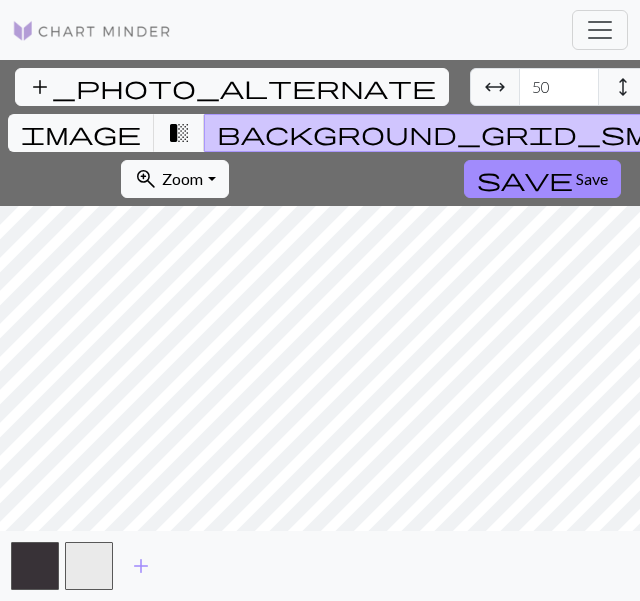 click at bounding box center [35, 566] 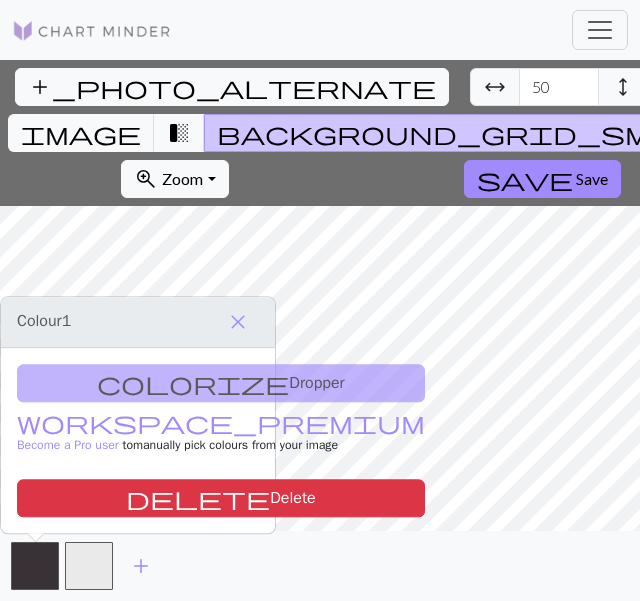 click on "close" at bounding box center [238, 322] 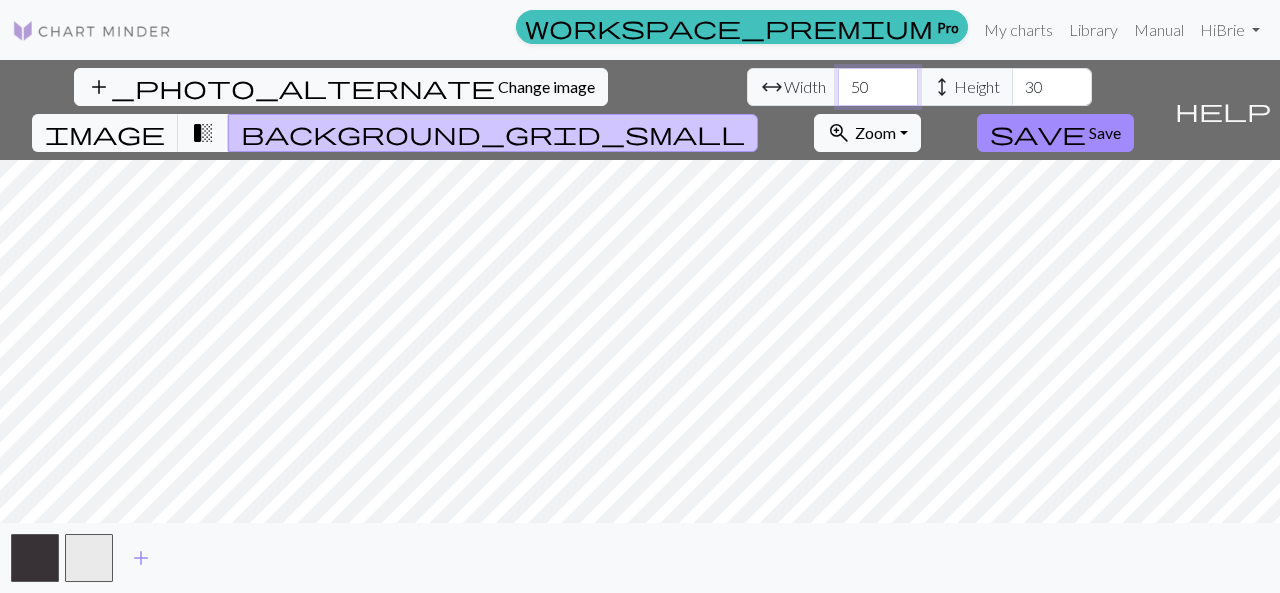 click on "50" at bounding box center (878, 87) 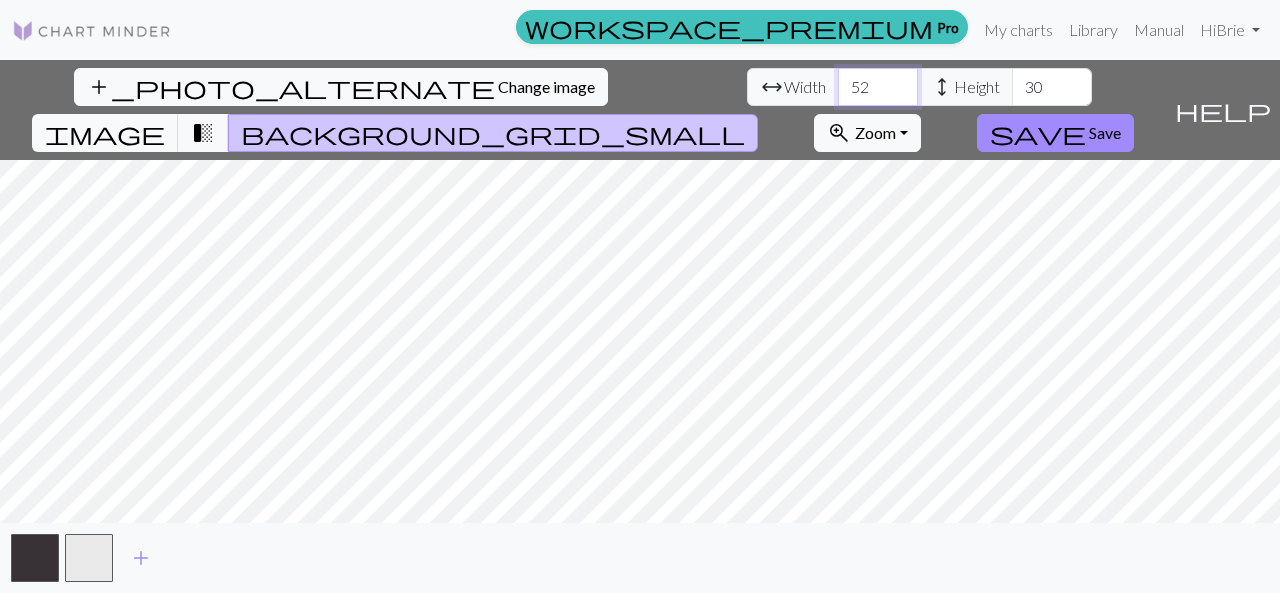 click on "52" at bounding box center [878, 87] 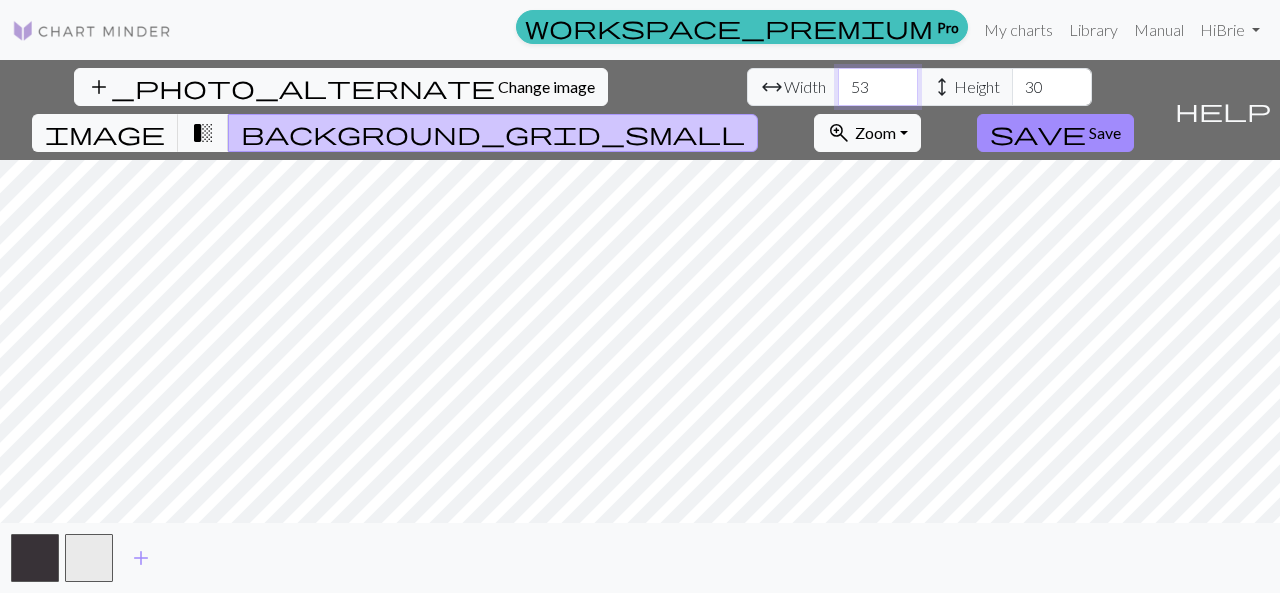 click on "53" at bounding box center [878, 87] 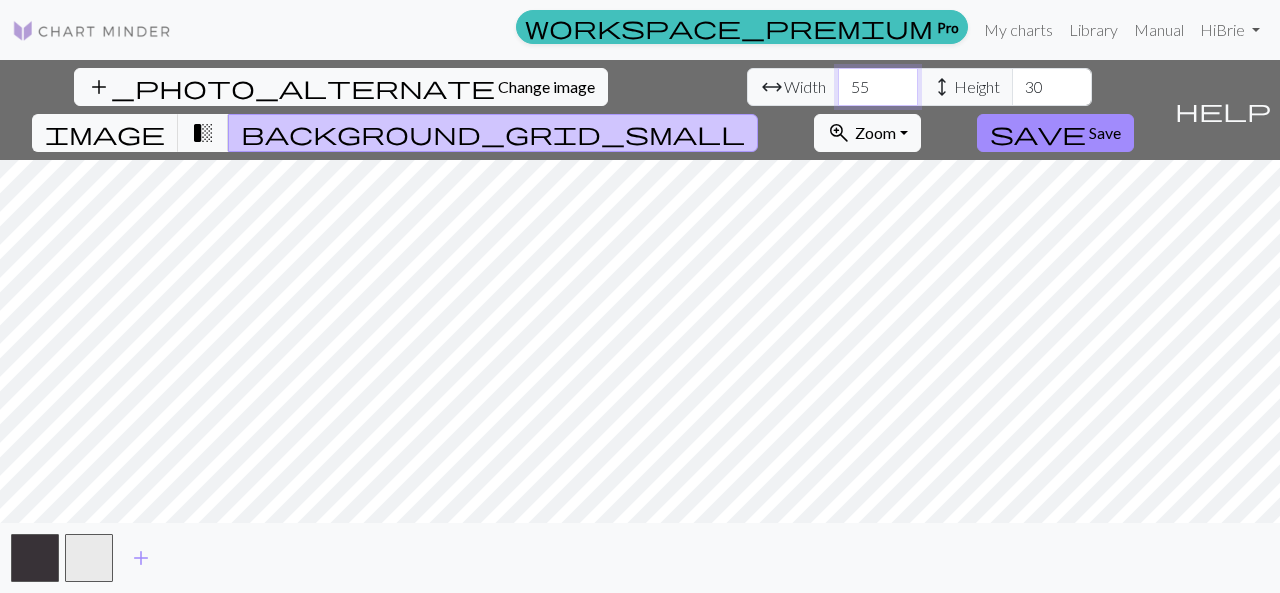 click on "55" at bounding box center [878, 87] 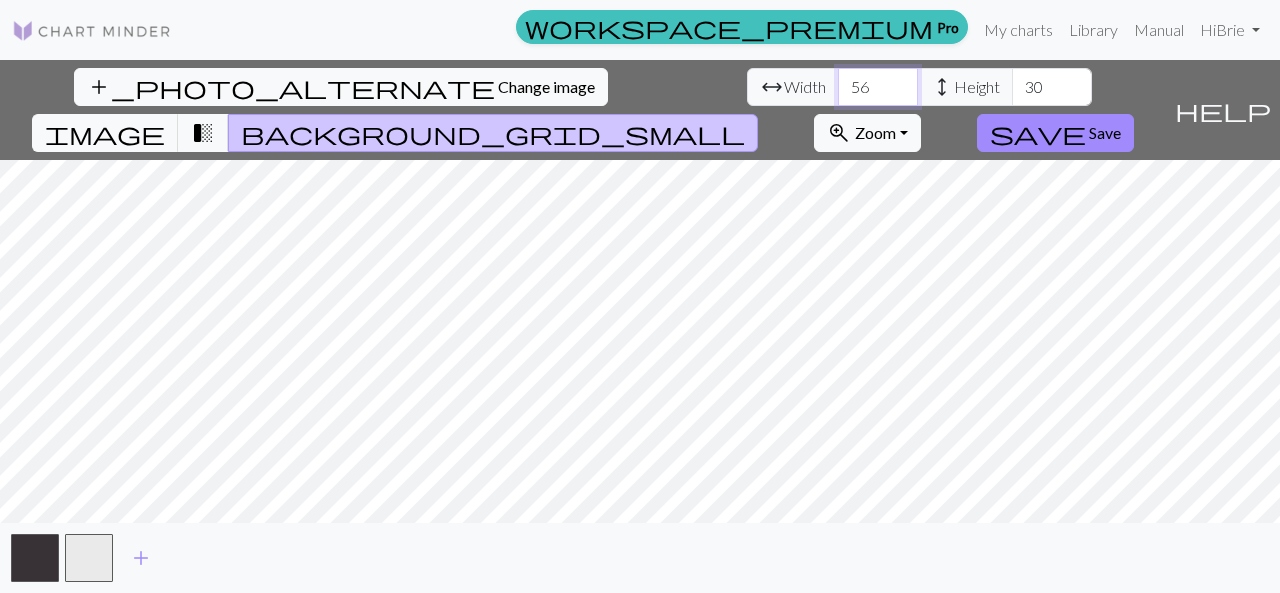click on "57" at bounding box center (878, 87) 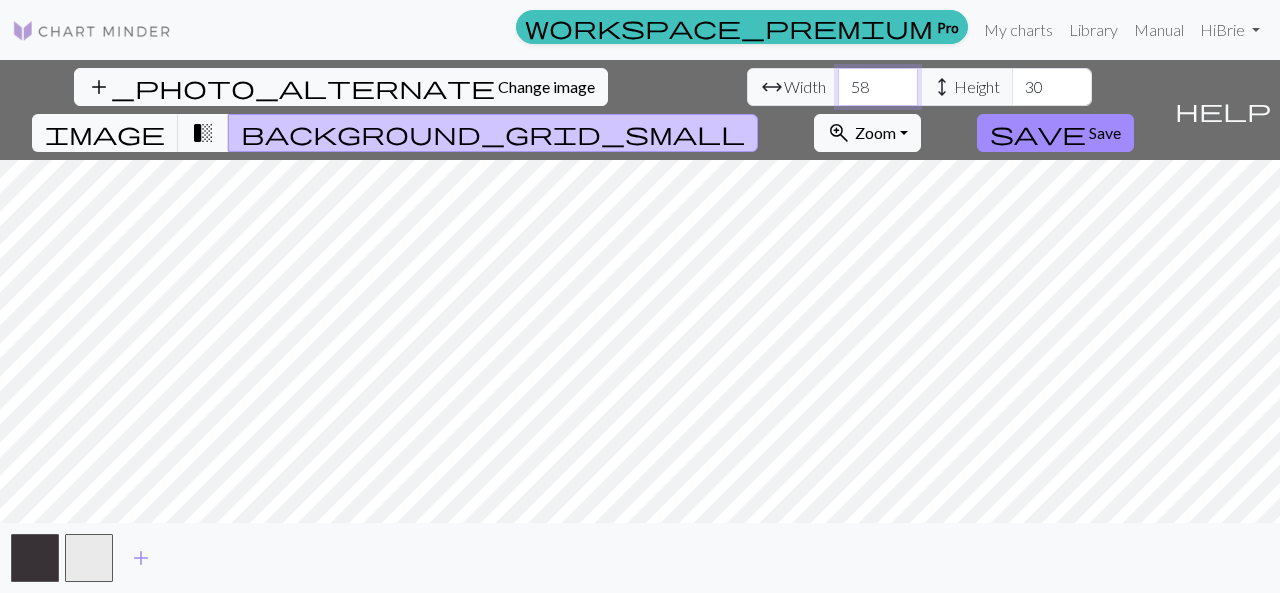 click on "58" at bounding box center [878, 87] 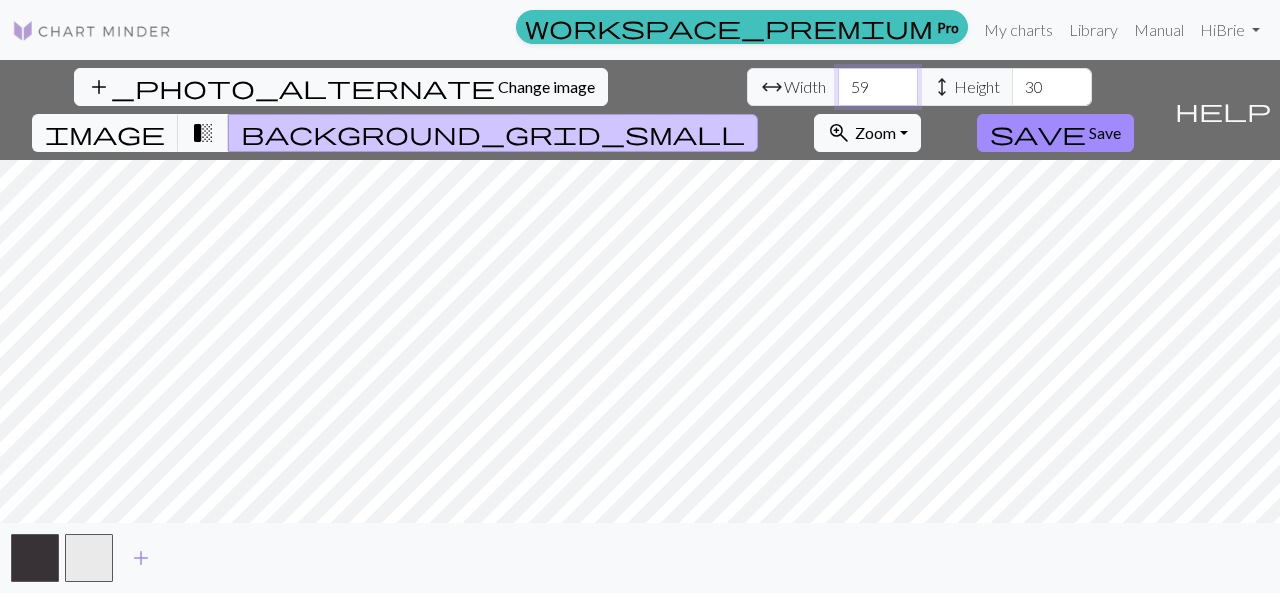 click on "59" at bounding box center [878, 87] 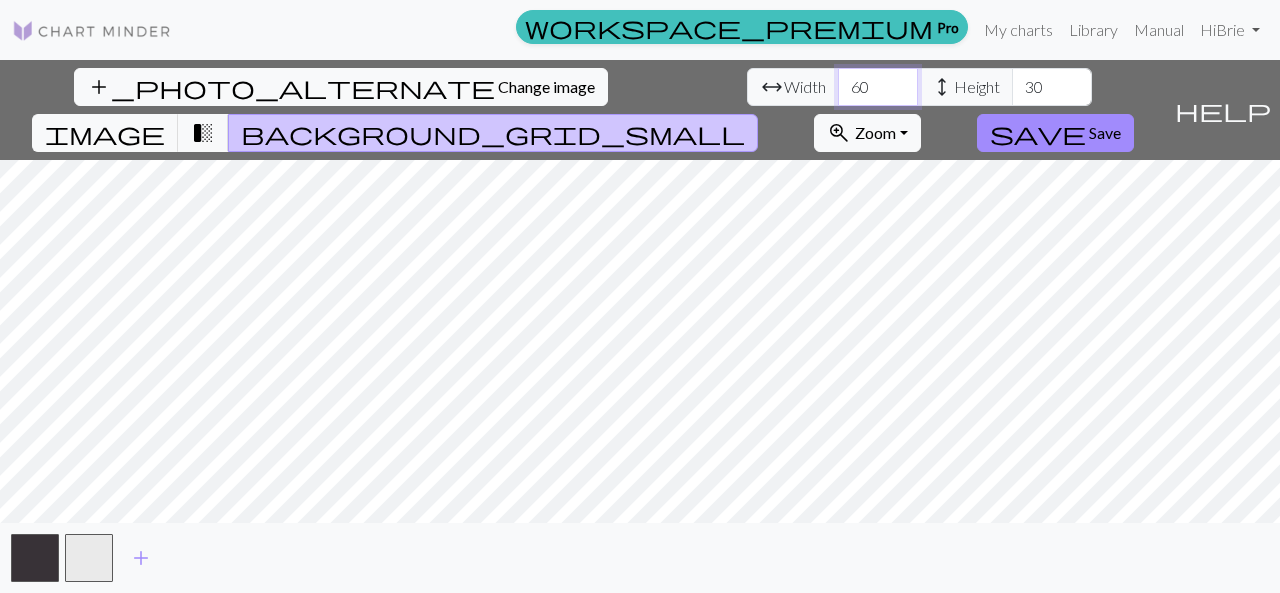click on "60" at bounding box center [878, 87] 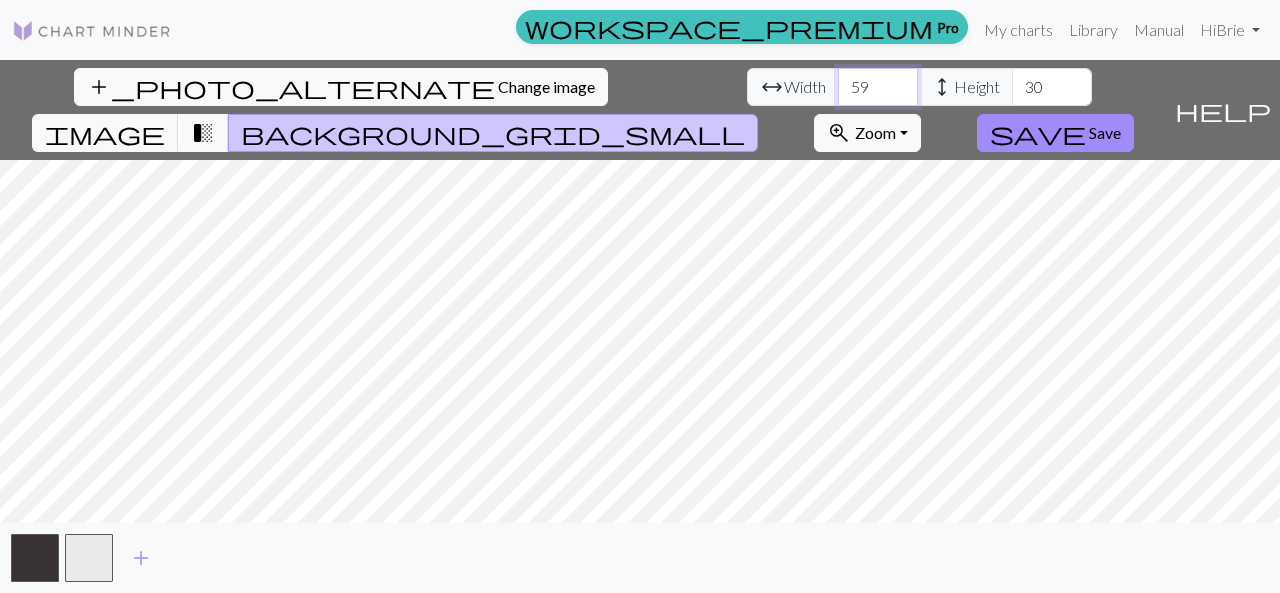 click on "59" at bounding box center (878, 87) 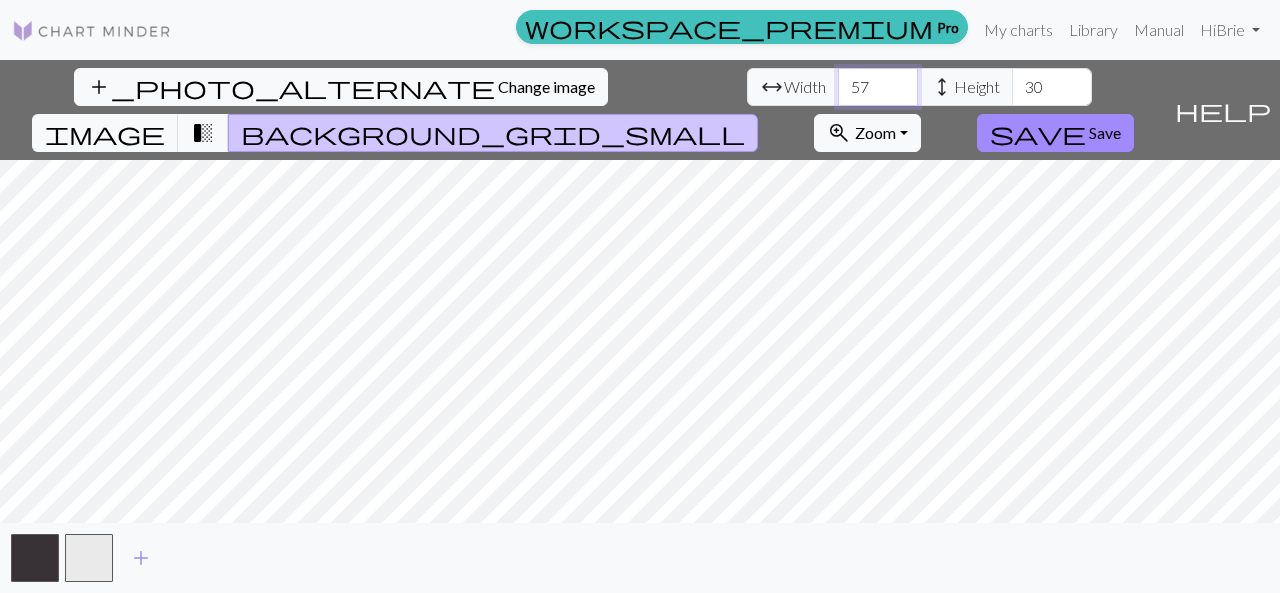 click on "57" at bounding box center [878, 87] 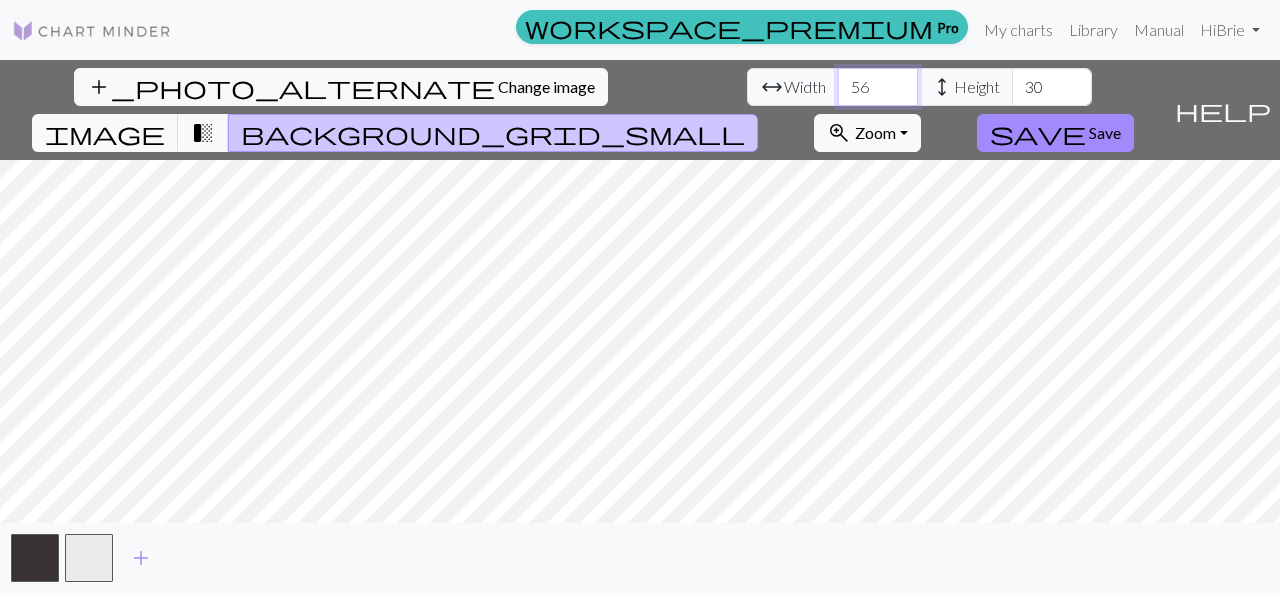 click on "56" at bounding box center (878, 87) 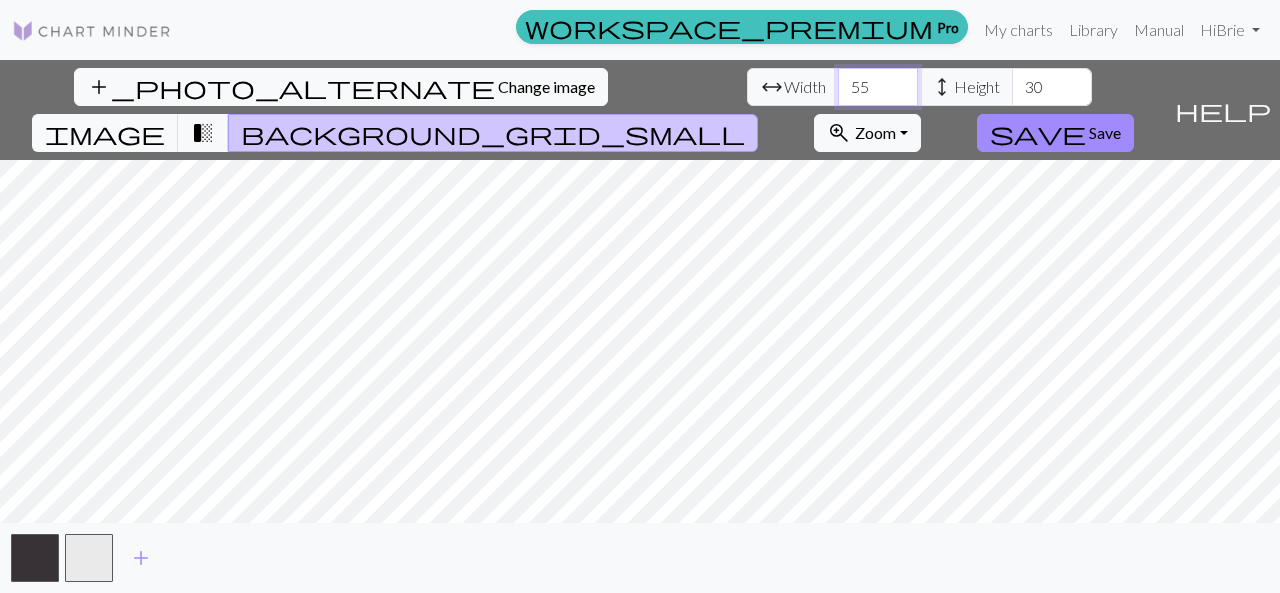 click on "54" at bounding box center (878, 87) 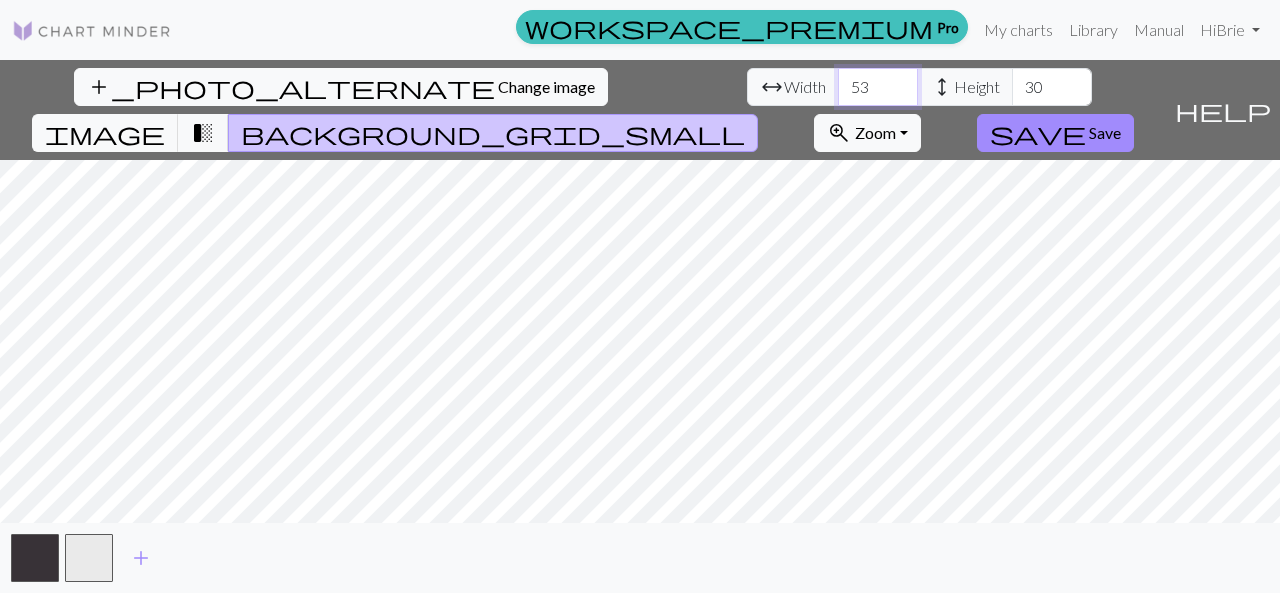 click on "53" at bounding box center (878, 87) 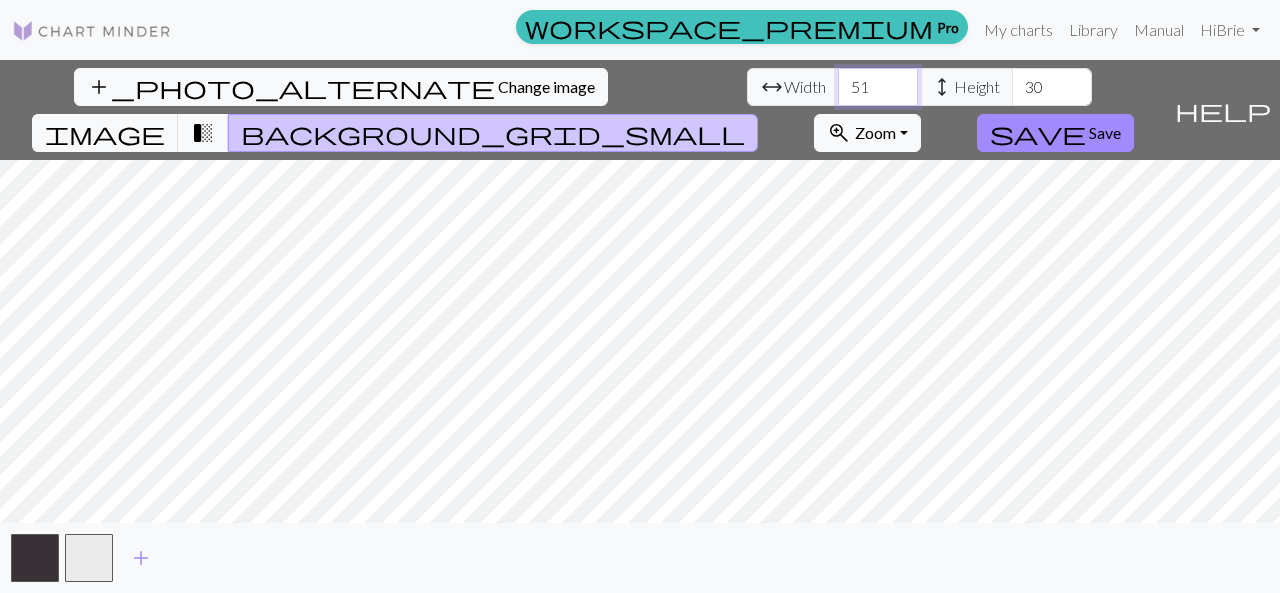click on "51" at bounding box center (878, 87) 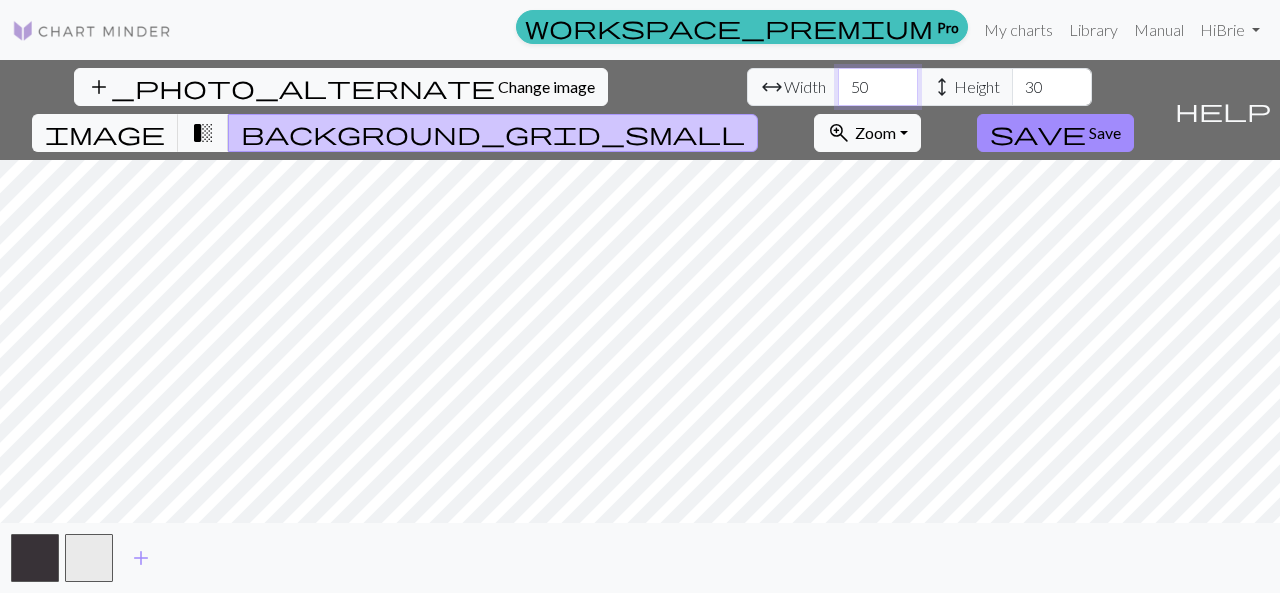 click on "50" at bounding box center [878, 87] 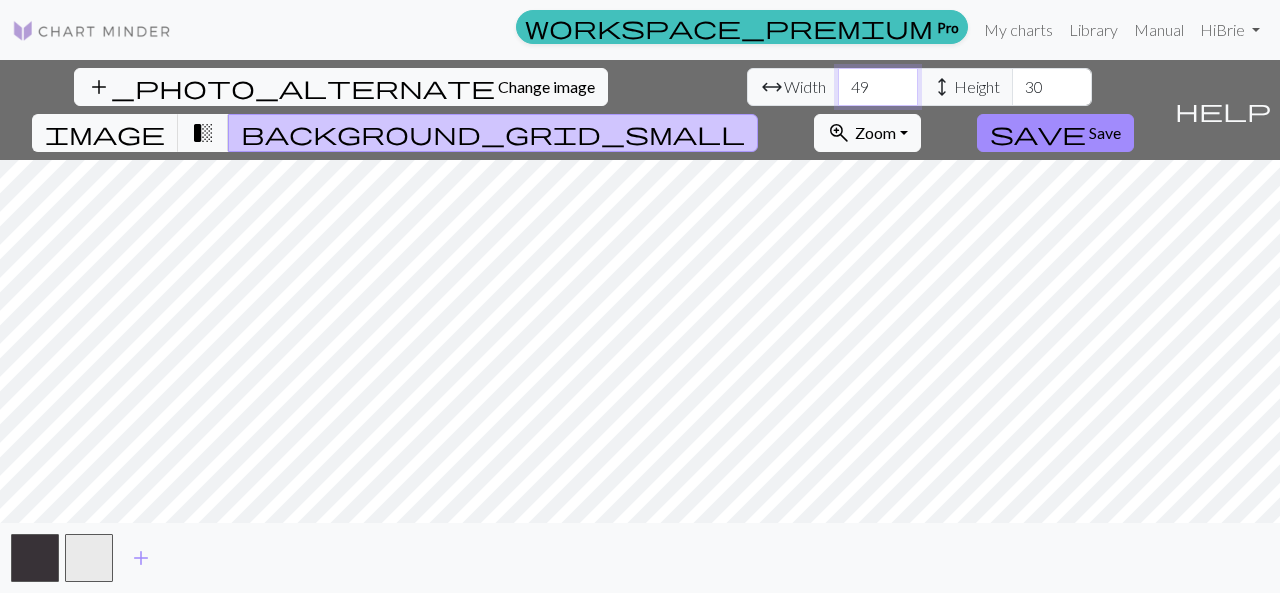click on "49" at bounding box center [878, 87] 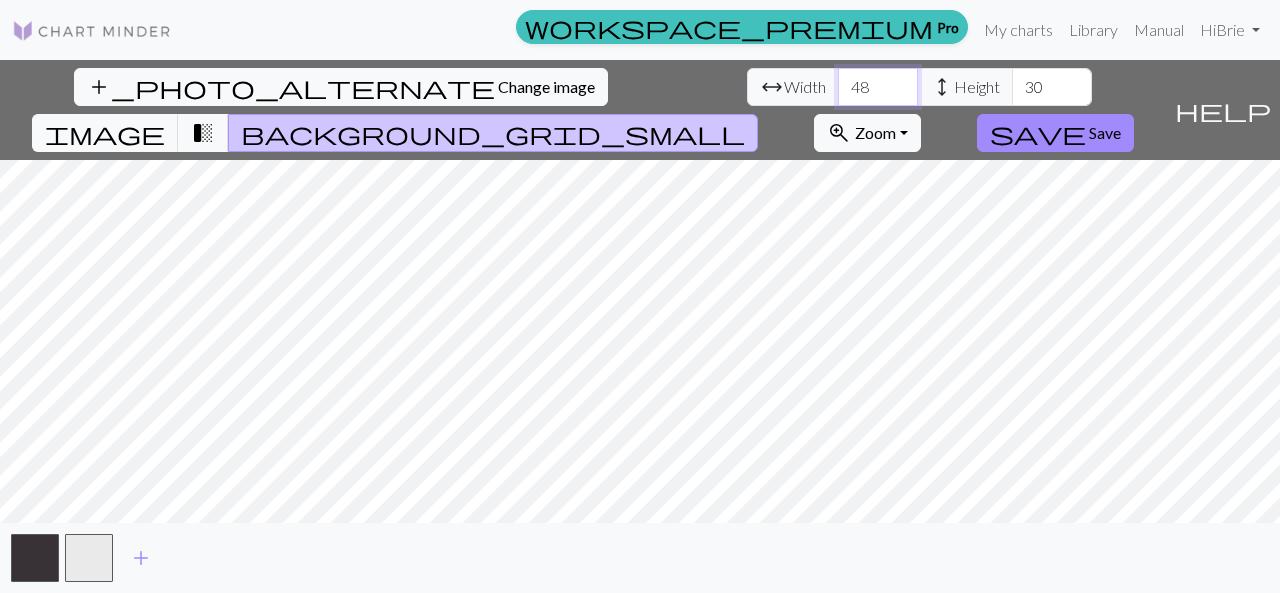 click on "48" at bounding box center [878, 87] 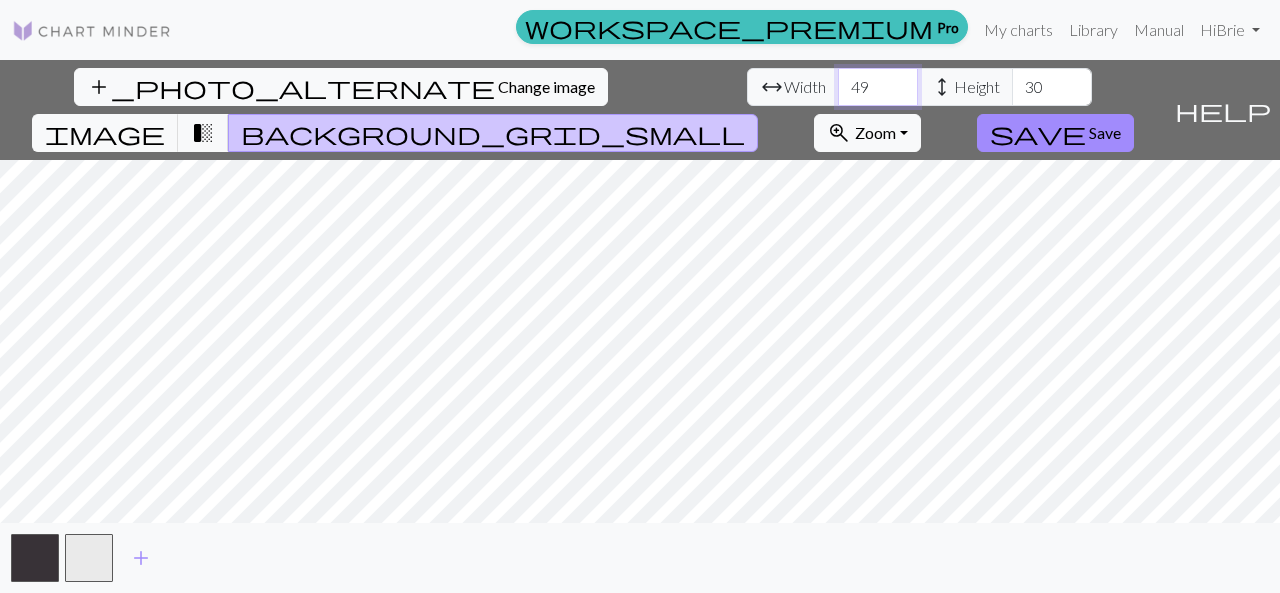 click on "49" at bounding box center [878, 87] 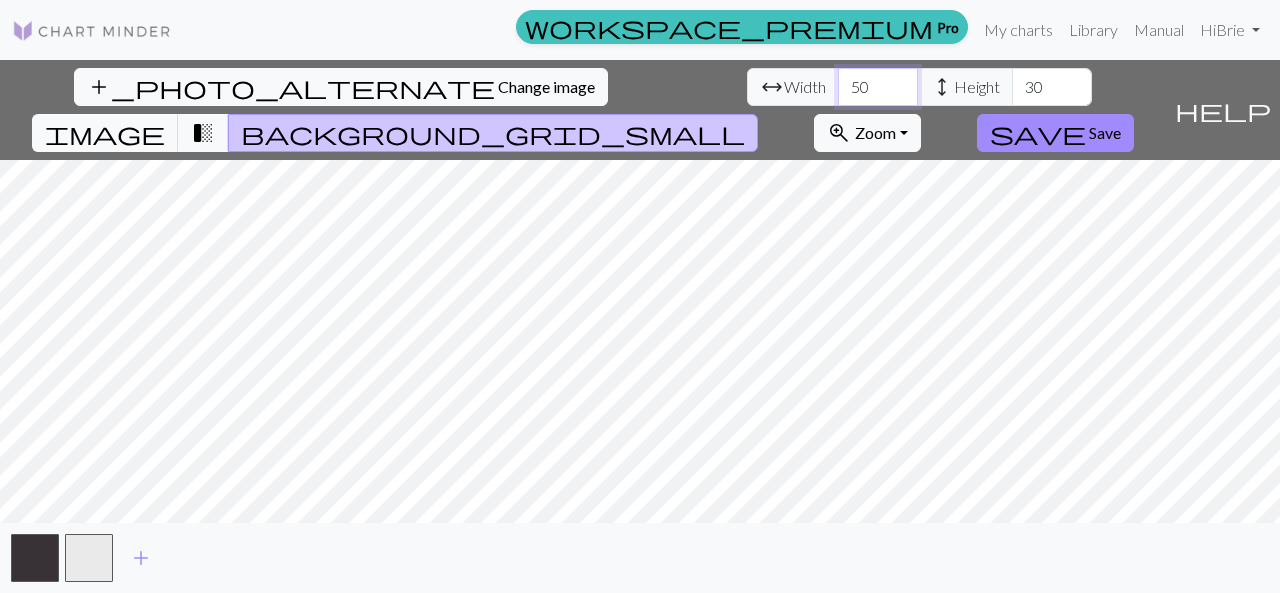 click on "50" at bounding box center [878, 87] 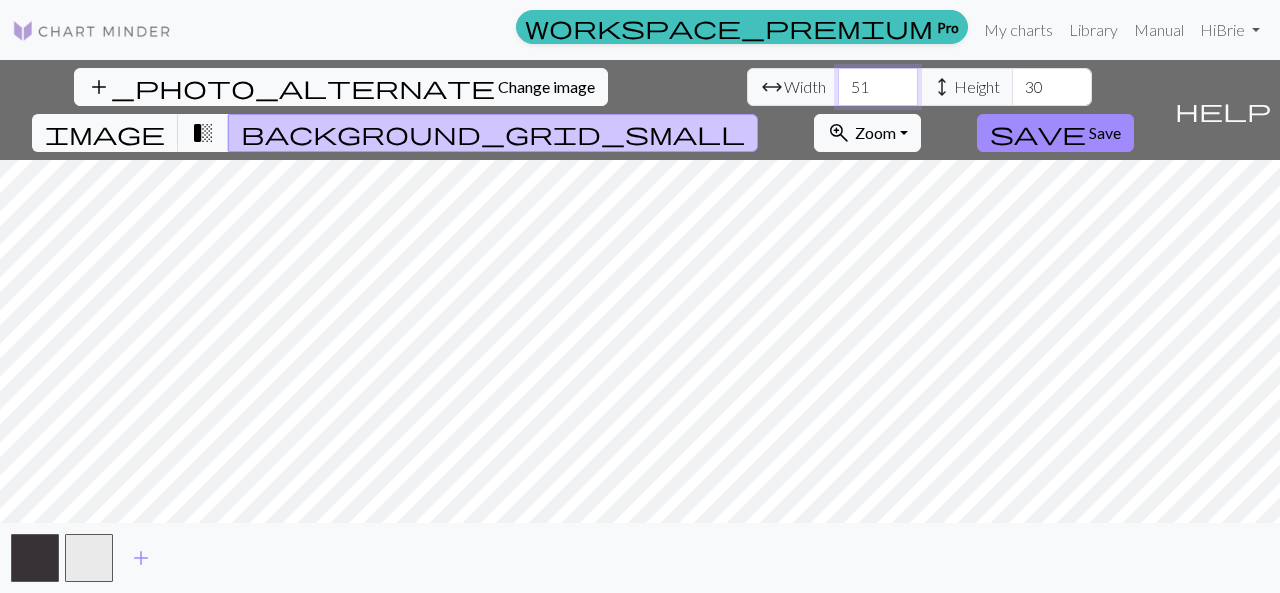 click on "51" at bounding box center [878, 87] 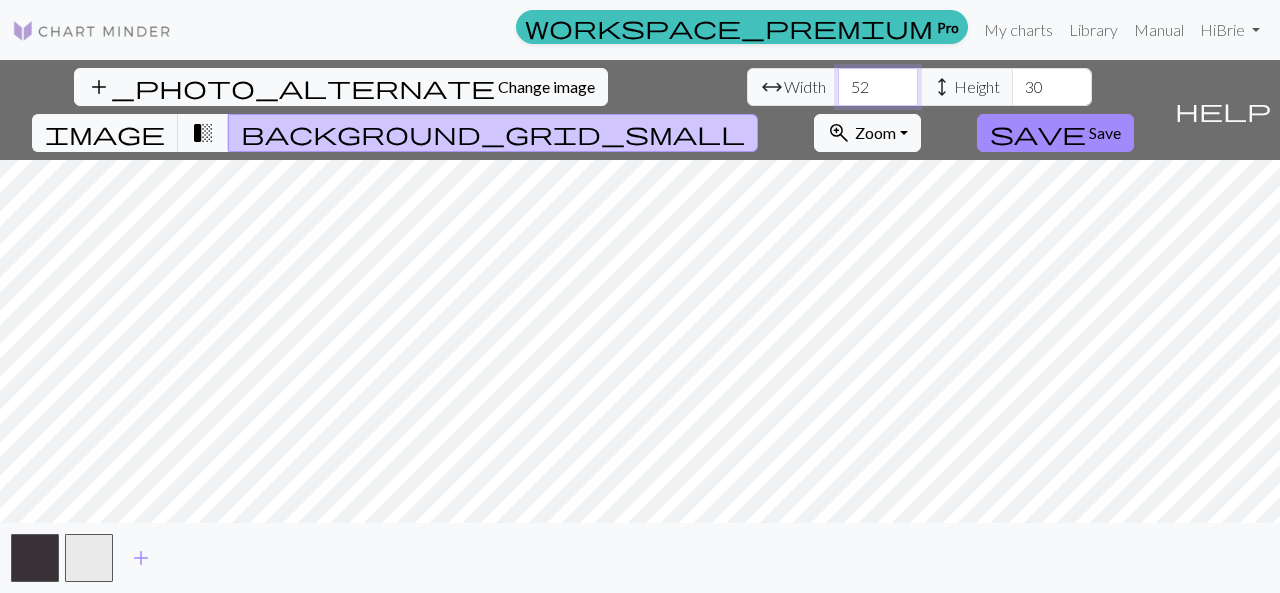 click on "52" at bounding box center [878, 87] 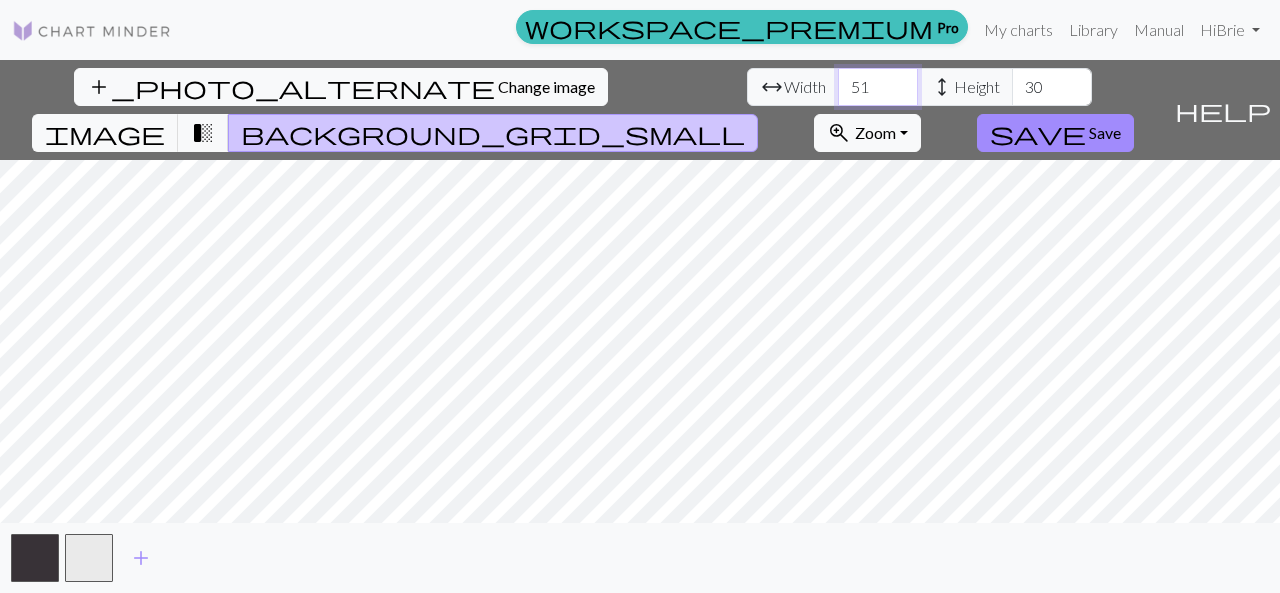 type on "51" 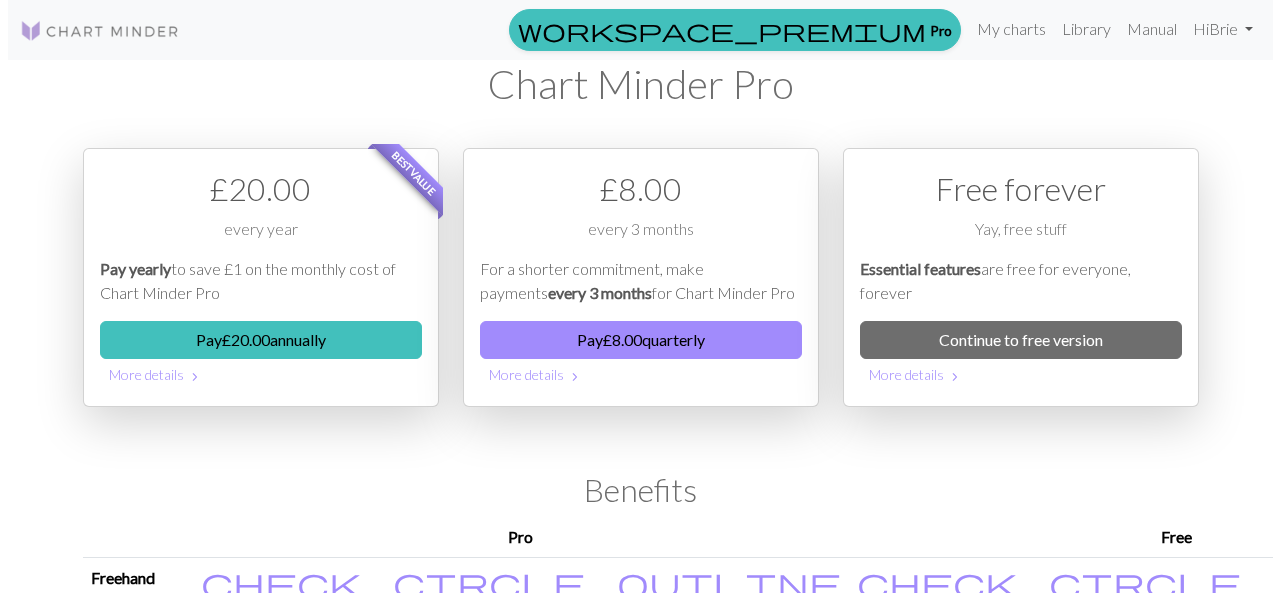 scroll, scrollTop: 0, scrollLeft: 0, axis: both 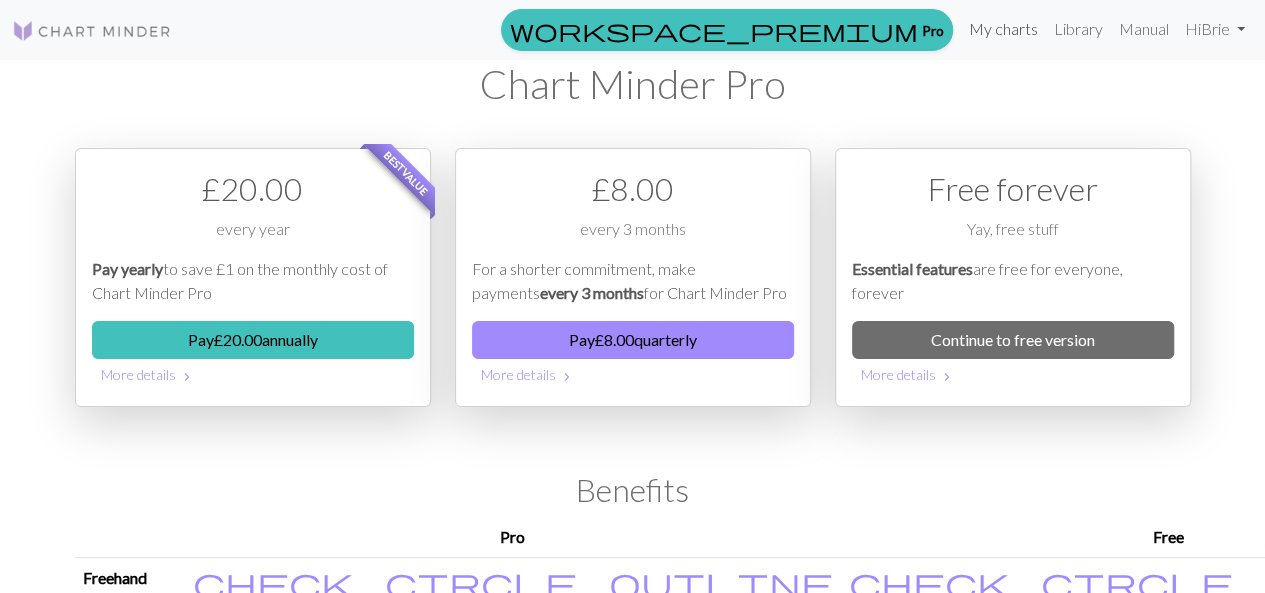 click on "My charts" at bounding box center [1003, 29] 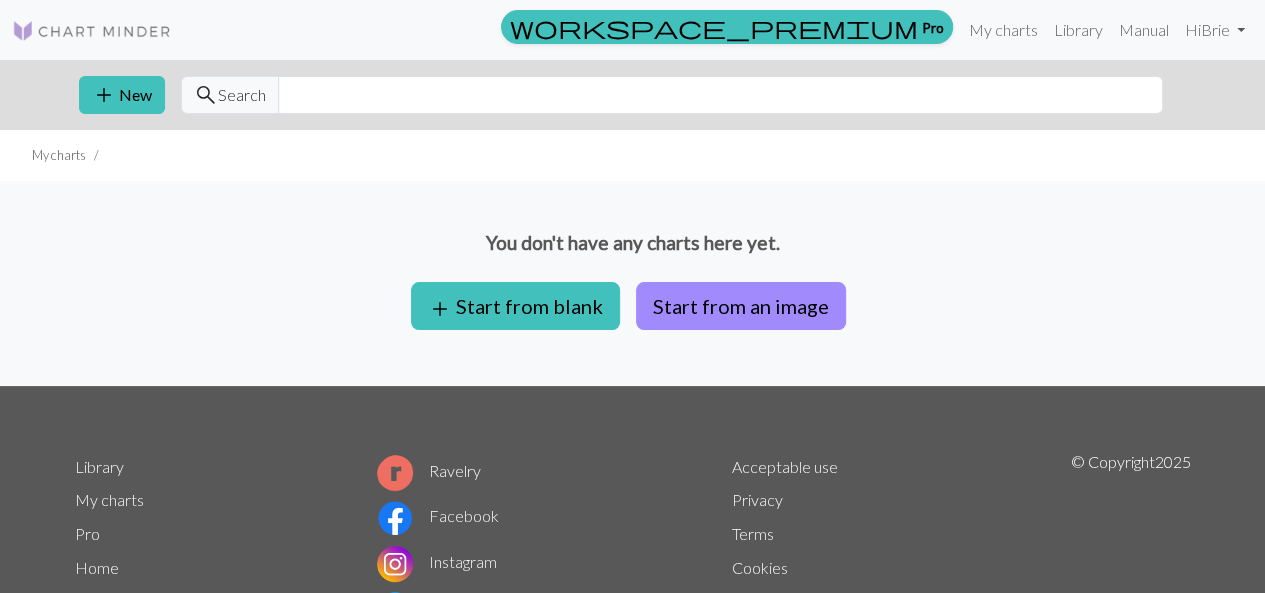 click on "add   Start from blank" at bounding box center (515, 306) 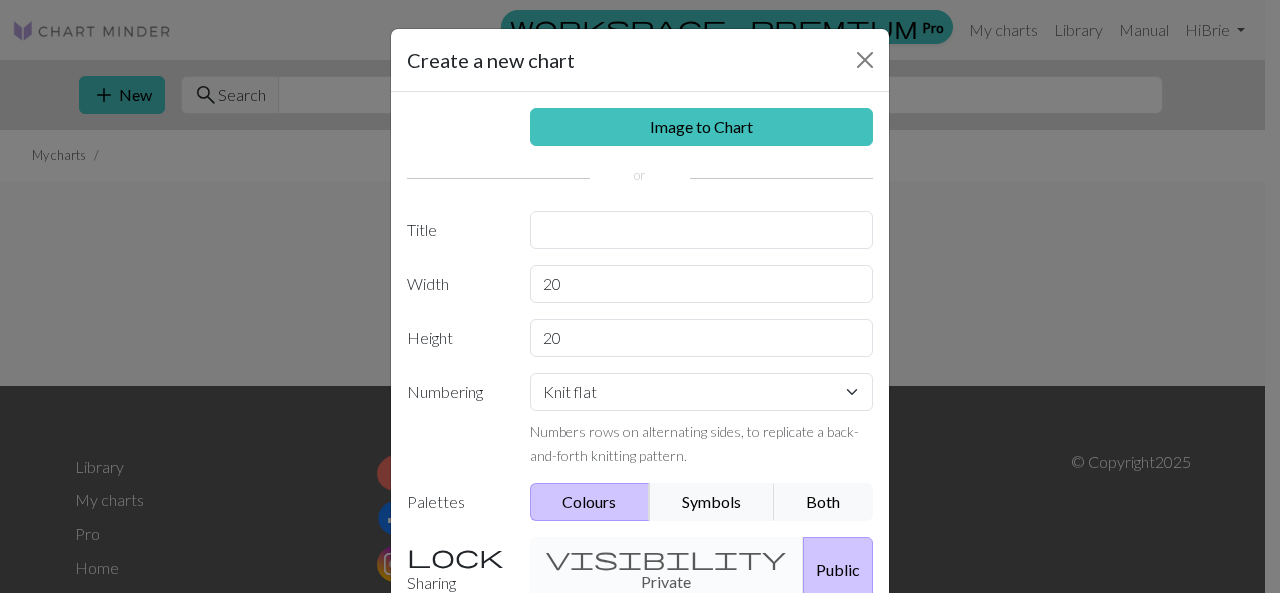 click at bounding box center (702, 230) 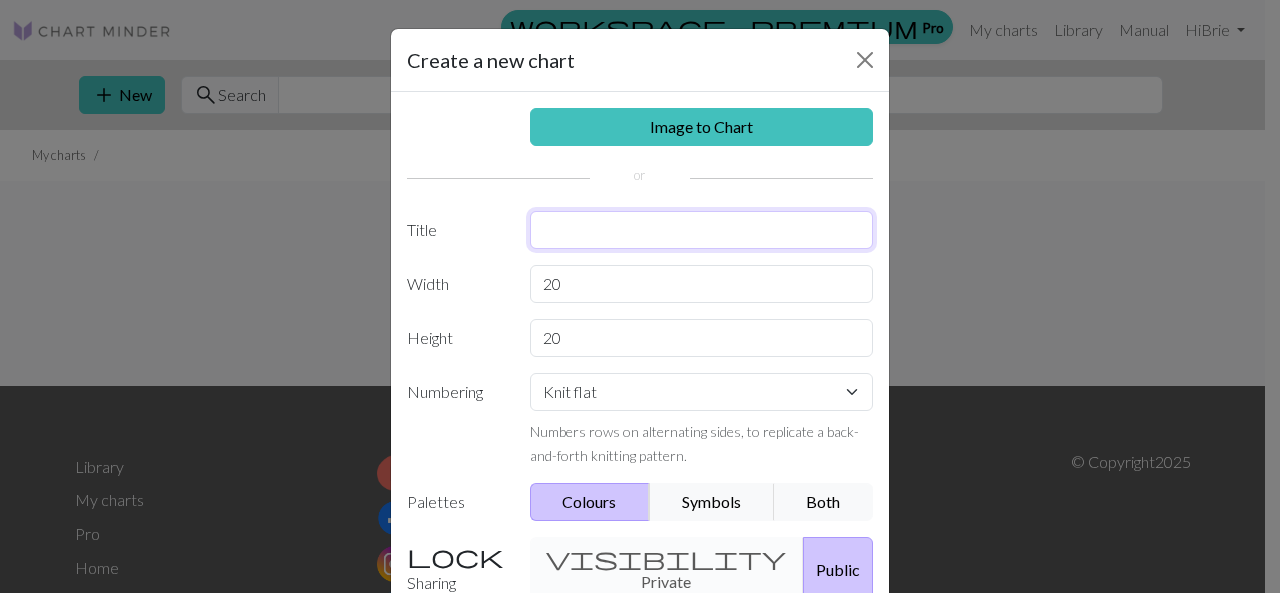 click at bounding box center [702, 230] 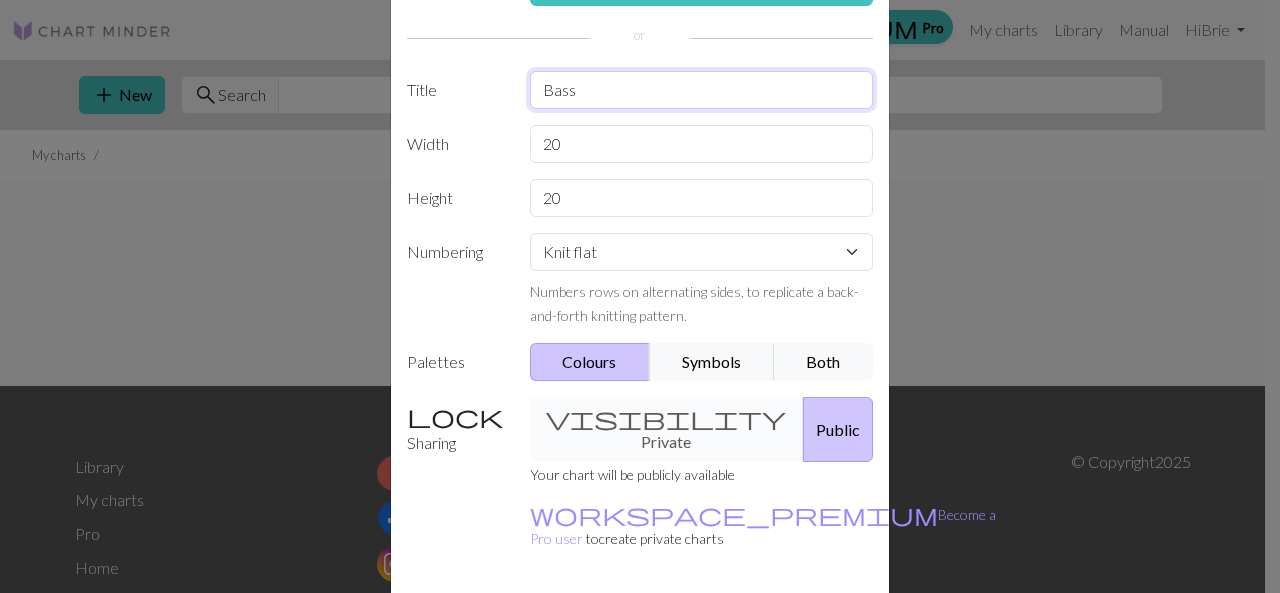 scroll, scrollTop: 139, scrollLeft: 0, axis: vertical 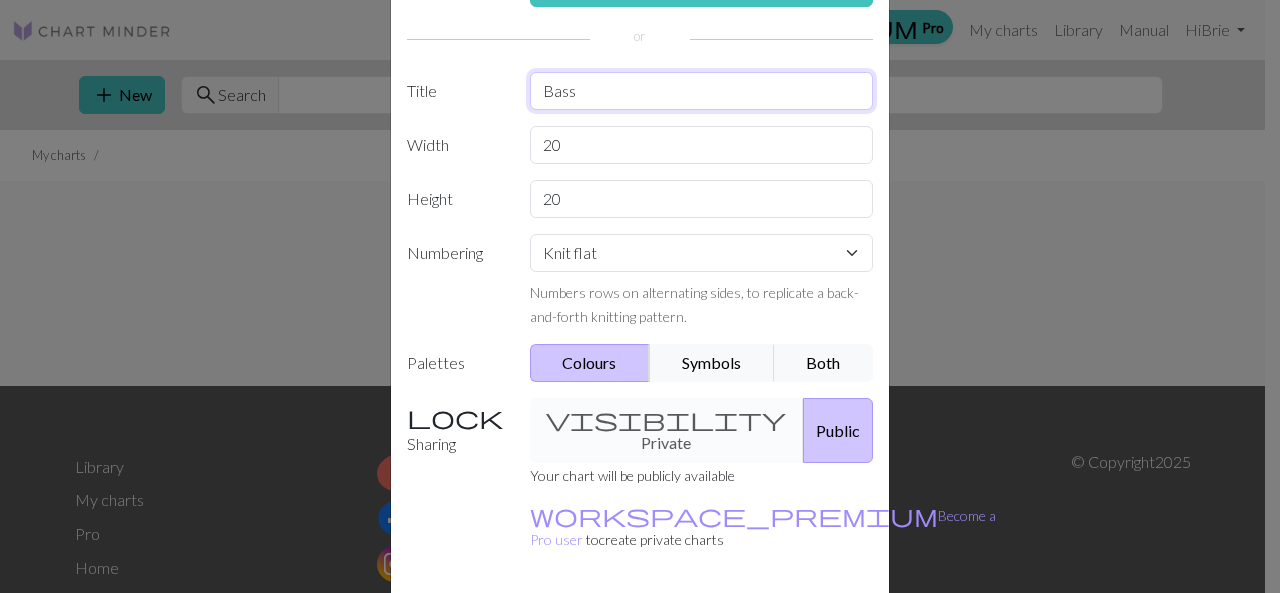 type on "Bass" 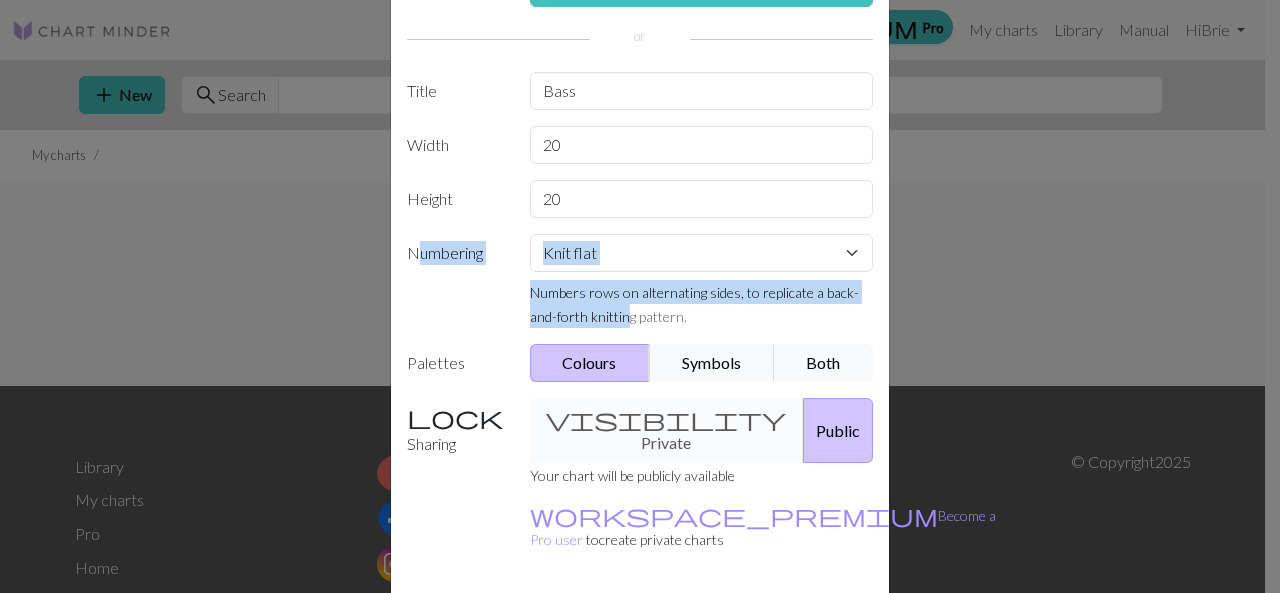 drag, startPoint x: 558, startPoint y: 335, endPoint x: 703, endPoint y: 289, distance: 152.12166 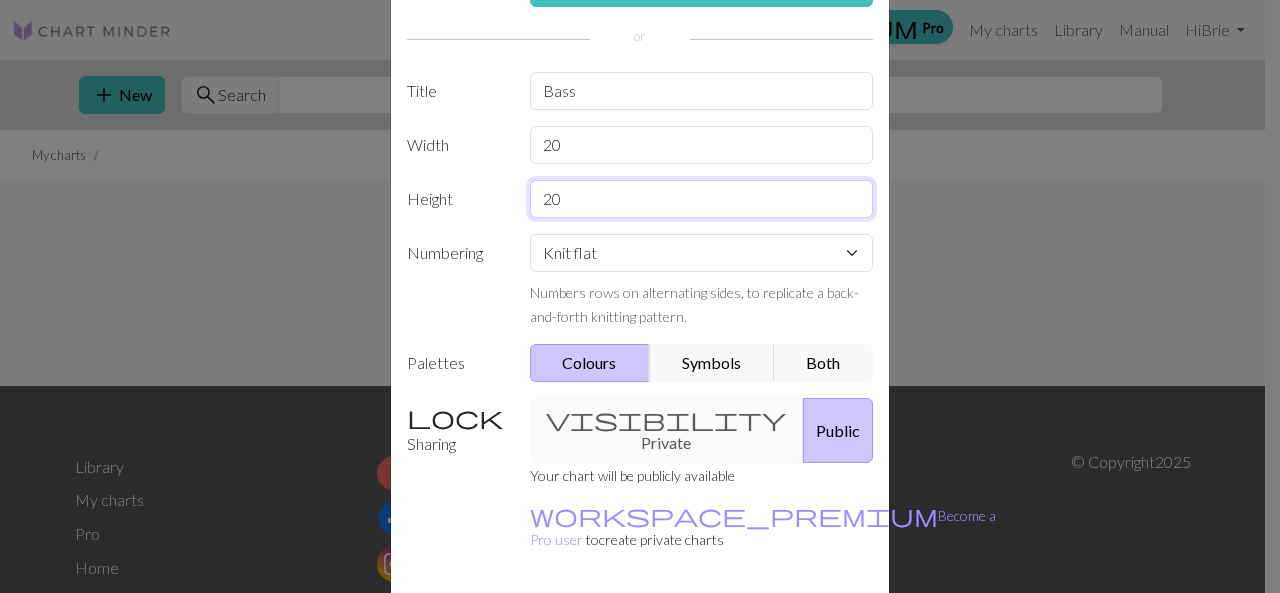 click on "20" at bounding box center (702, 199) 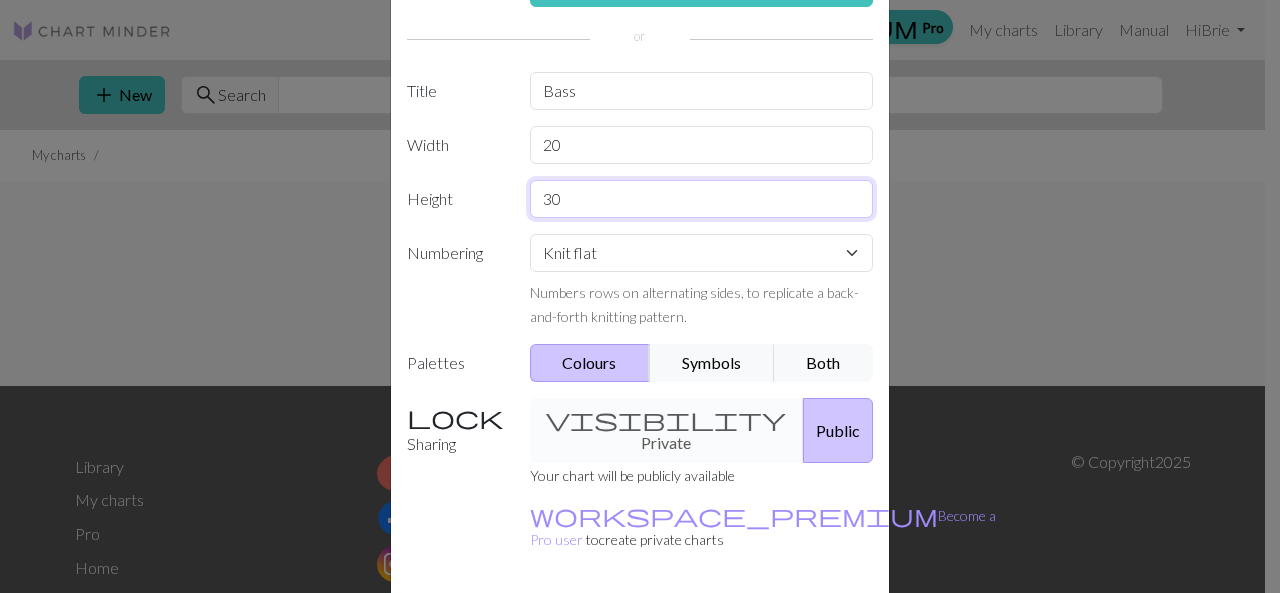 type on "30" 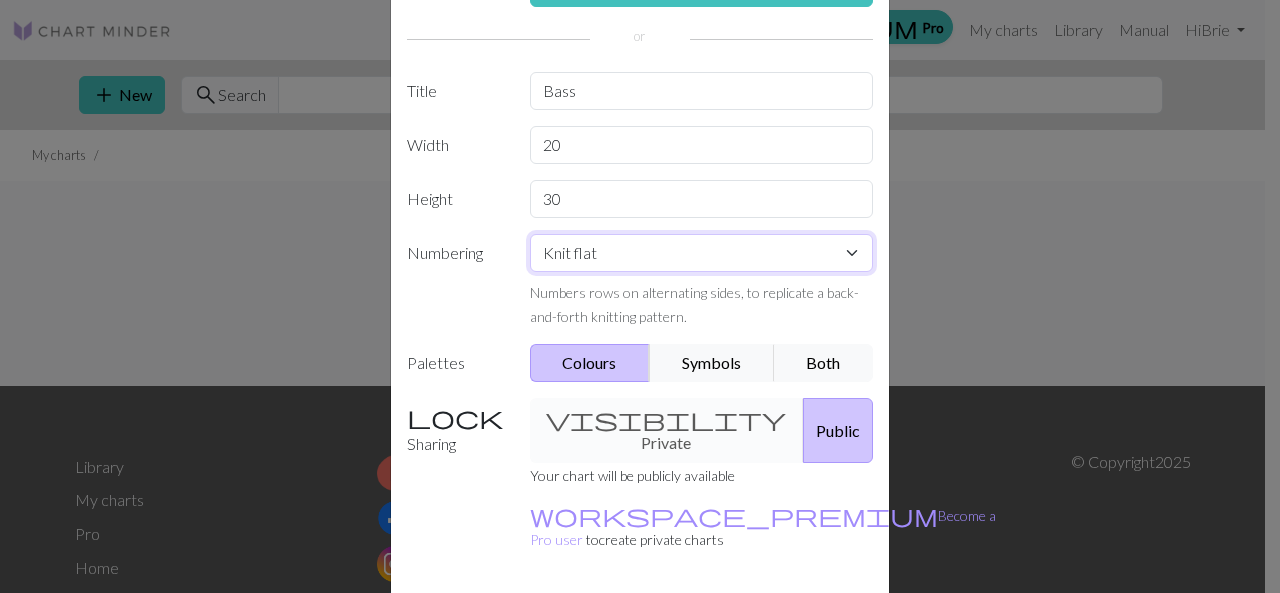 click on "Knit flat Knit in the round Lace knitting Cross stitch" at bounding box center [702, 253] 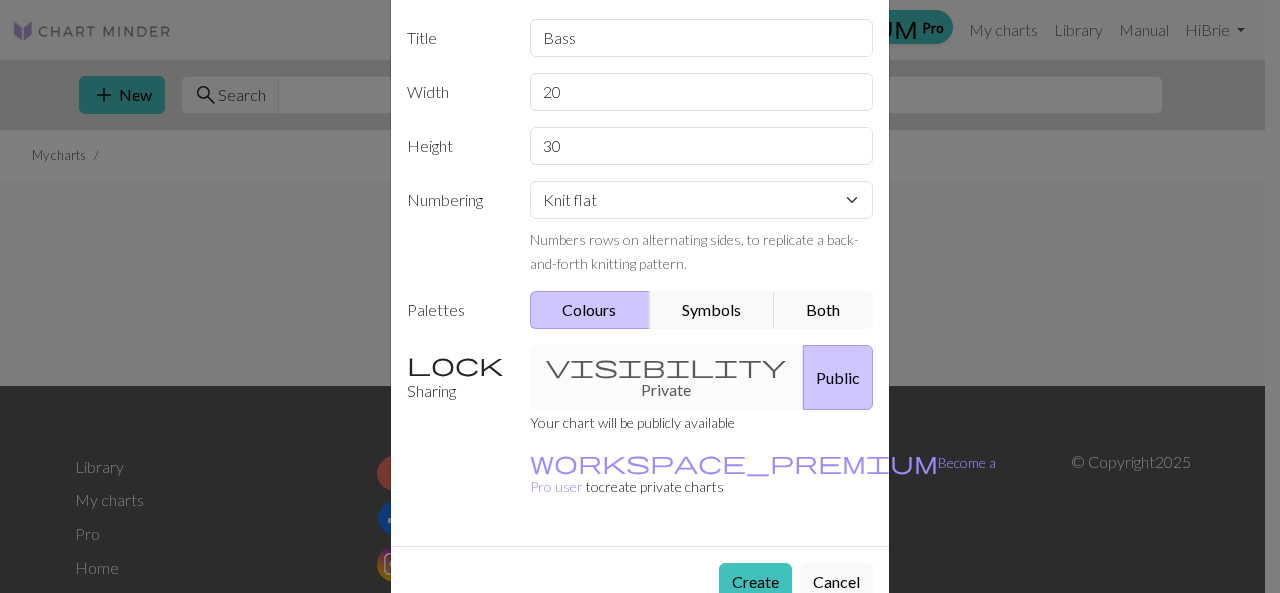 click on "Create" at bounding box center (755, 582) 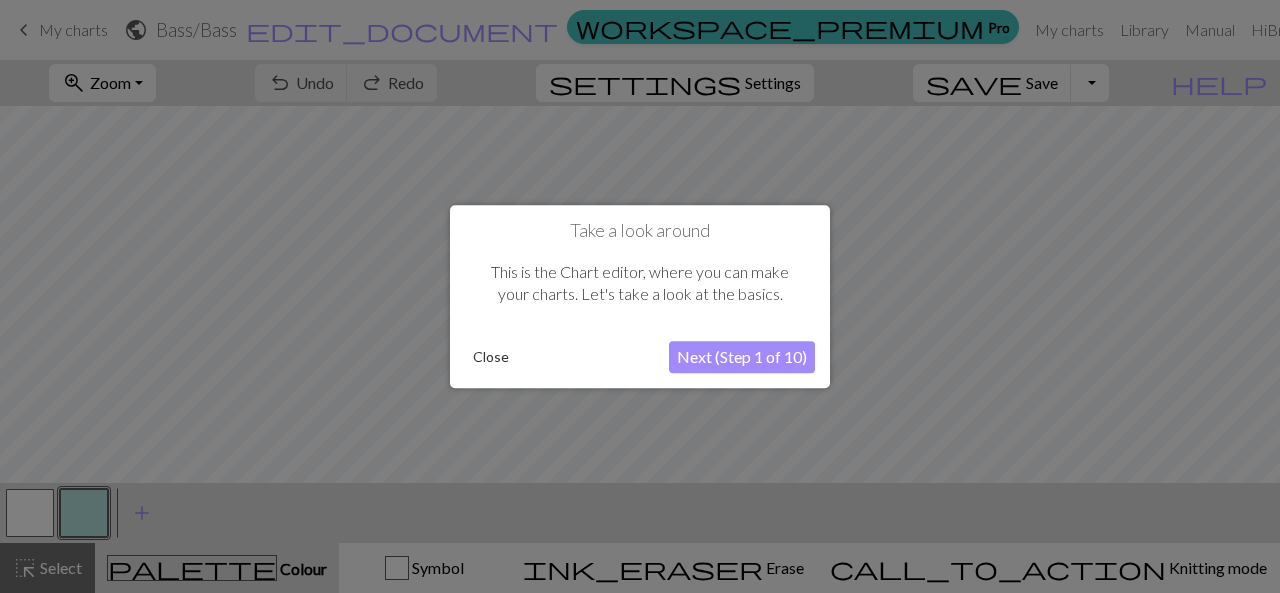 click on "Next (Step 1 of 10)" at bounding box center [742, 357] 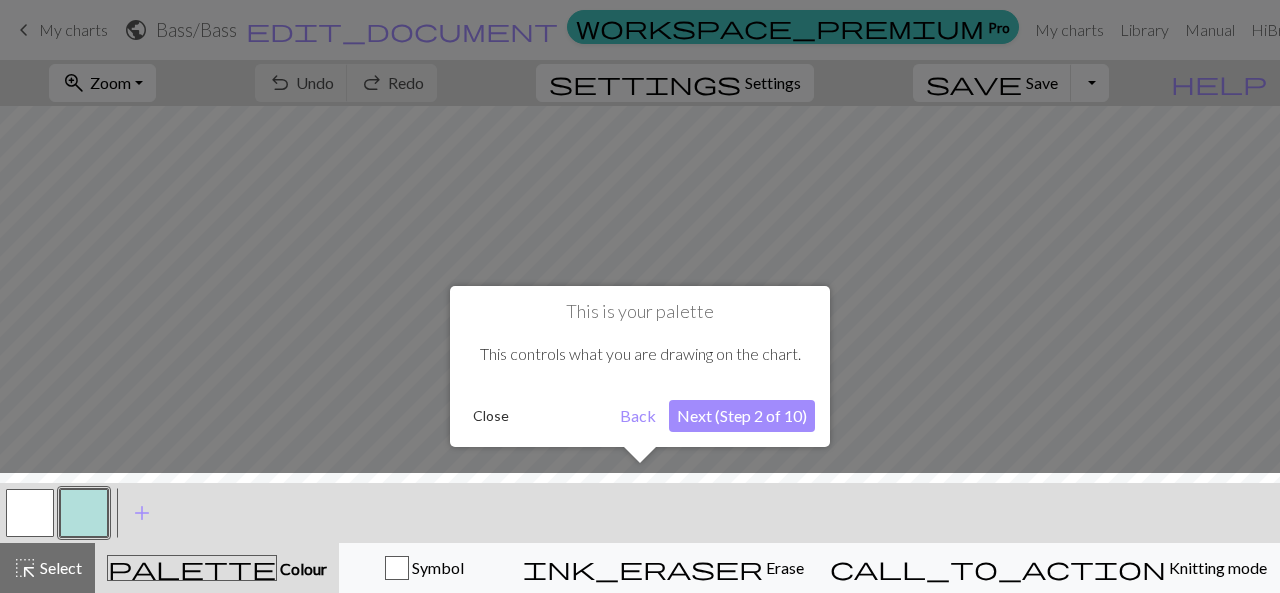 click on "Next (Step 2 of 10)" at bounding box center (742, 416) 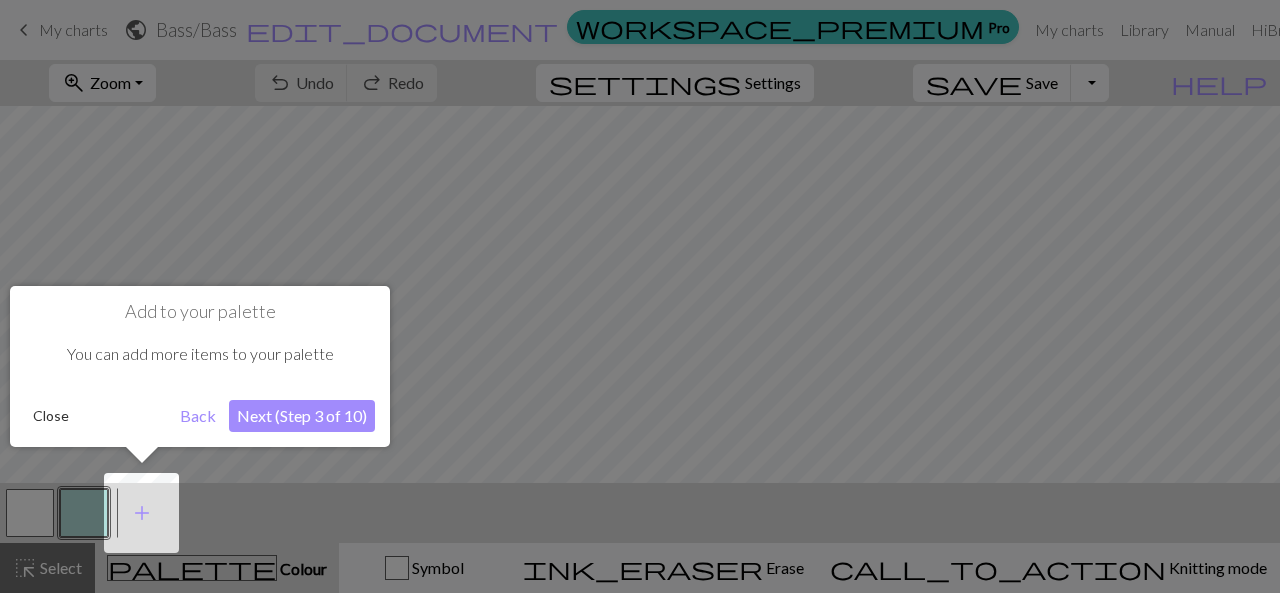 click on "Next (Step 3 of 10)" at bounding box center [302, 416] 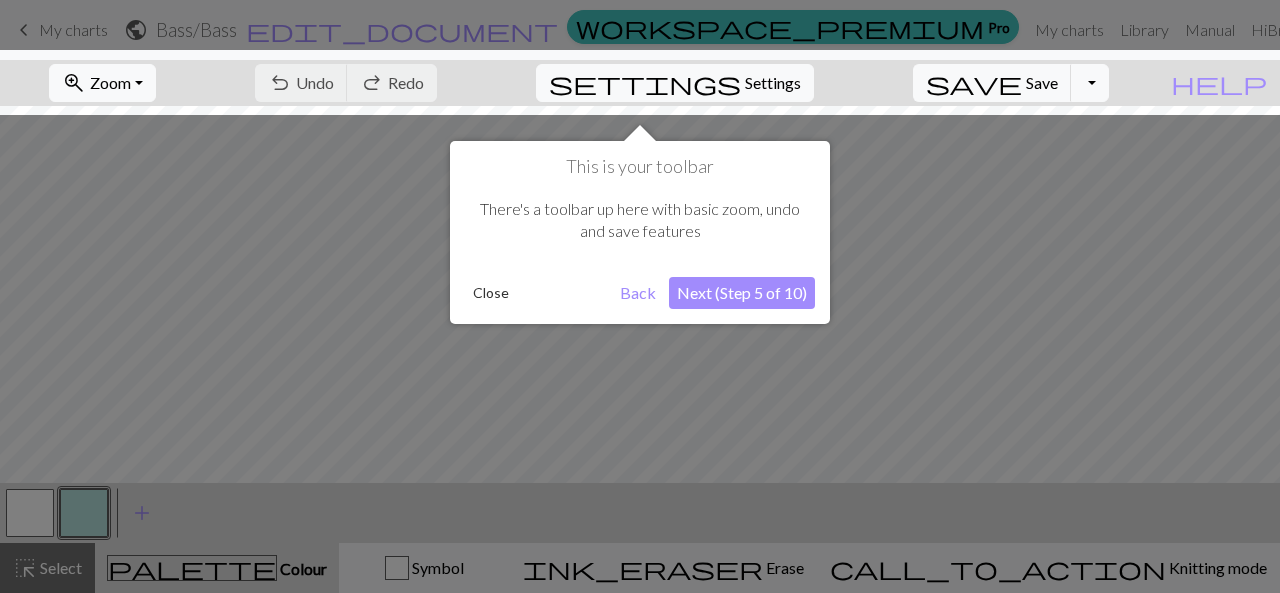 click on "Next (Step 5 of 10)" at bounding box center (742, 293) 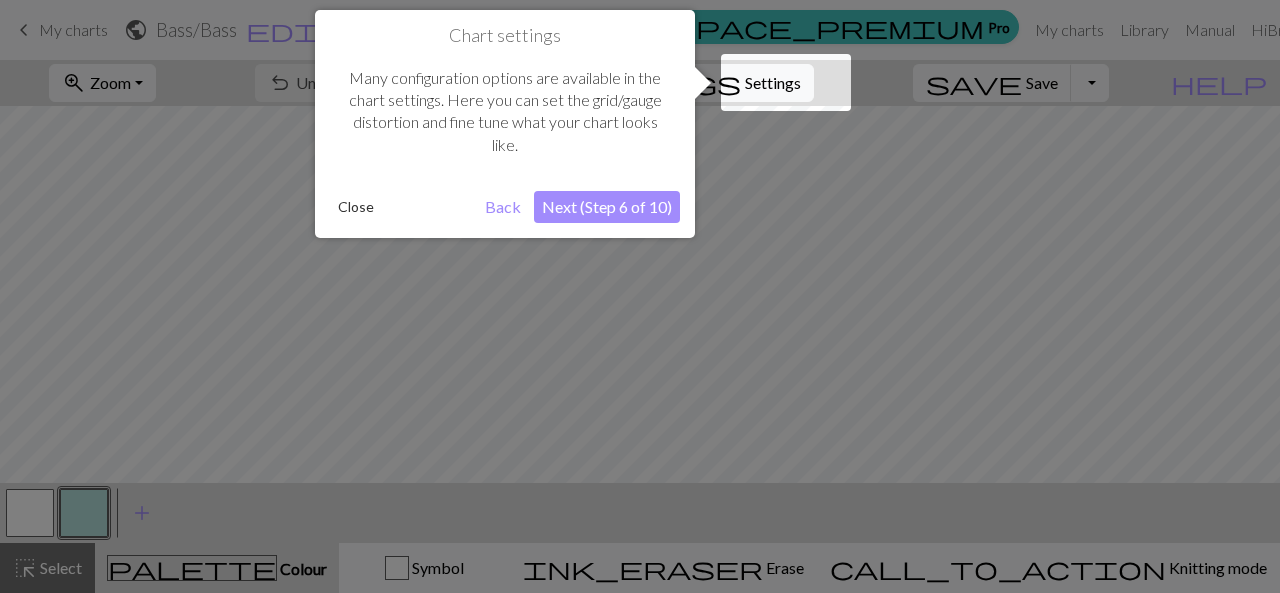 click on "Next (Step 6 of 10)" at bounding box center [607, 207] 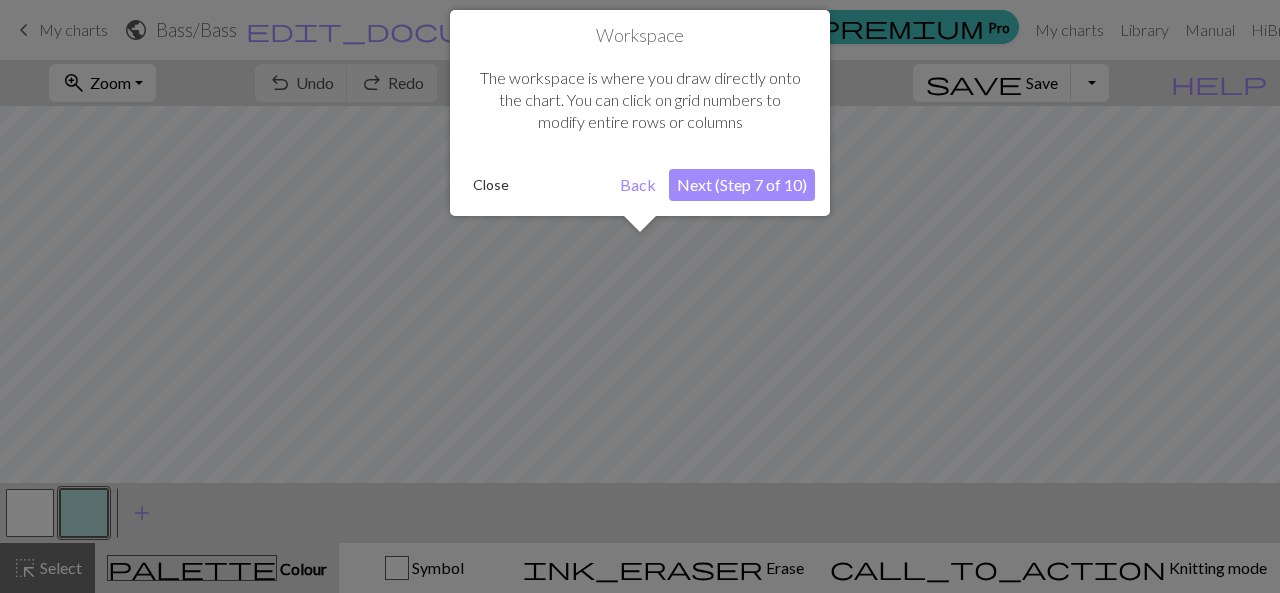 scroll, scrollTop: 75, scrollLeft: 0, axis: vertical 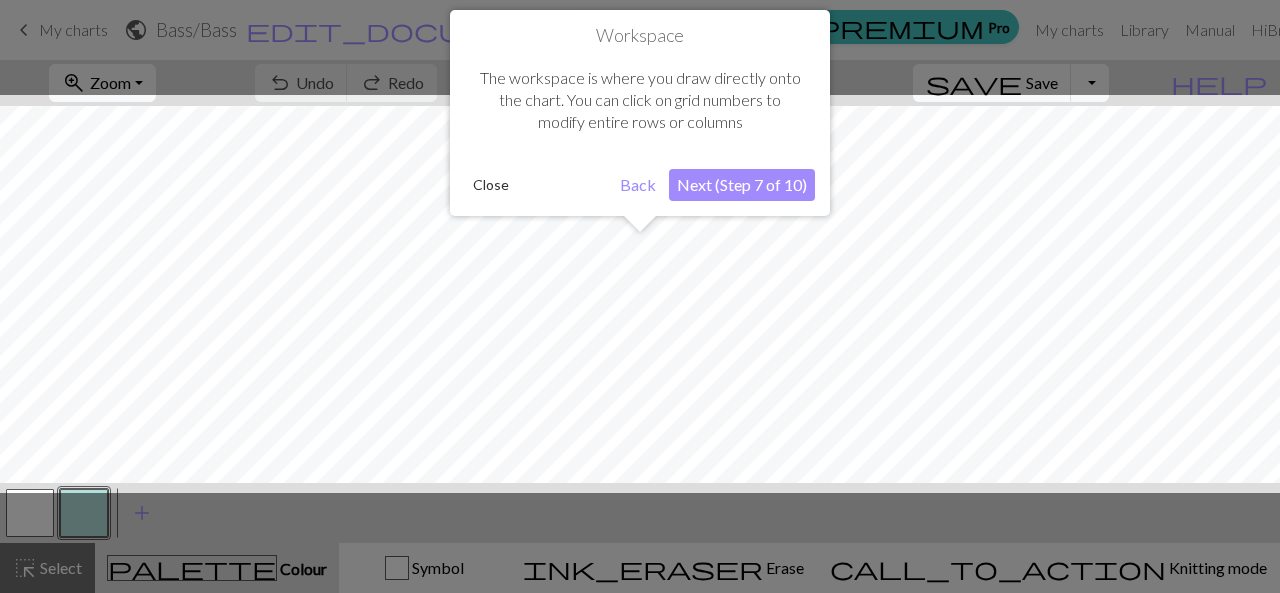 click on "Next (Step 7 of 10)" at bounding box center (742, 185) 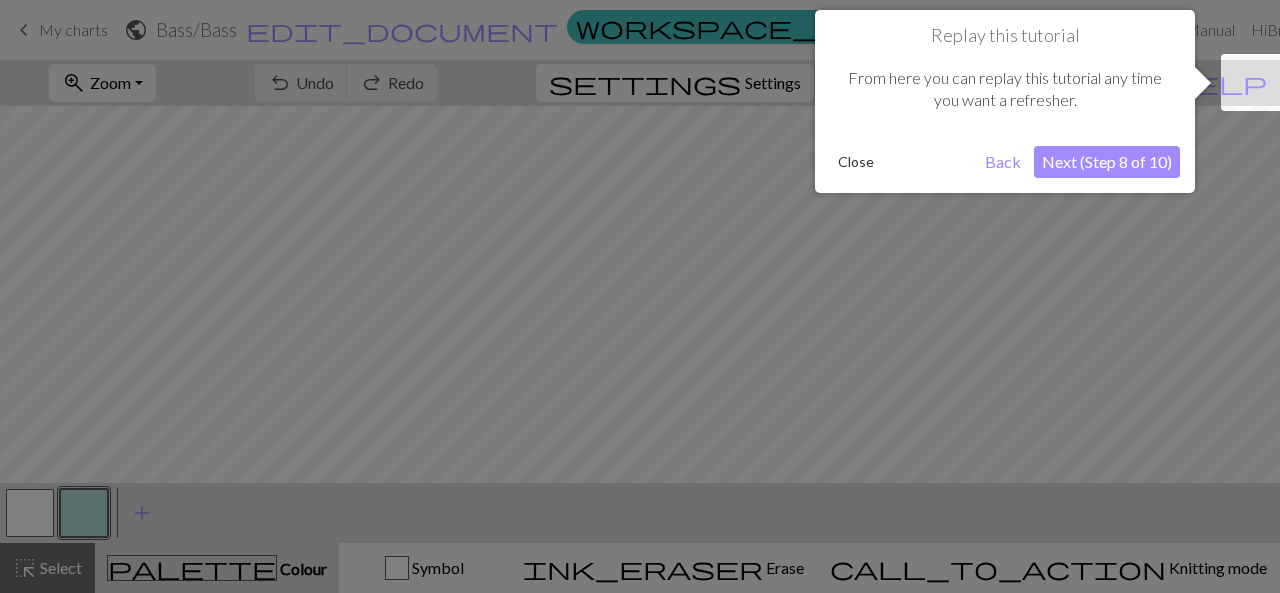 click on "Next (Step 8 of 10)" at bounding box center [1107, 162] 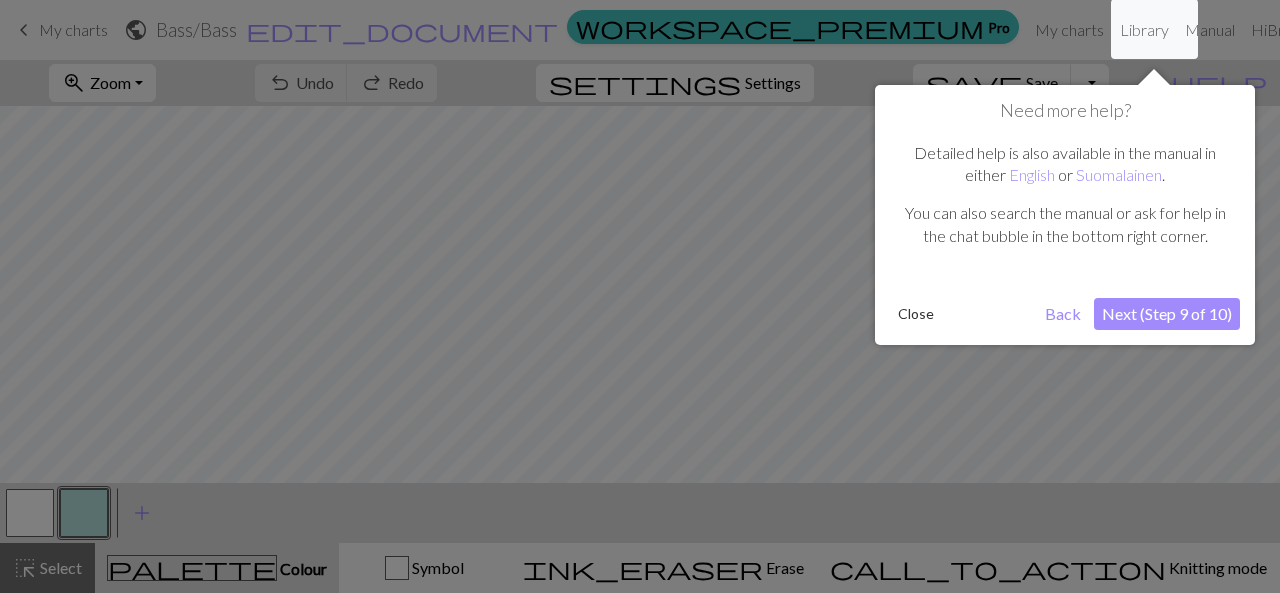 click on "Next (Step 9 of 10)" at bounding box center [1167, 314] 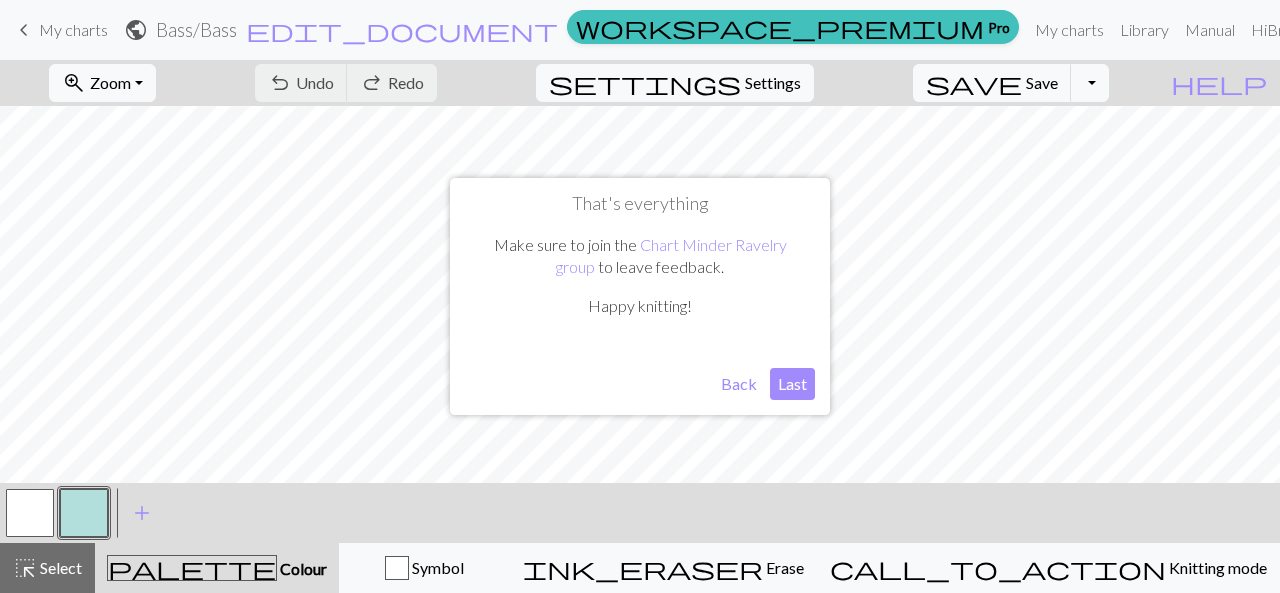 click on "Last" at bounding box center (792, 384) 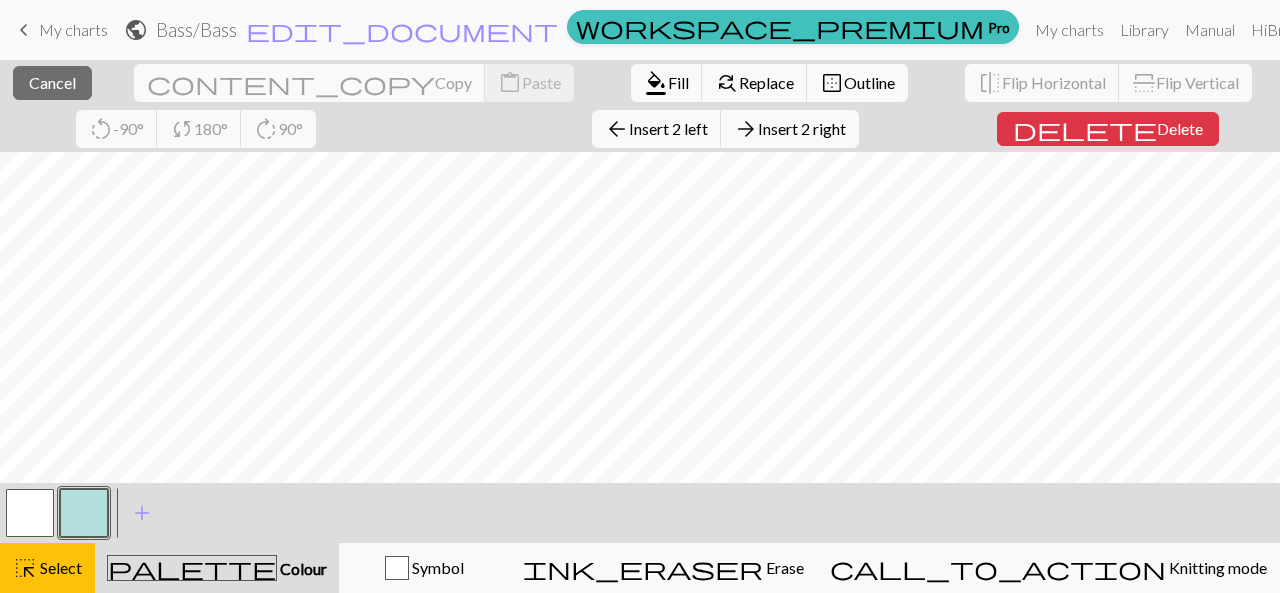 click at bounding box center (30, 513) 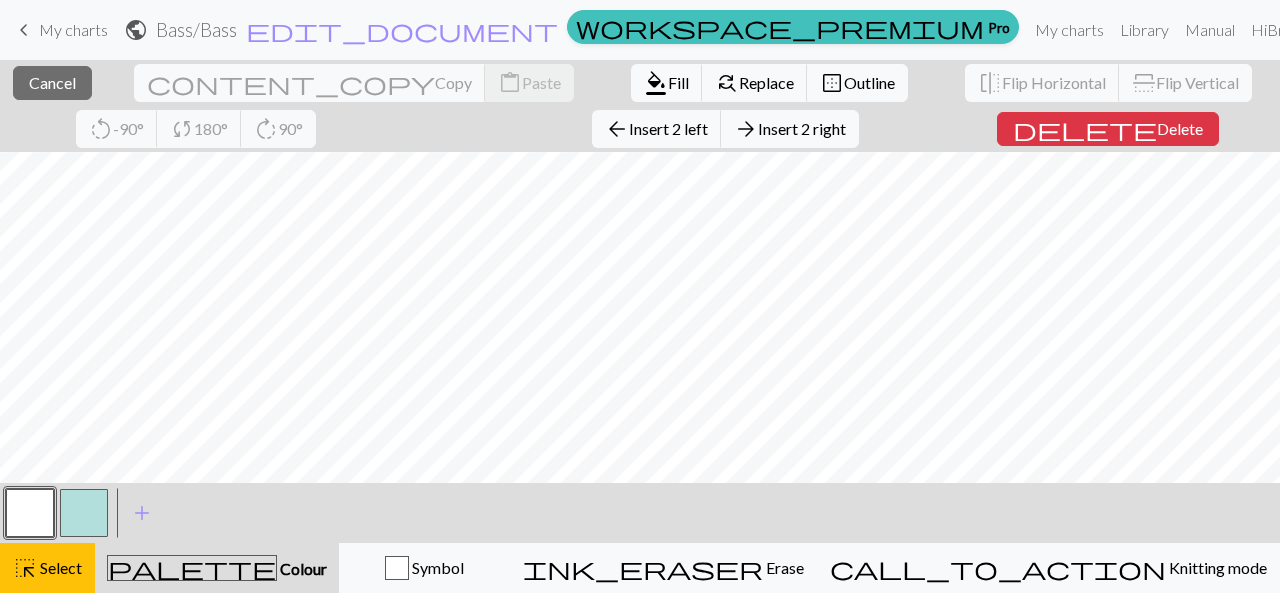 click on "delete  Delete" at bounding box center (1108, 129) 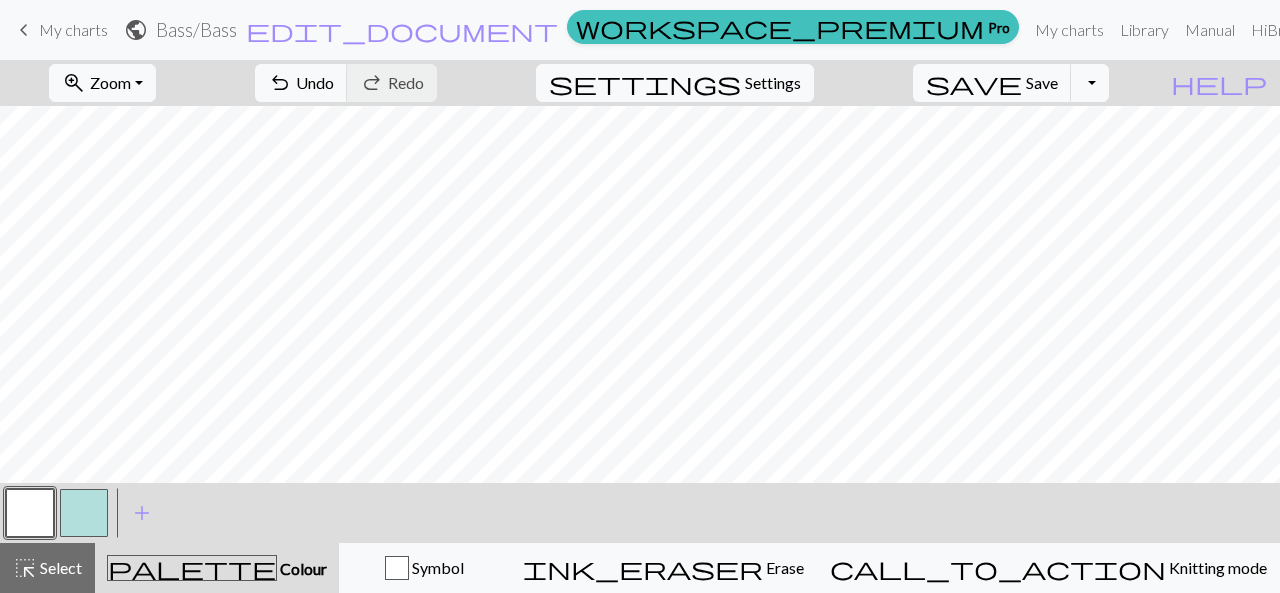 click at bounding box center (30, 513) 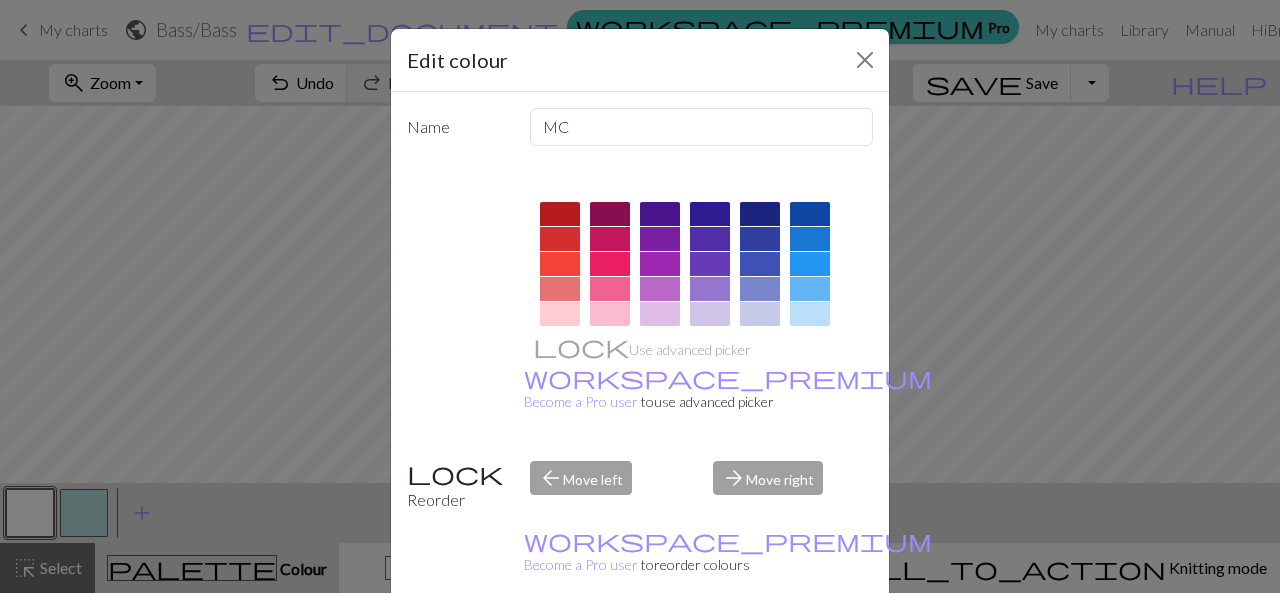 click on "Edit colour Name MC Use advanced picker workspace_premium Become a Pro user   to  use advanced picker Reorder arrow_back Move left arrow_forward Move right workspace_premium Become a Pro user   to  reorder colours Delete Done Cancel" at bounding box center (640, 296) 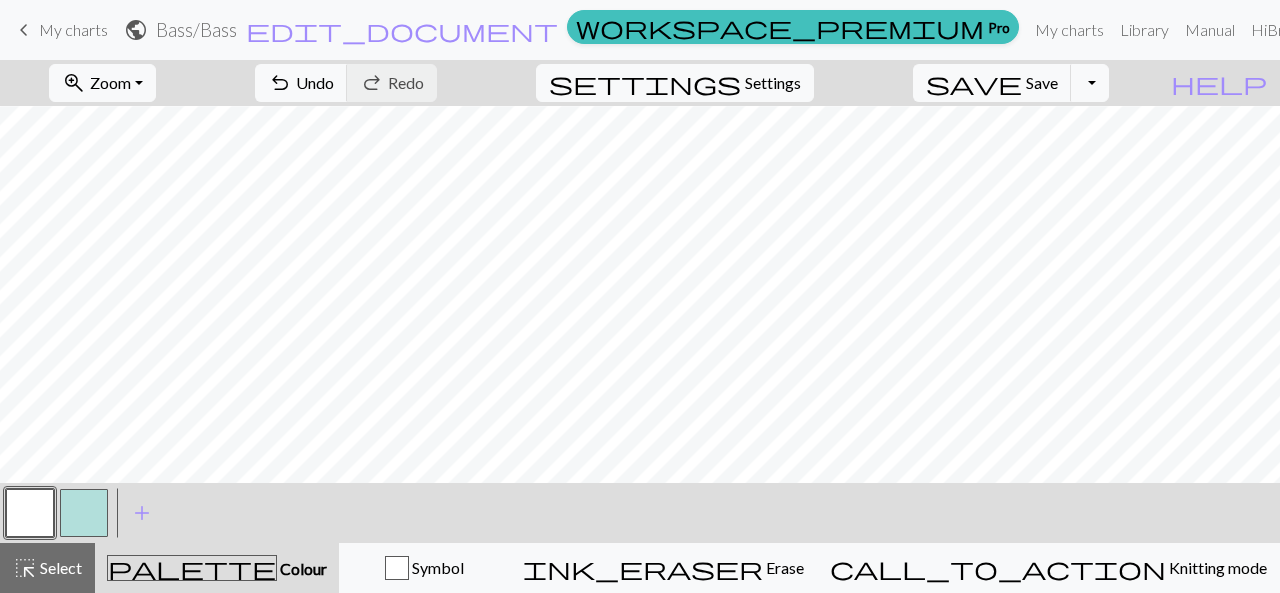 click at bounding box center (30, 513) 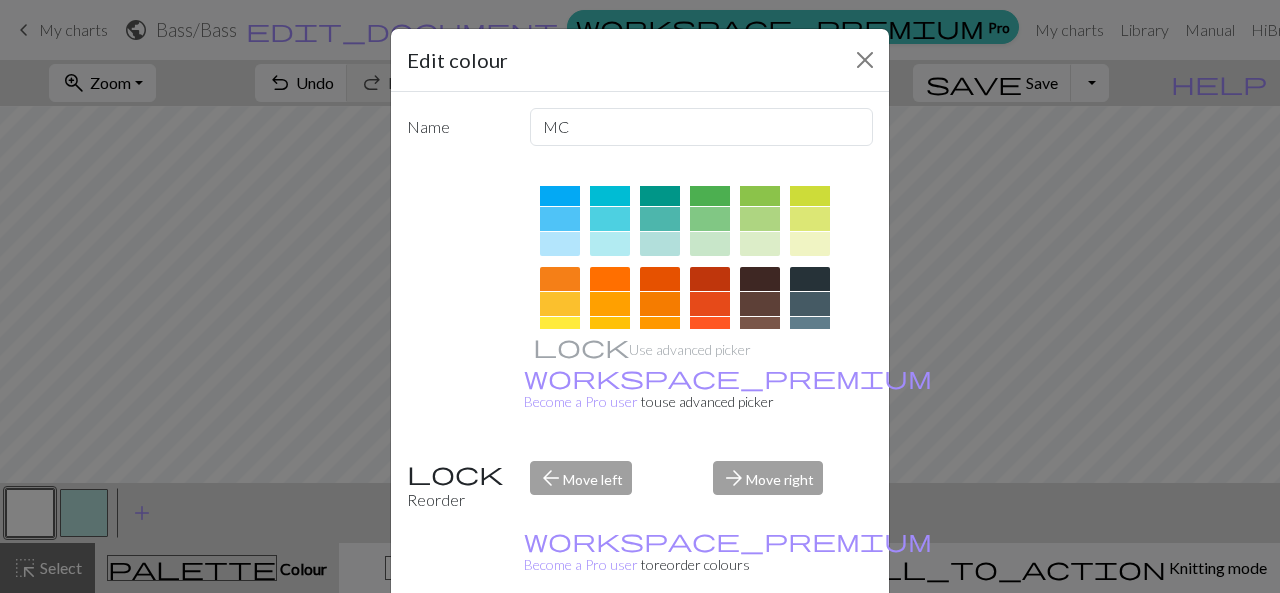 scroll, scrollTop: 204, scrollLeft: 0, axis: vertical 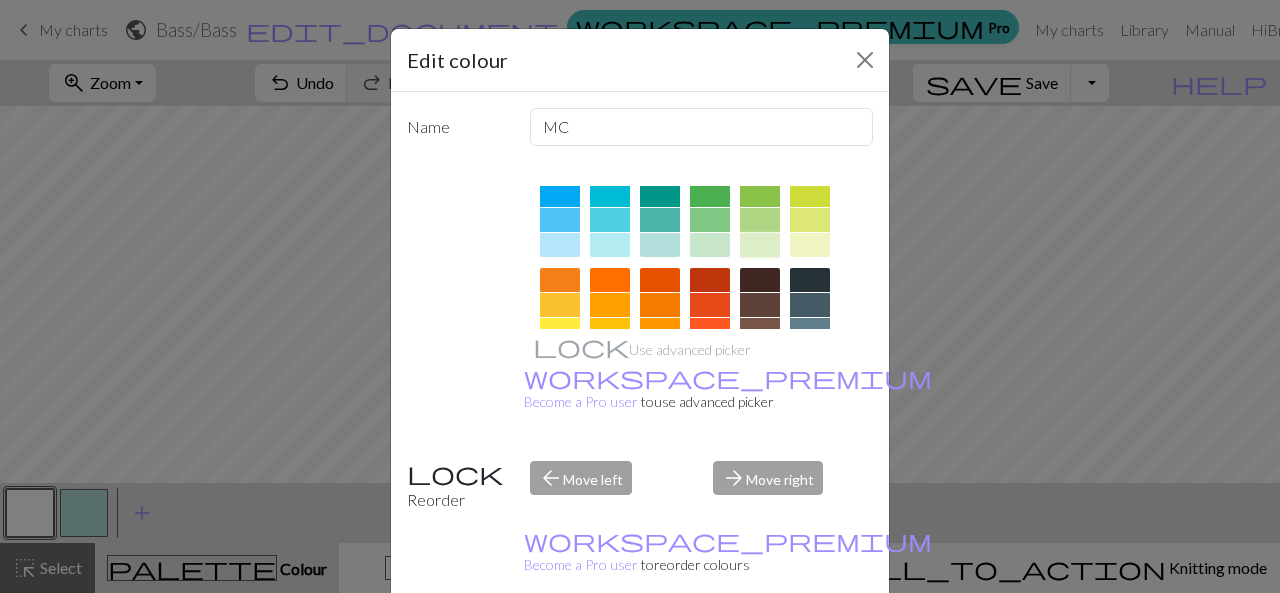 click at bounding box center (760, 245) 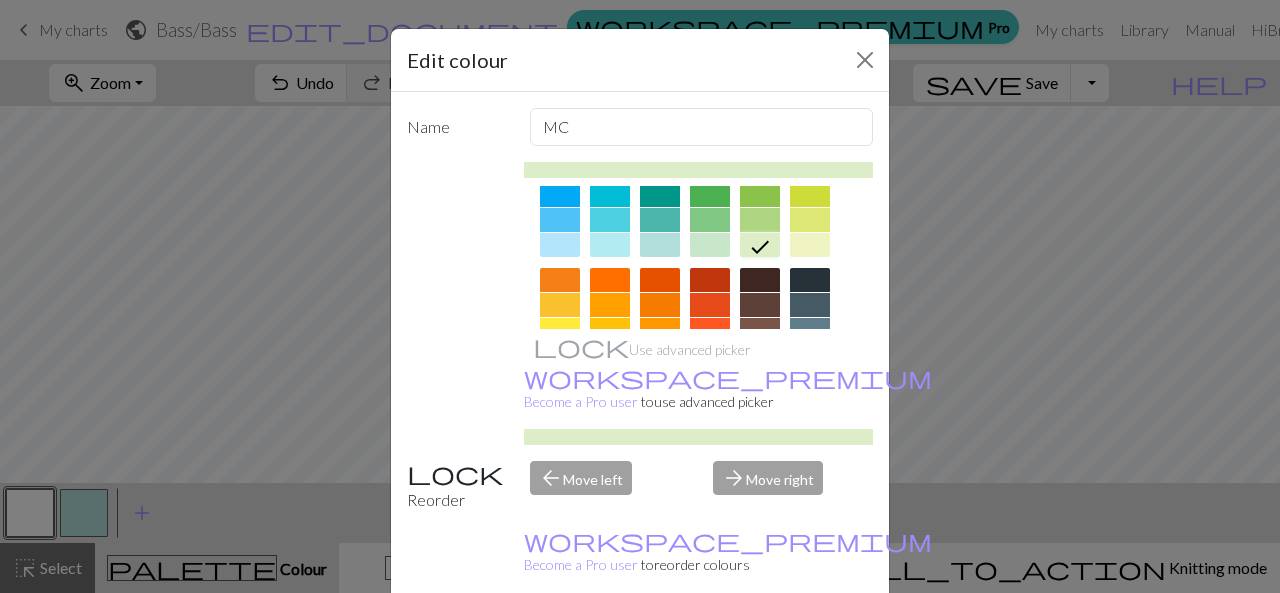 click on "Done" at bounding box center (760, 644) 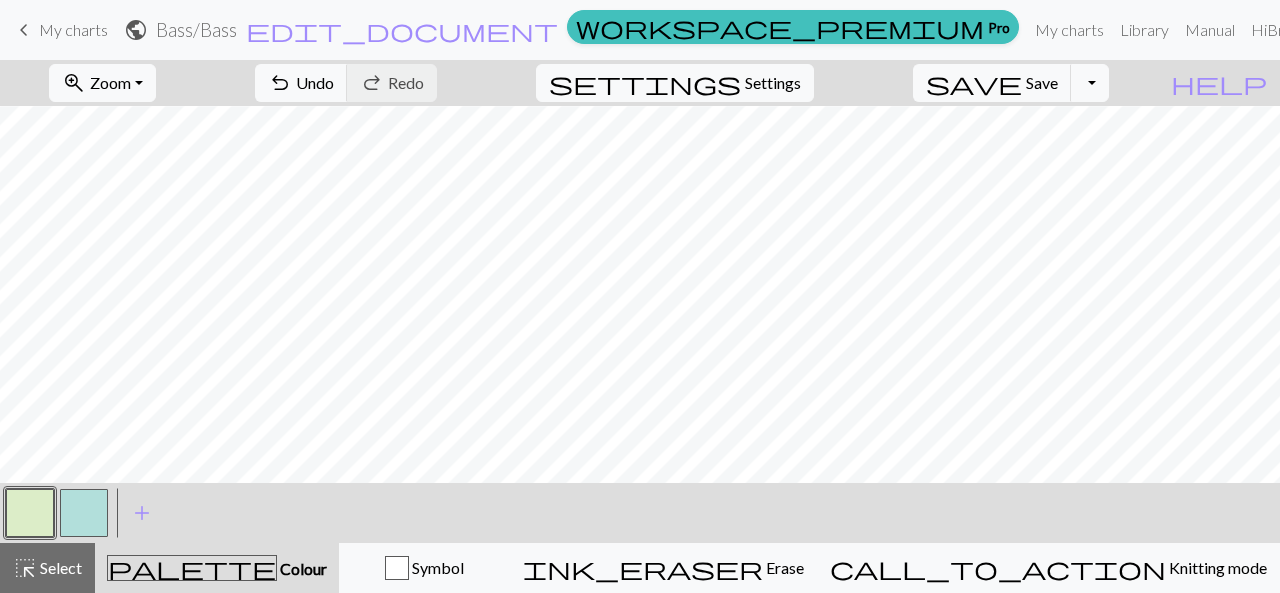click at bounding box center (84, 513) 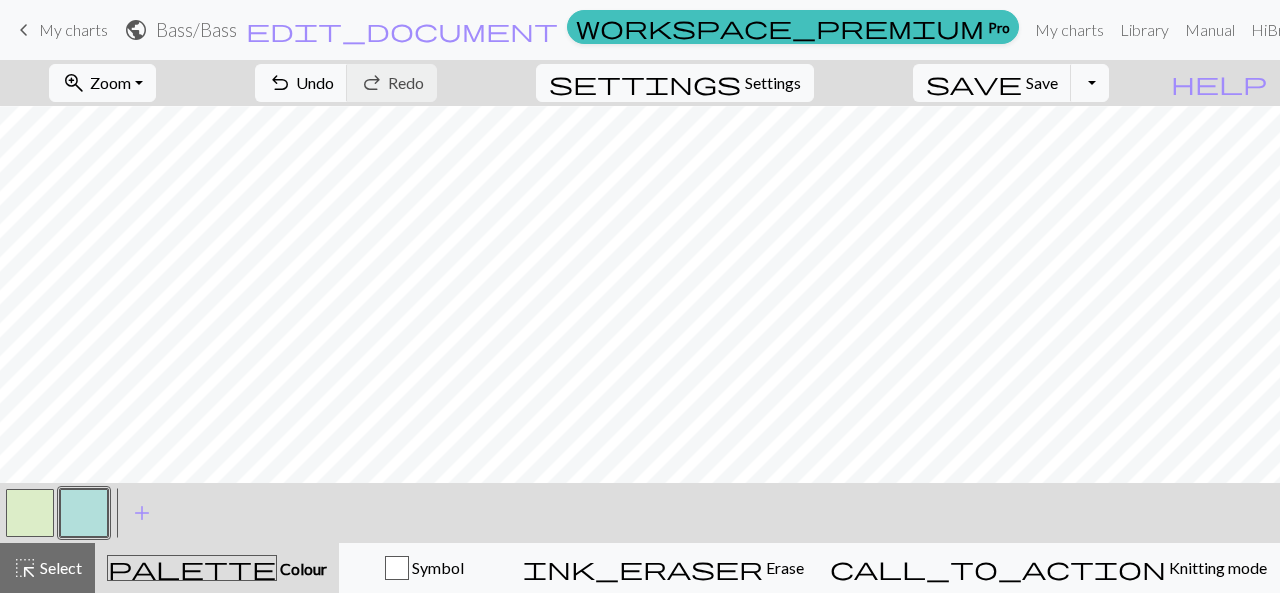 click at bounding box center [84, 513] 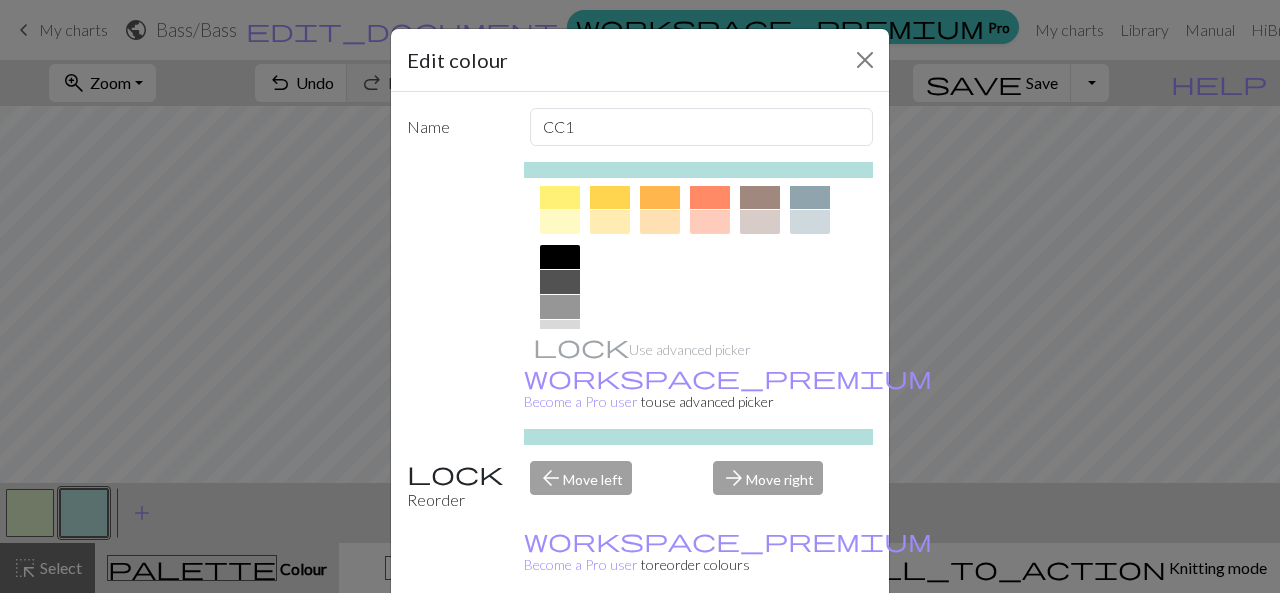 scroll, scrollTop: 361, scrollLeft: 0, axis: vertical 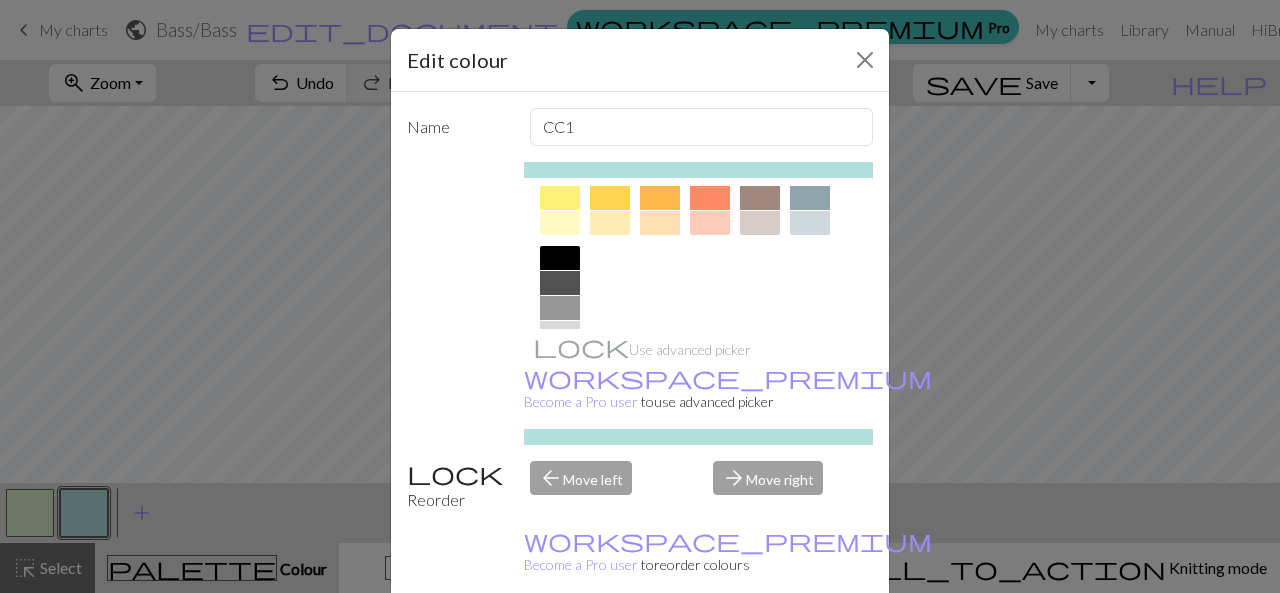 click at bounding box center (560, 308) 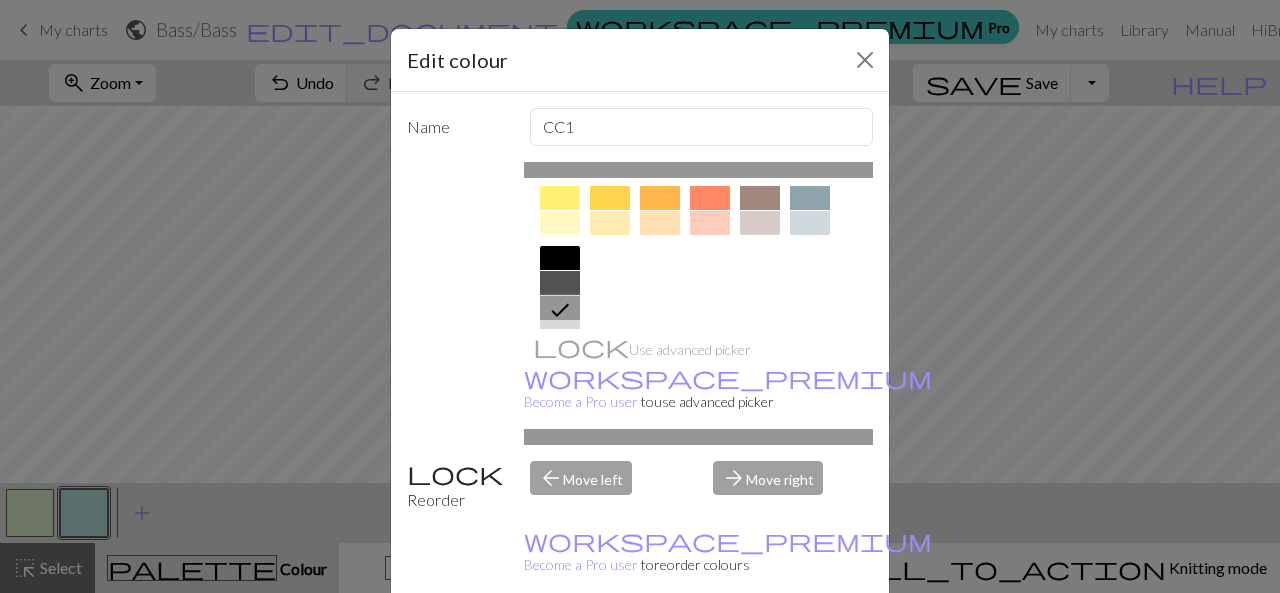 click on "Done" at bounding box center [760, 644] 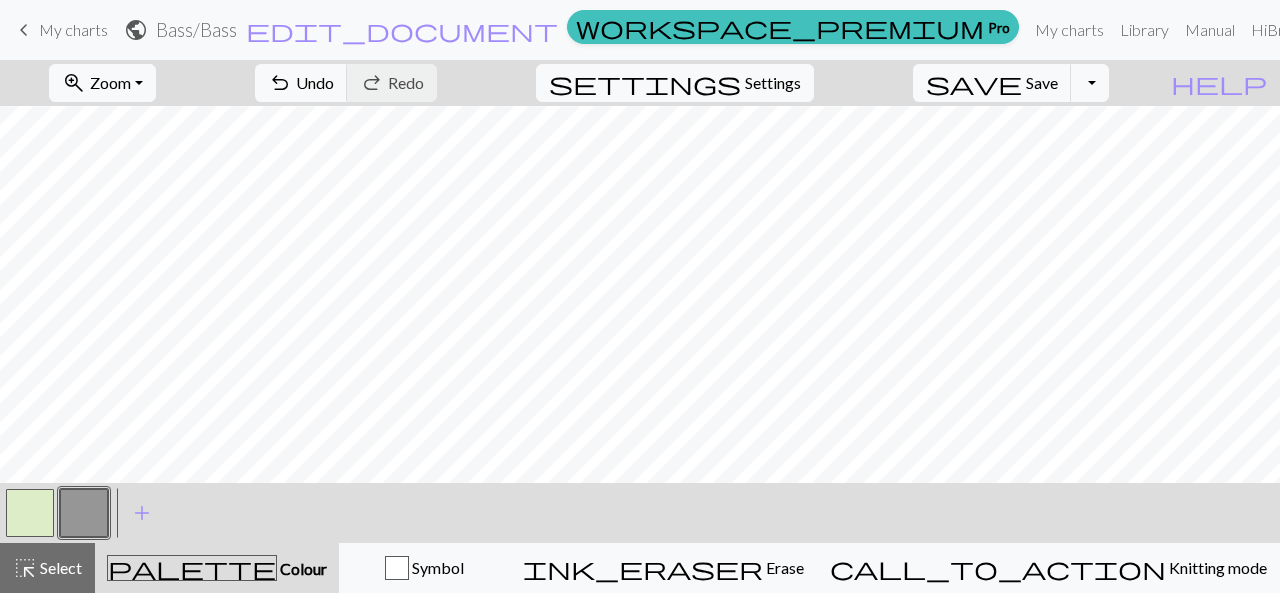 click on "settings  Settings" at bounding box center (675, 83) 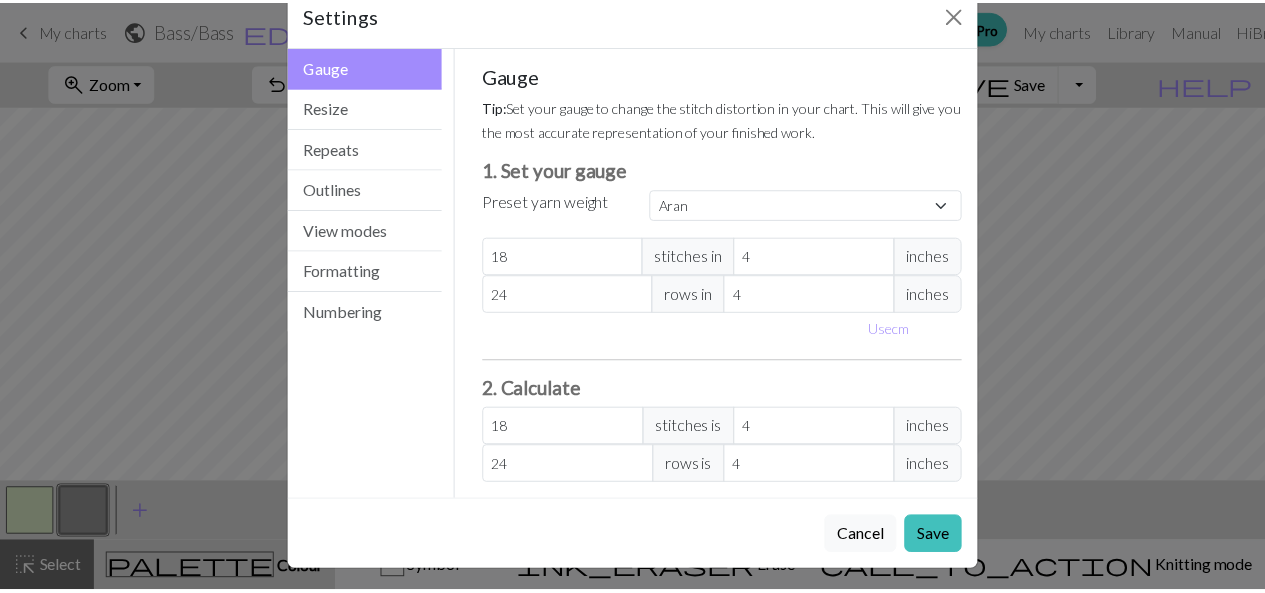 scroll, scrollTop: 47, scrollLeft: 0, axis: vertical 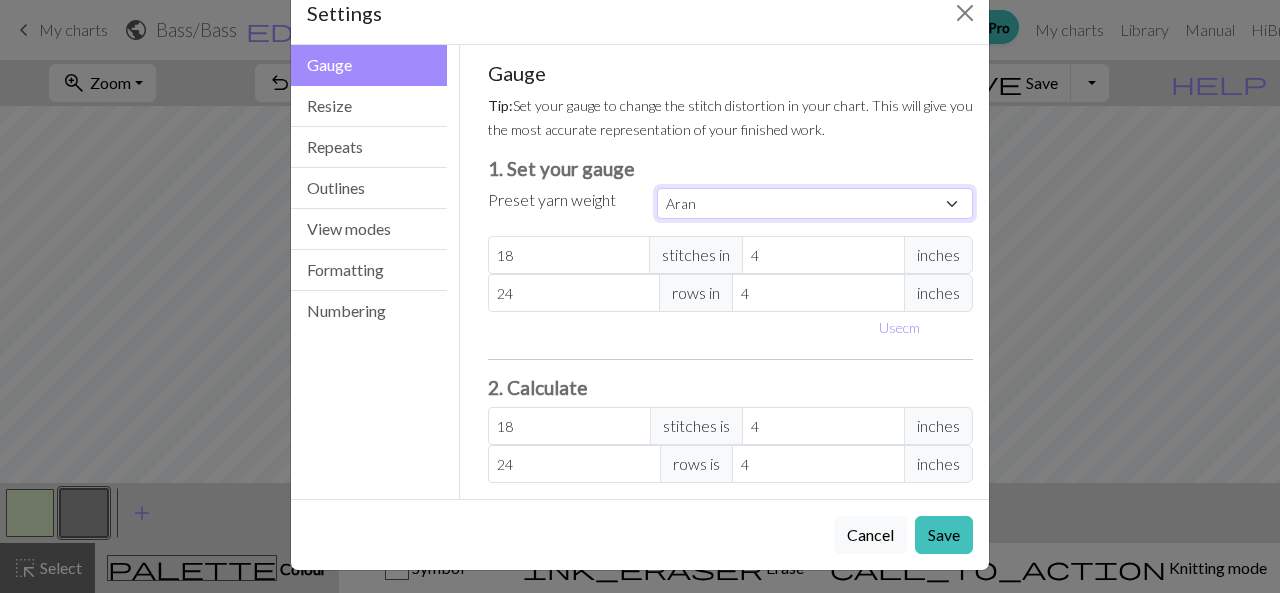 click on "Custom Square Lace Light Fingering Fingering Sport Double knit Worsted Aran Bulky Super Bulky" at bounding box center (815, 203) 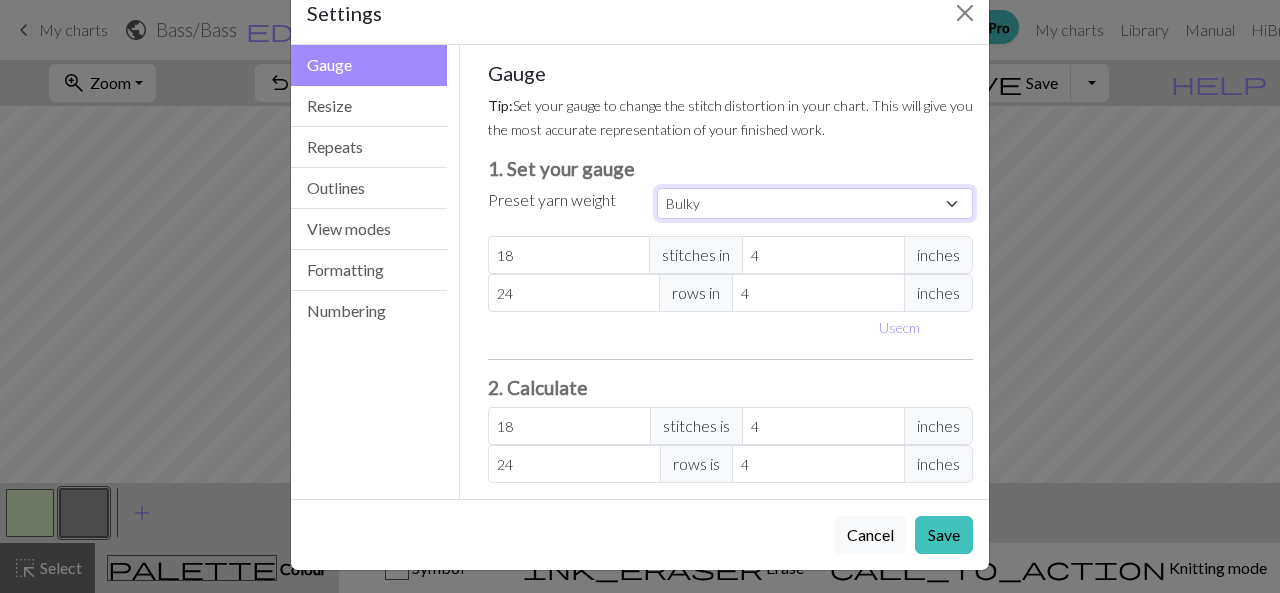 click on "Custom Square Lace Light Fingering Fingering Sport Double knit Worsted Aran Bulky Super Bulky" at bounding box center [815, 203] 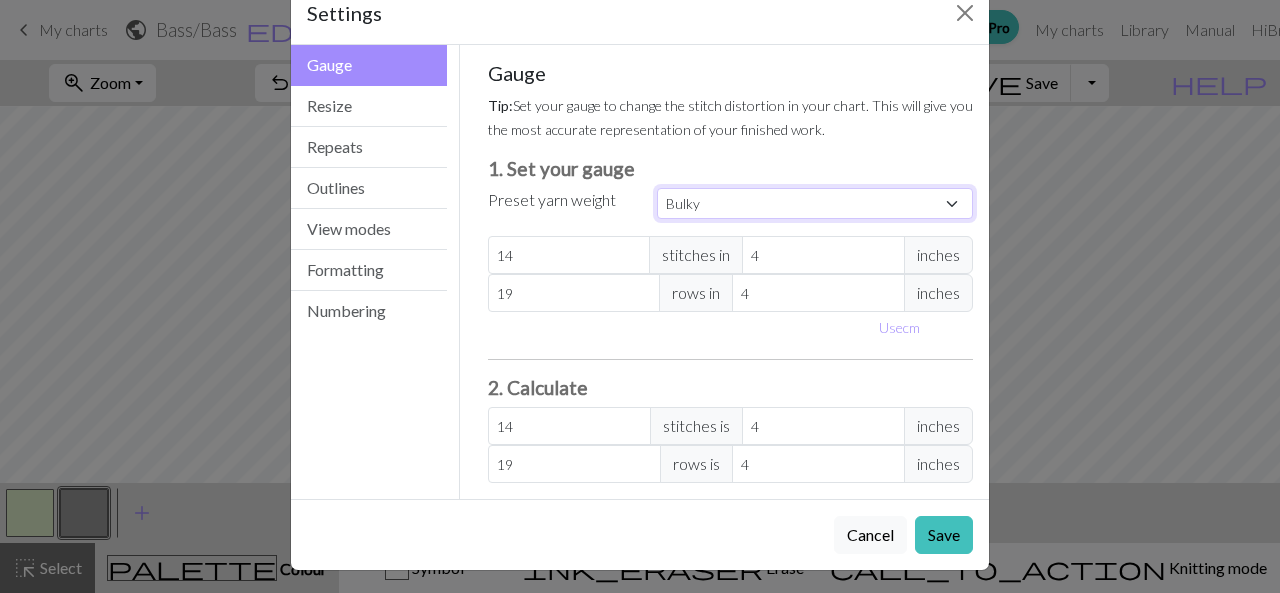 click on "Custom Square Lace Light Fingering Fingering Sport Double knit Worsted Aran Bulky Super Bulky" at bounding box center [815, 203] 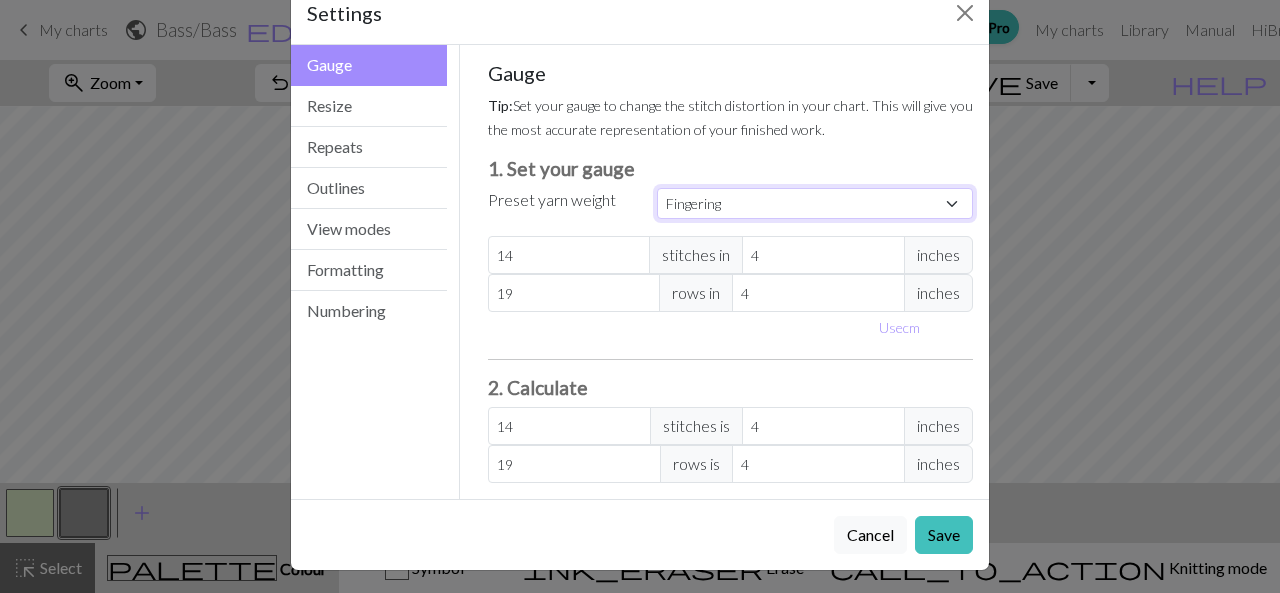 click on "Custom Square Lace Light Fingering Fingering Sport Double knit Worsted Aran Bulky Super Bulky" at bounding box center [815, 203] 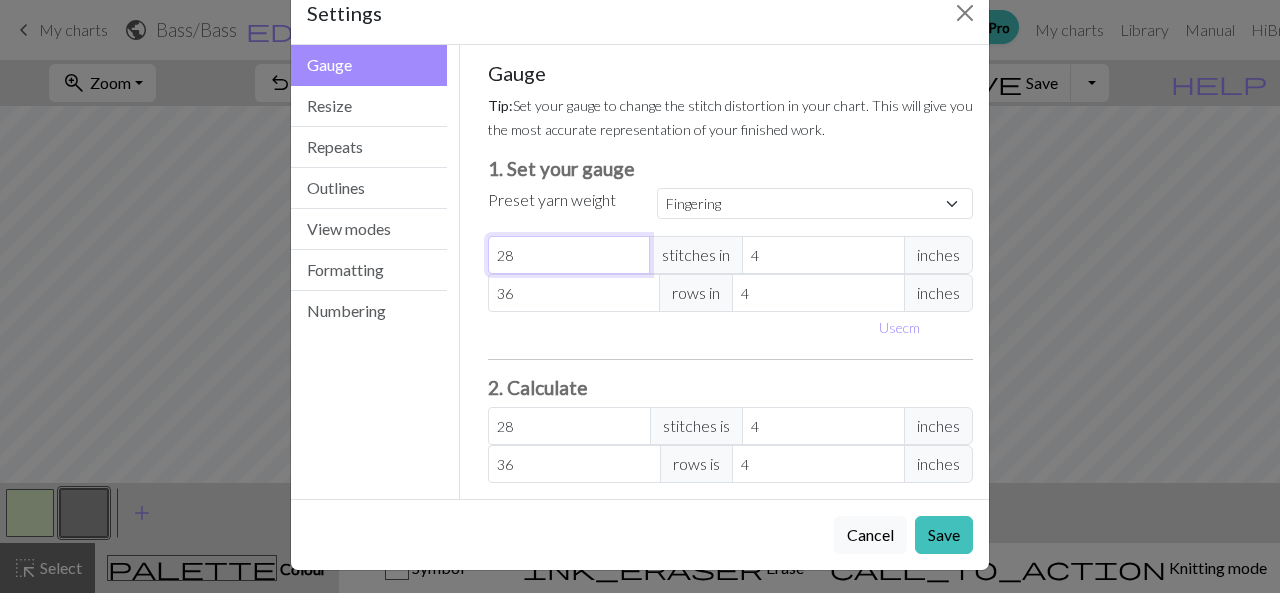type on "29" 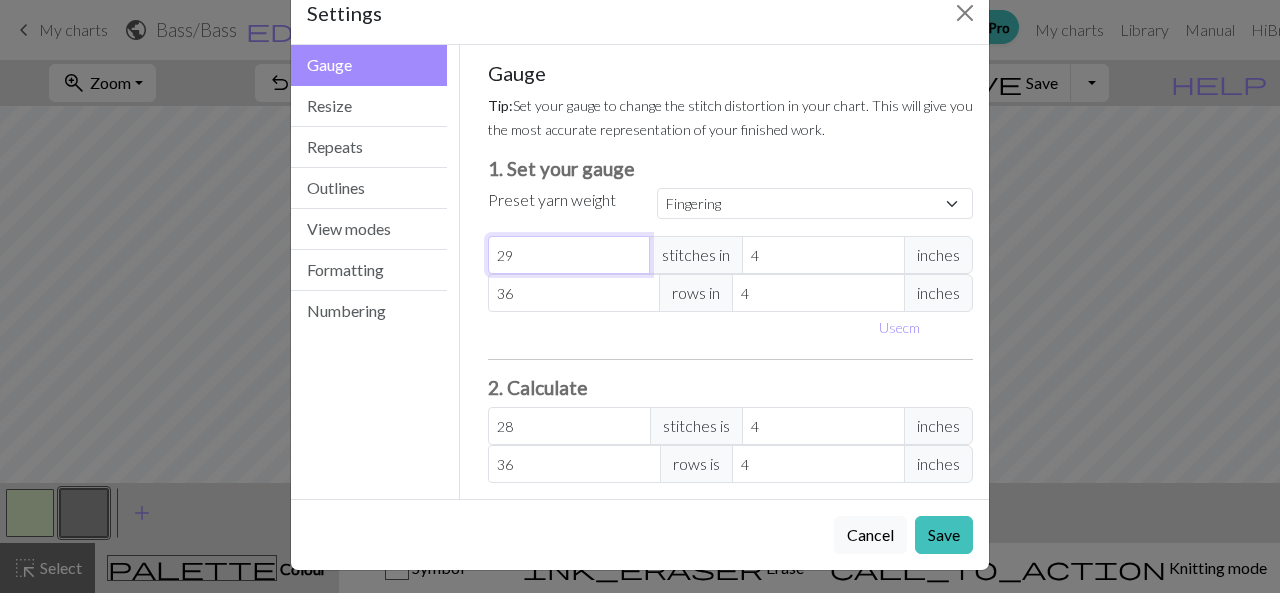 type on "29" 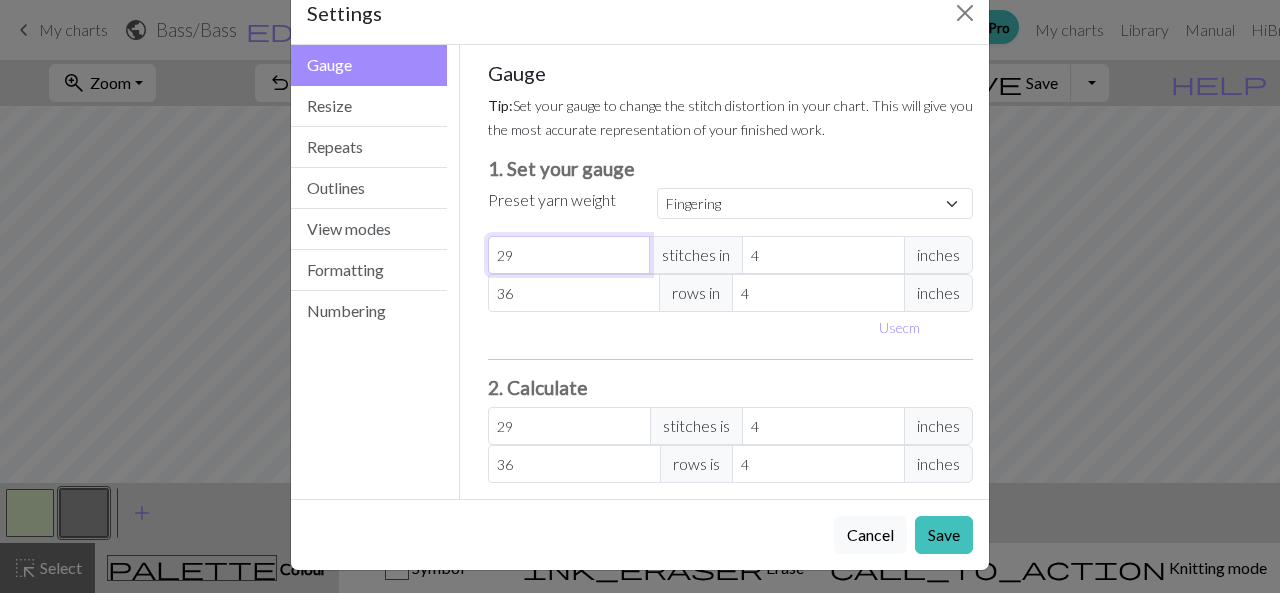click on "29" at bounding box center (569, 255) 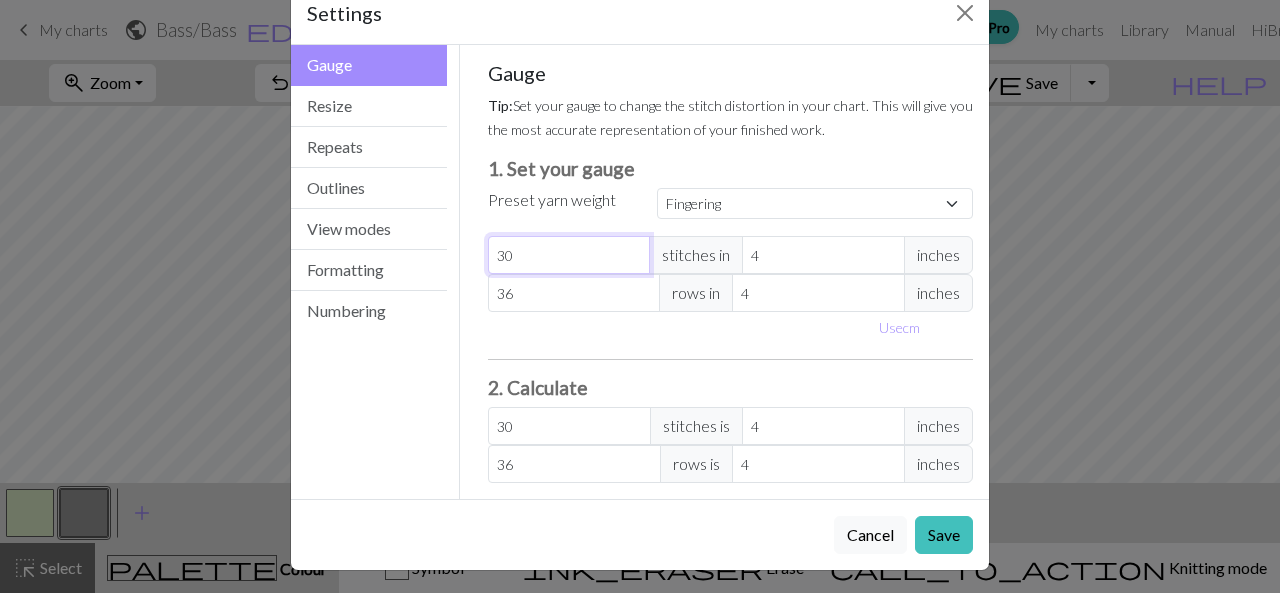 click on "30" at bounding box center (569, 255) 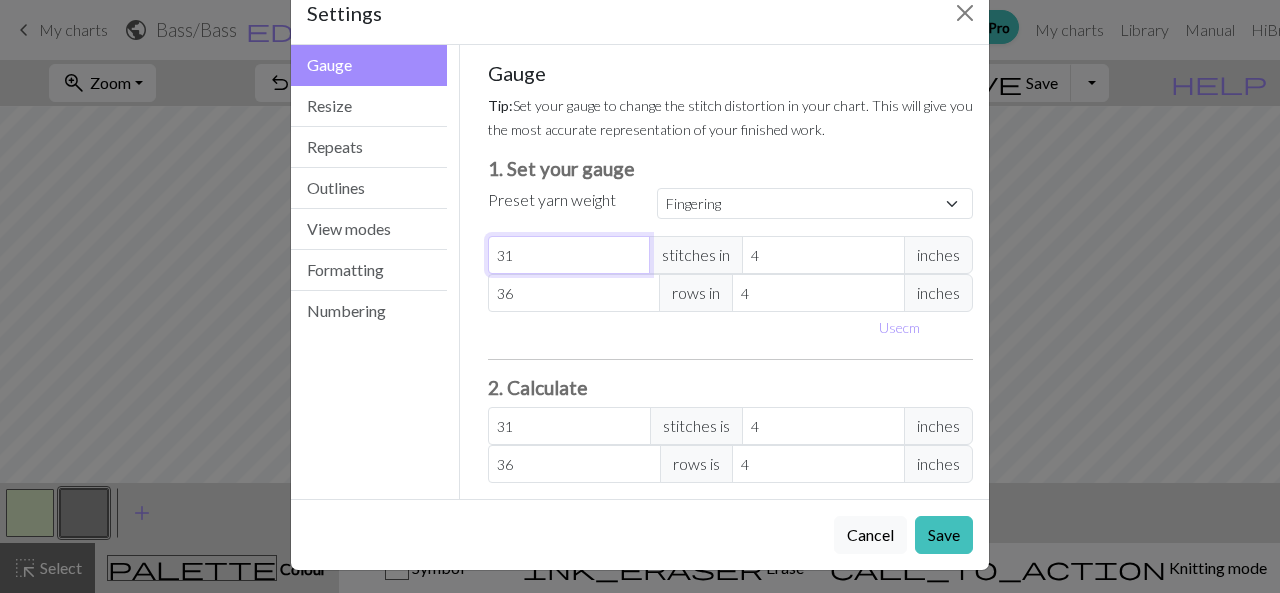 click on "31" at bounding box center [569, 255] 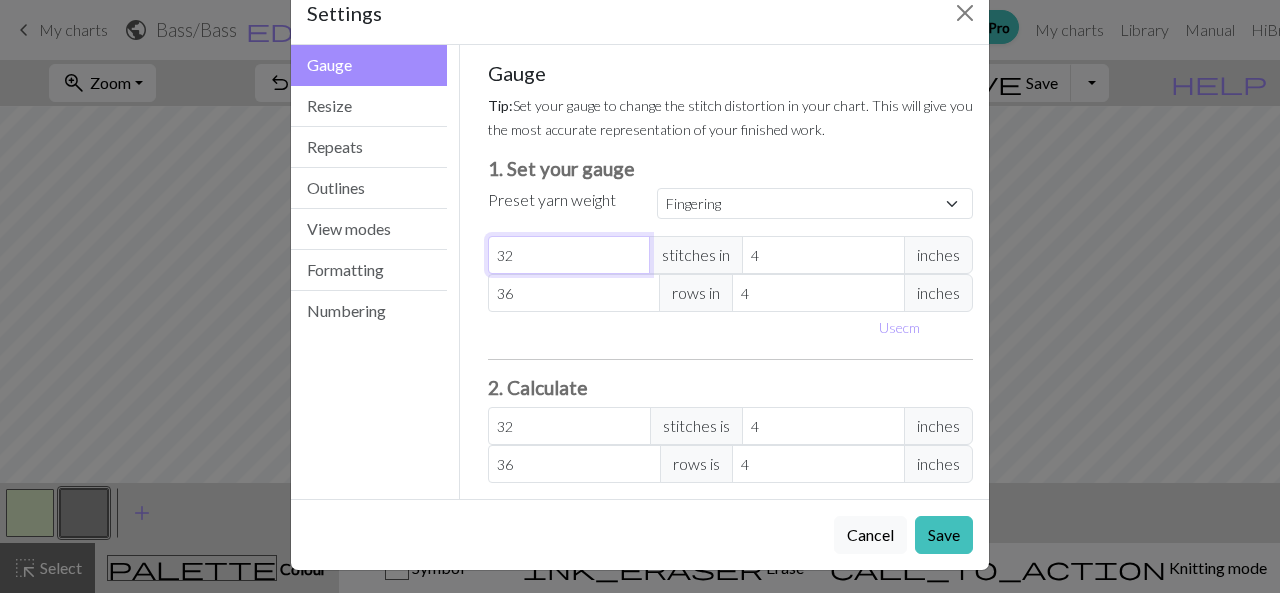 click on "32" at bounding box center (569, 255) 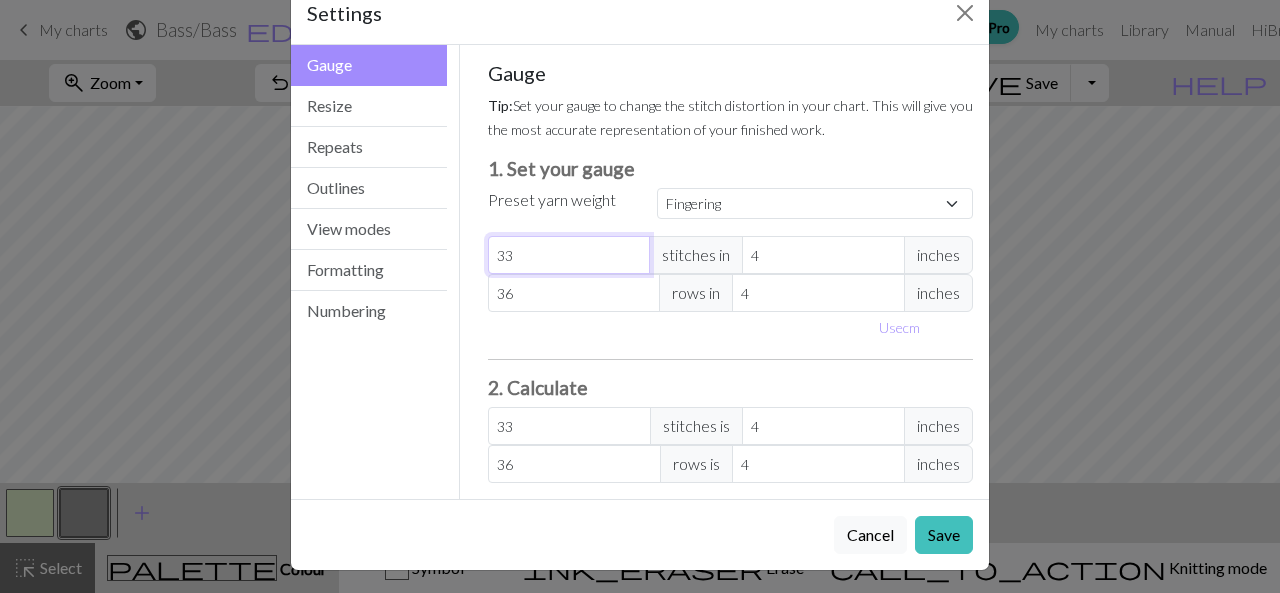 click on "33" at bounding box center (569, 255) 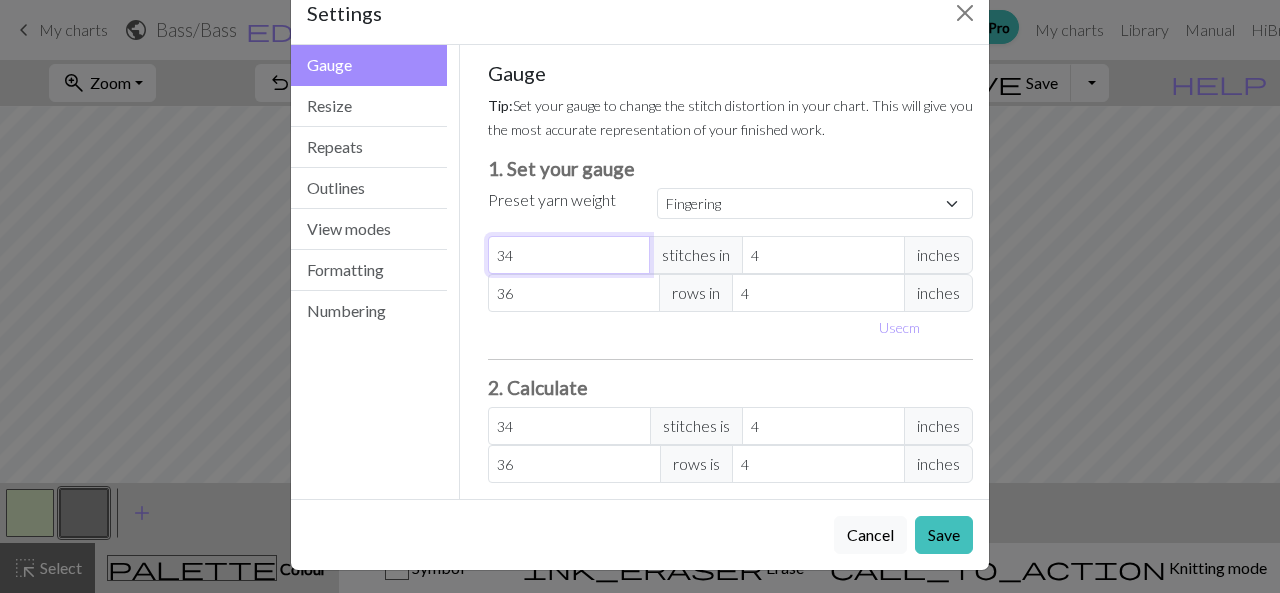 click on "34" at bounding box center [569, 255] 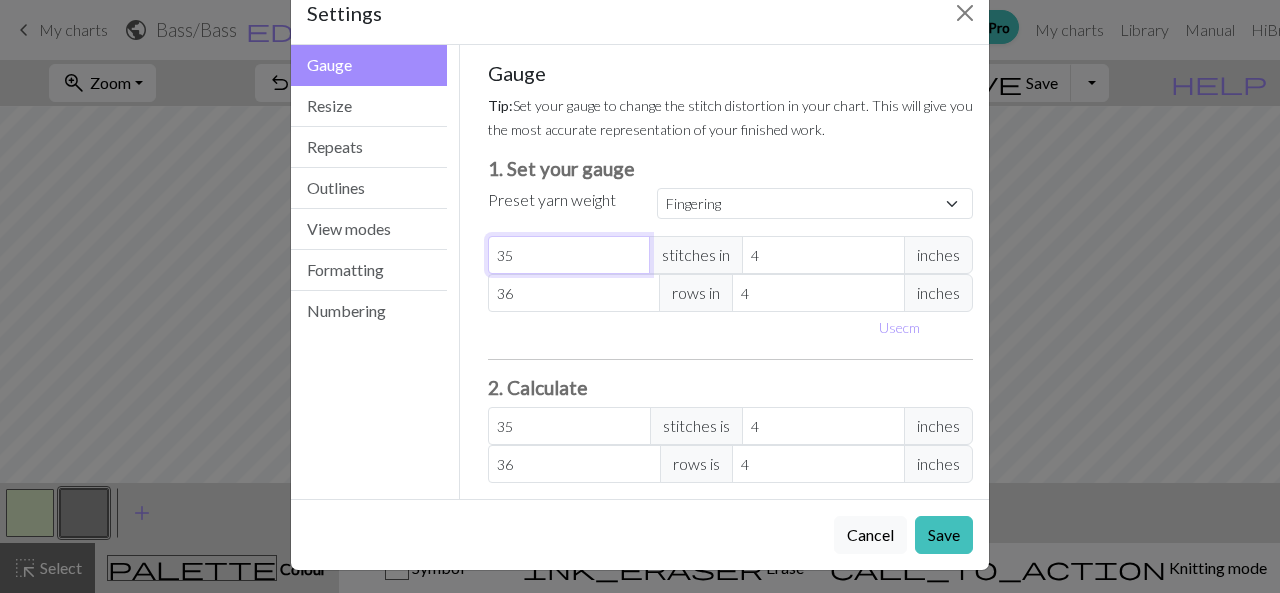 click on "35" at bounding box center (569, 255) 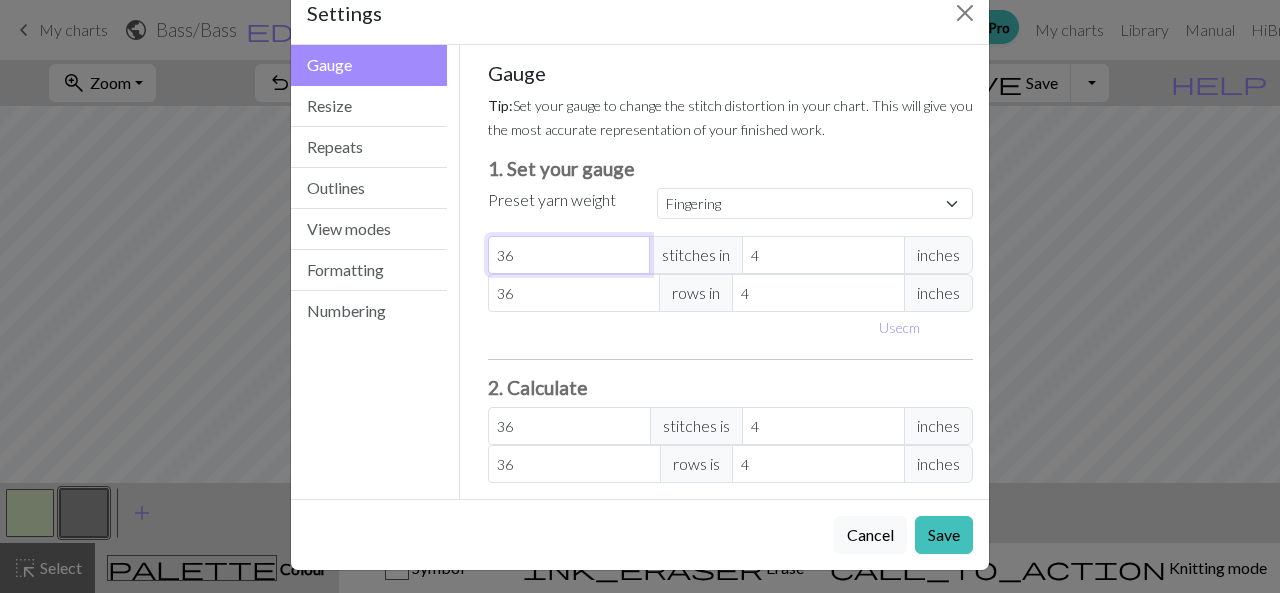 click on "36" at bounding box center (569, 255) 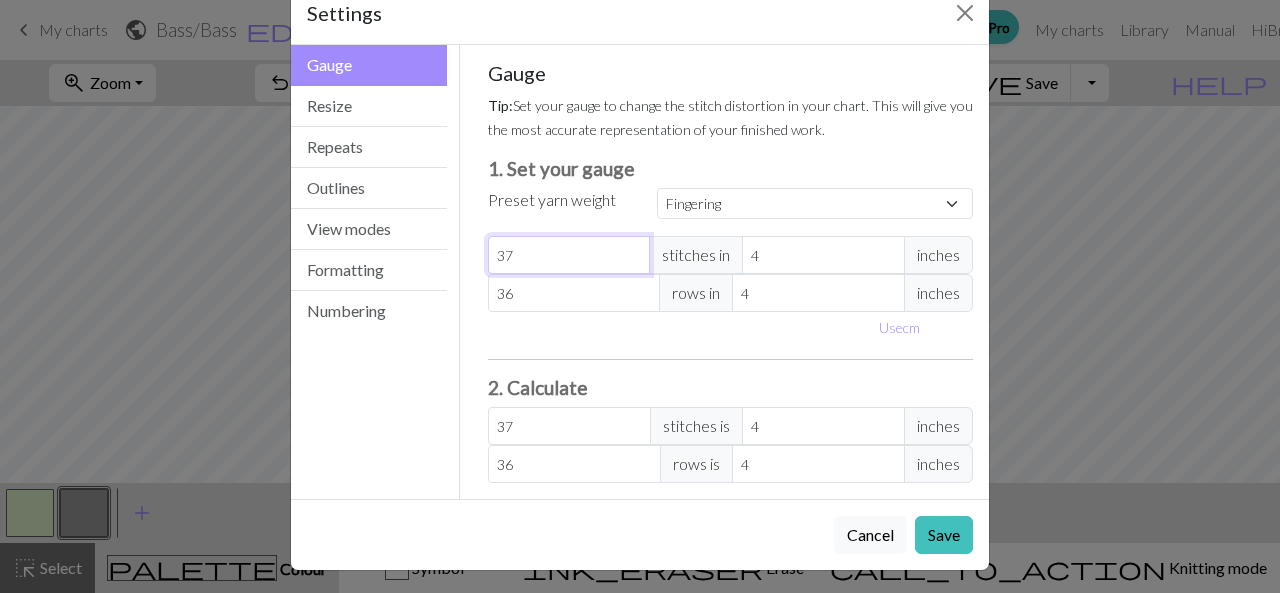click on "37" at bounding box center (569, 255) 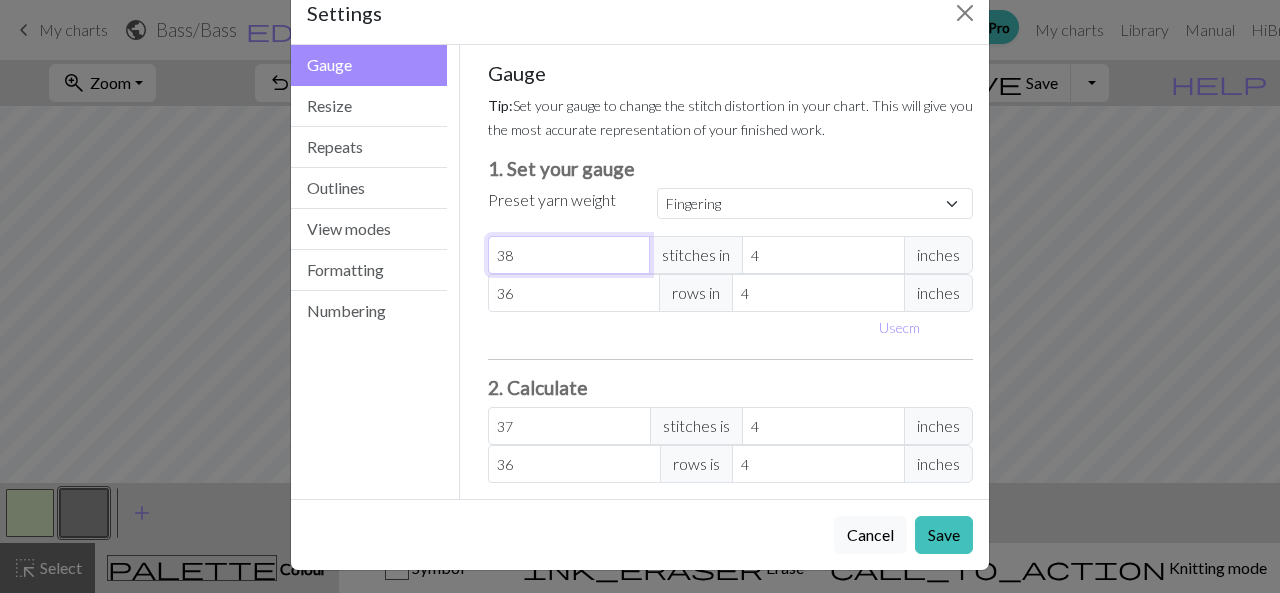 click on "38" at bounding box center (569, 255) 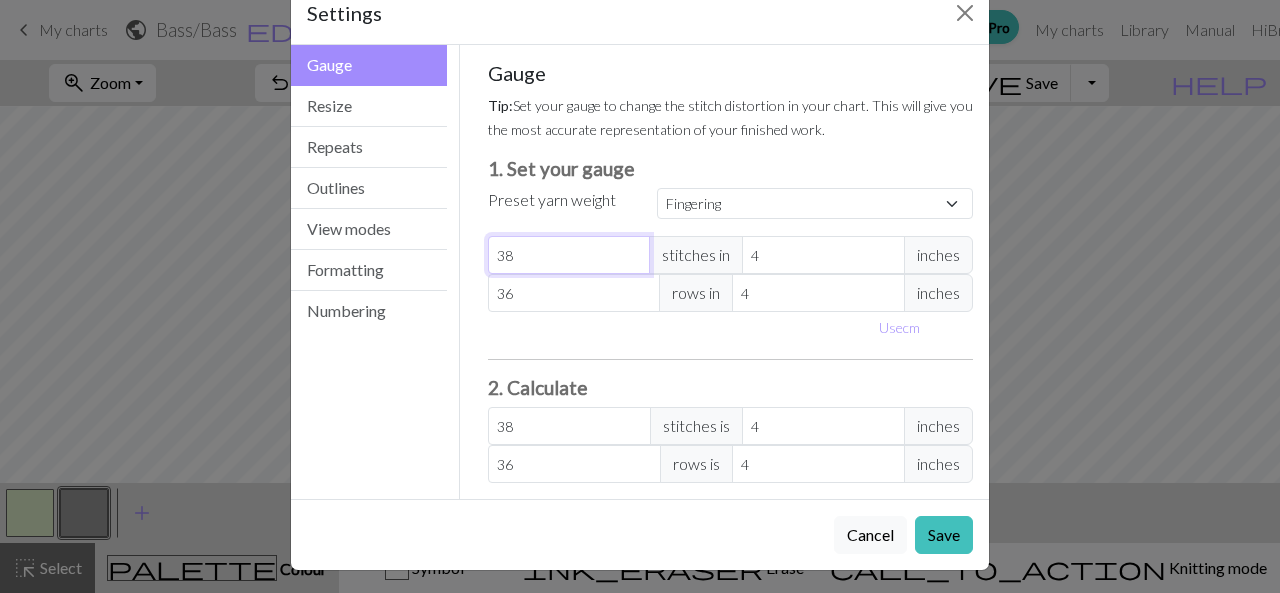 type on "39" 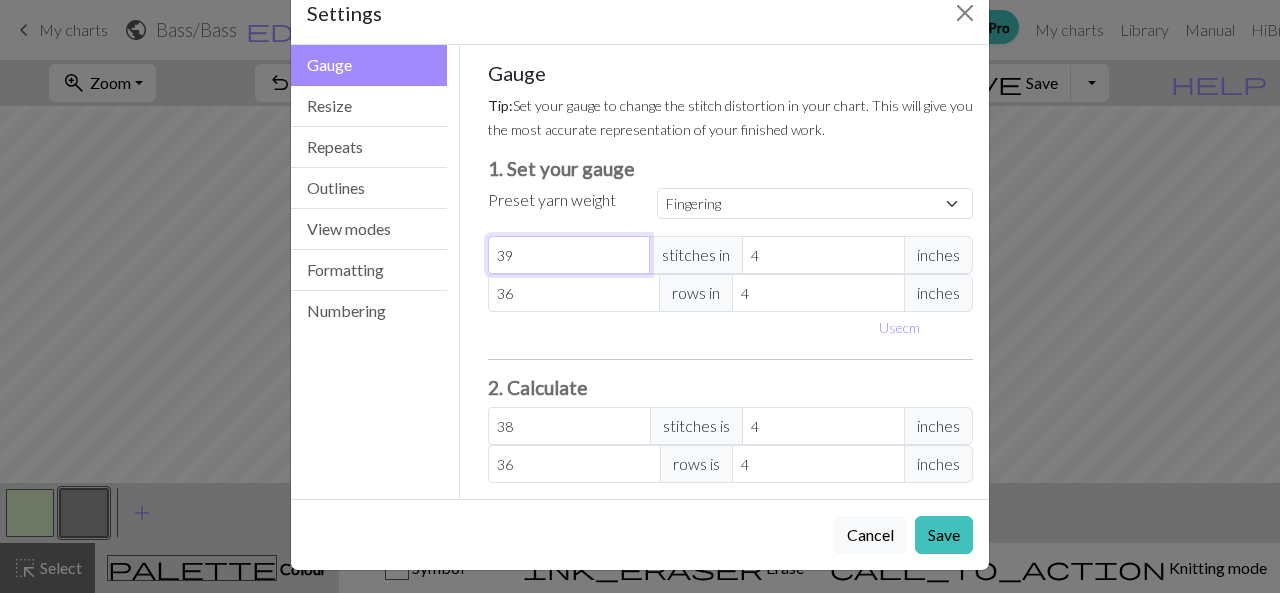 type on "39" 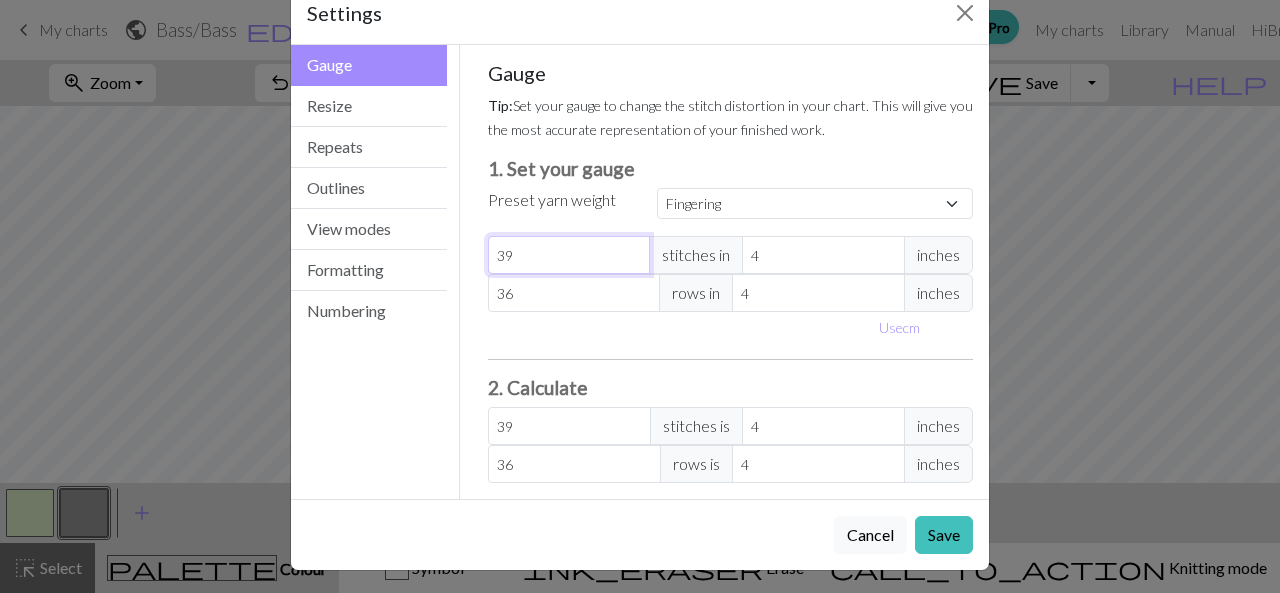 type on "40" 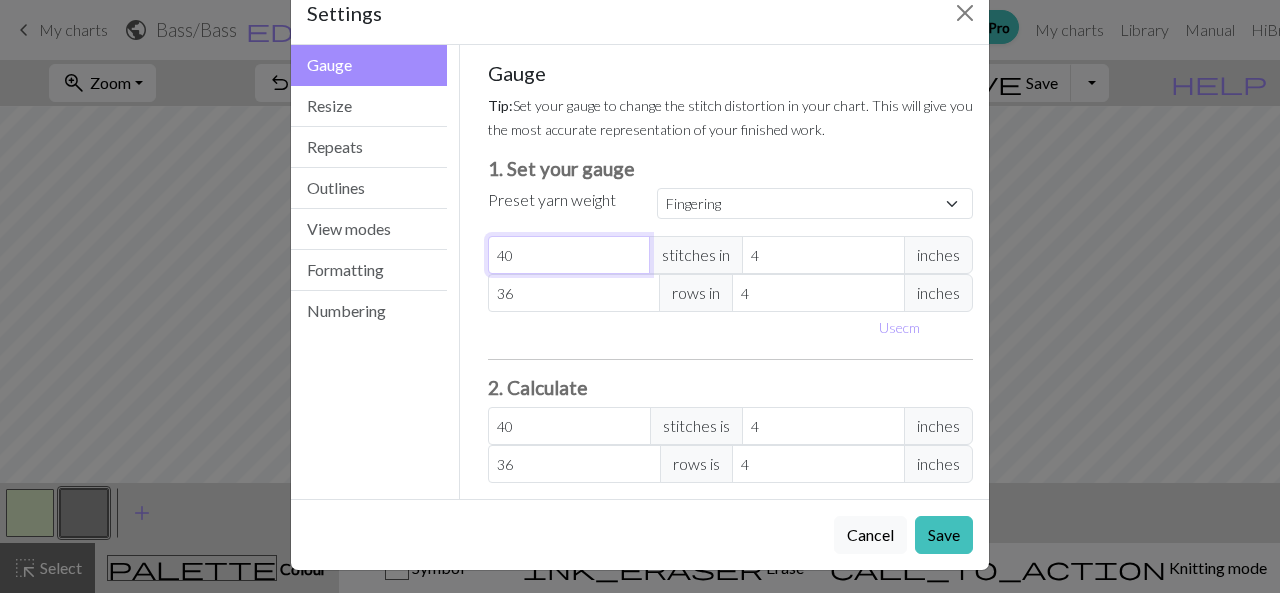 click on "40" at bounding box center (569, 255) 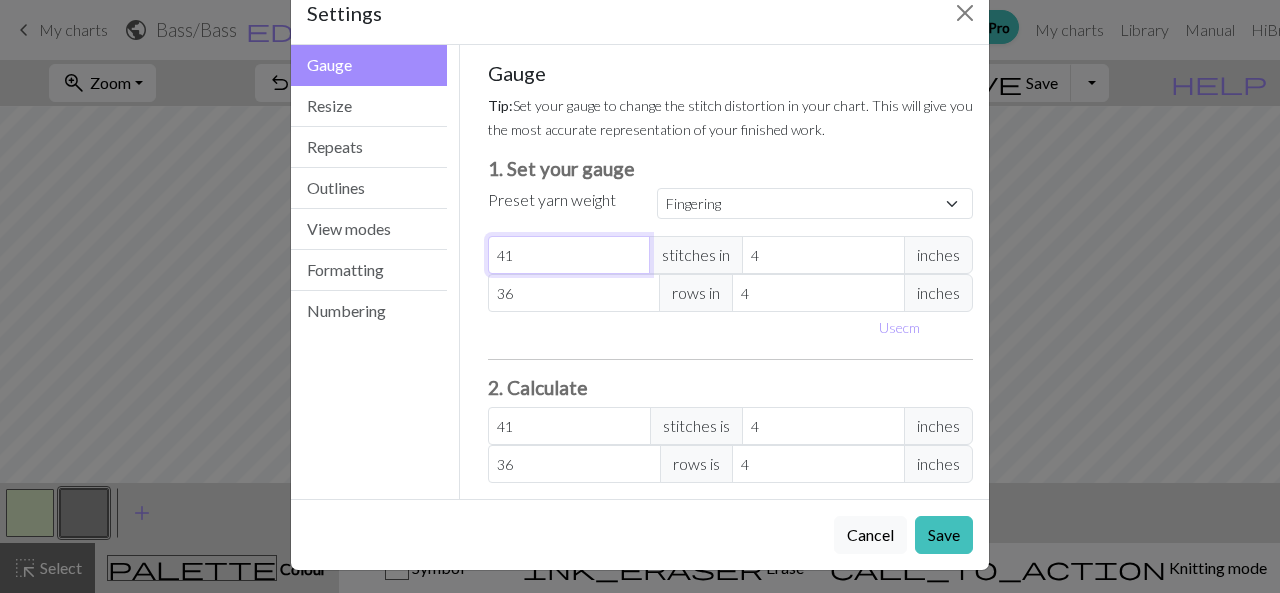 type on "41" 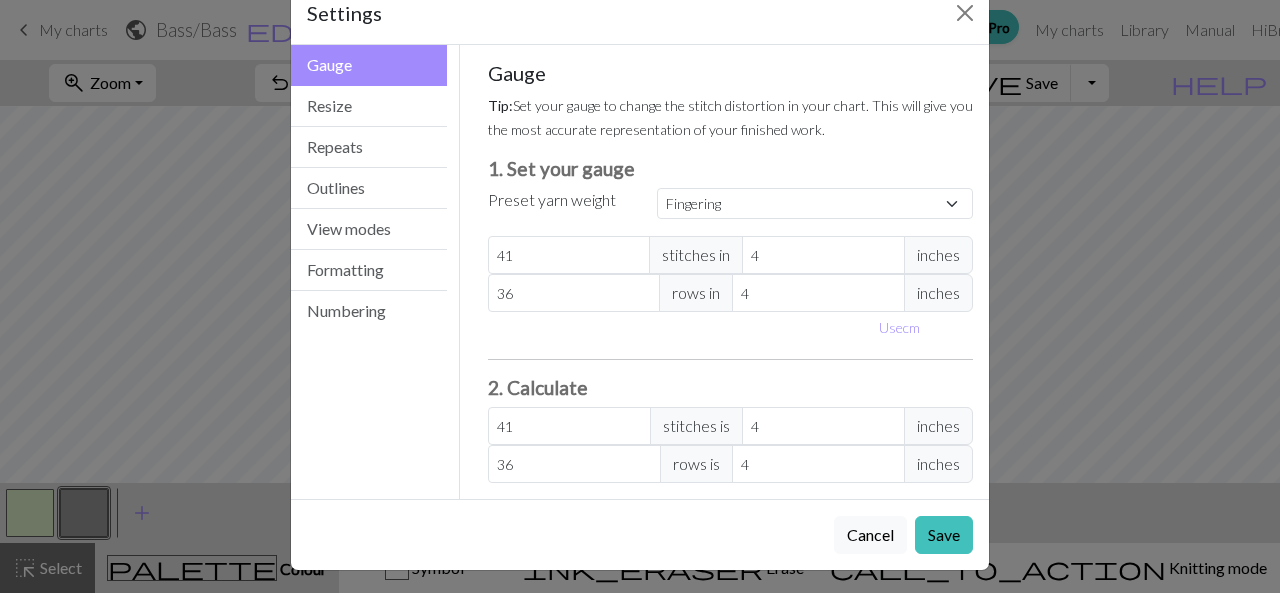 click on "Cancel" at bounding box center [870, 535] 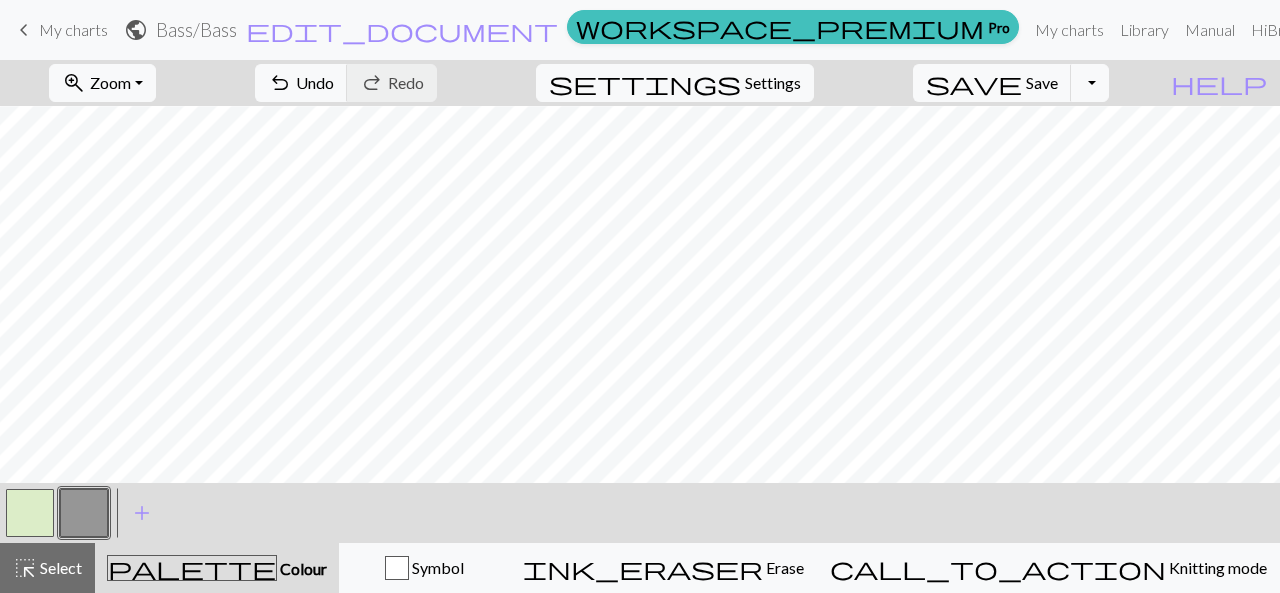 click on "keyboard_arrow_left   My charts" at bounding box center [60, 30] 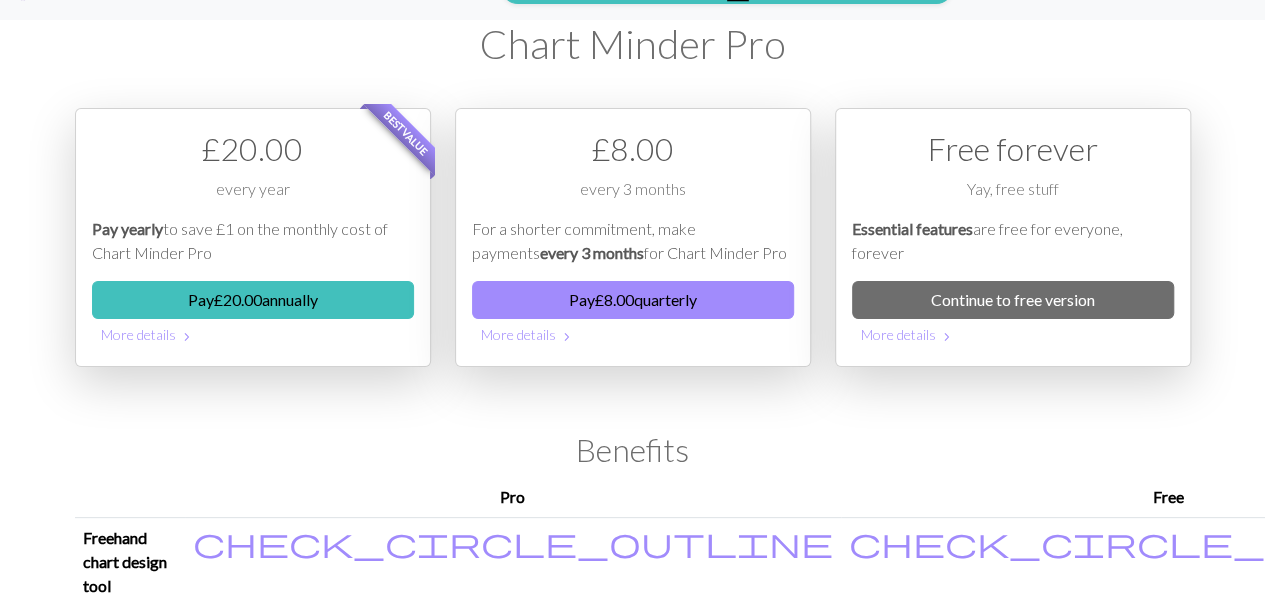 scroll, scrollTop: 0, scrollLeft: 0, axis: both 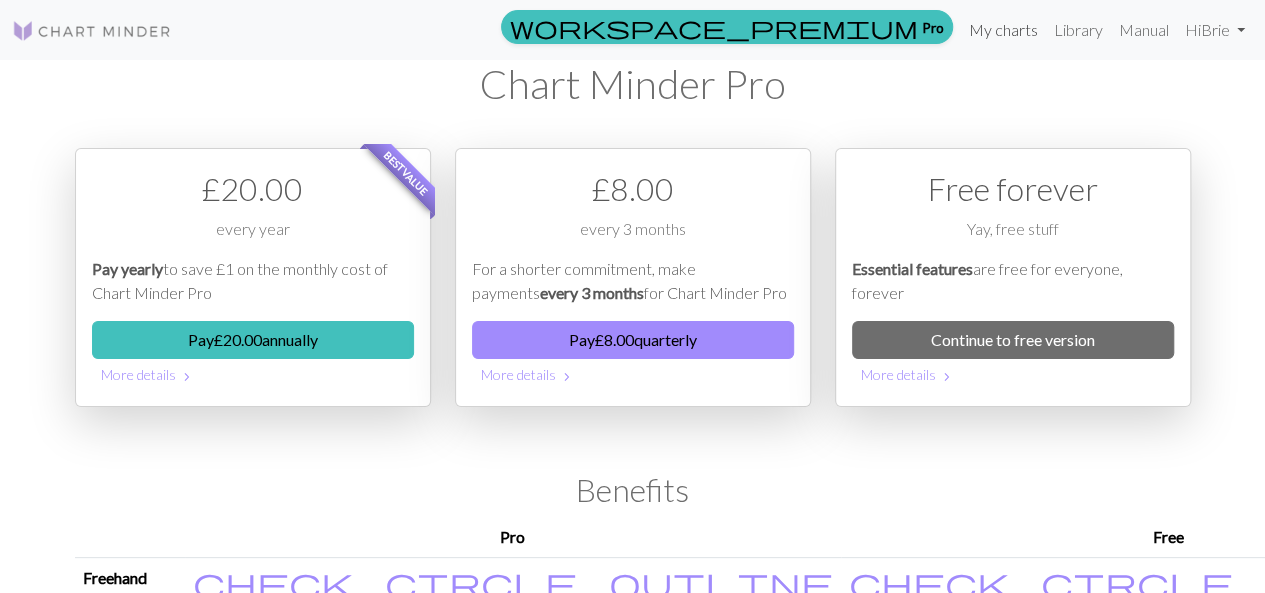 click on "My charts" at bounding box center (1003, 30) 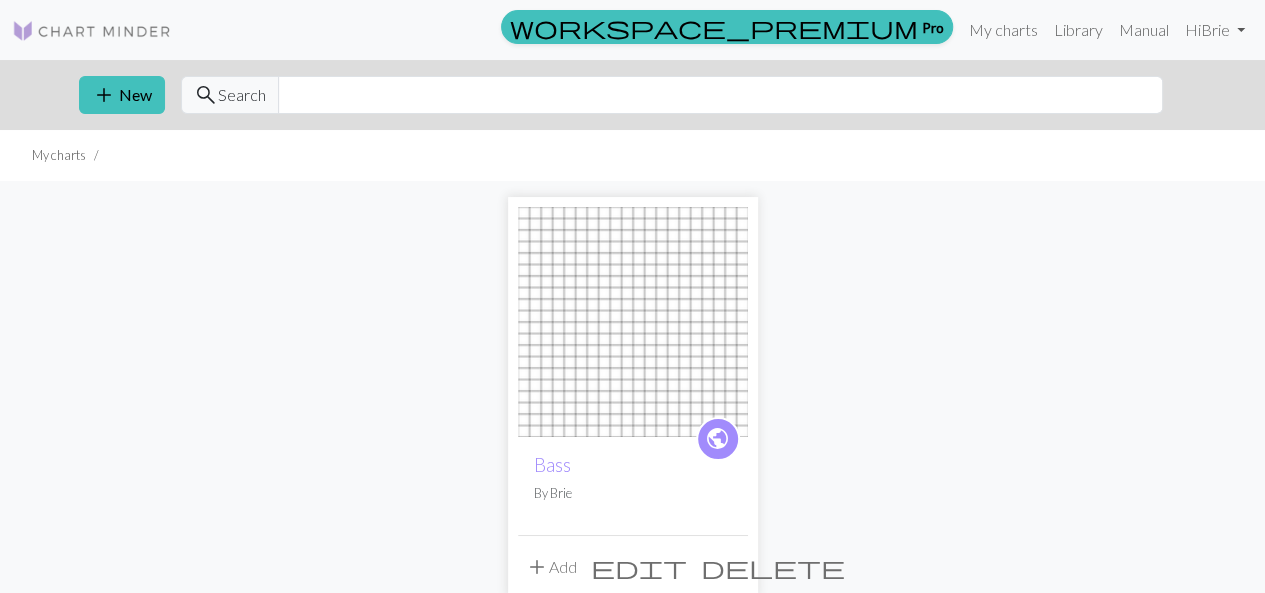 click on "delete" at bounding box center (773, 567) 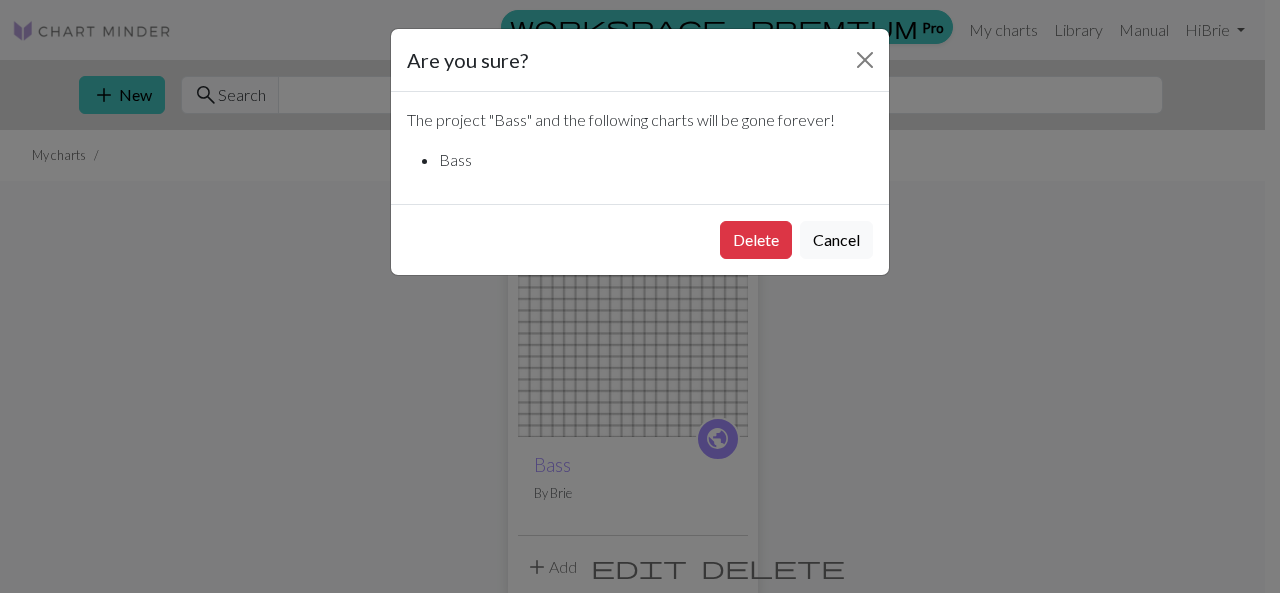 click on "Delete" at bounding box center [756, 240] 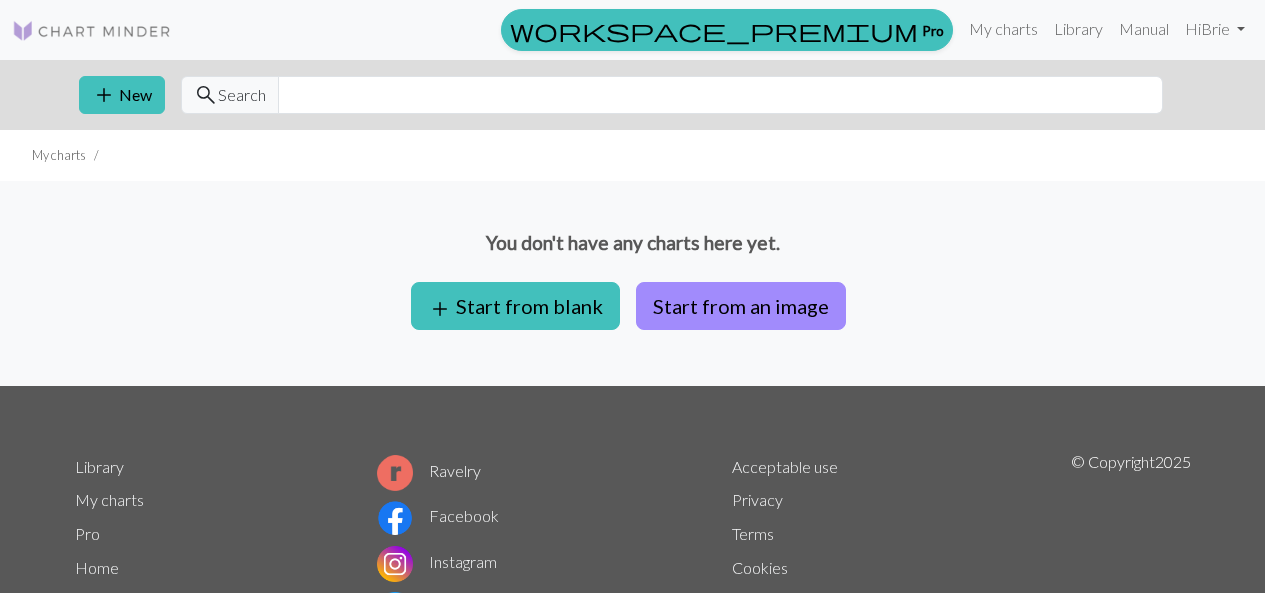 scroll, scrollTop: 0, scrollLeft: 0, axis: both 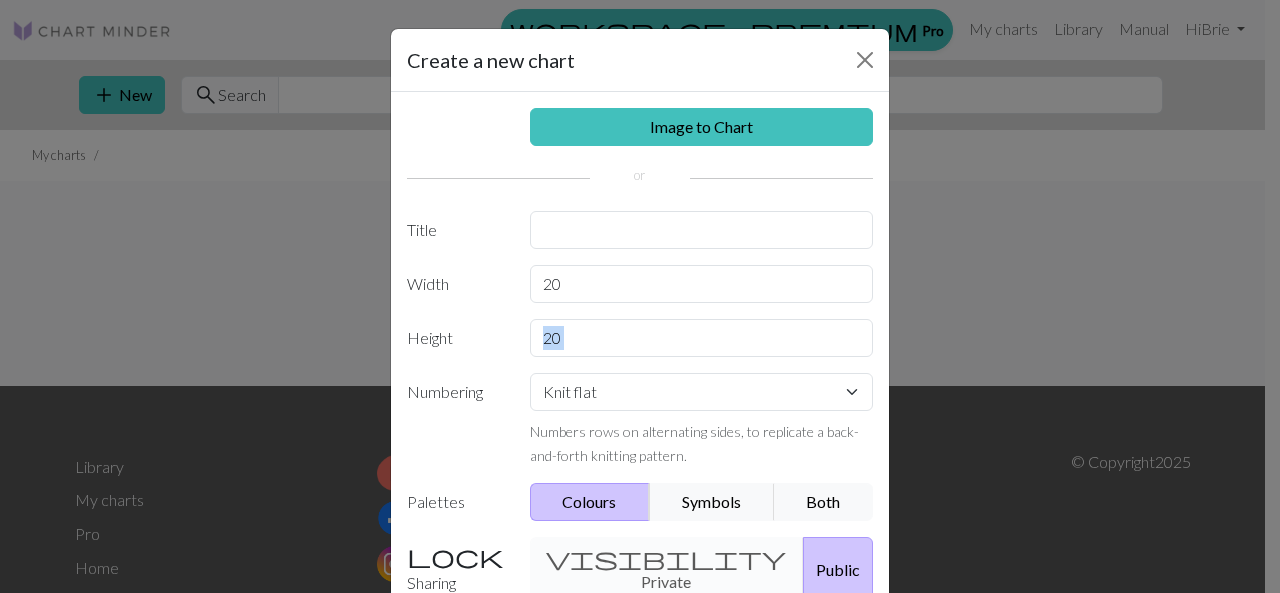 click on "Create a new chart Image to Chart Title Width 20 Height 20 Numbering Knit flat Knit in the round Lace knitting Cross stitch Numbers rows on alternating sides, to replicate a back-and-forth knitting pattern. Palettes Colours Symbols Both Sharing visibility  Private Public Your chart will be publicly available workspace_premium Become a Pro user   to  create private charts Create Cancel" at bounding box center (640, 296) 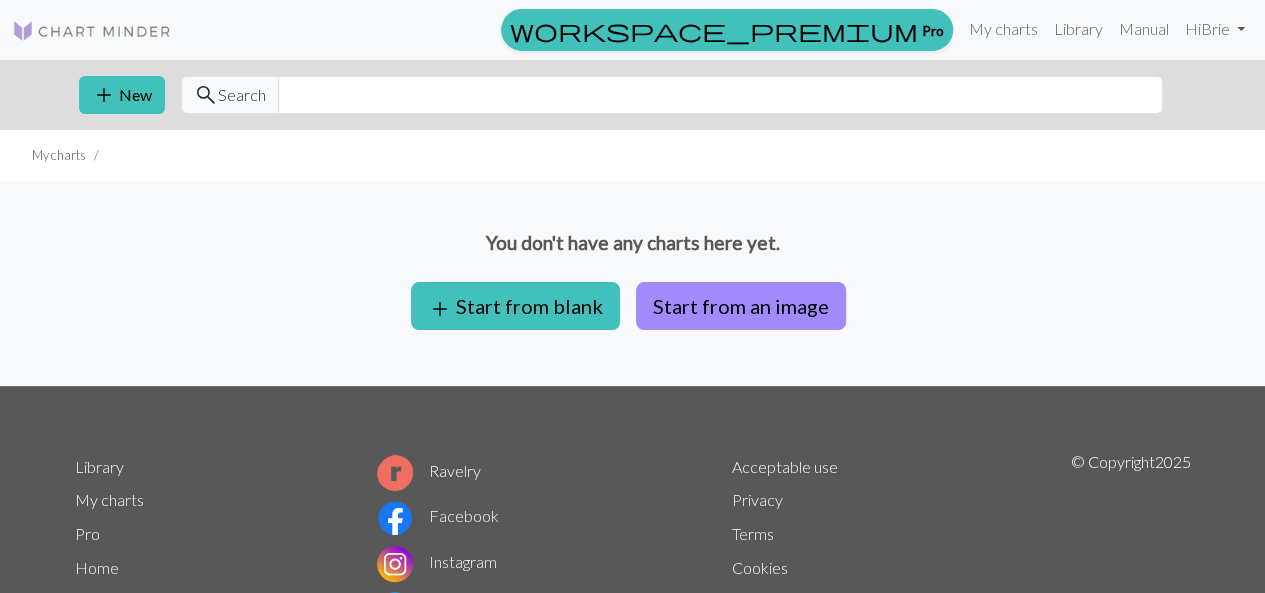 click on "add   Start from blank" at bounding box center [515, 306] 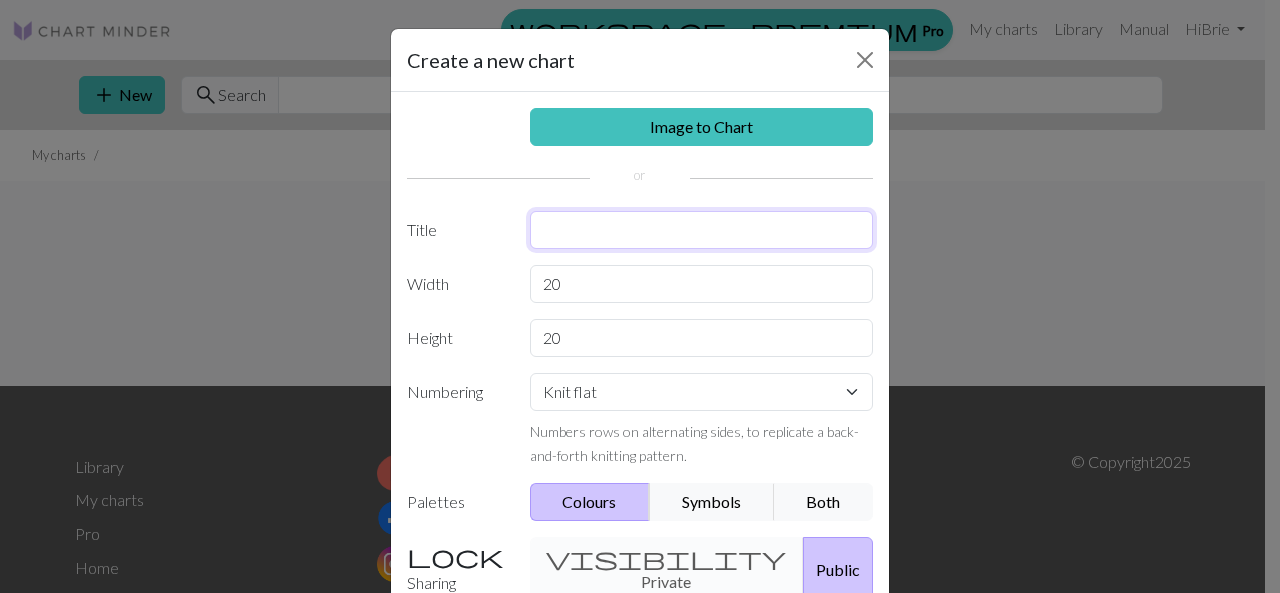 click at bounding box center [702, 230] 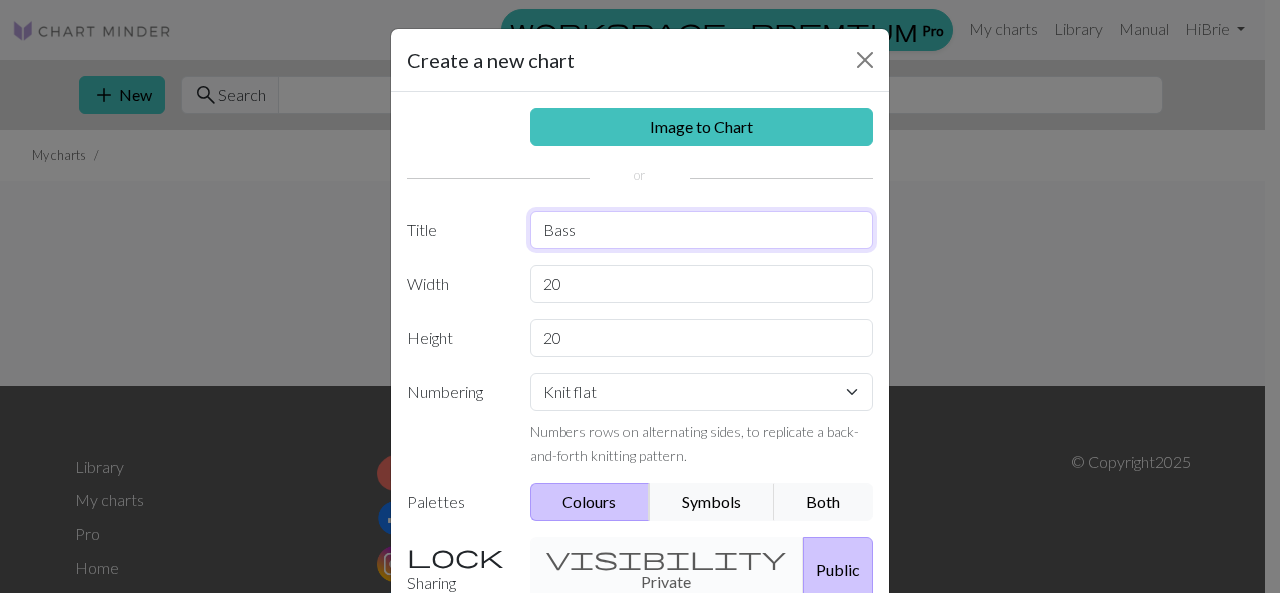 type on "Bass" 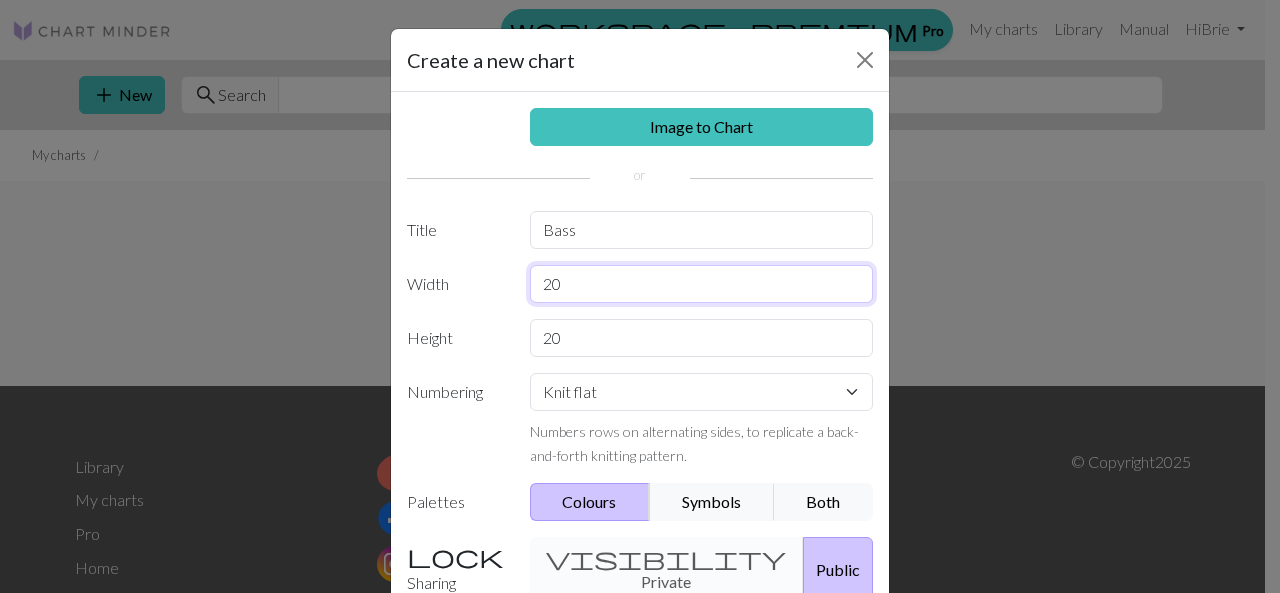click on "20" at bounding box center [702, 284] 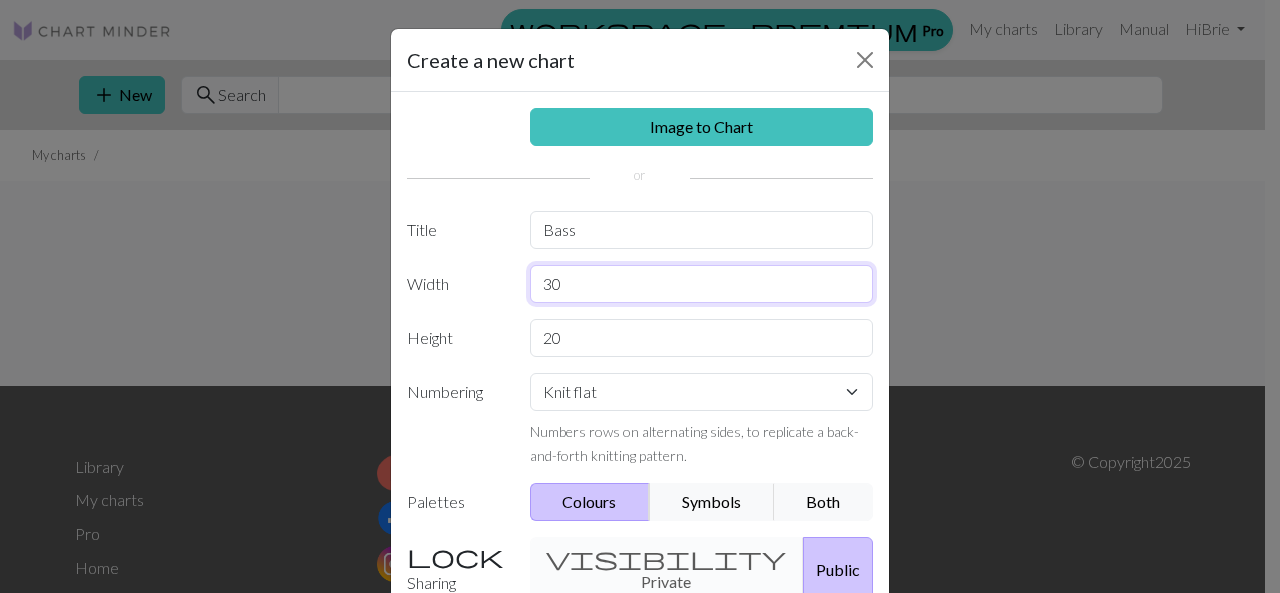 type on "30" 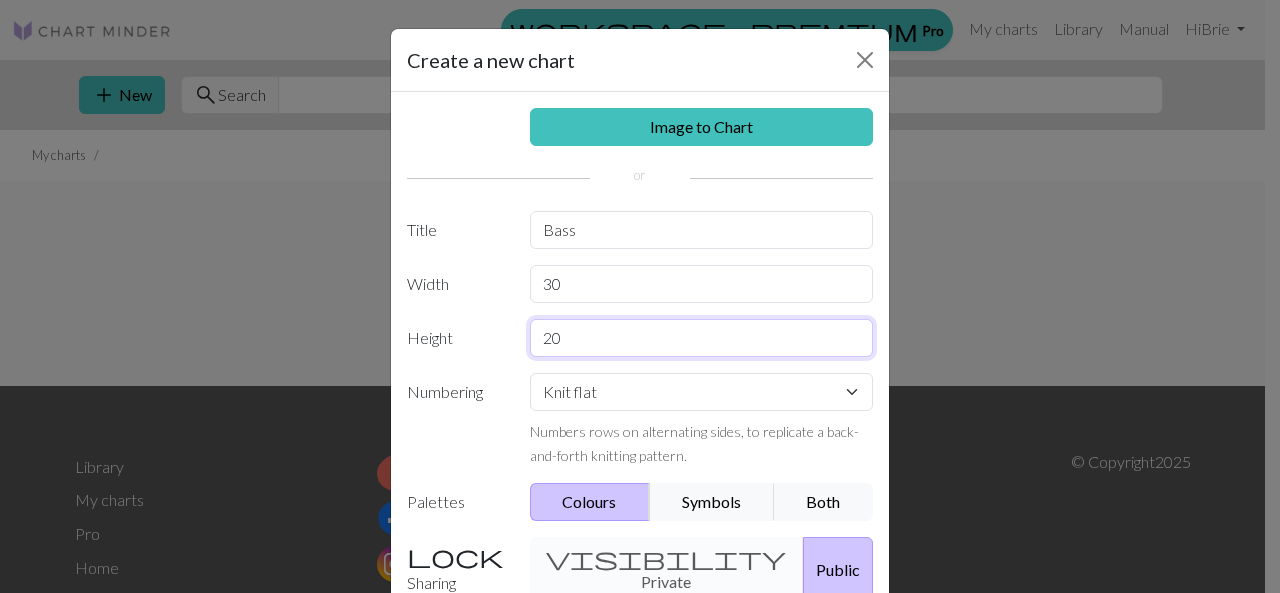 click on "20" at bounding box center [702, 338] 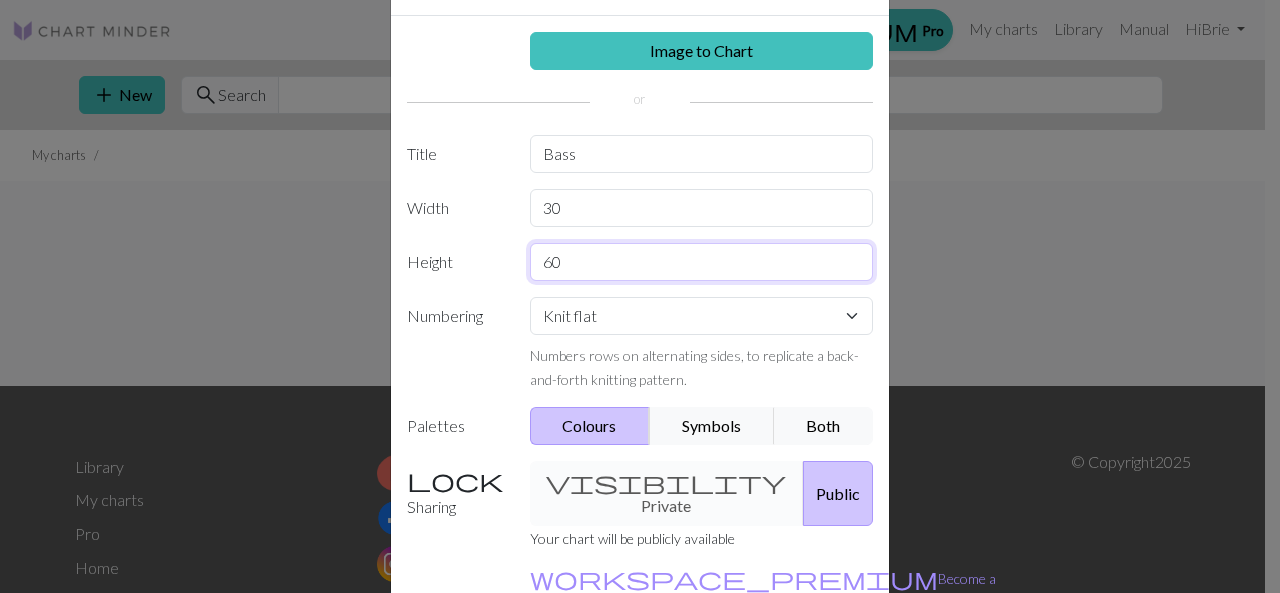 scroll, scrollTop: 90, scrollLeft: 0, axis: vertical 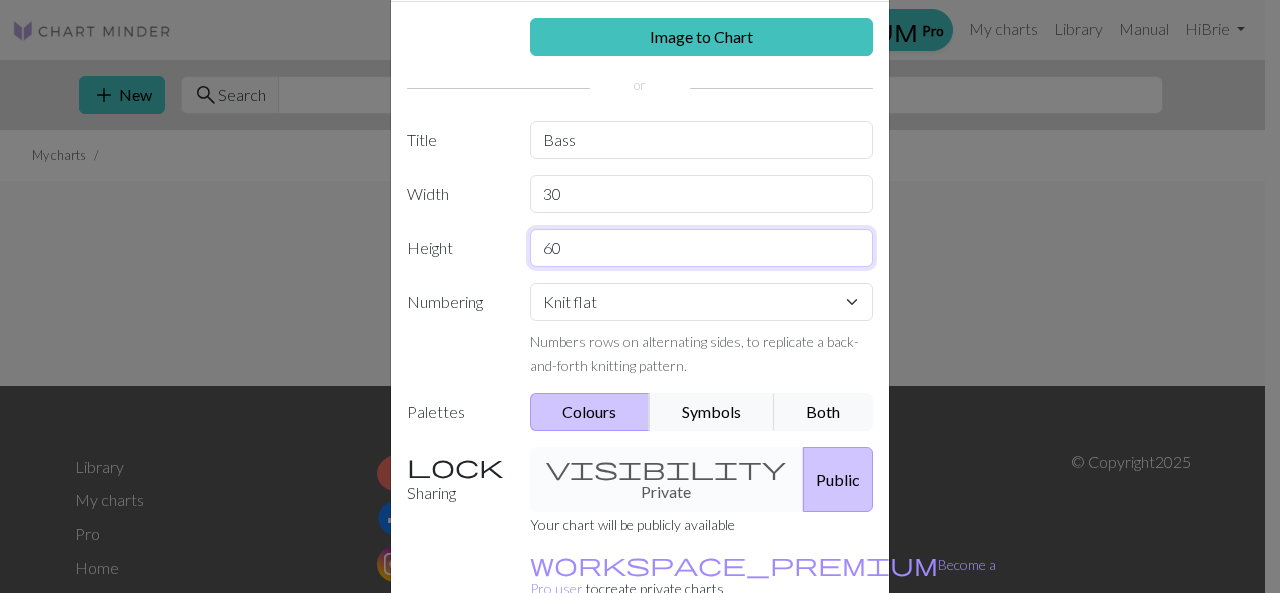 type on "60" 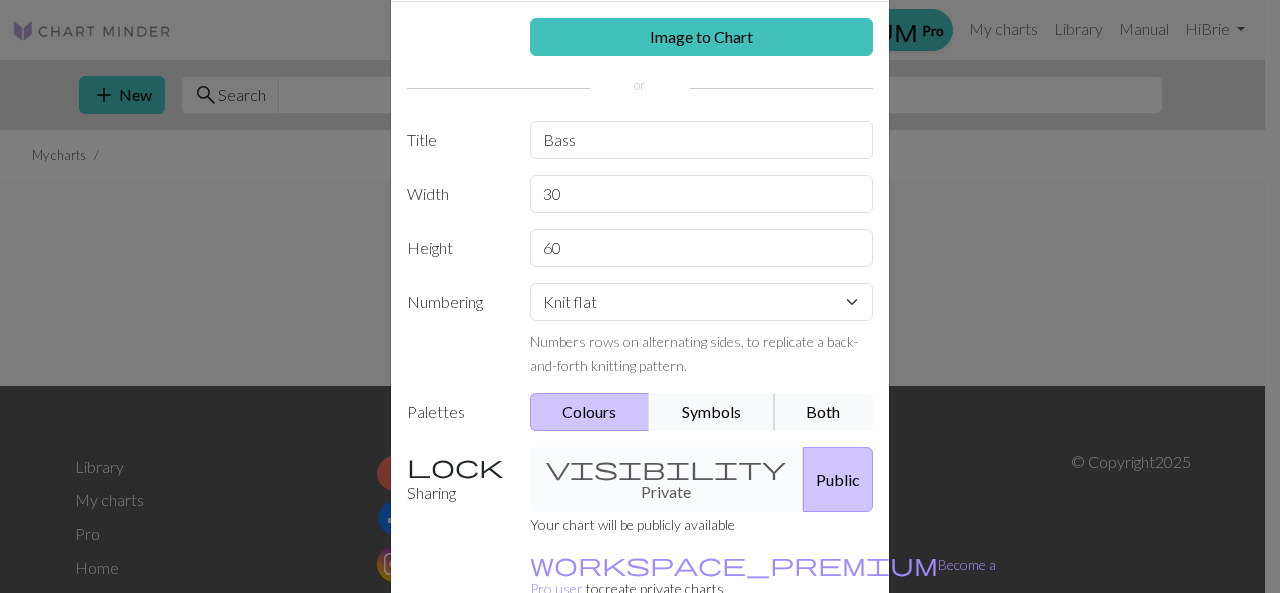 click on "Symbols" at bounding box center (712, 412) 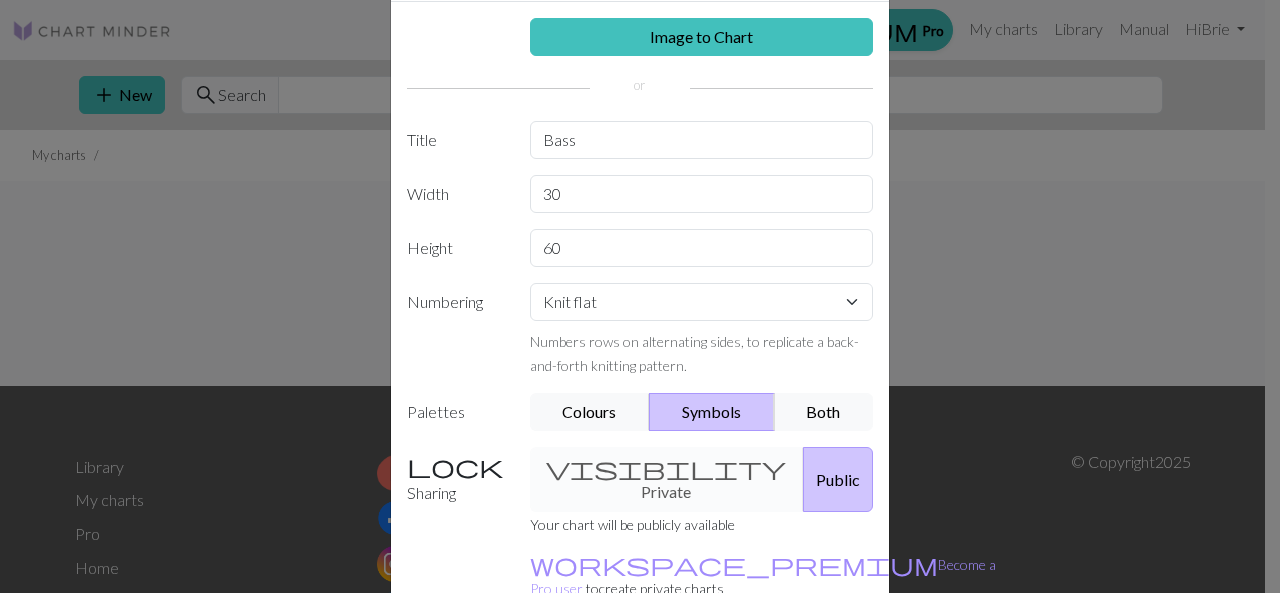 click on "Colours" at bounding box center [590, 412] 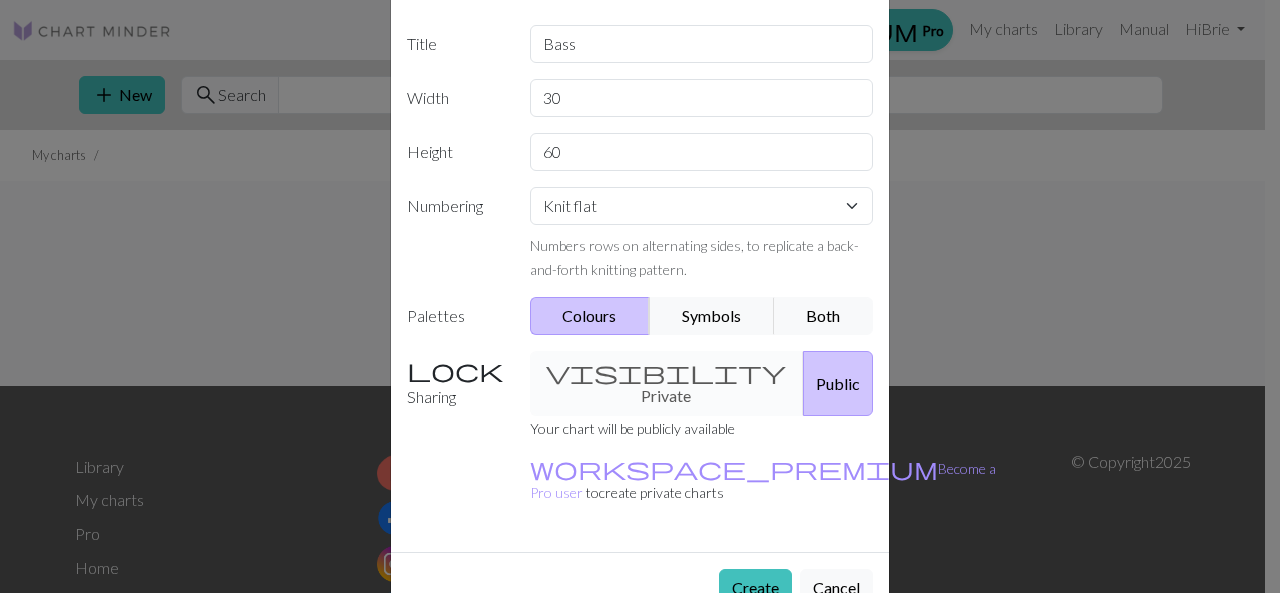 scroll, scrollTop: 192, scrollLeft: 0, axis: vertical 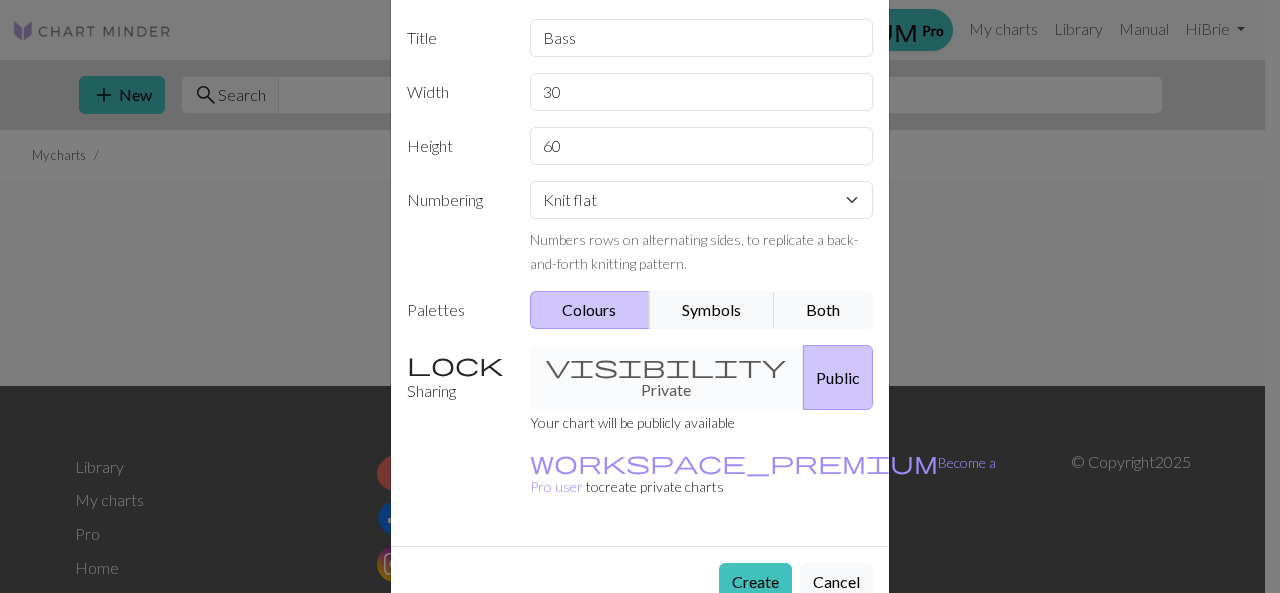 click on "Create" at bounding box center [755, 582] 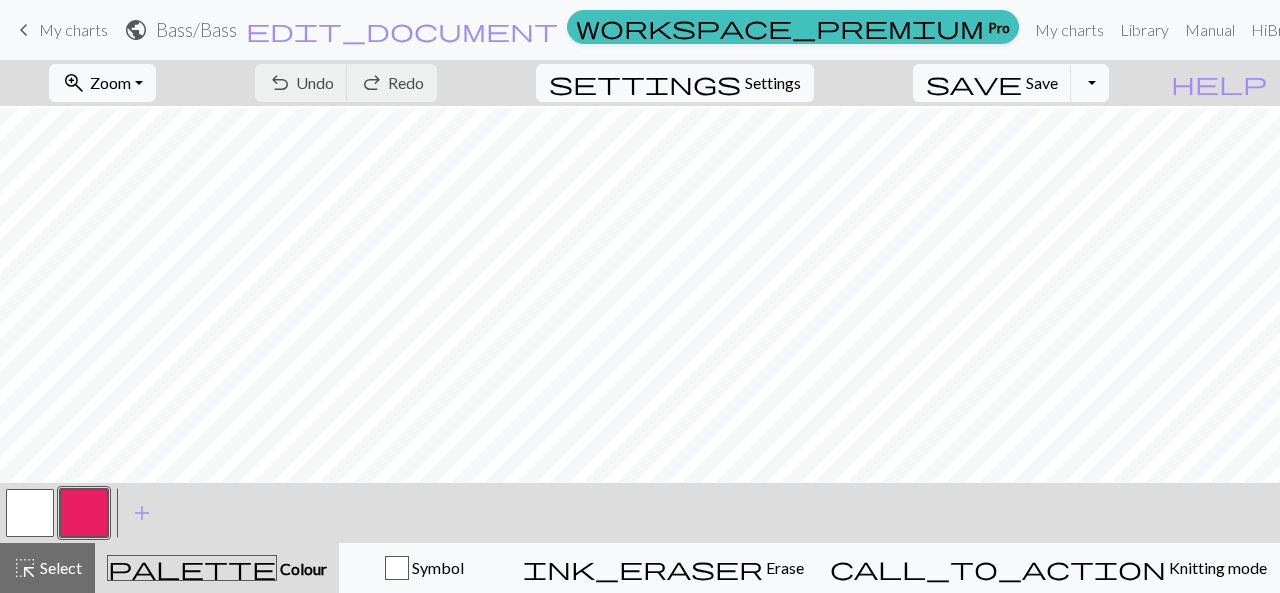 scroll, scrollTop: 90, scrollLeft: 0, axis: vertical 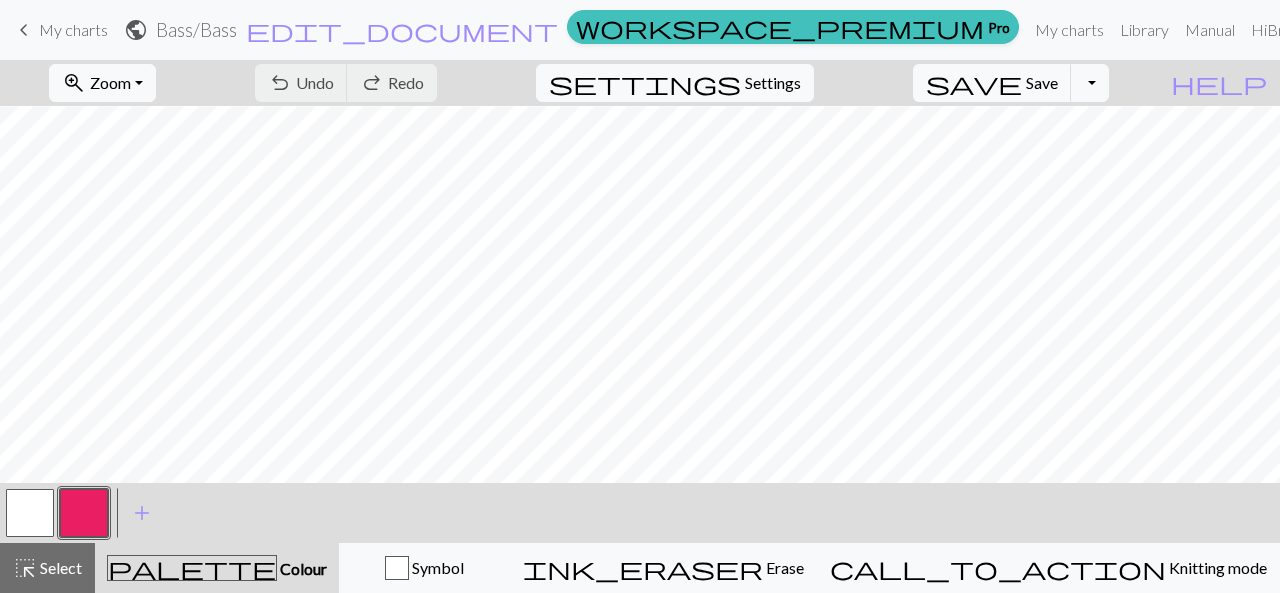 click at bounding box center [30, 513] 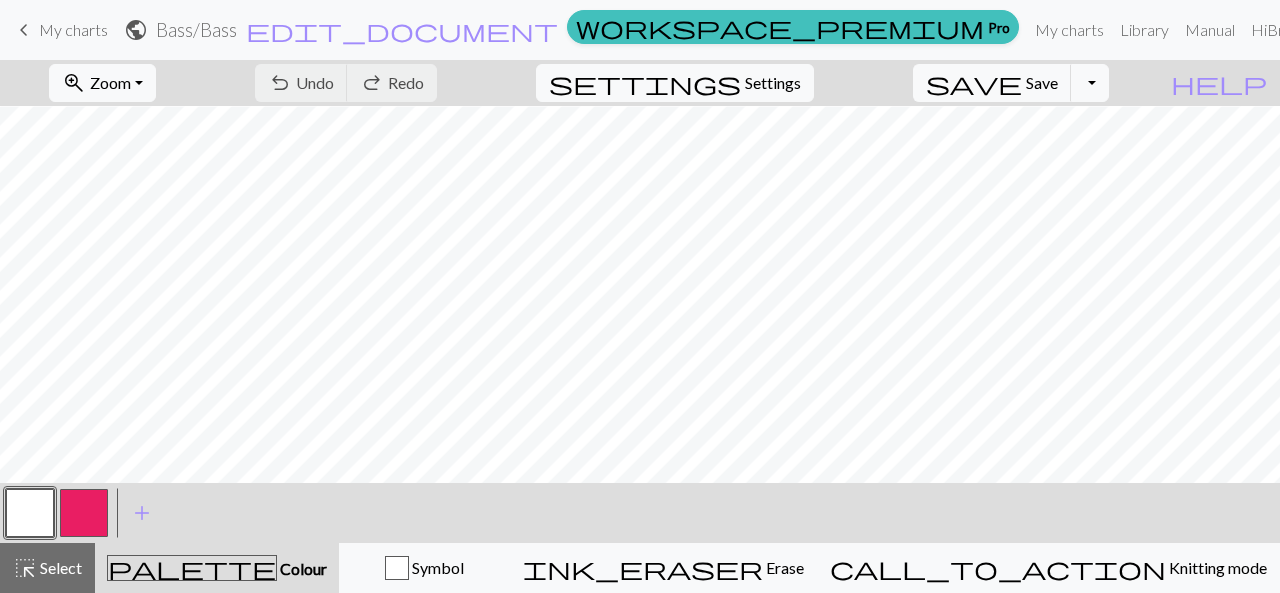 click at bounding box center [30, 513] 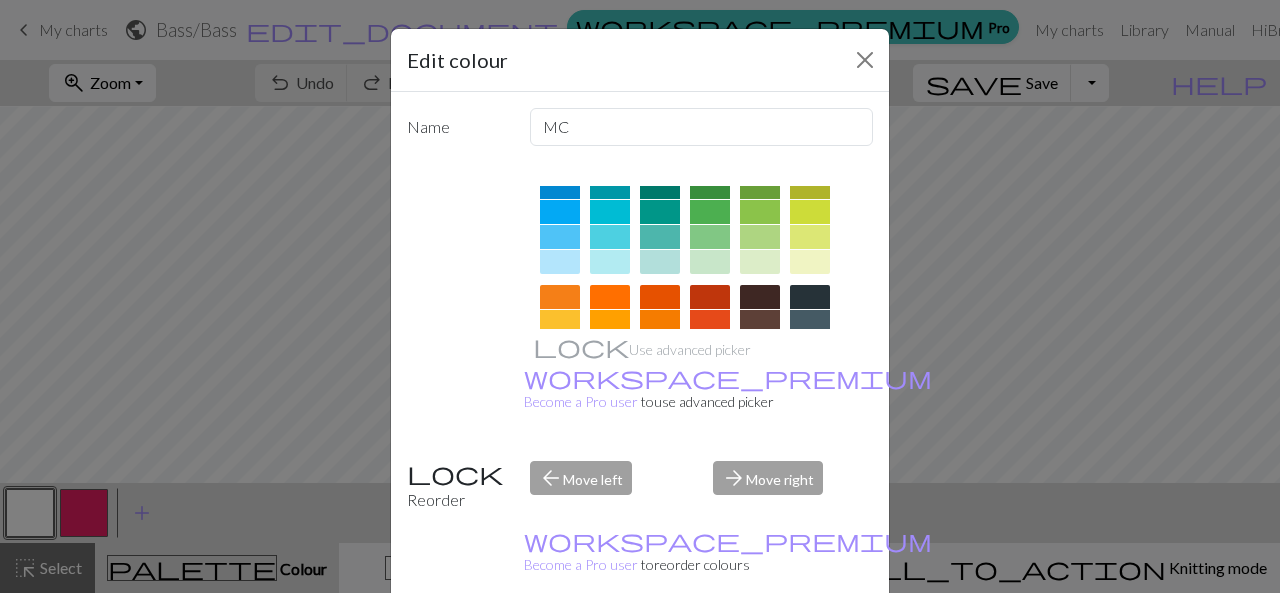scroll, scrollTop: 202, scrollLeft: 0, axis: vertical 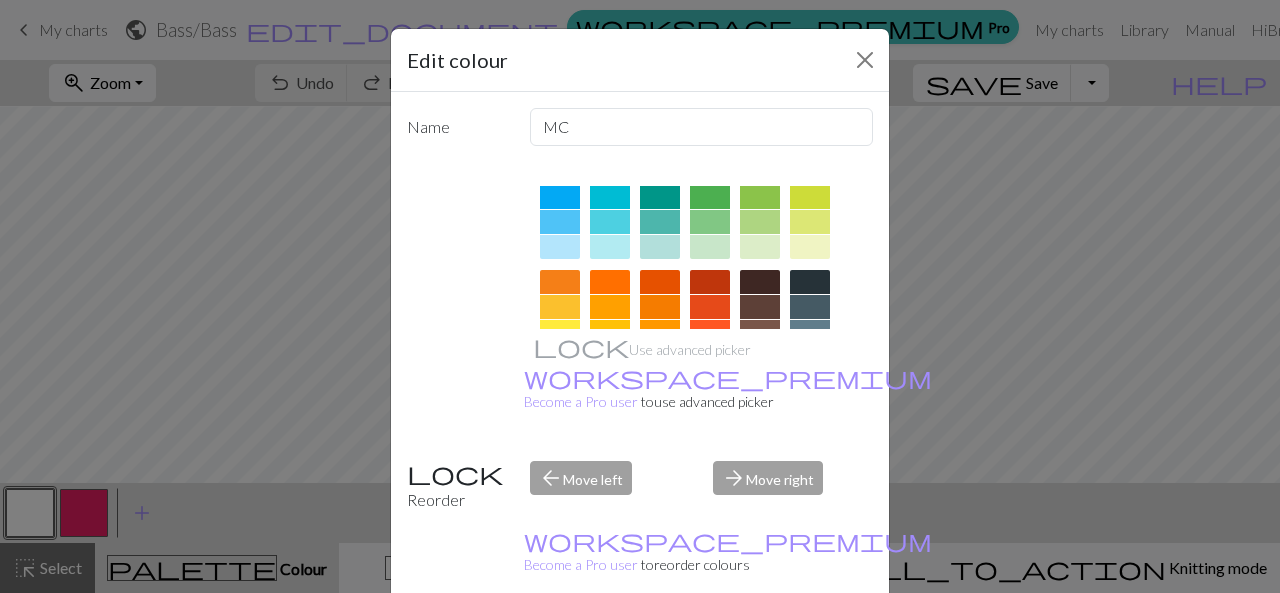 click at bounding box center [610, 247] 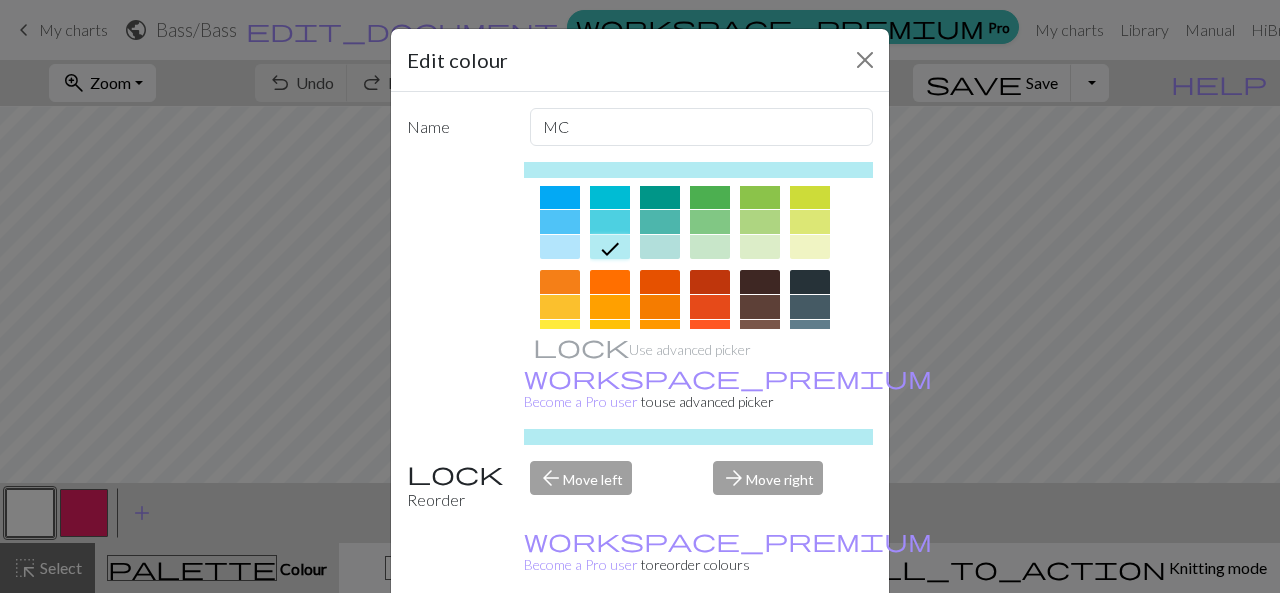click at bounding box center (660, 247) 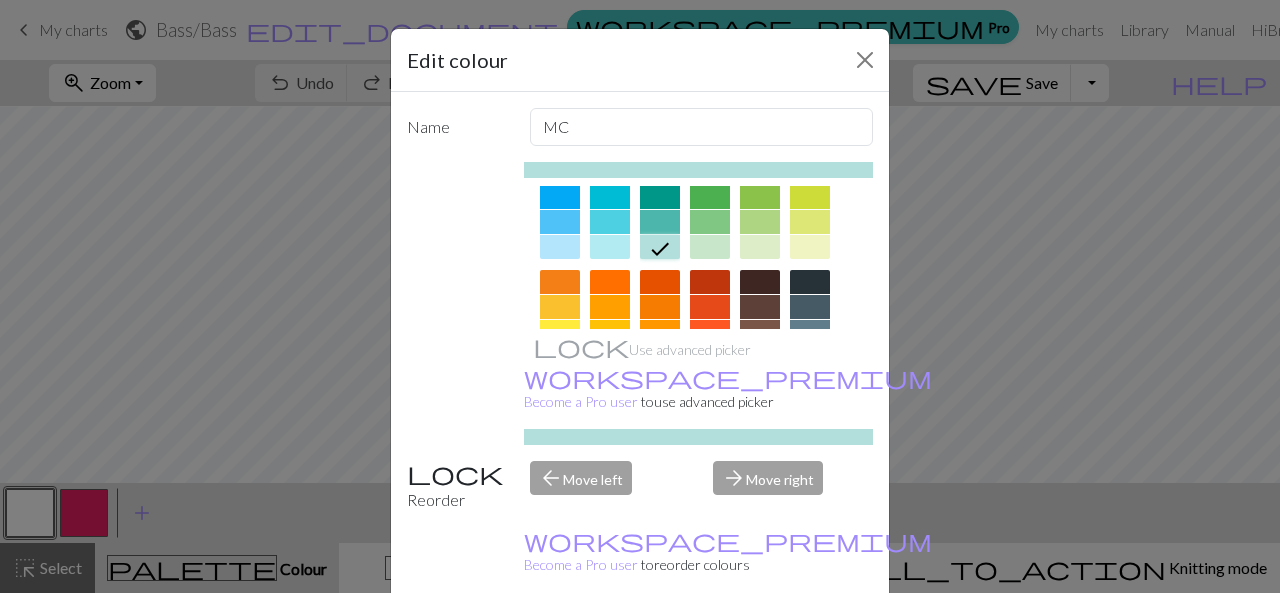 click on "Edit colour Name MC Use advanced picker workspace_premium Become a Pro user   to  use advanced picker Reorder arrow_back Move left arrow_forward Move right workspace_premium Become a Pro user   to  reorder colours Delete Done Cancel" at bounding box center (640, 296) 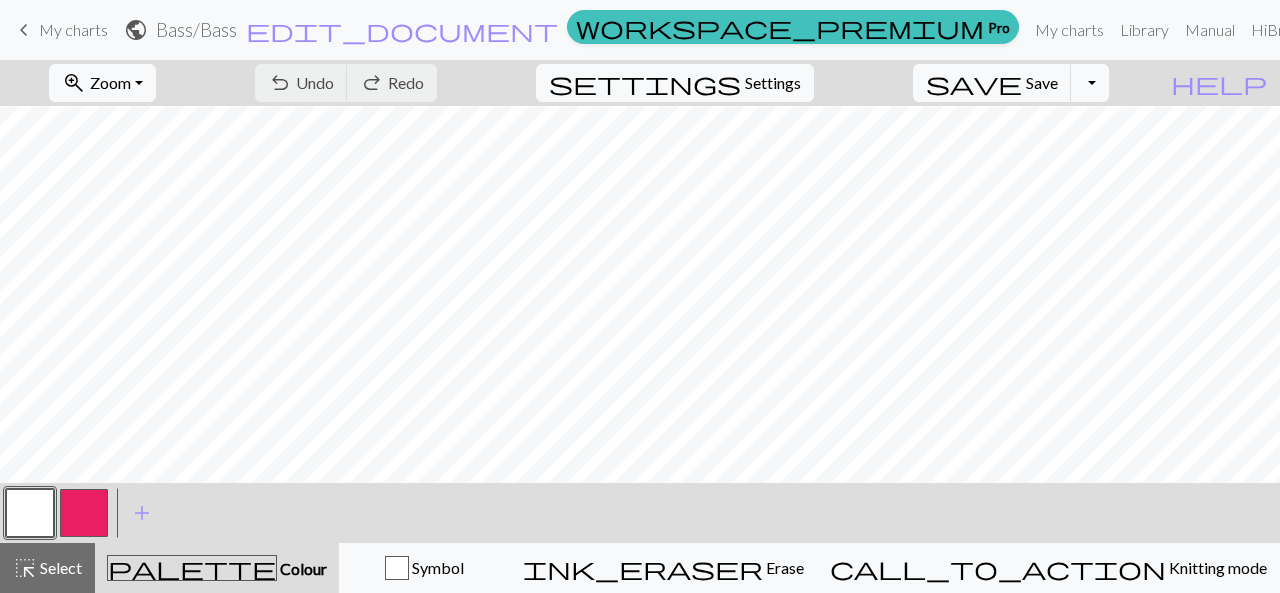 click at bounding box center (30, 513) 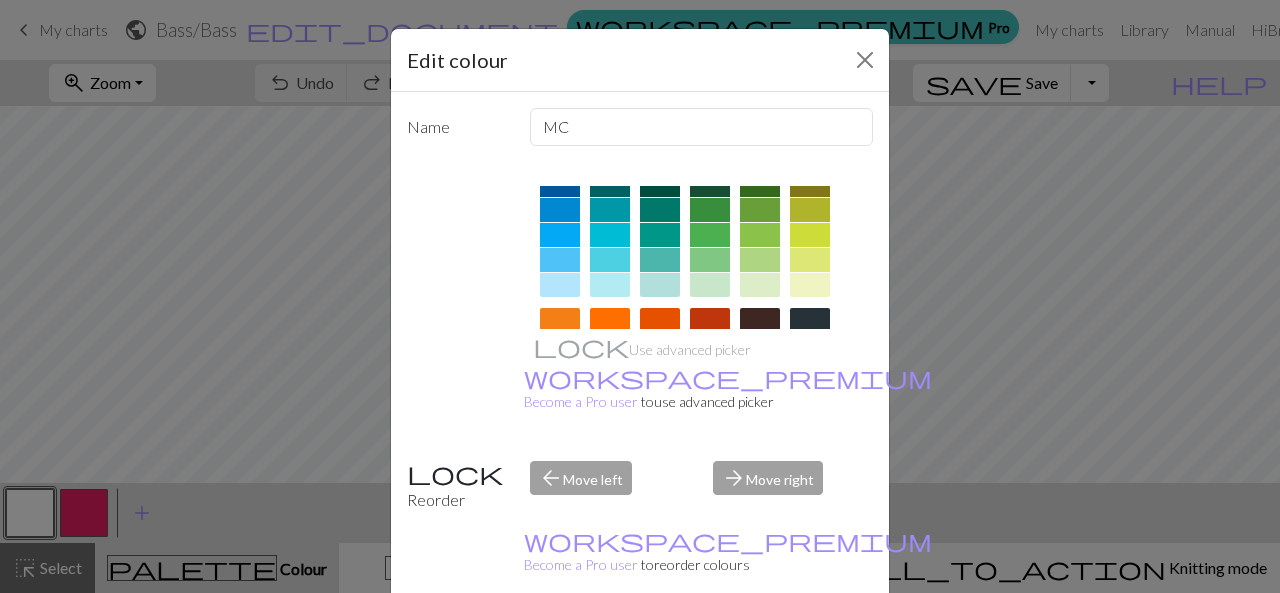scroll, scrollTop: 166, scrollLeft: 0, axis: vertical 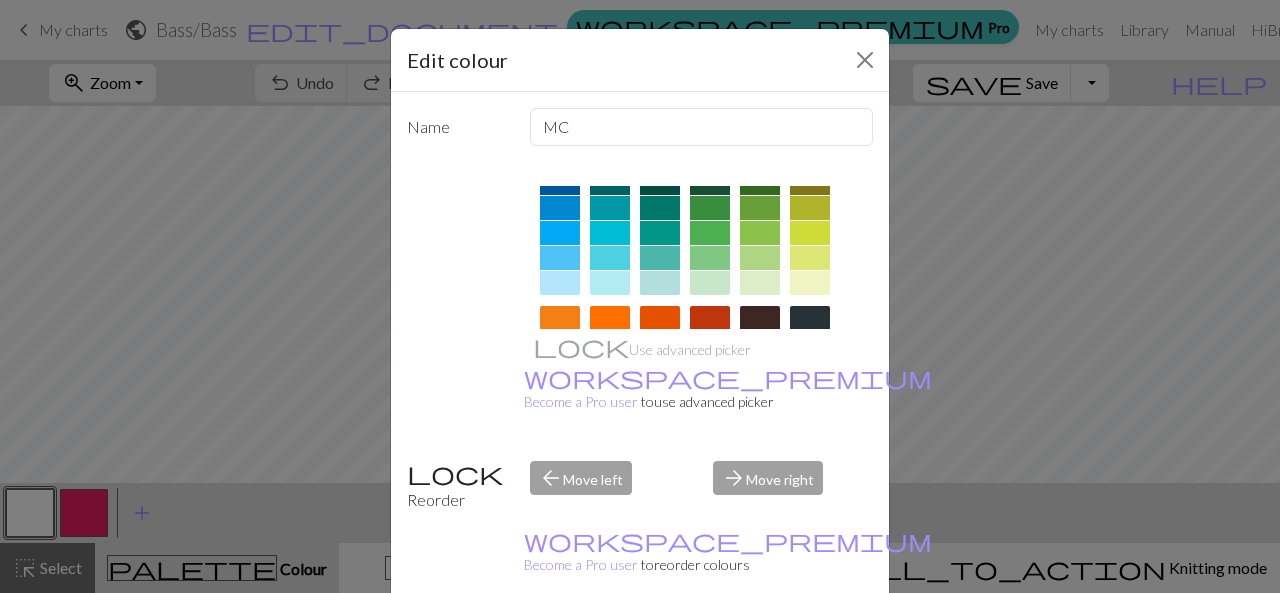 click at bounding box center (660, 283) 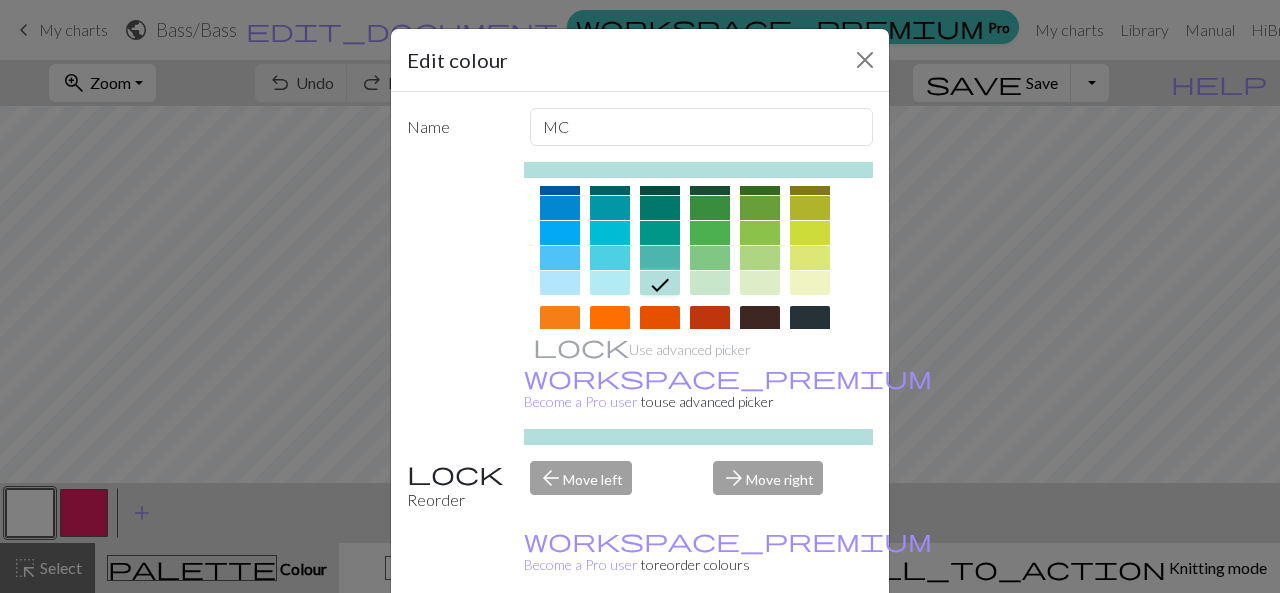 click on "arrow_forward Move right" at bounding box center [793, 486] 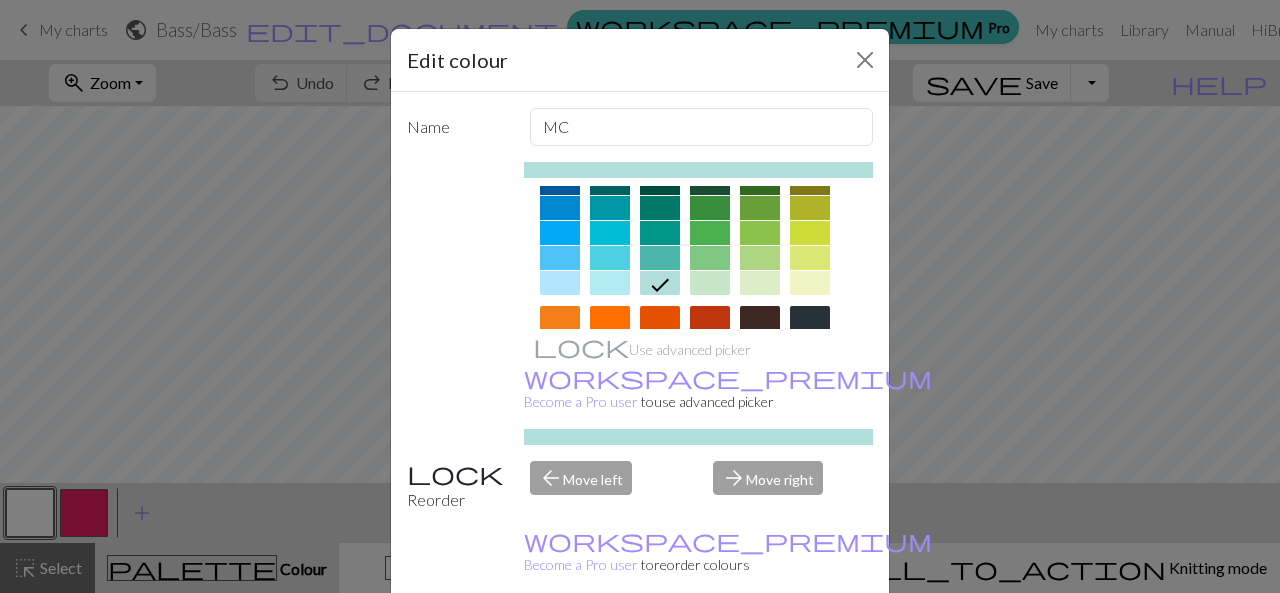 click on "Done" at bounding box center [760, 644] 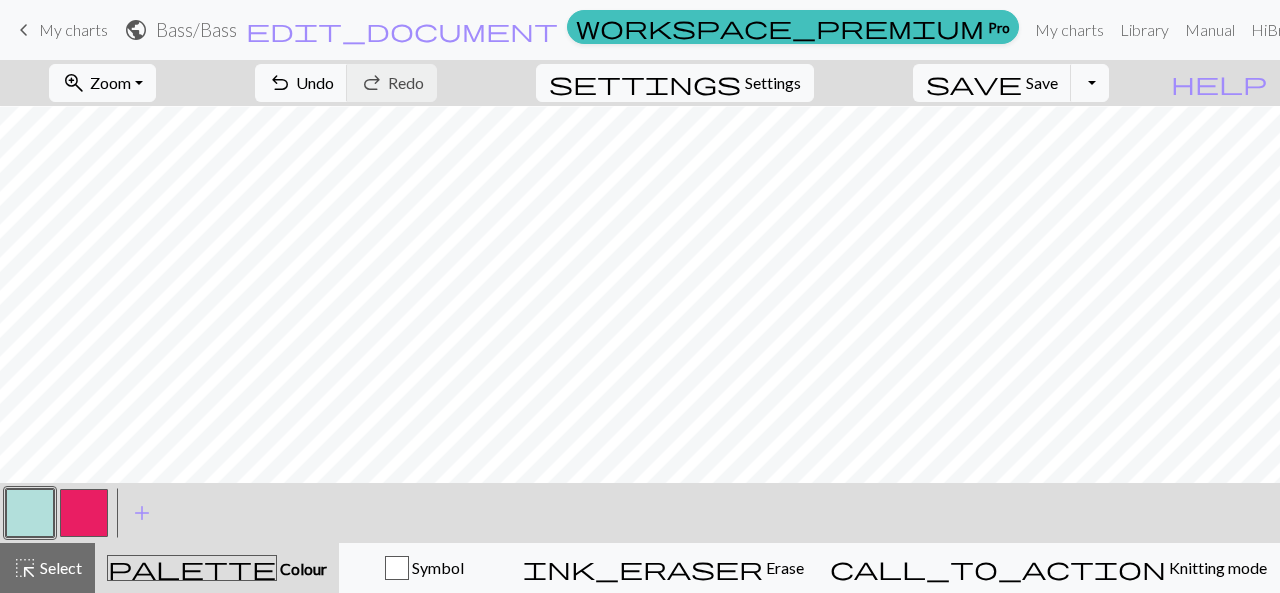 click at bounding box center (84, 513) 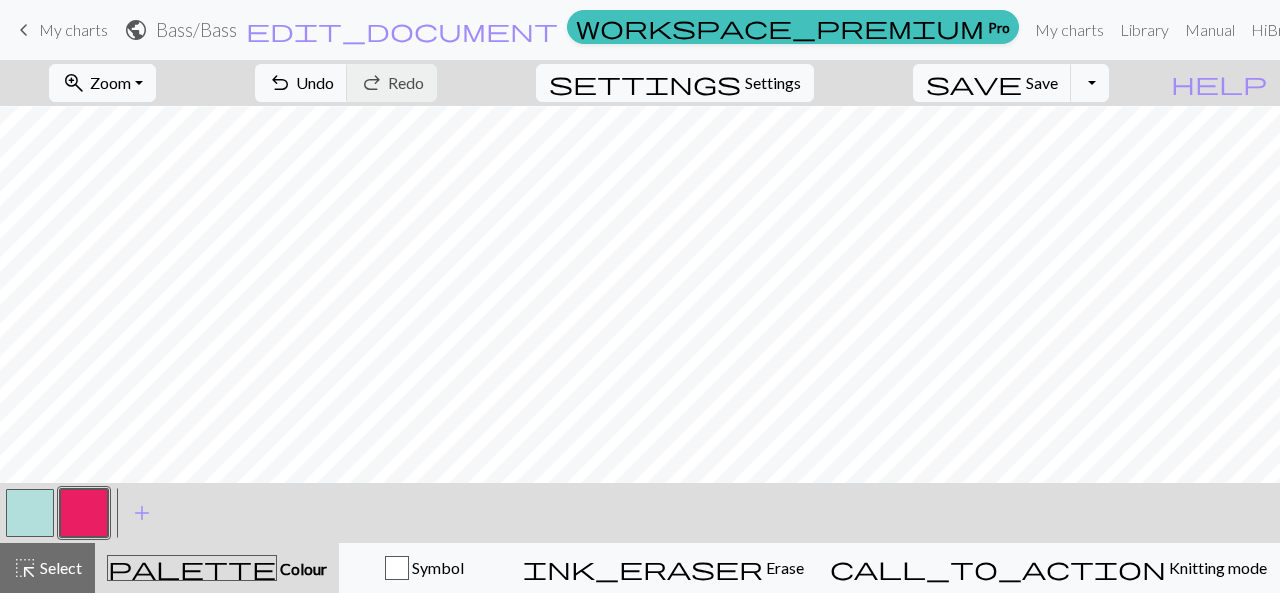 click at bounding box center [84, 513] 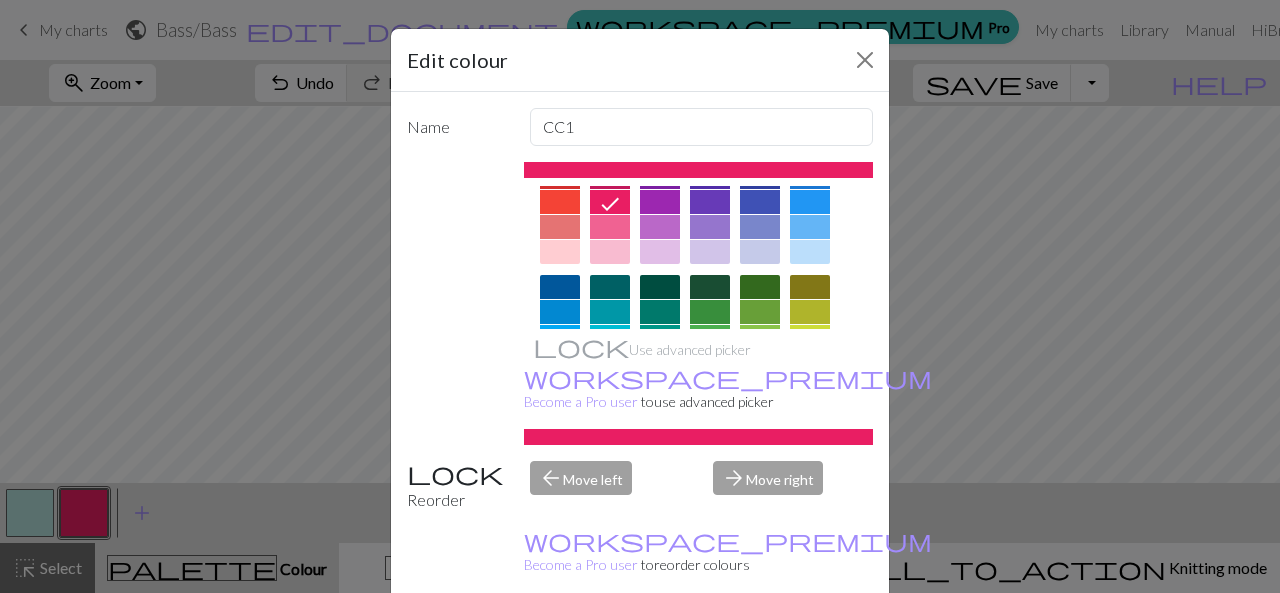 scroll, scrollTop: 58, scrollLeft: 0, axis: vertical 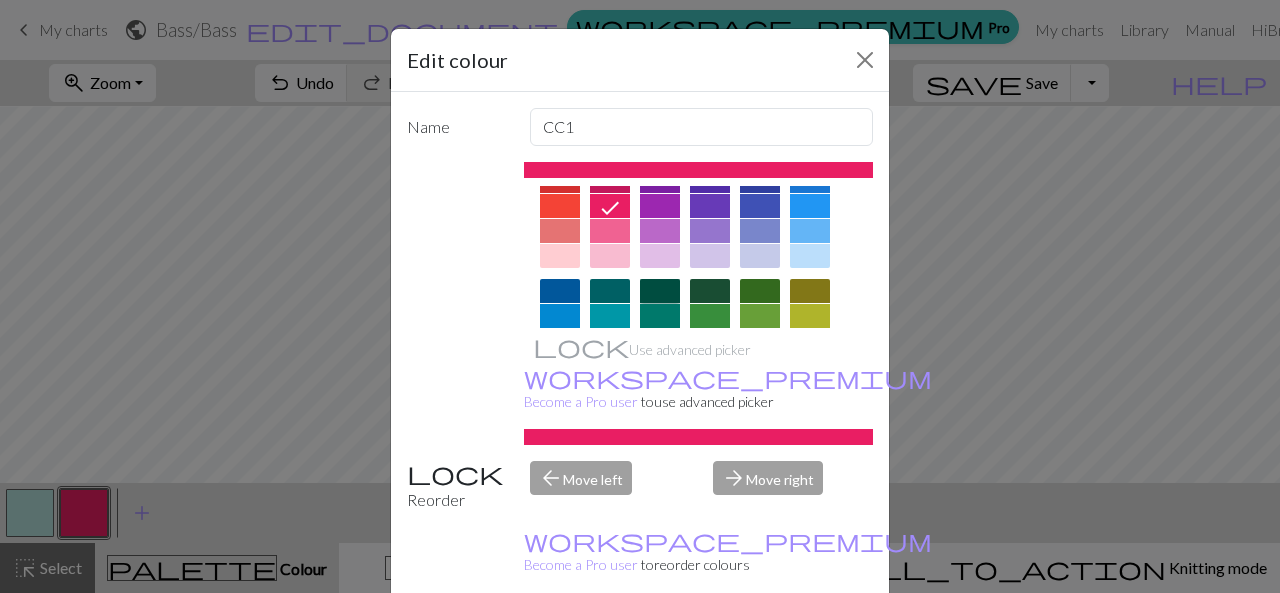 click at bounding box center (660, 291) 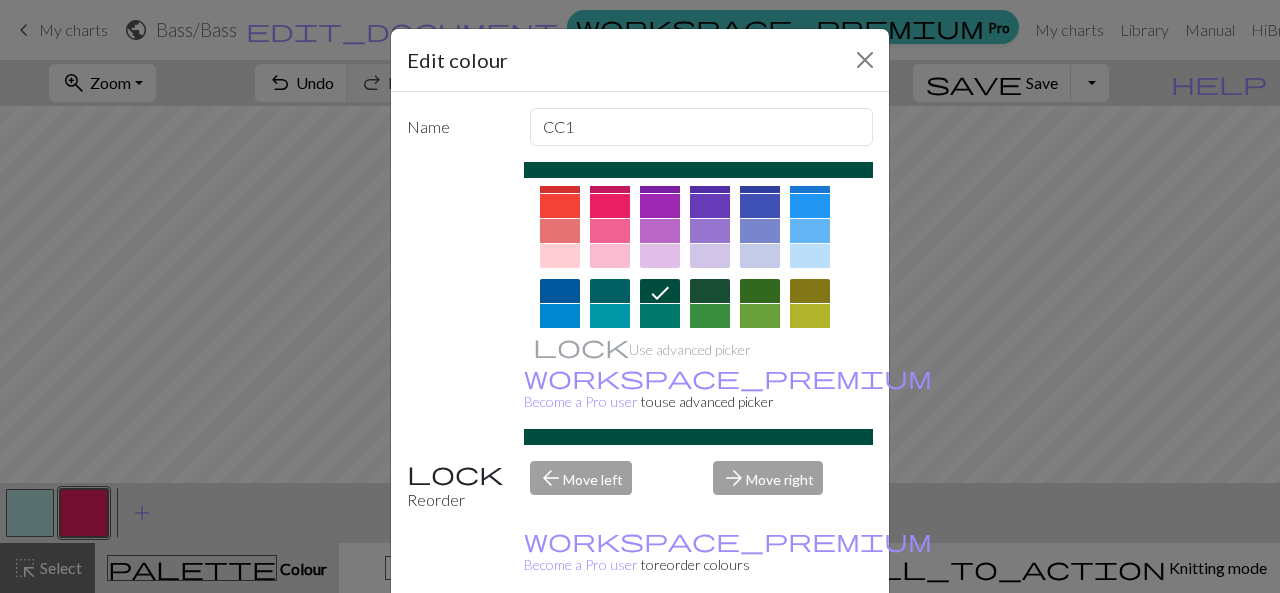 click on "Done" at bounding box center (760, 644) 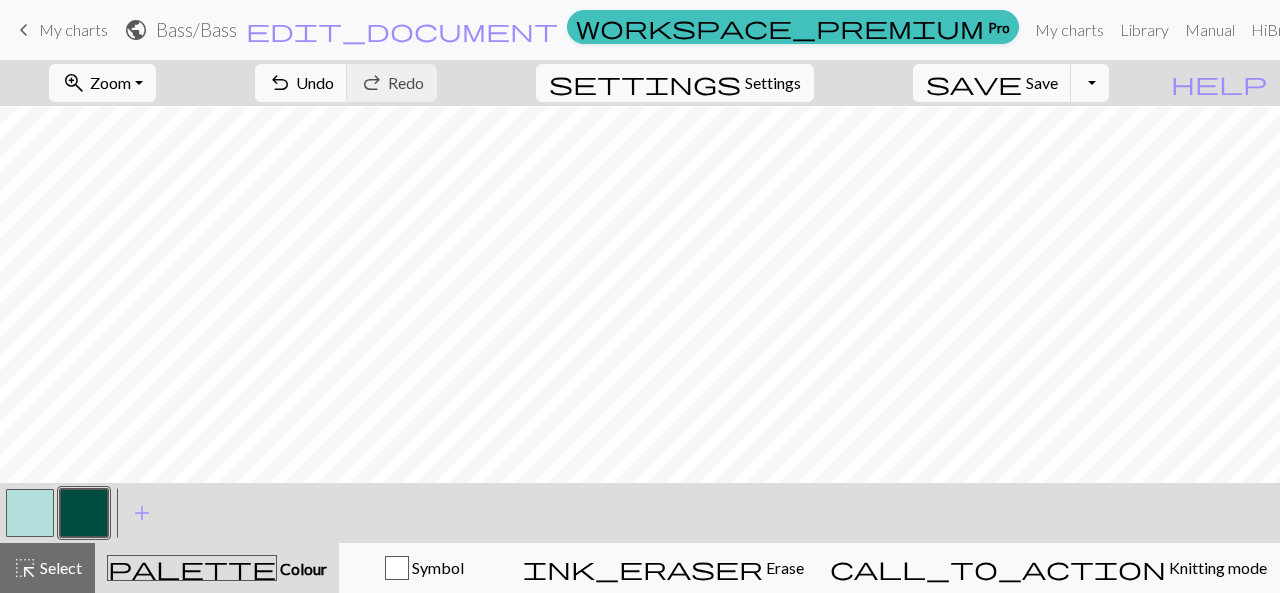 click at bounding box center [84, 513] 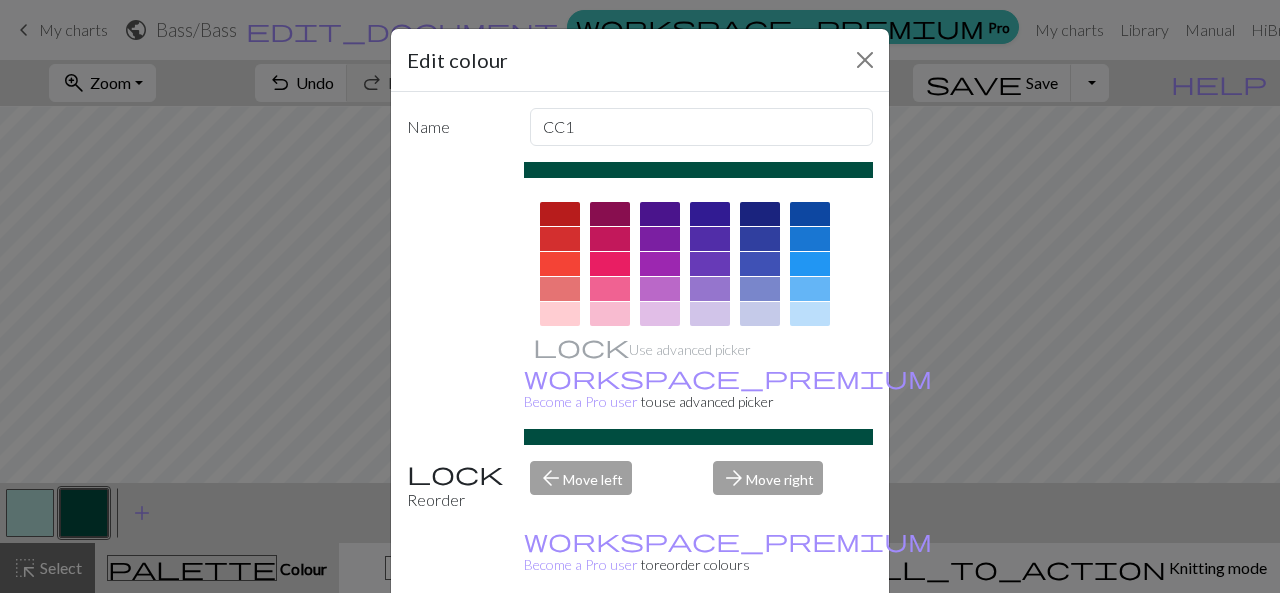 click on "Edit colour Name CC1 Use advanced picker workspace_premium Become a Pro user   to  use advanced picker Reorder arrow_back Move left arrow_forward Move right workspace_premium Become a Pro user   to  reorder colours Delete Done Cancel" at bounding box center (640, 296) 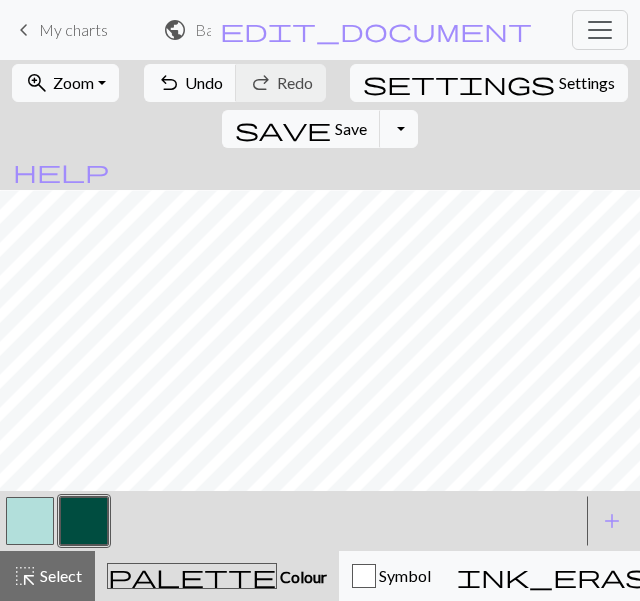 type 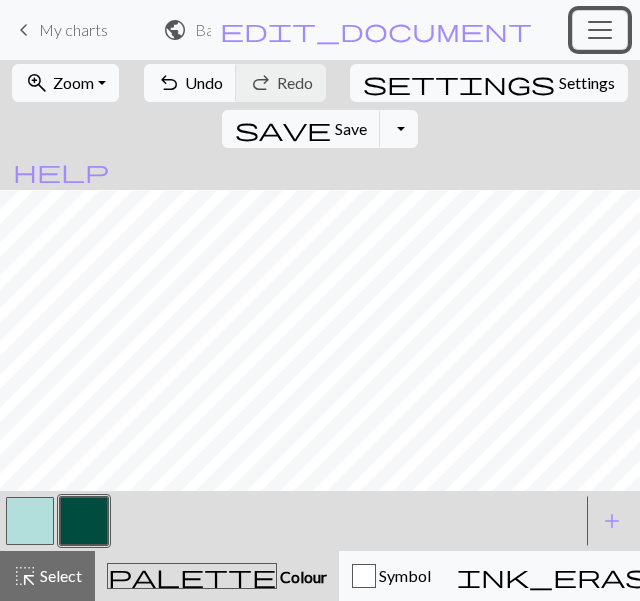 click at bounding box center [600, 30] 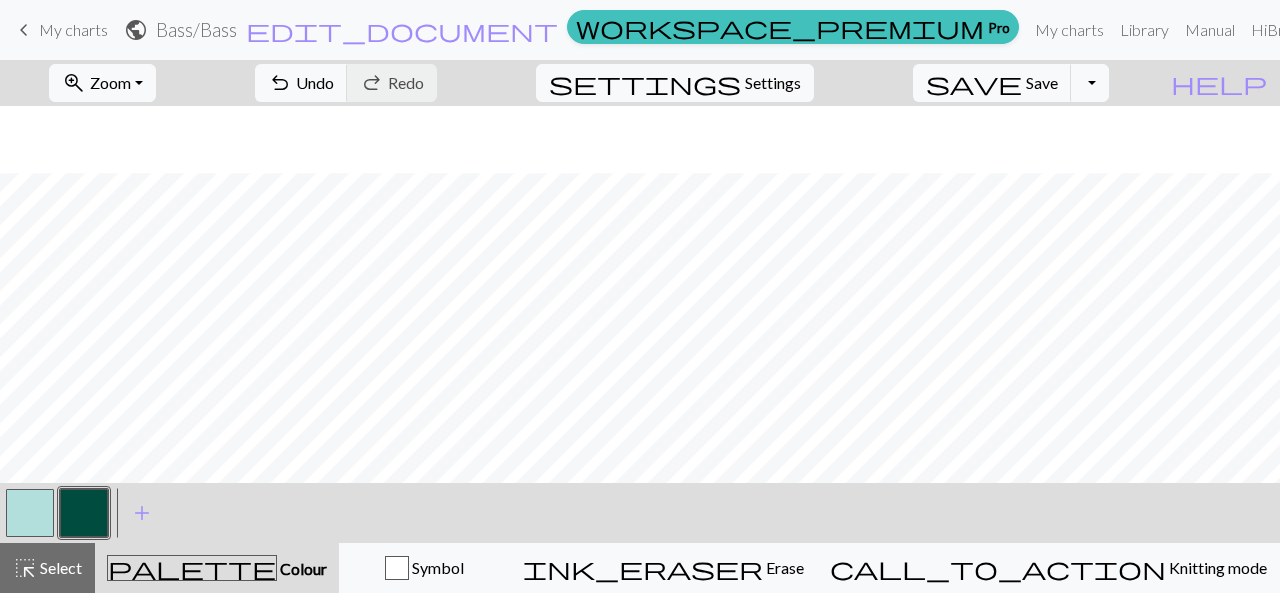 scroll, scrollTop: 157, scrollLeft: 0, axis: vertical 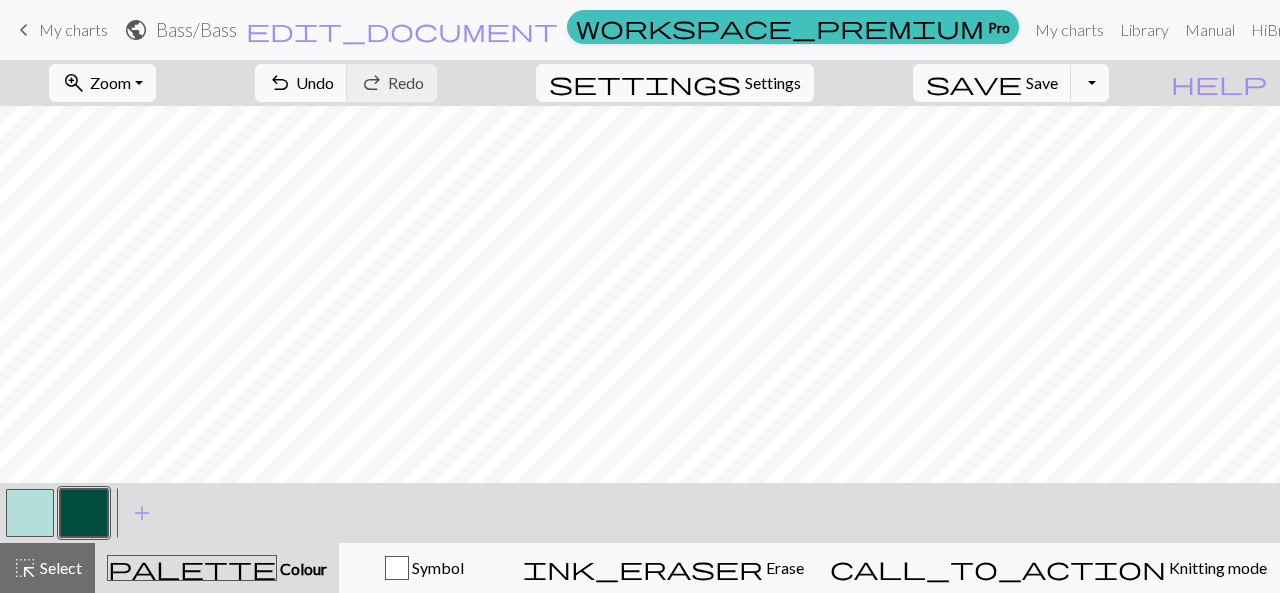 click on "Settings" at bounding box center (773, 83) 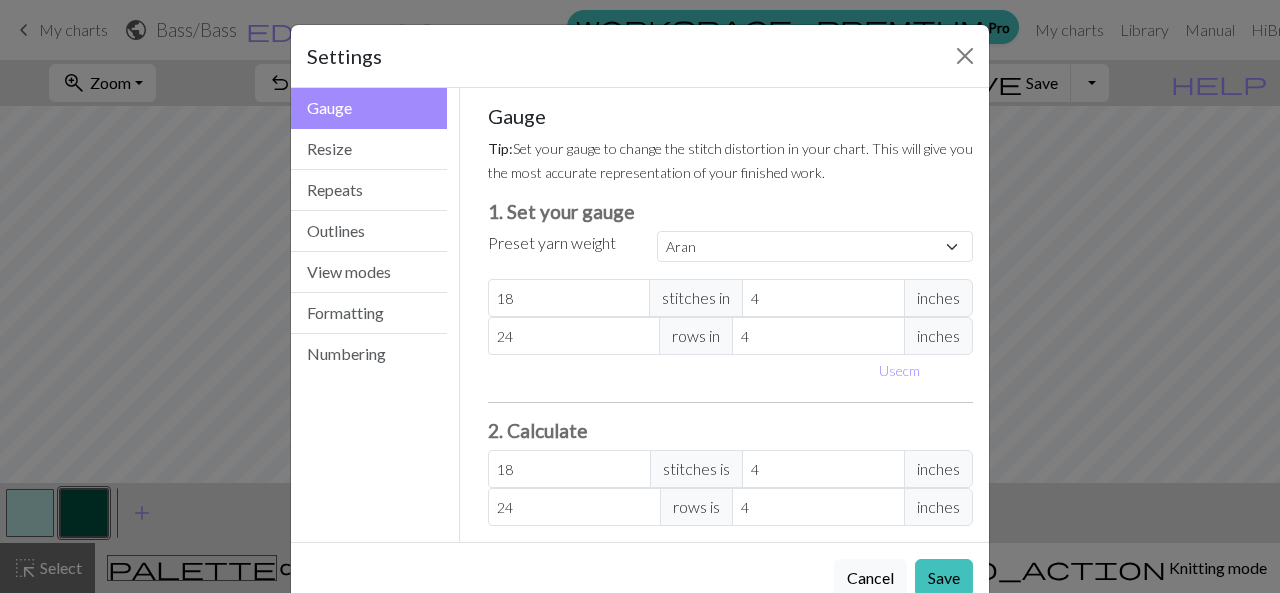 scroll, scrollTop: 0, scrollLeft: 0, axis: both 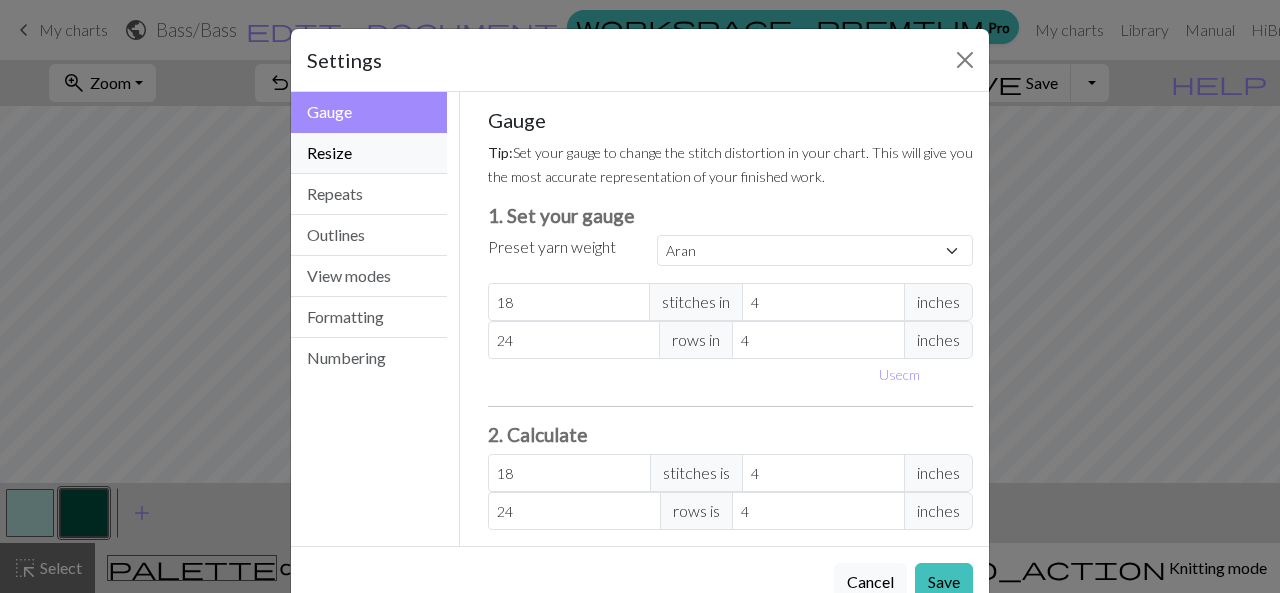 click on "Resize" at bounding box center (369, 153) 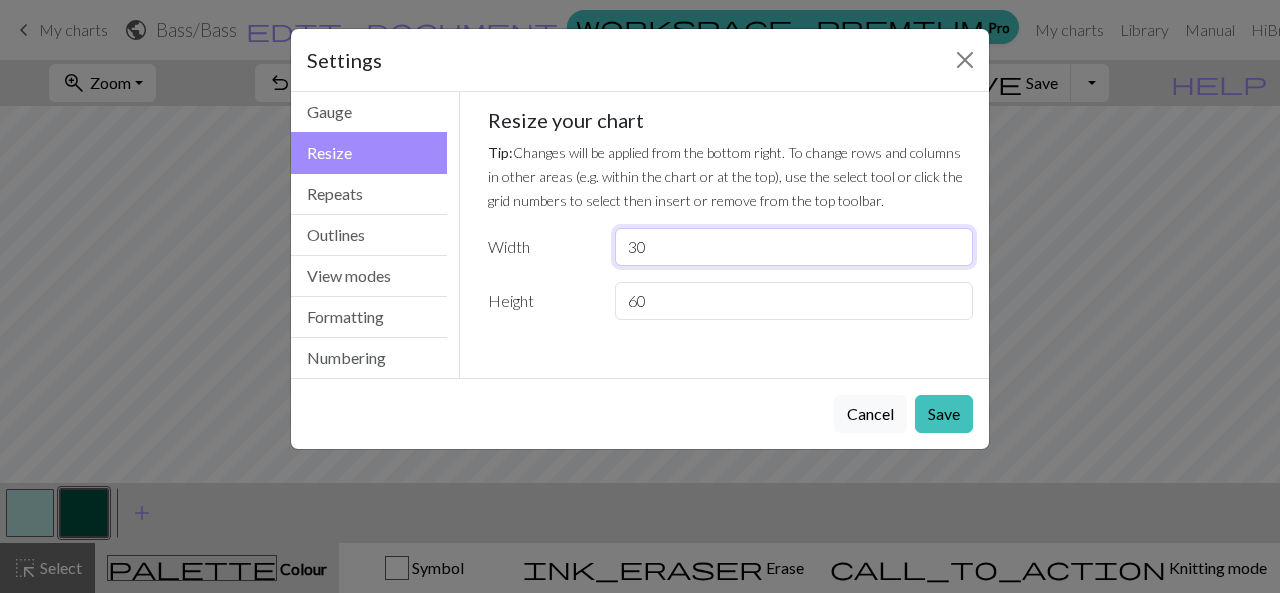 click on "30" at bounding box center (794, 247) 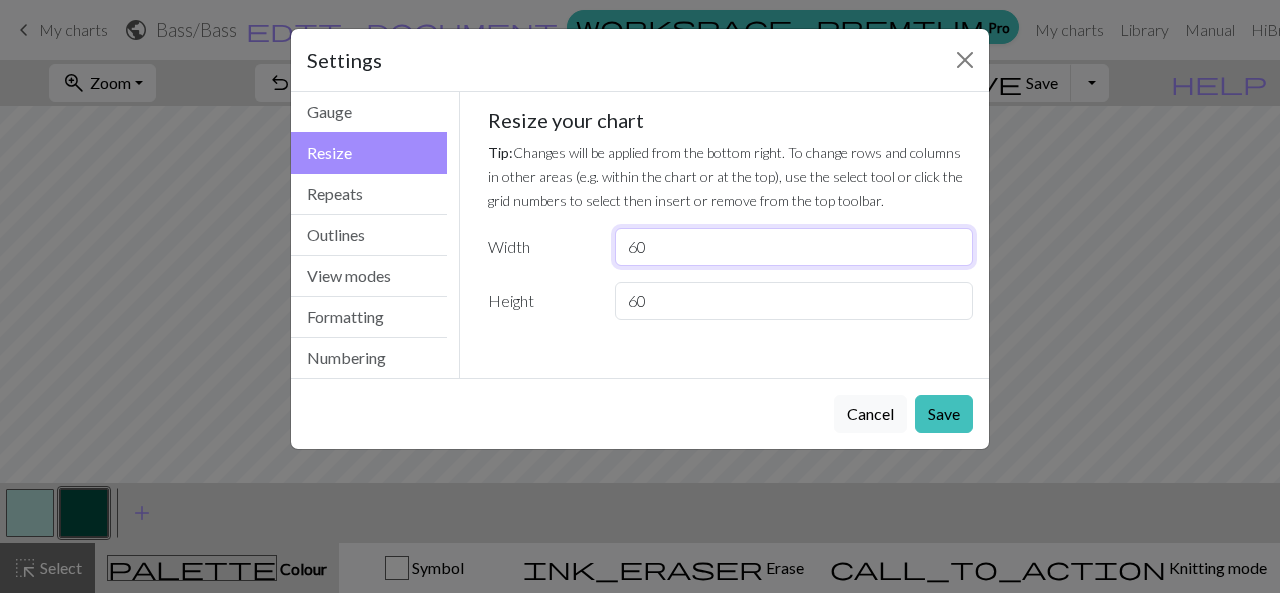 type on "60" 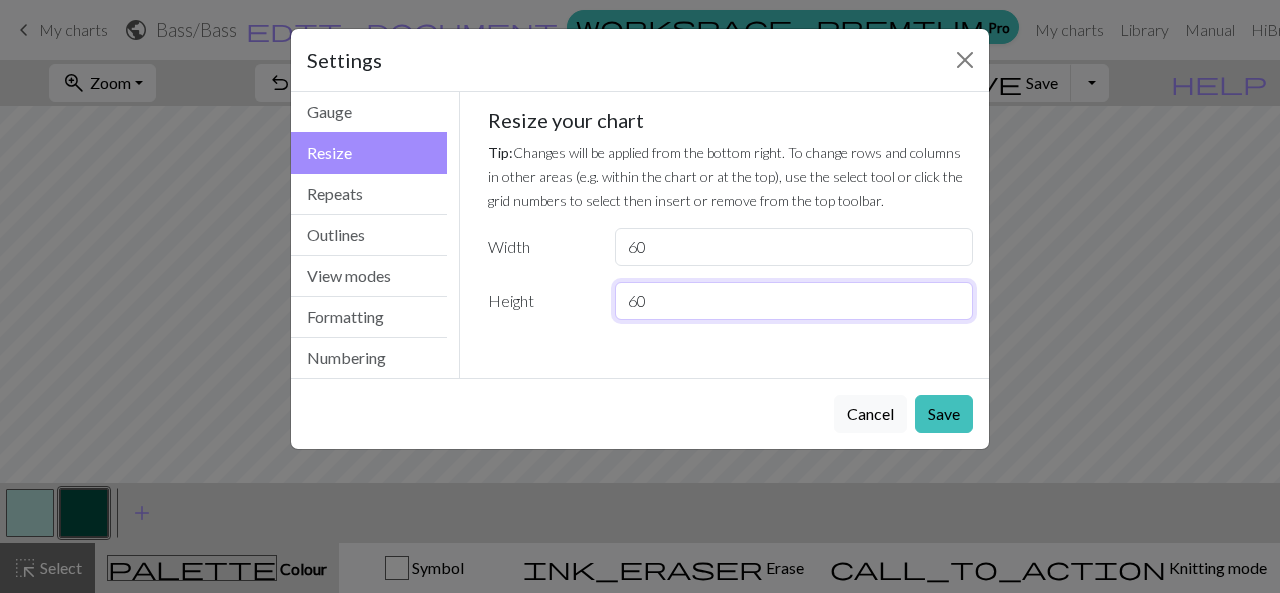 click on "60" at bounding box center [794, 301] 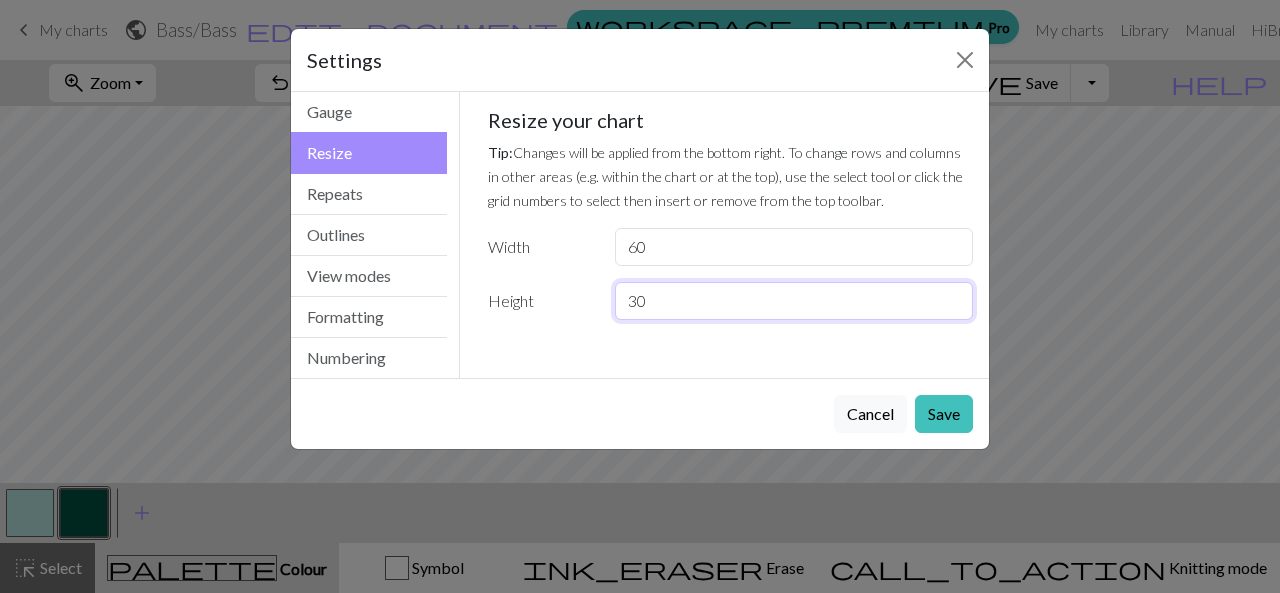 type on "30" 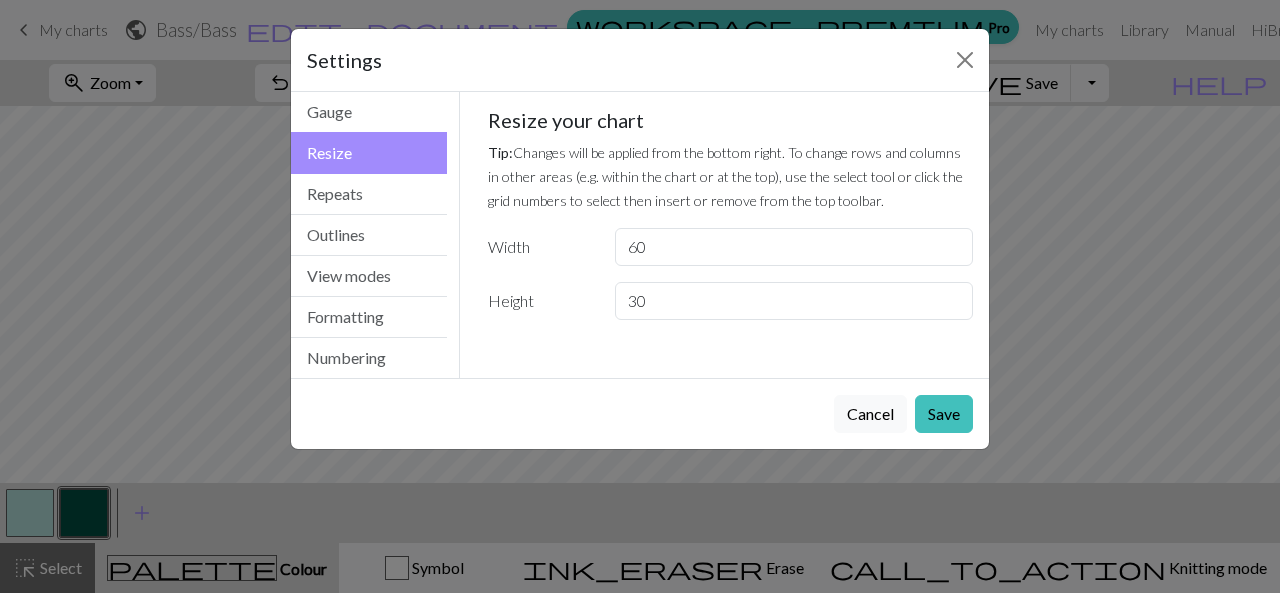 click on "Save" at bounding box center (944, 414) 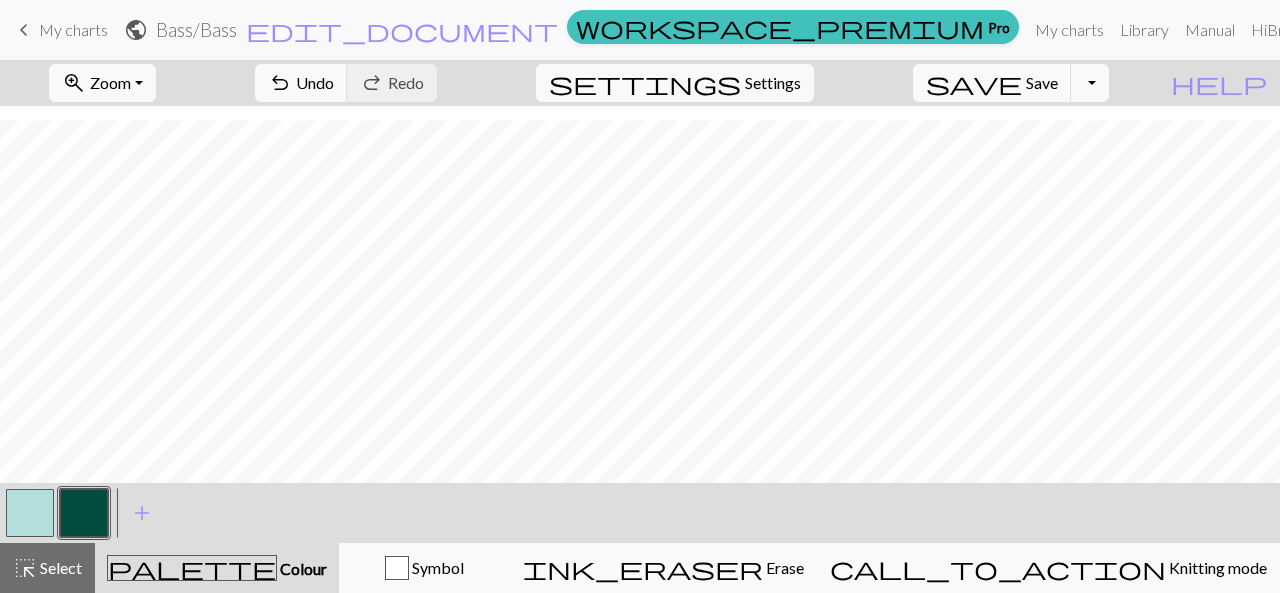 scroll, scrollTop: 39, scrollLeft: 0, axis: vertical 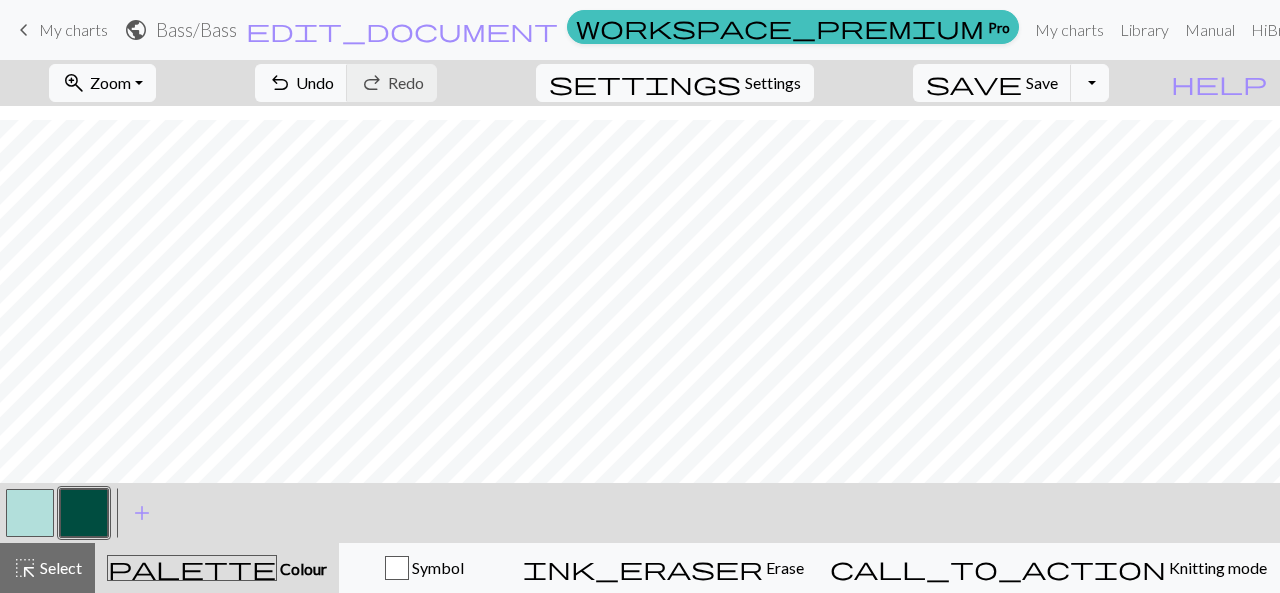 click on "settings" at bounding box center (645, 83) 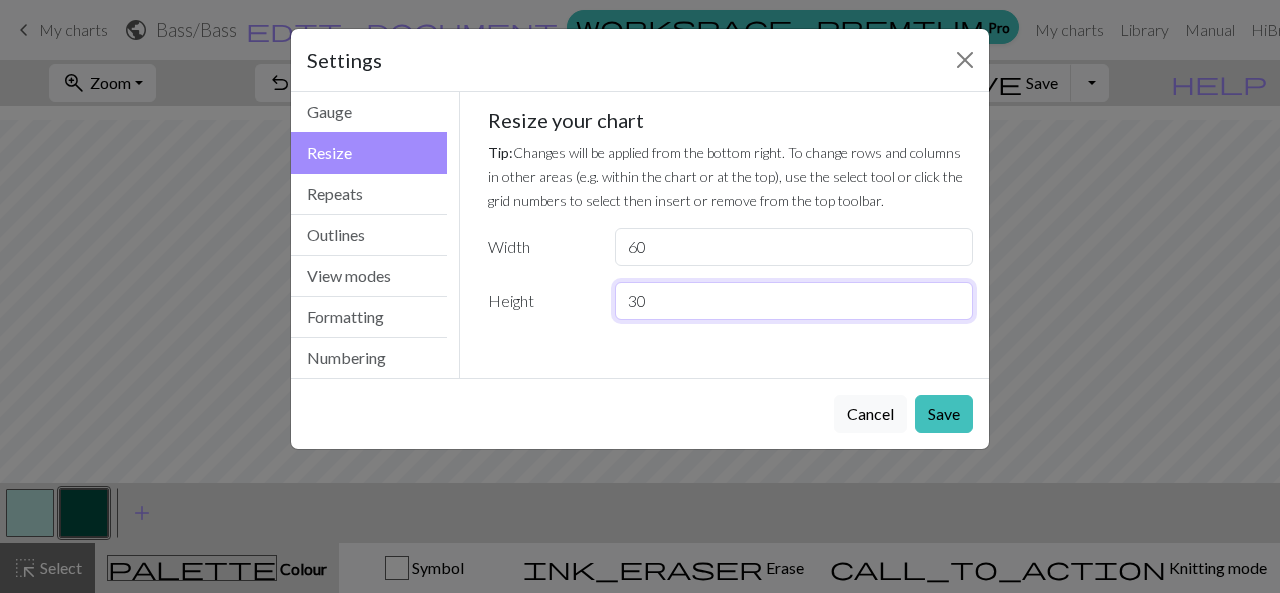 click on "30" at bounding box center (794, 301) 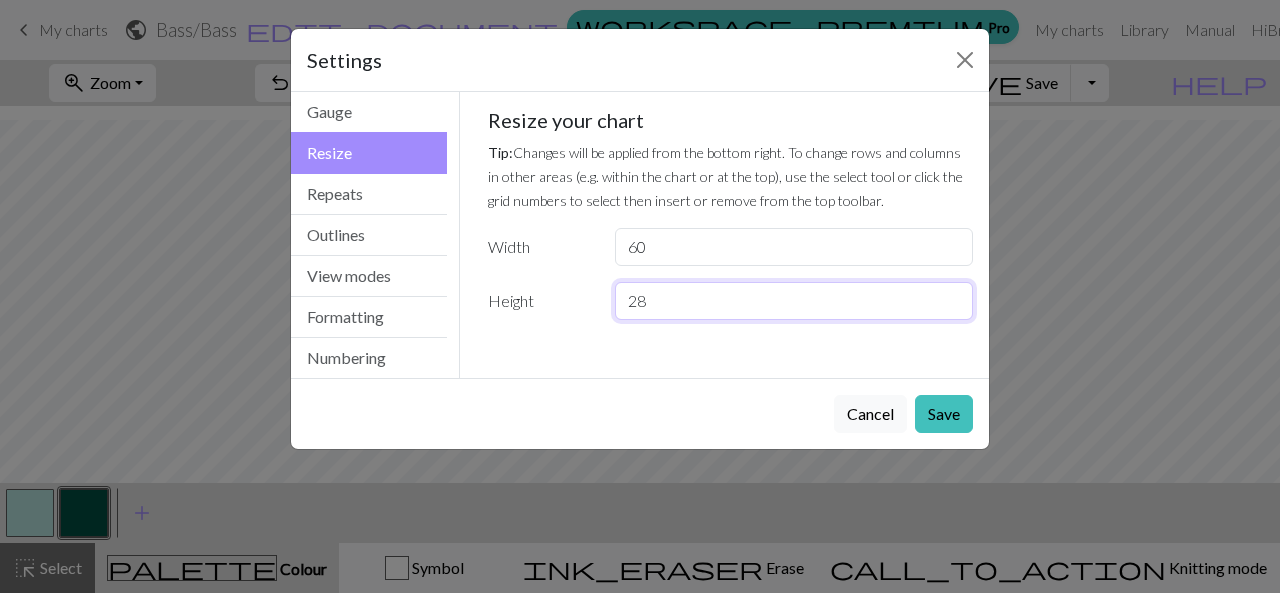 type on "28" 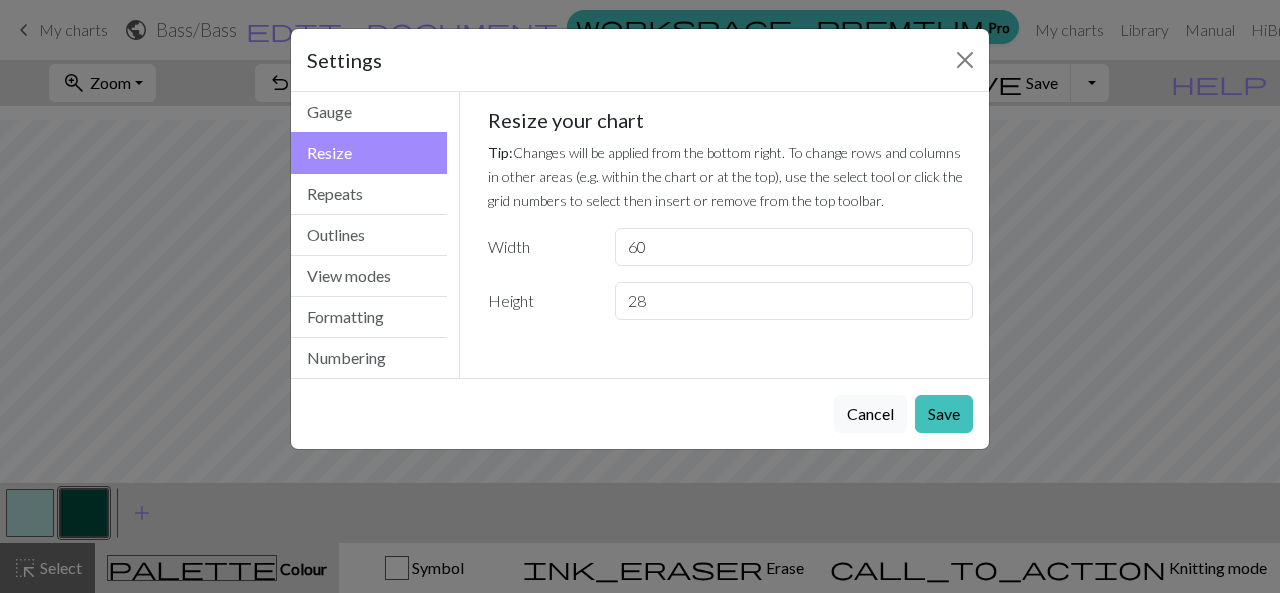 click on "Save" at bounding box center (944, 414) 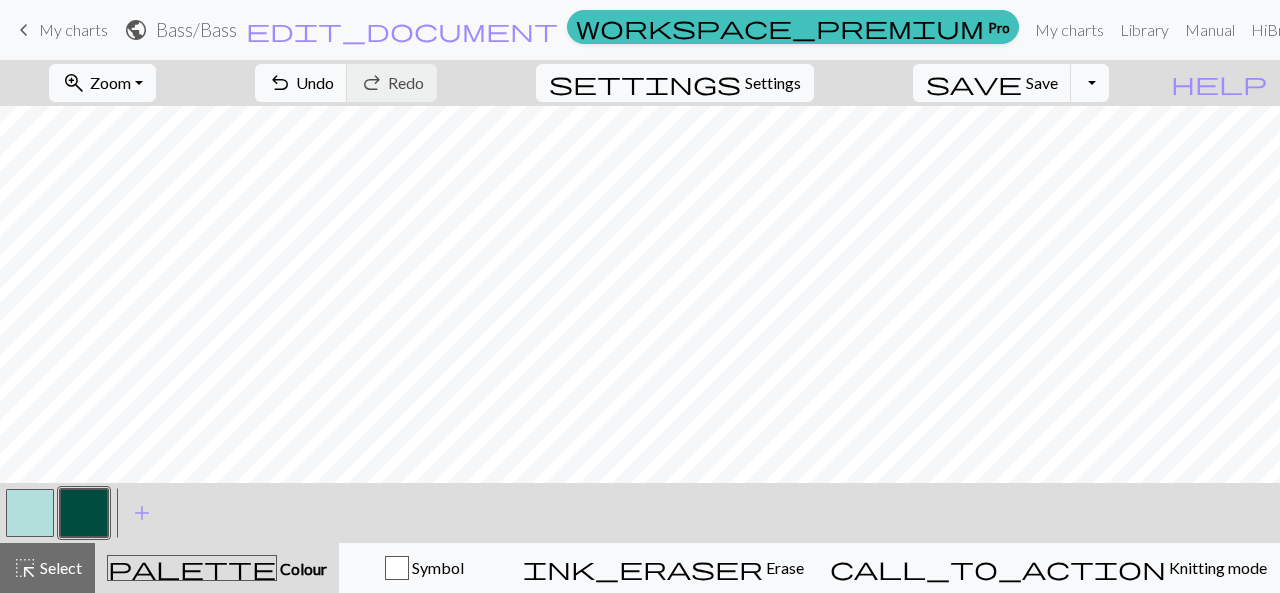 scroll, scrollTop: 0, scrollLeft: 0, axis: both 